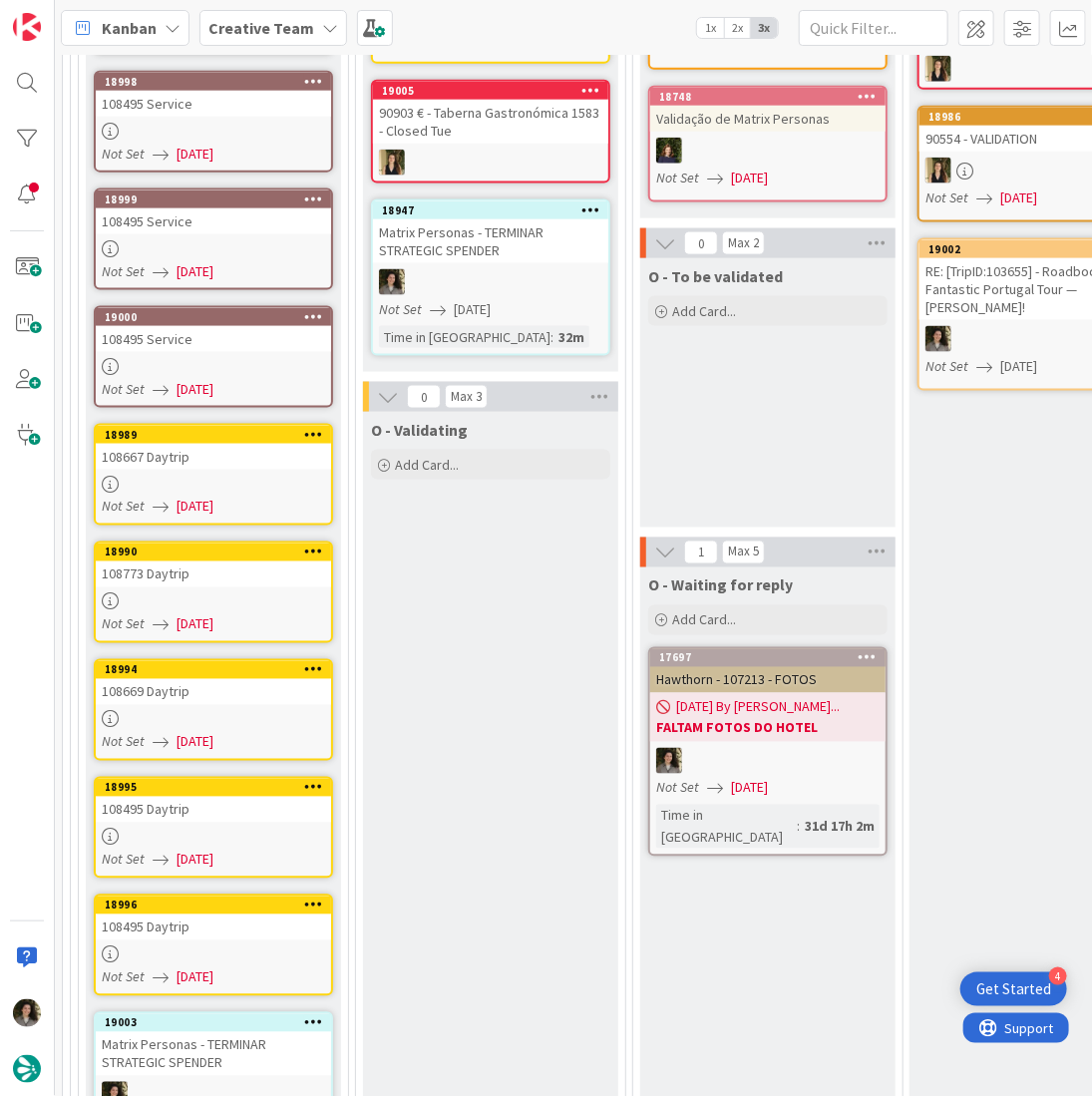 scroll, scrollTop: 0, scrollLeft: 0, axis: both 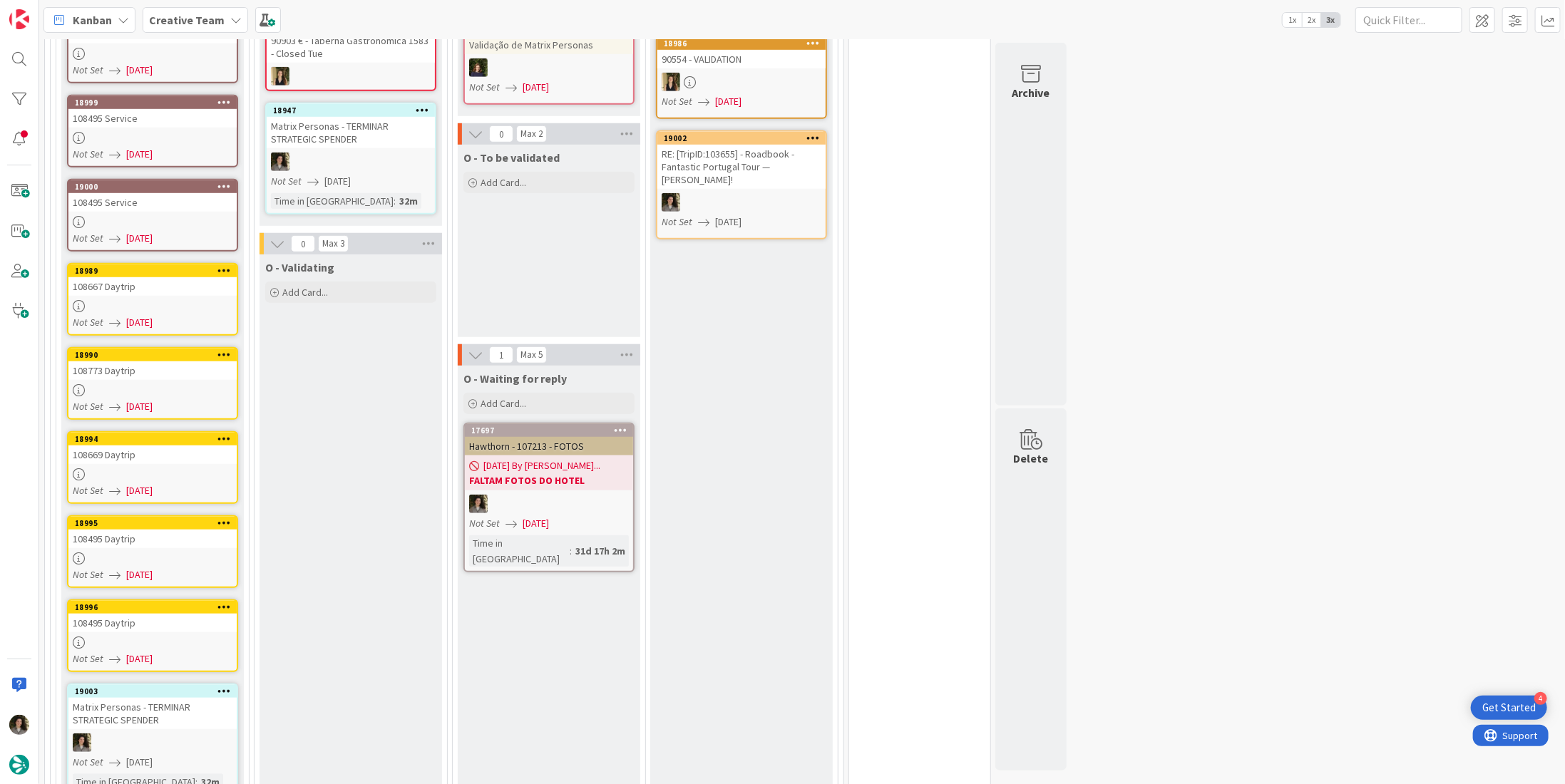 click on "108495 Daytrip" at bounding box center (153, 623) 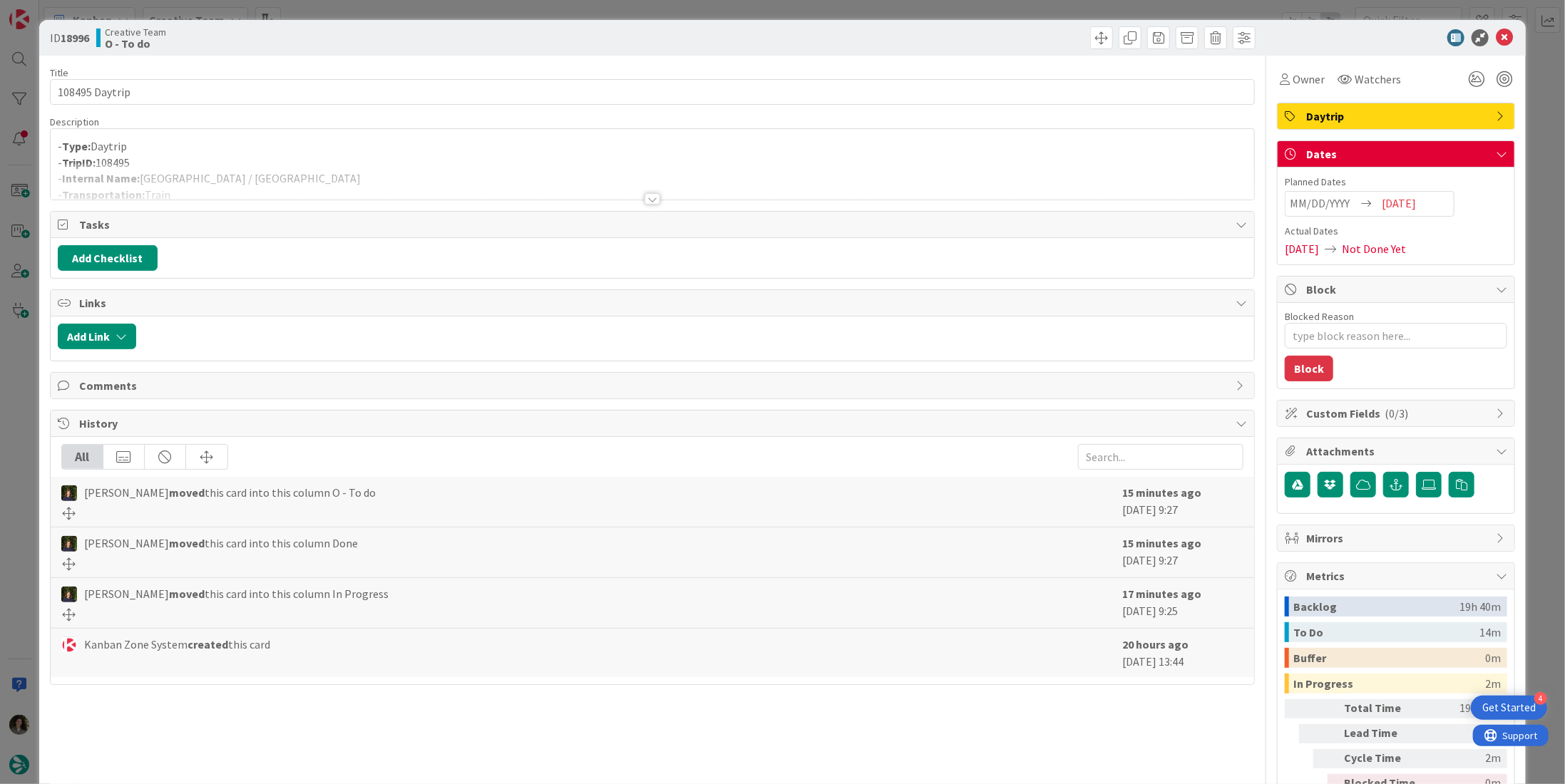 scroll, scrollTop: 0, scrollLeft: 0, axis: both 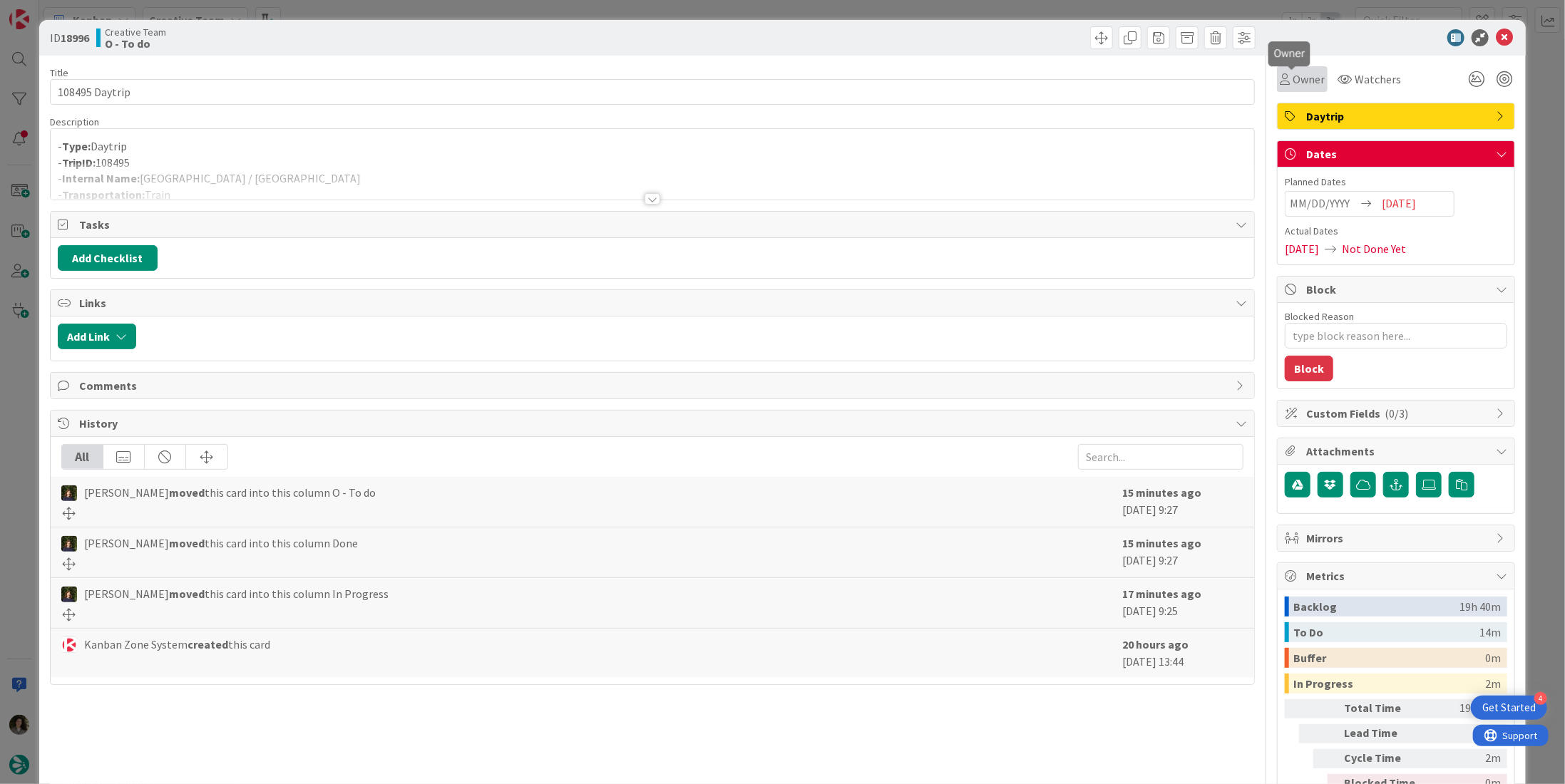 click on "Owner" at bounding box center [1308, 79] 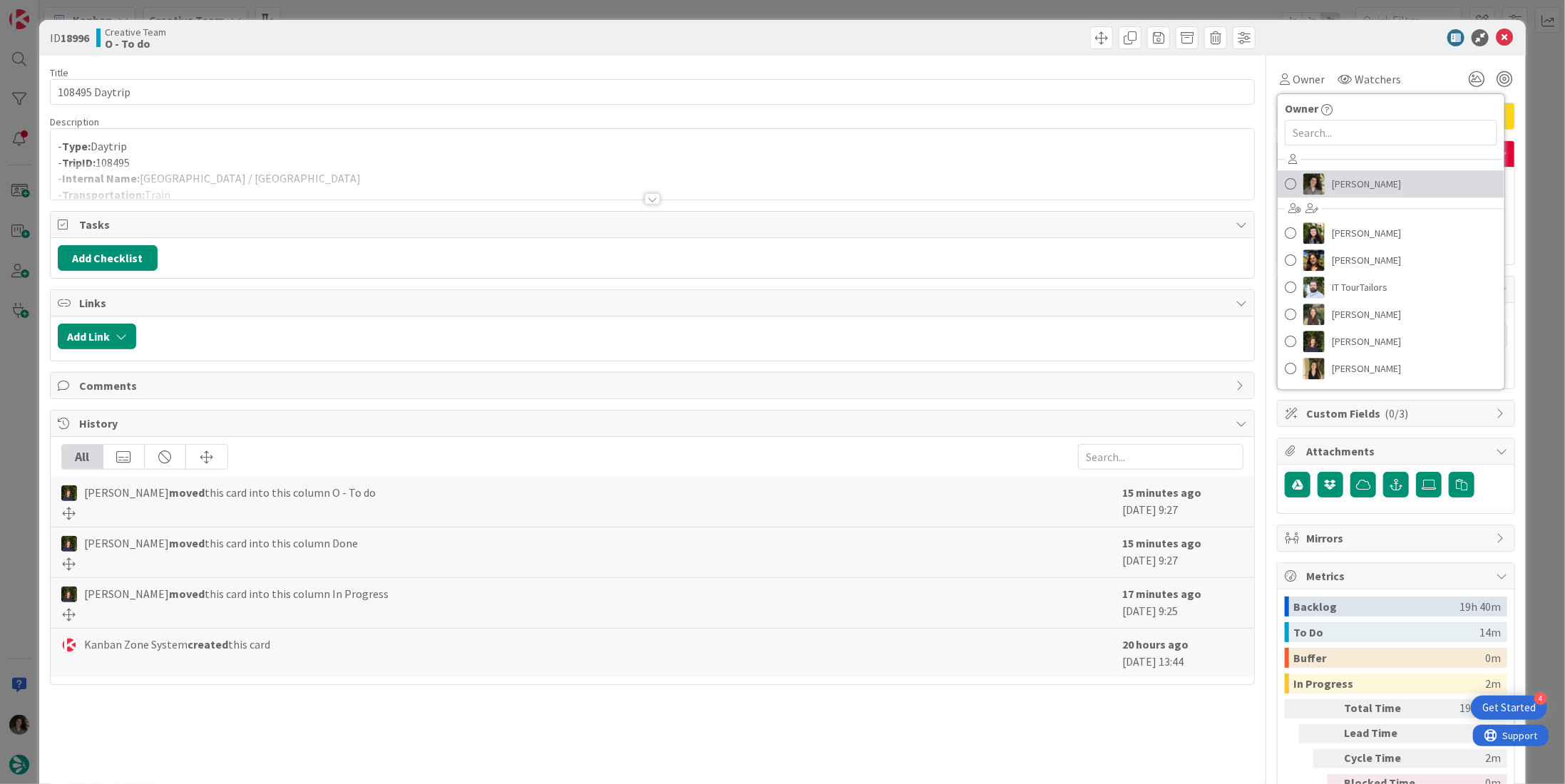 drag, startPoint x: 1353, startPoint y: 171, endPoint x: 1366, endPoint y: 167, distance: 13.601471 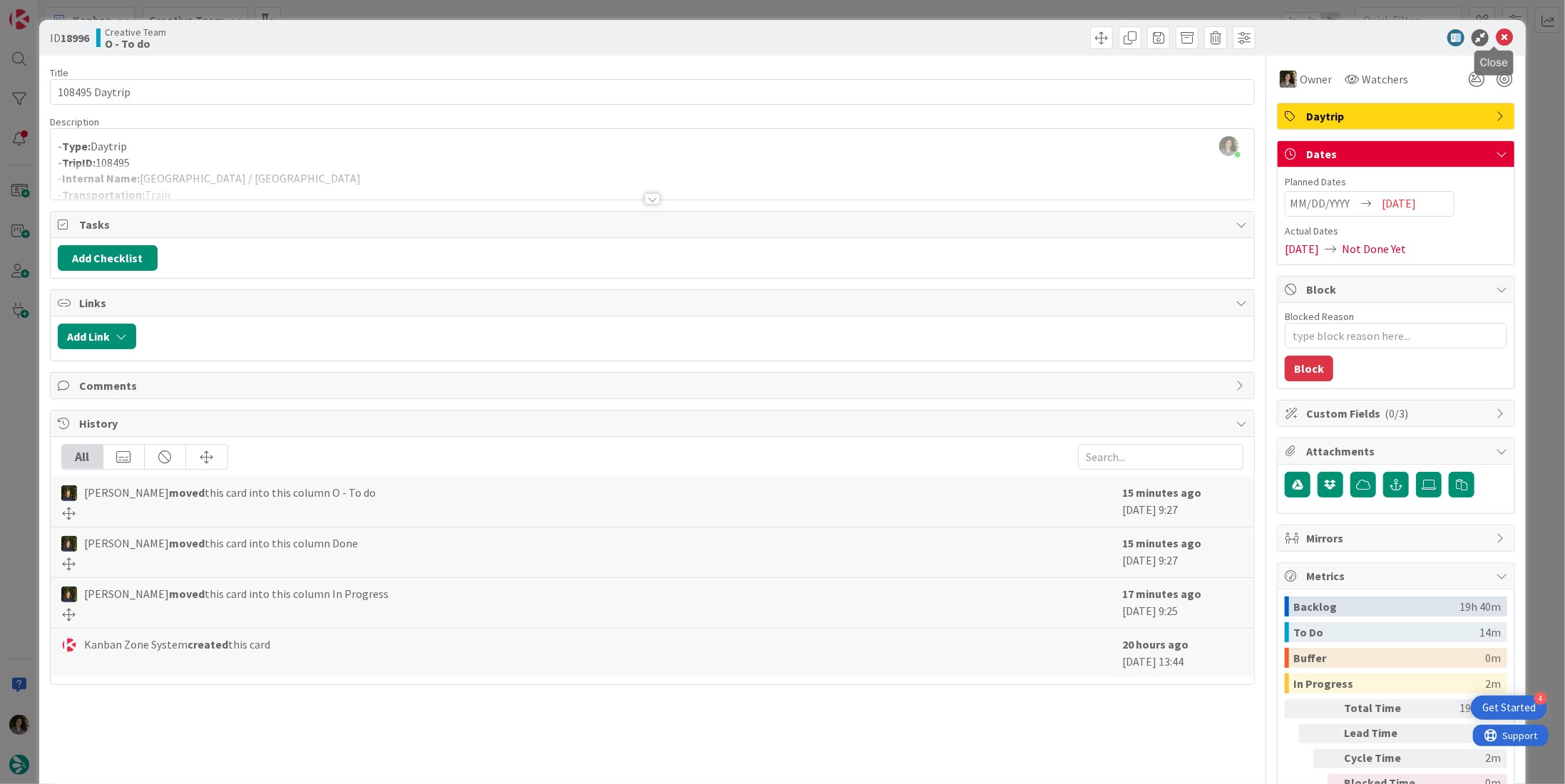 click at bounding box center [1504, 38] 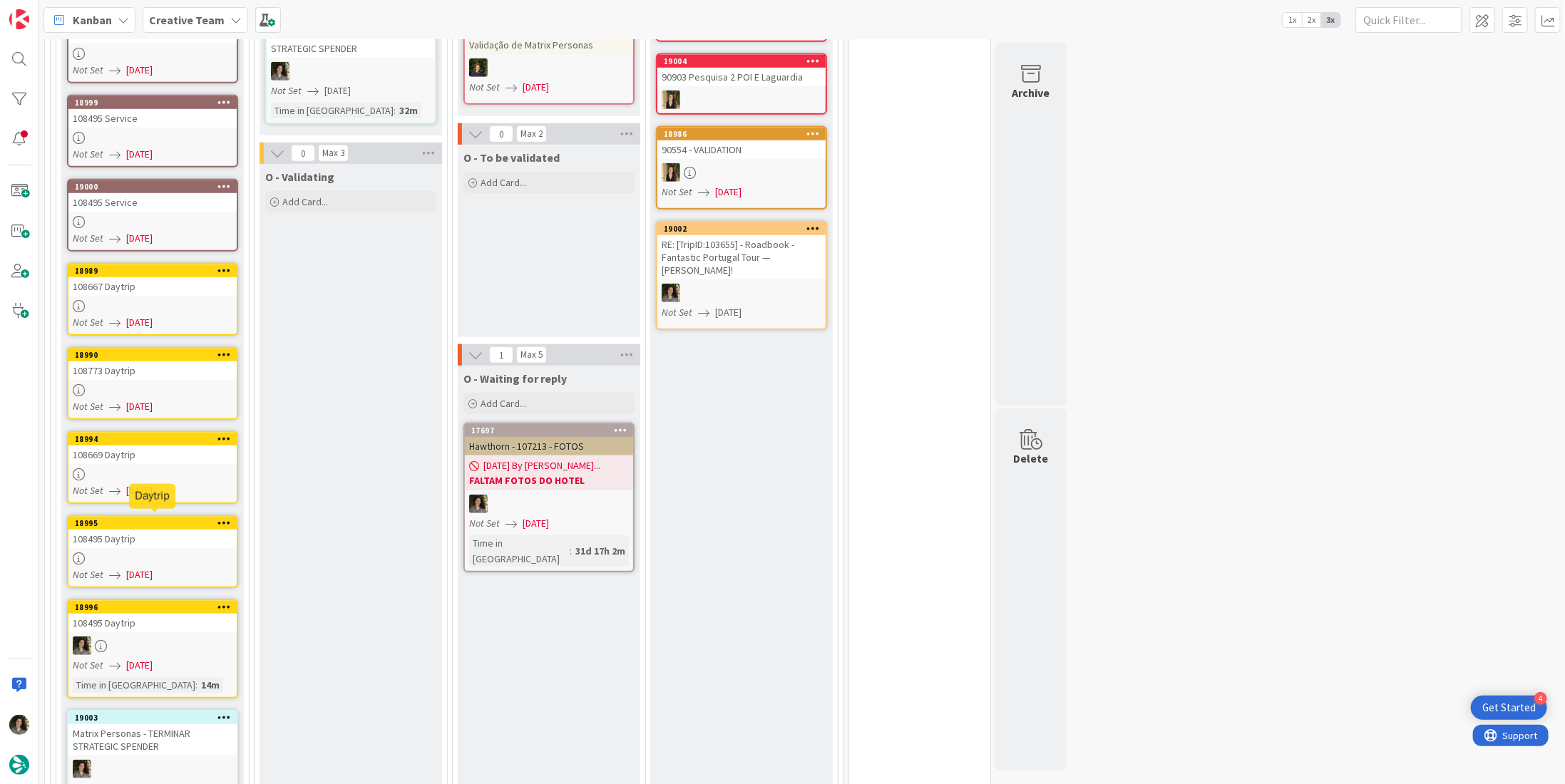 click on "18995" at bounding box center (155, 523) 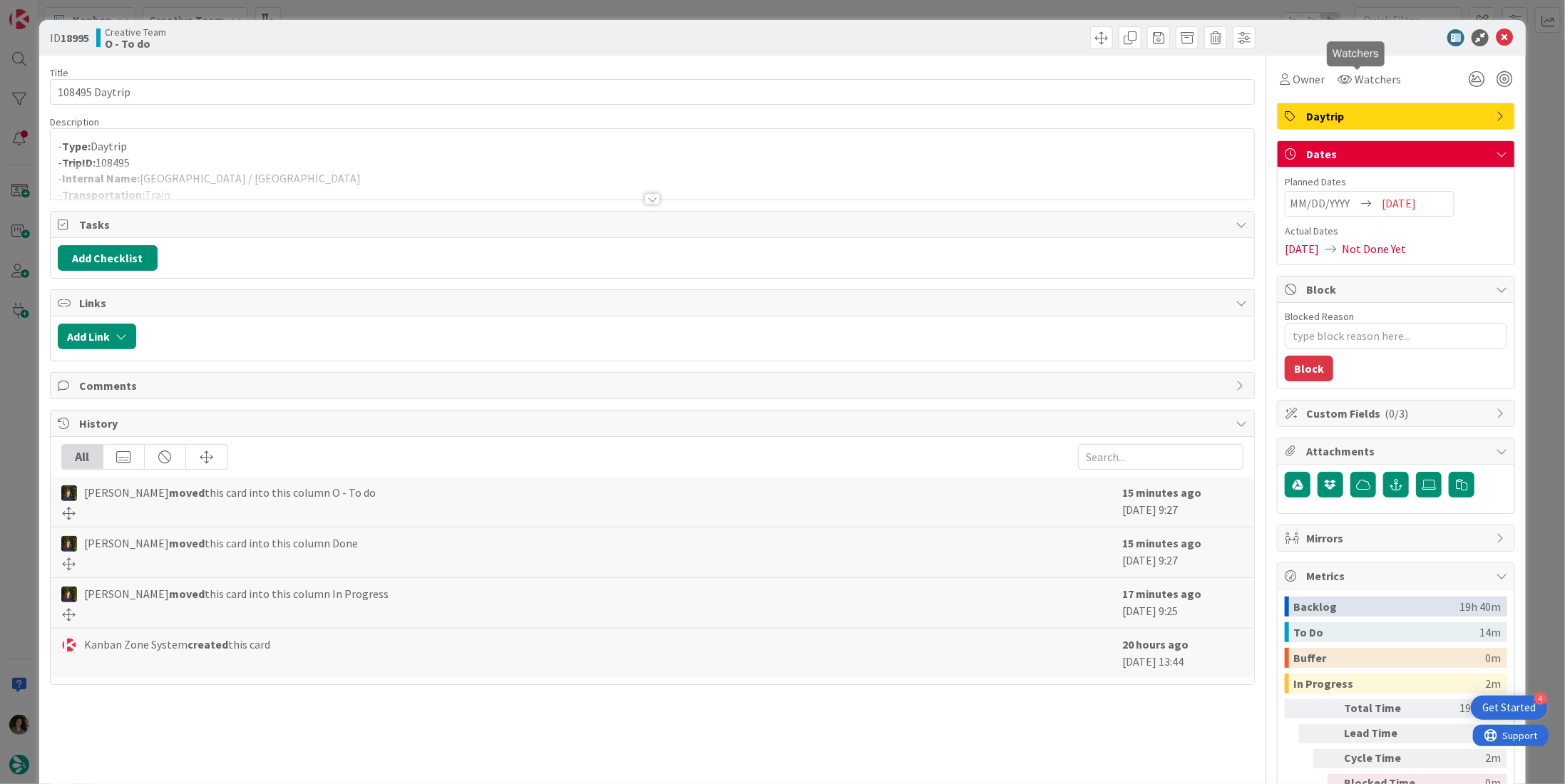 scroll, scrollTop: 0, scrollLeft: 0, axis: both 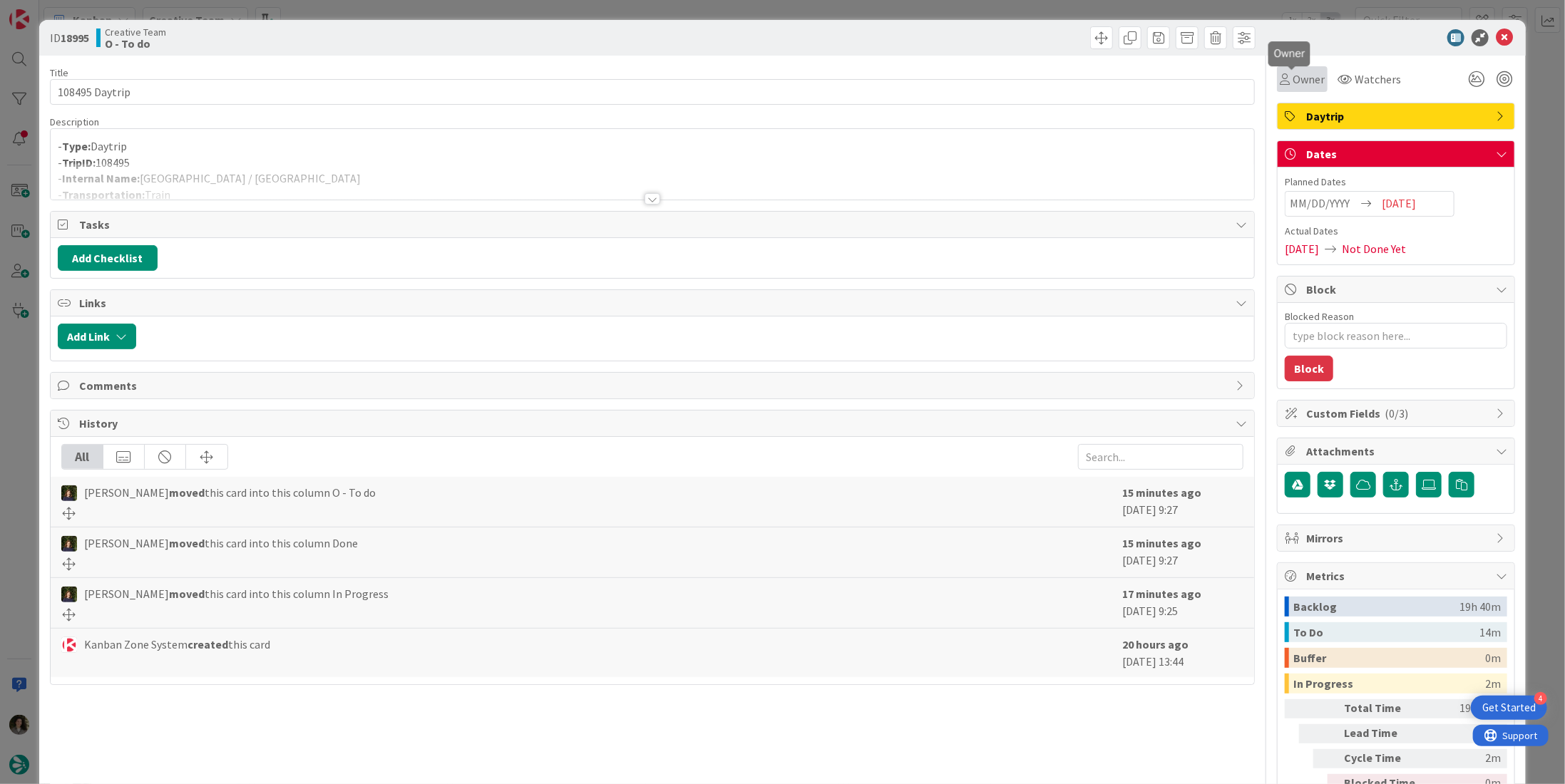 click on "Owner" at bounding box center [1308, 79] 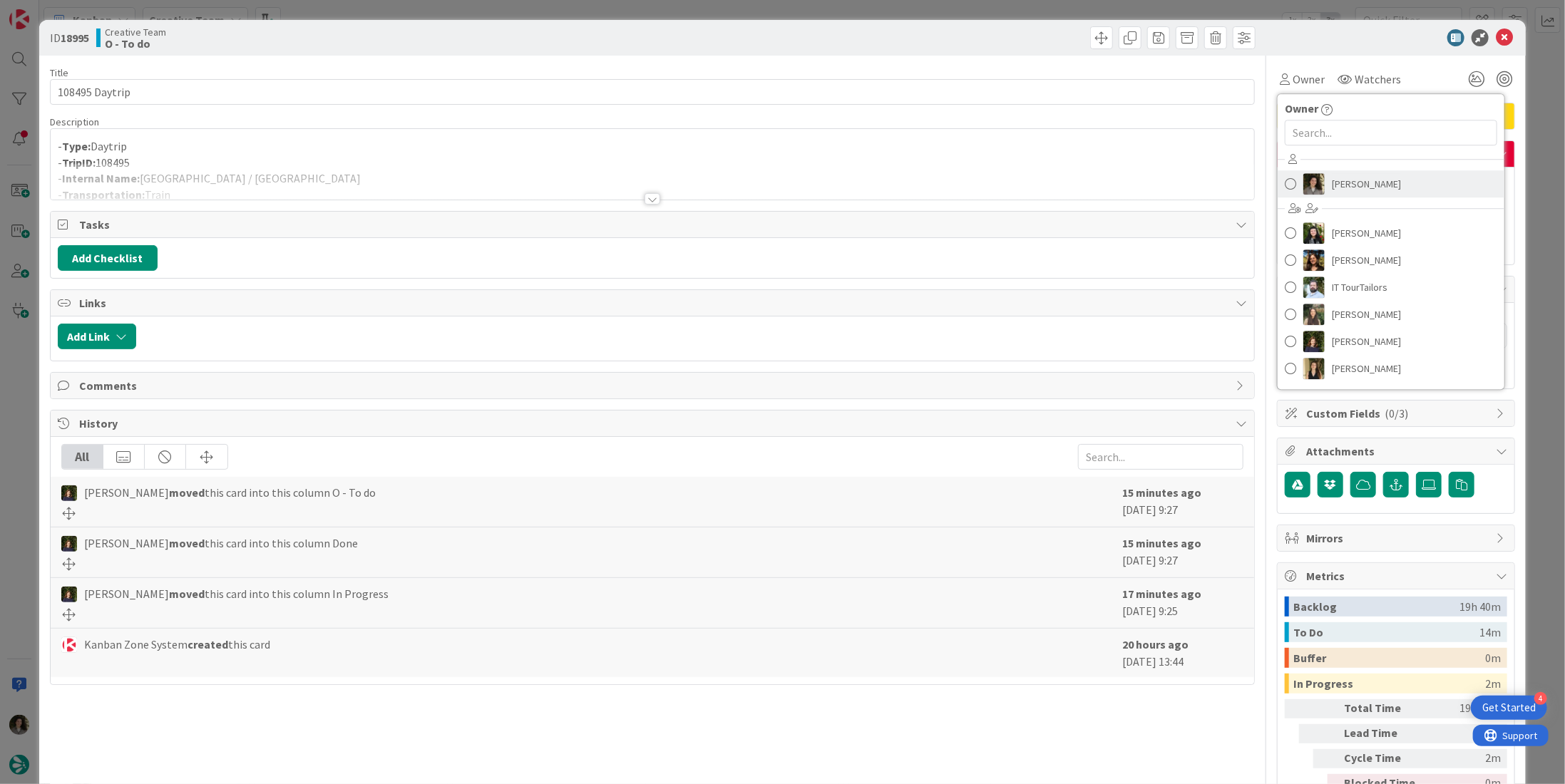 click on "[PERSON_NAME]" at bounding box center (1366, 184) 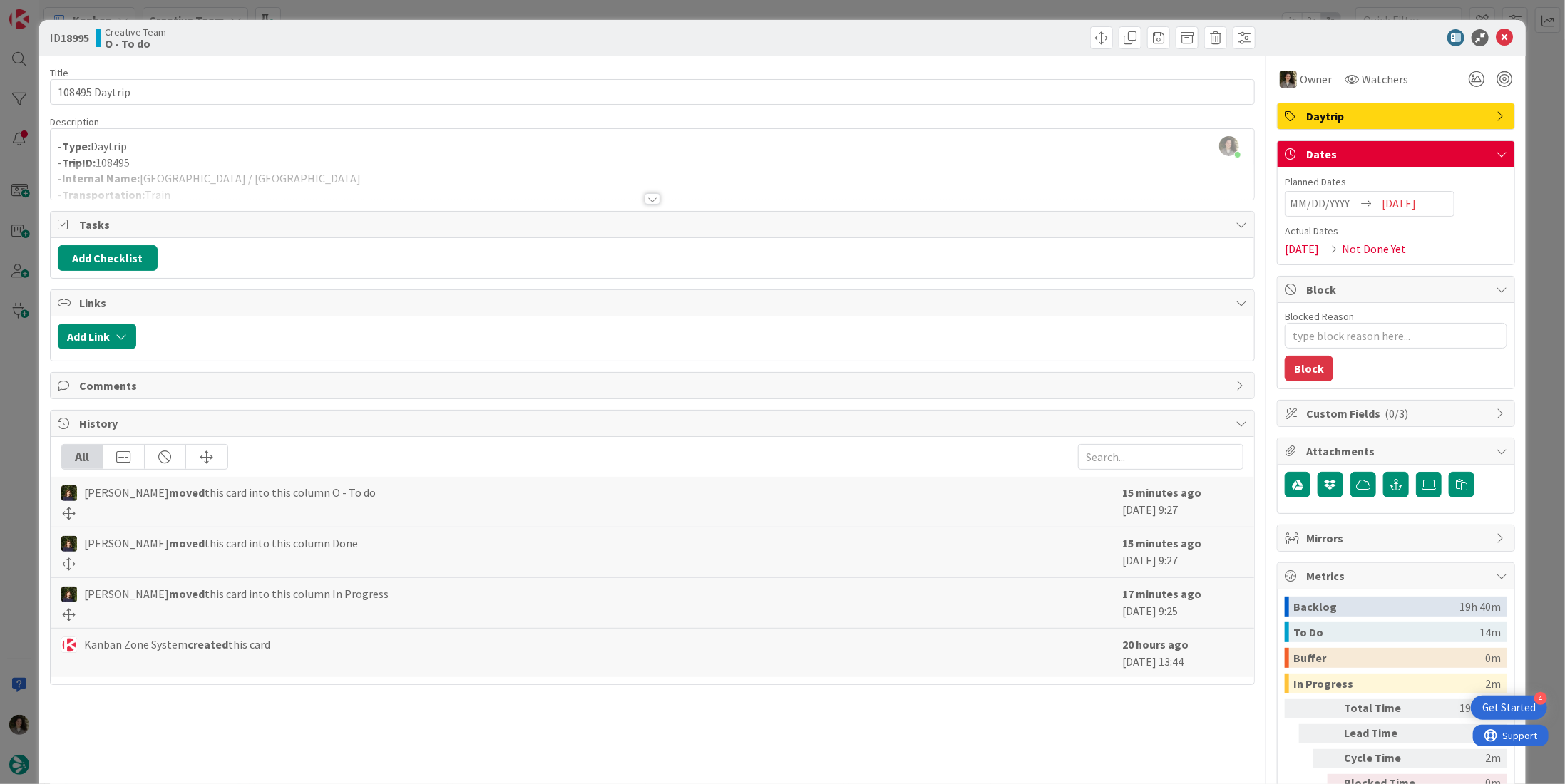 click at bounding box center (1504, 38) 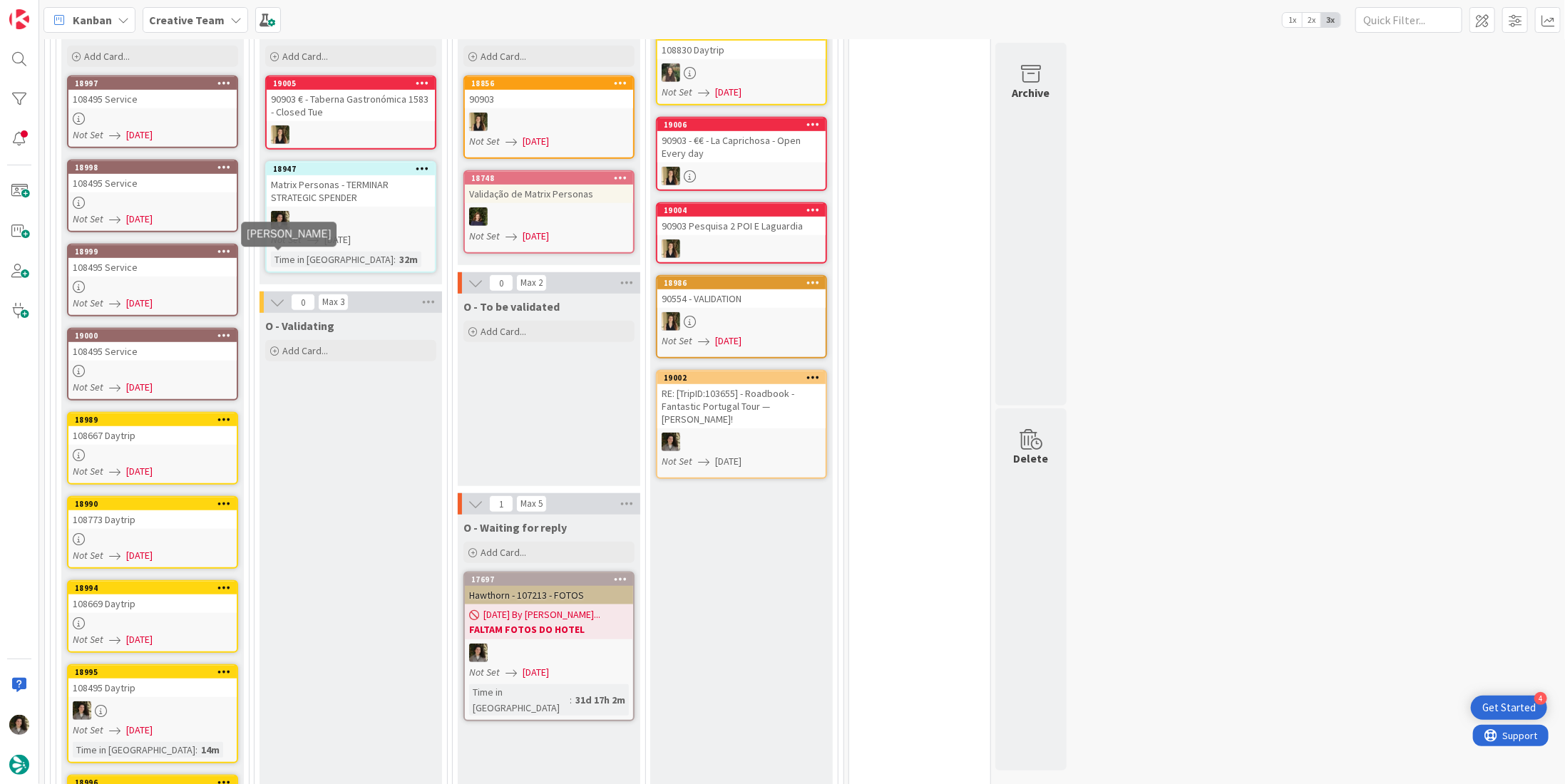 scroll, scrollTop: 352, scrollLeft: 0, axis: vertical 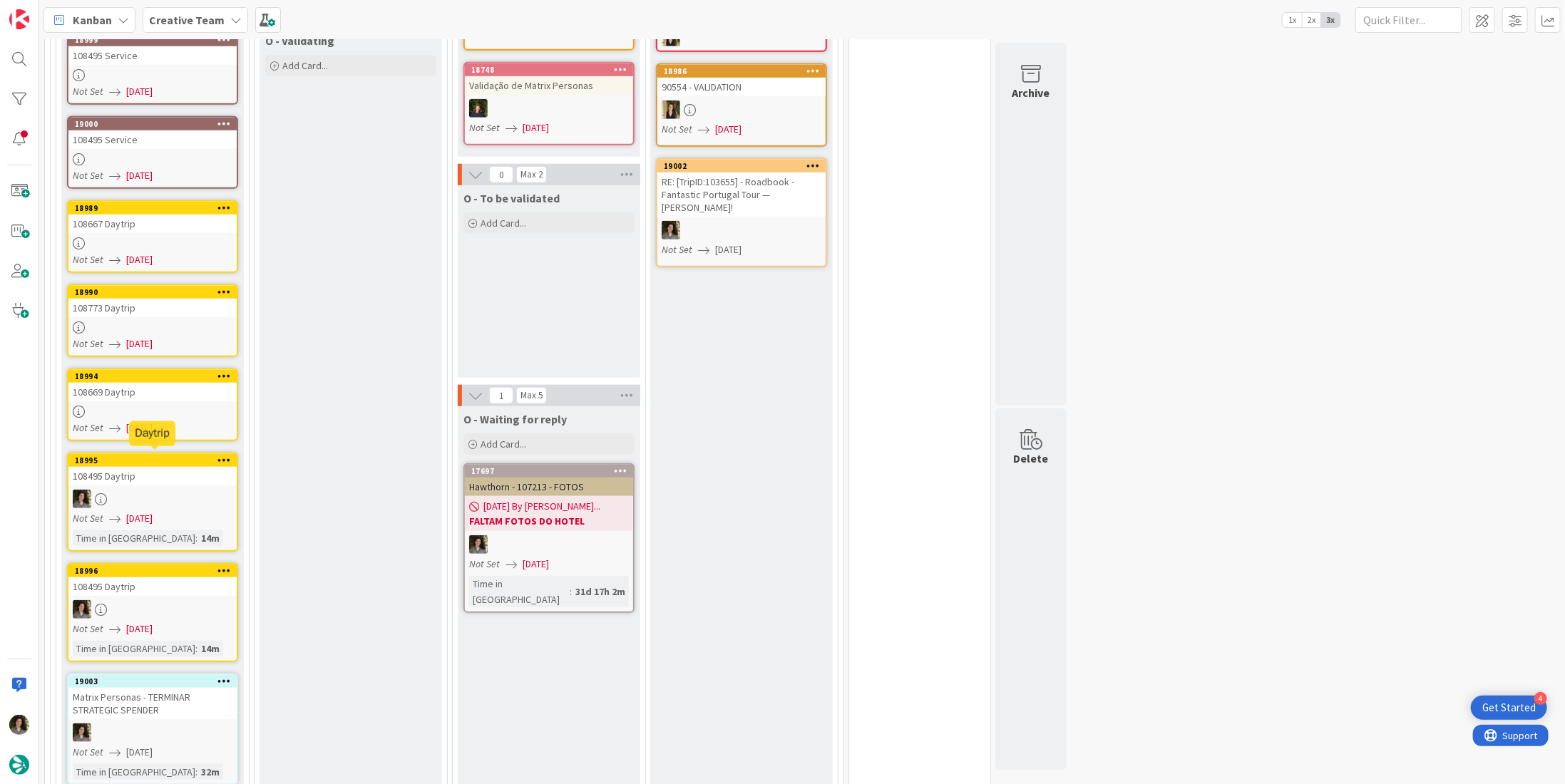 click at bounding box center (153, 411) 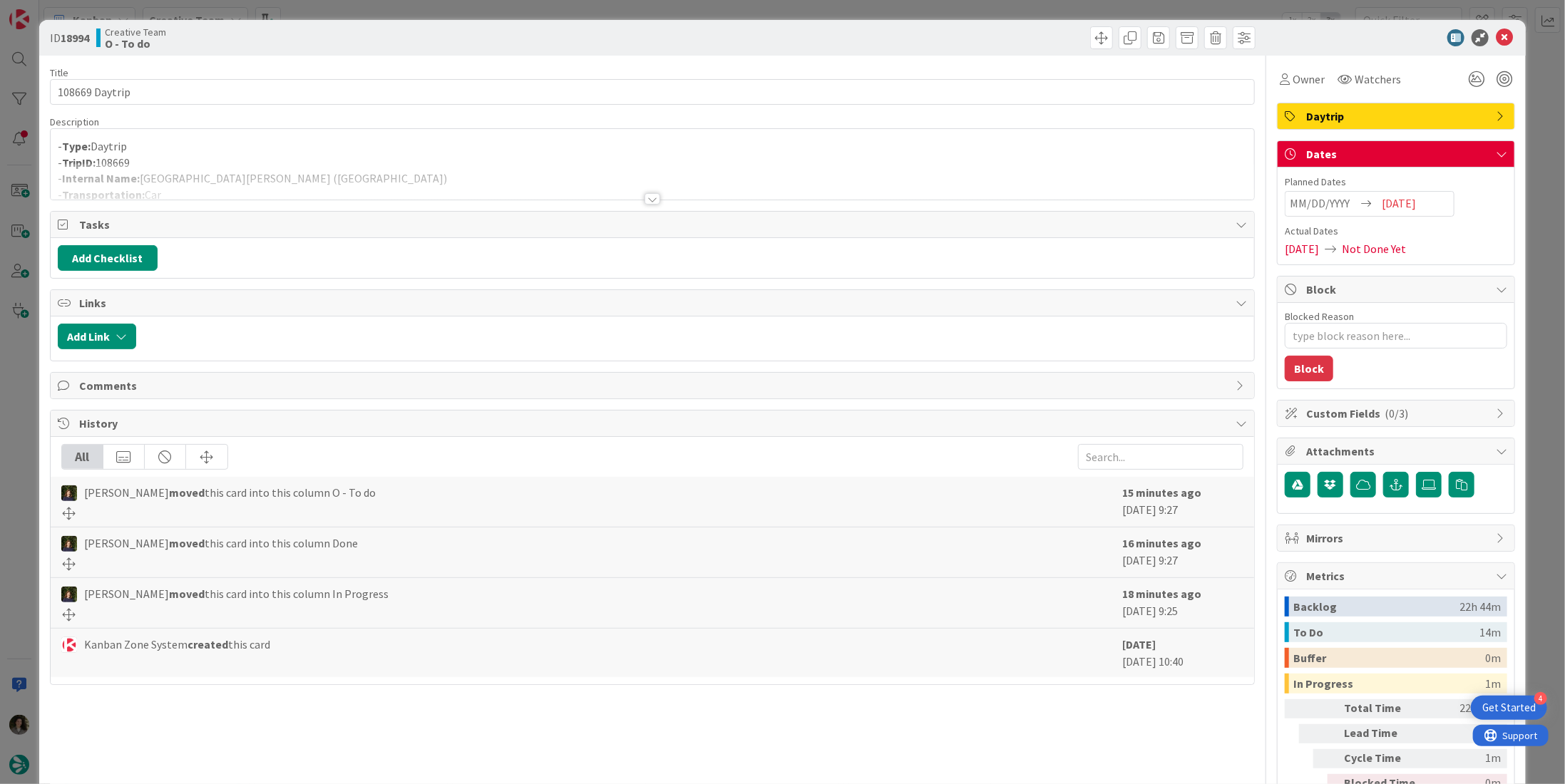 scroll, scrollTop: 0, scrollLeft: 0, axis: both 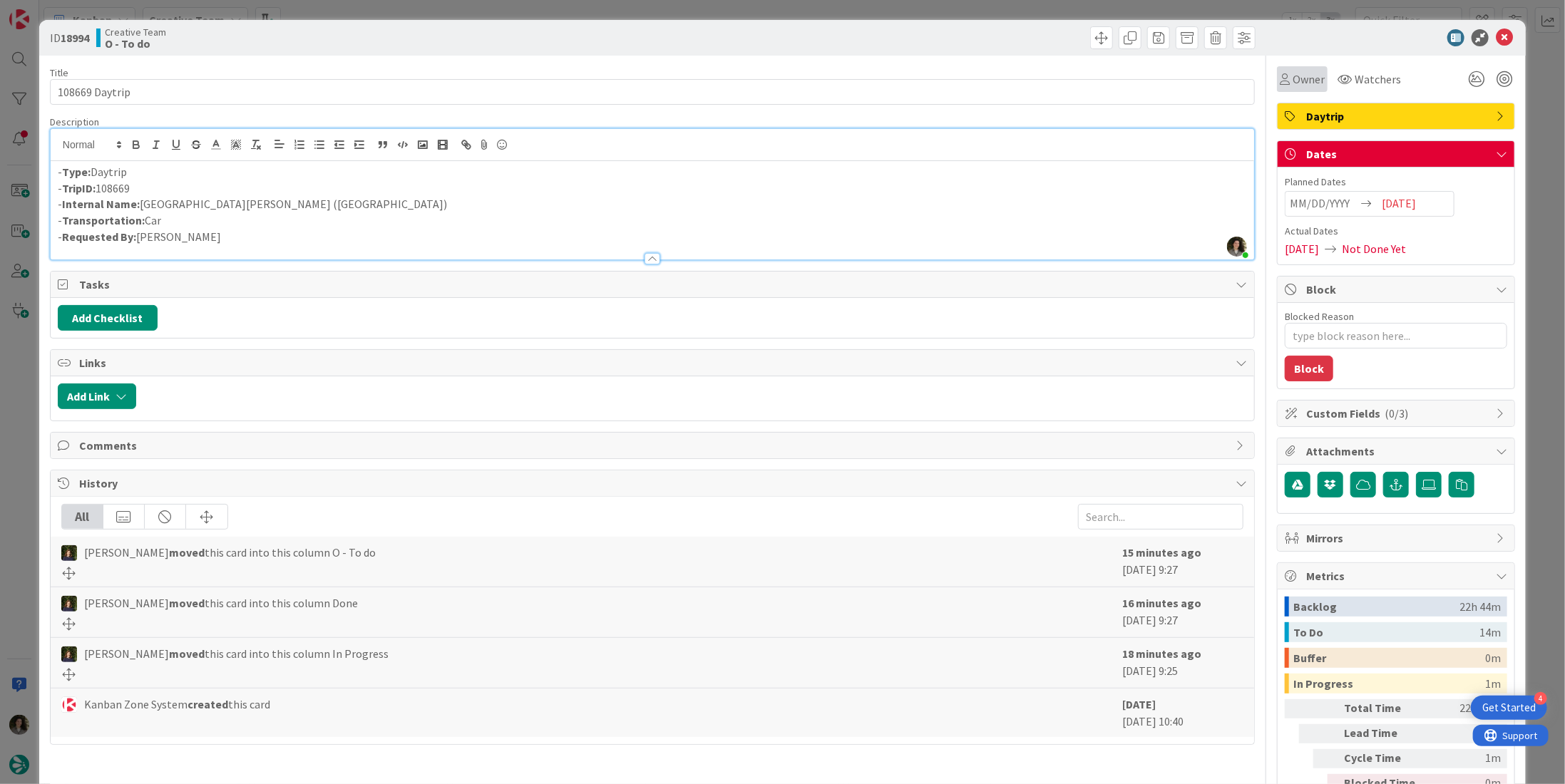 click on "Owner" at bounding box center (1308, 79) 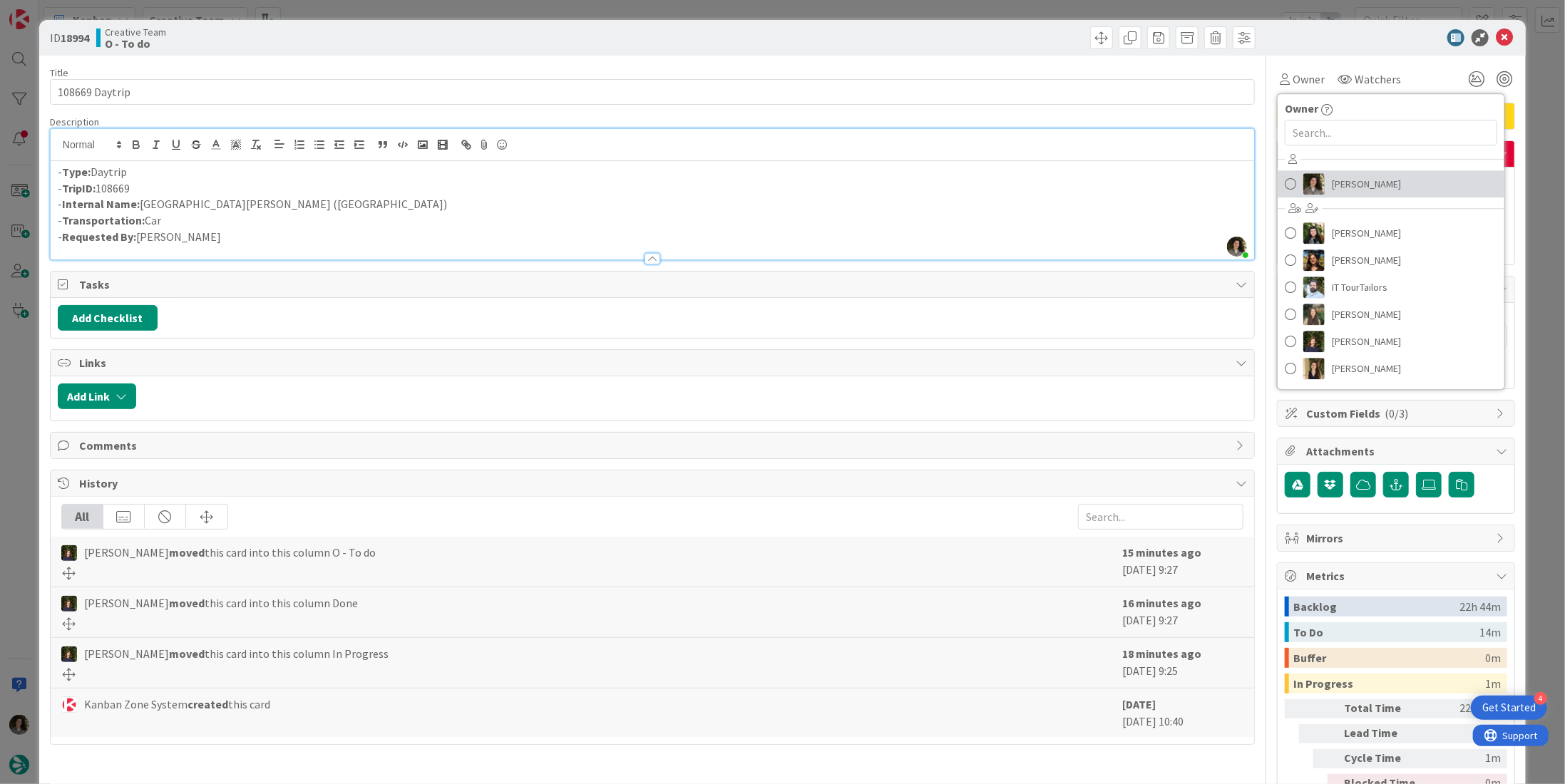 click on "[PERSON_NAME]" at bounding box center (1391, 184) 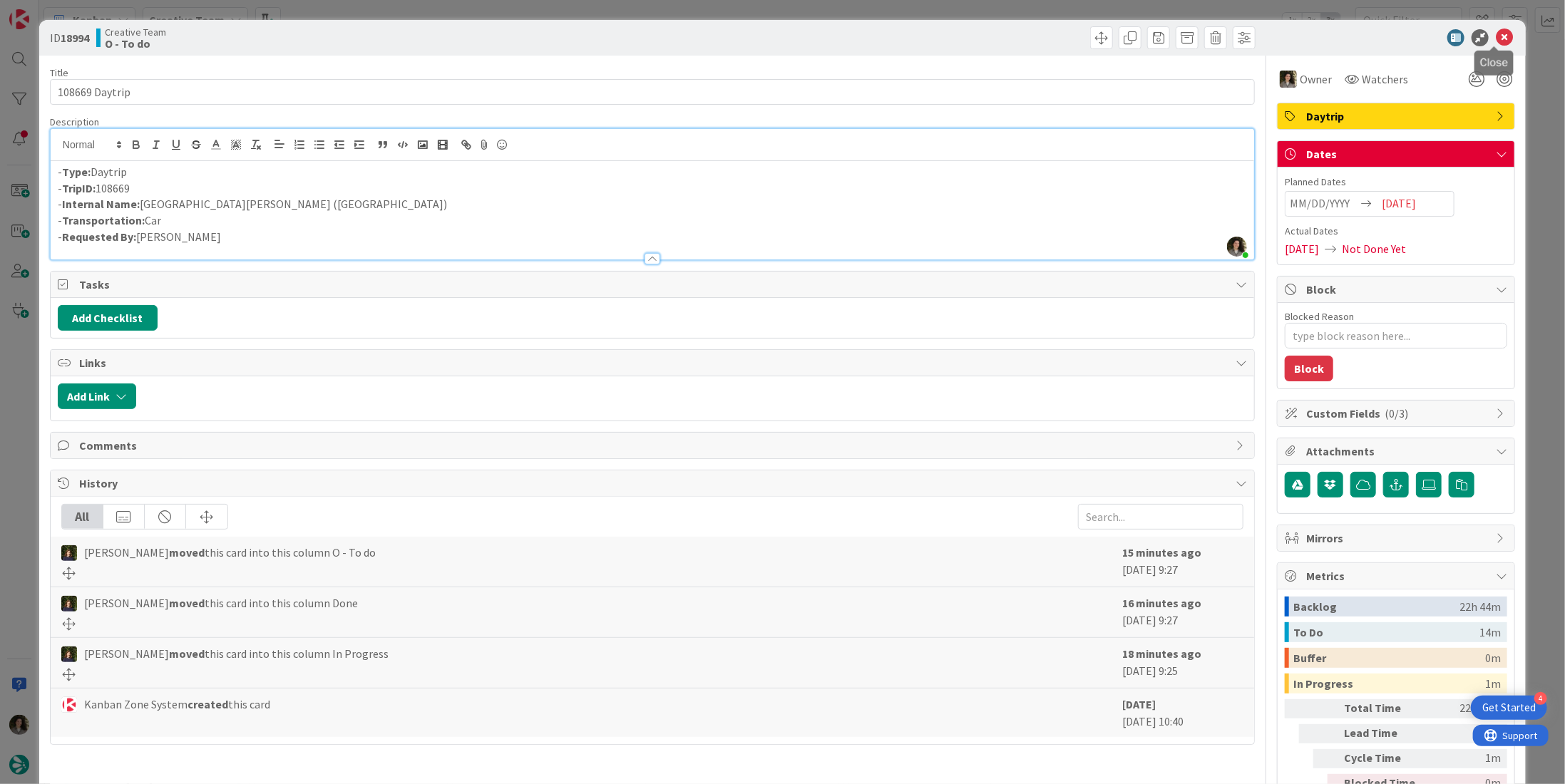 click at bounding box center (1504, 38) 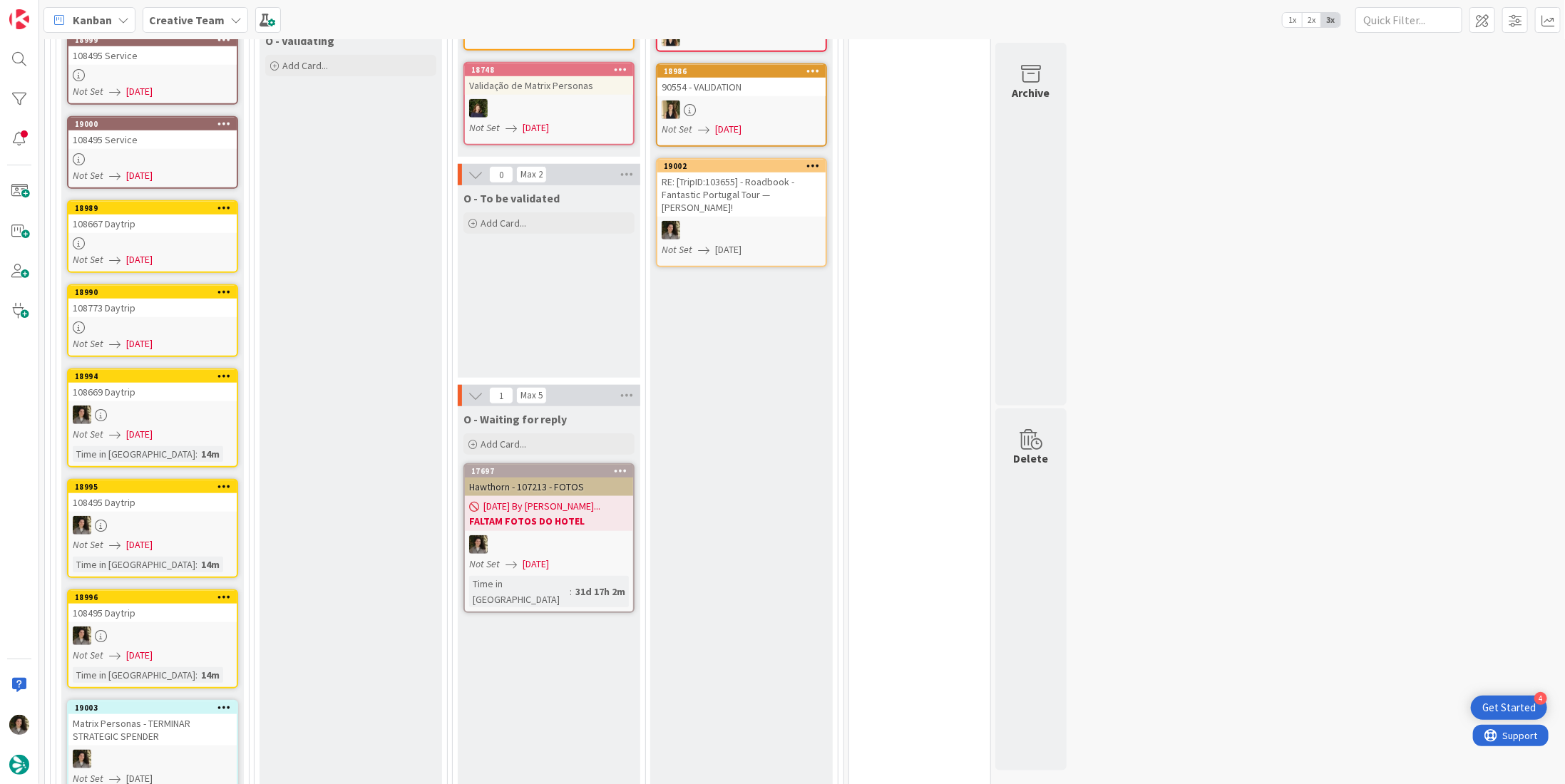 scroll, scrollTop: 0, scrollLeft: 0, axis: both 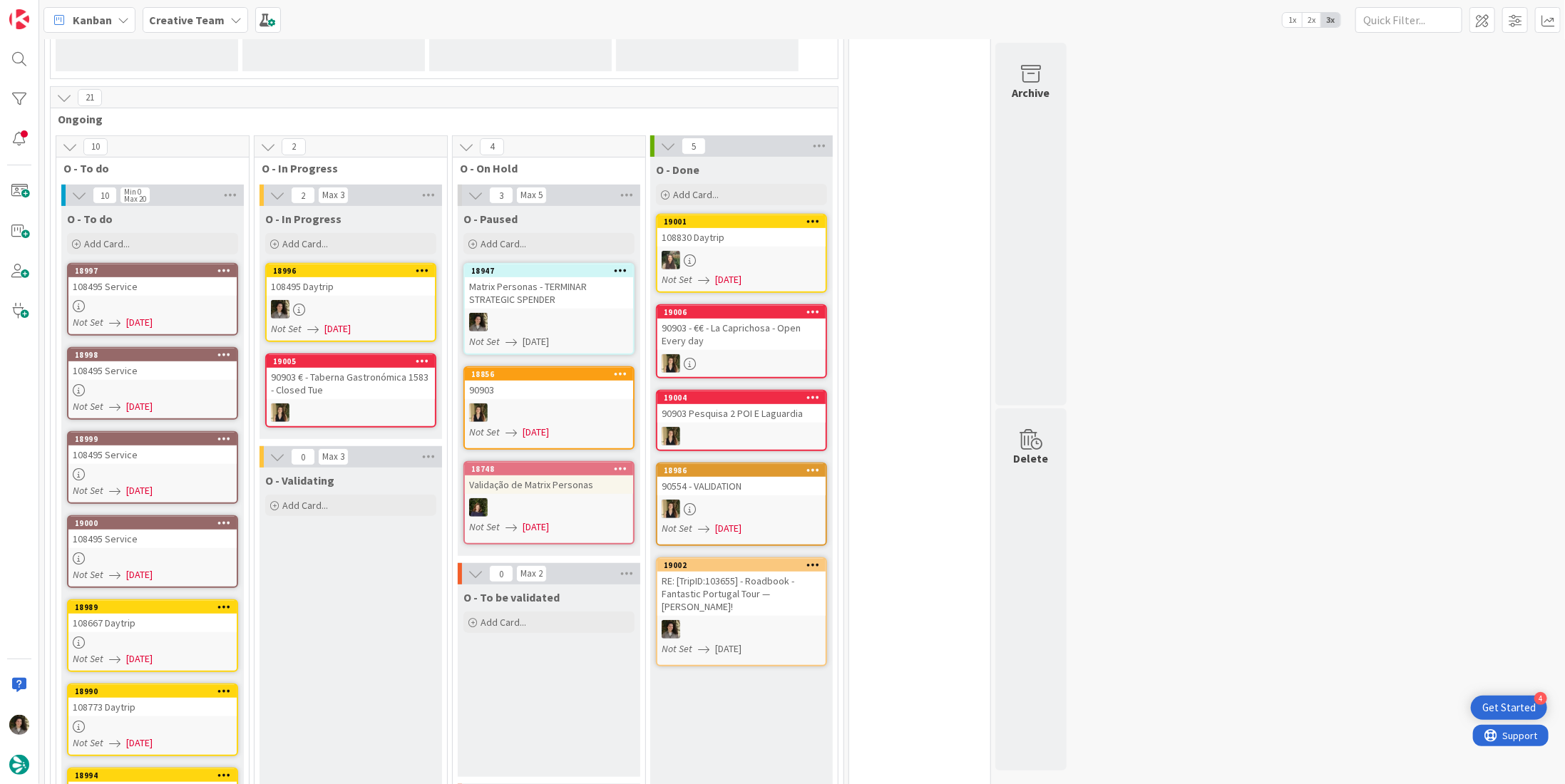 click on "108495 Daytrip" at bounding box center (351, 287) 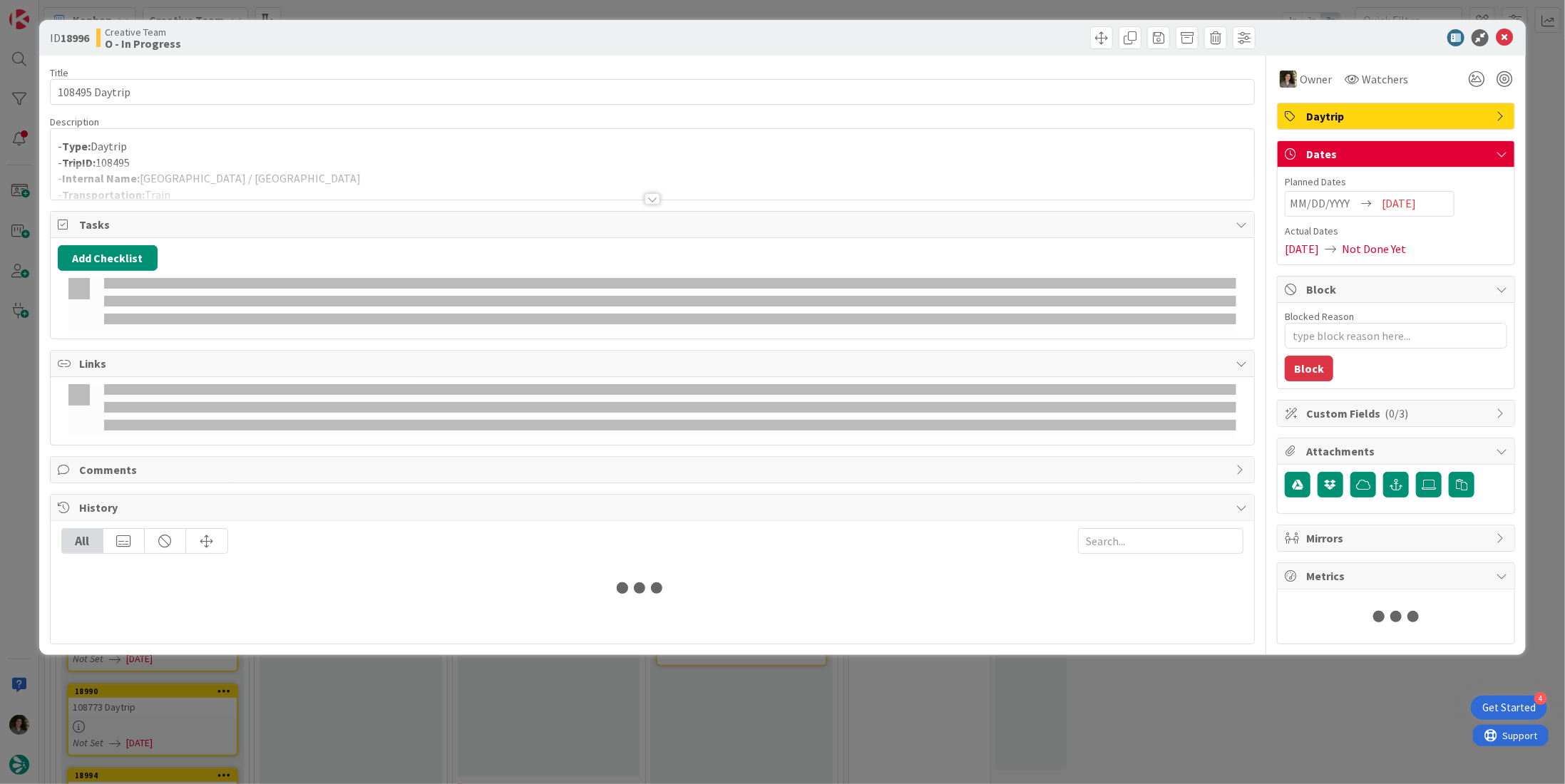 type on "x" 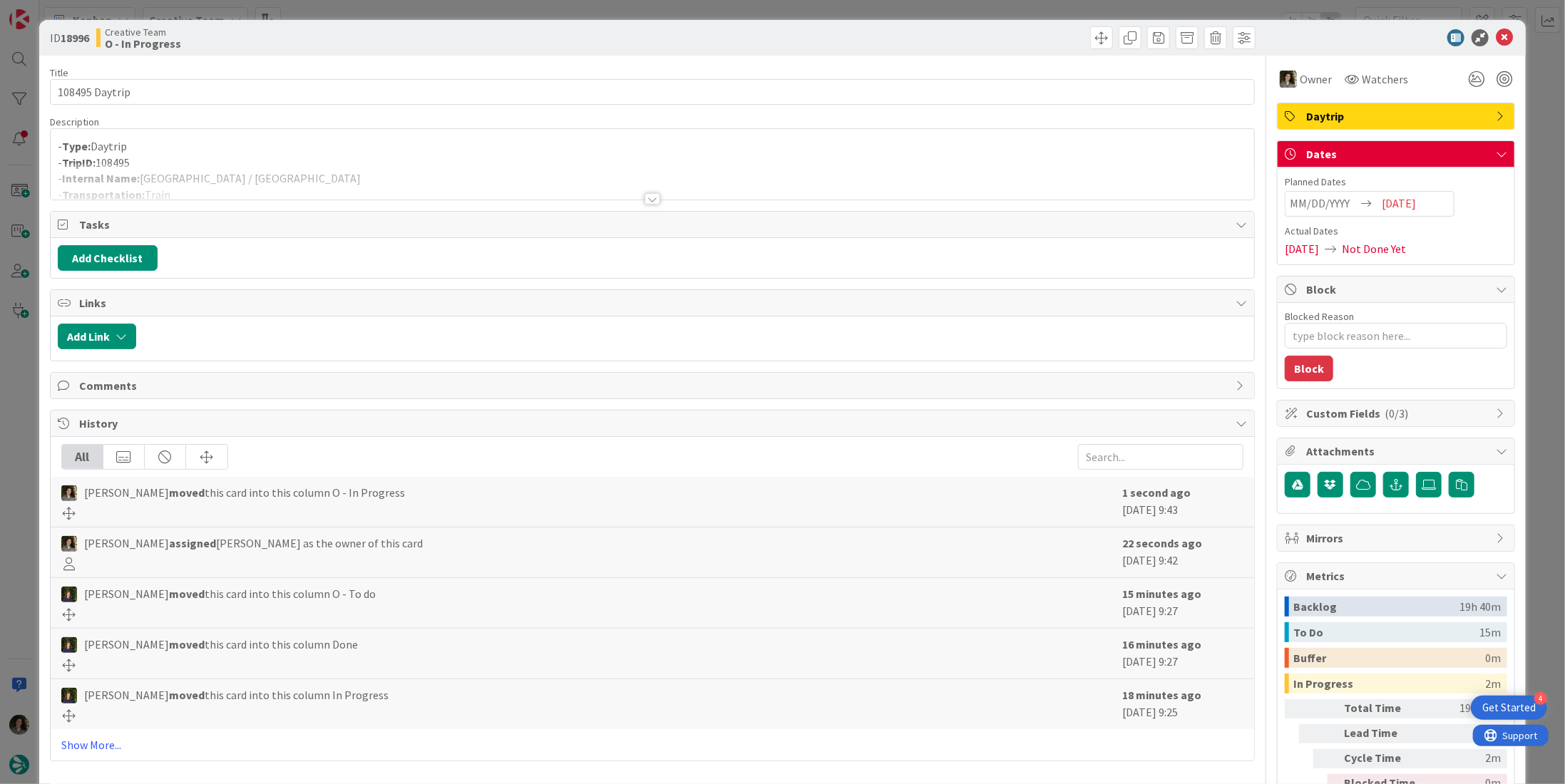 scroll, scrollTop: 0, scrollLeft: 0, axis: both 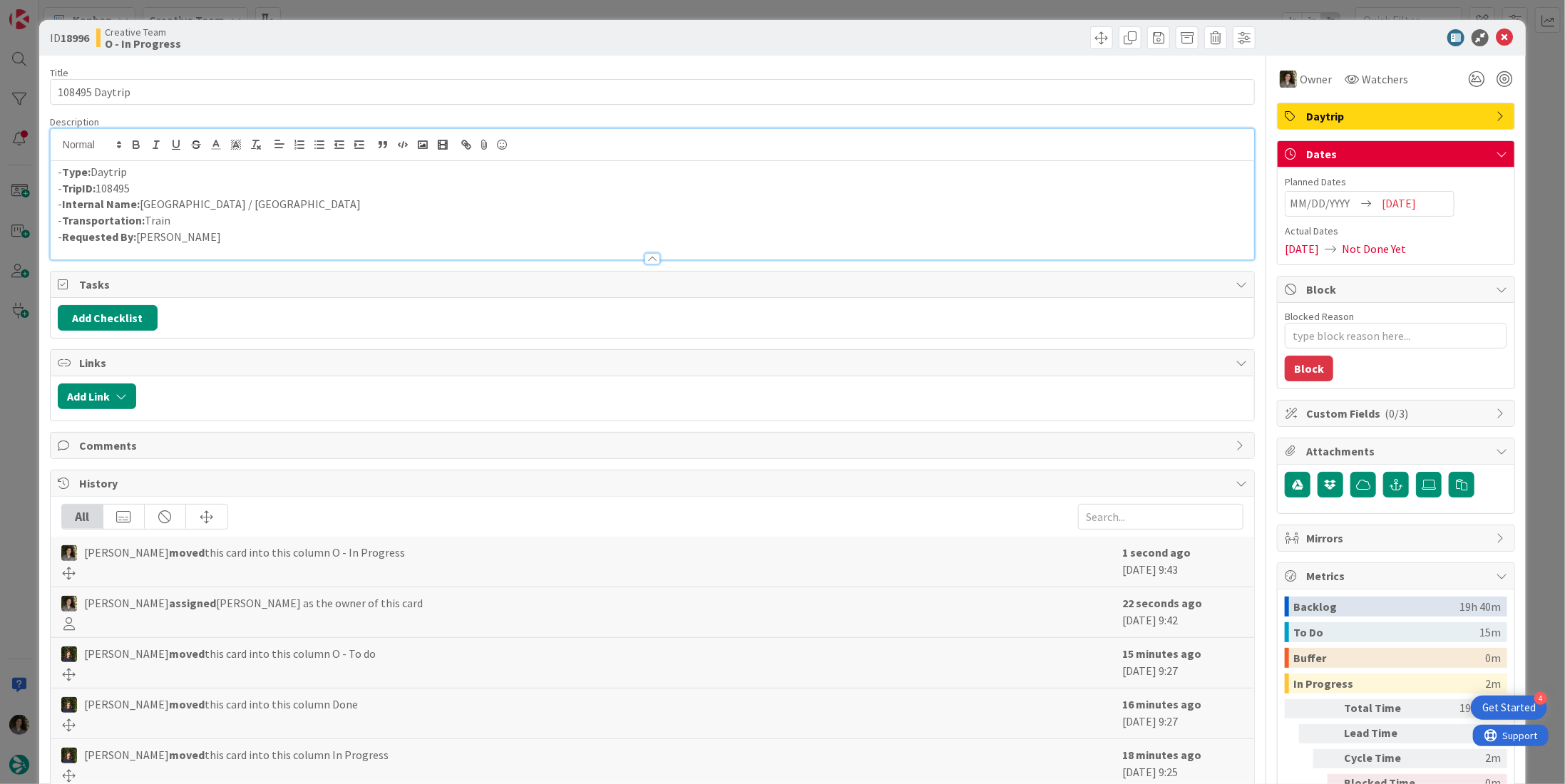 click on "-  TripID:  108495" at bounding box center [652, 188] 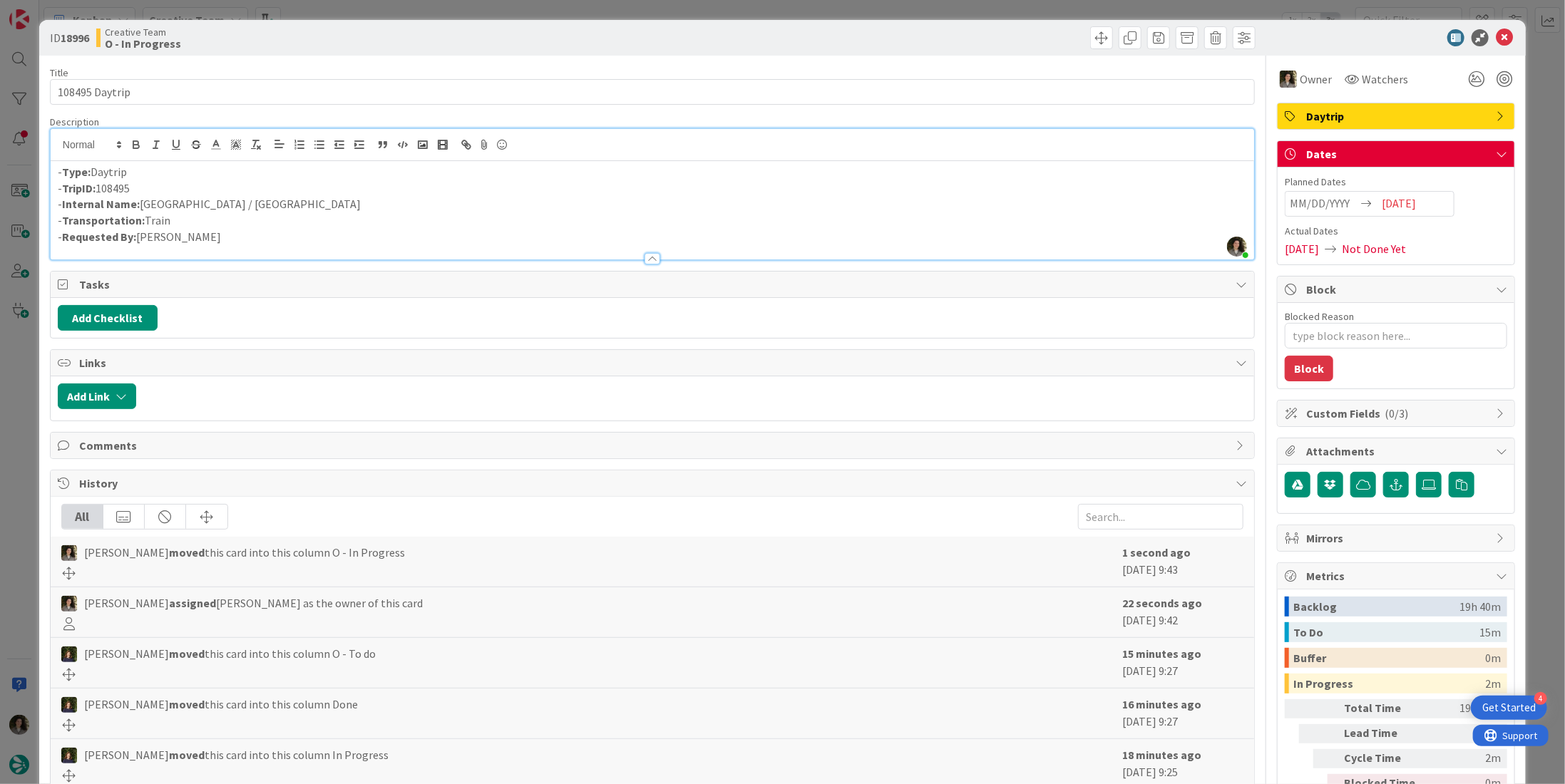 type 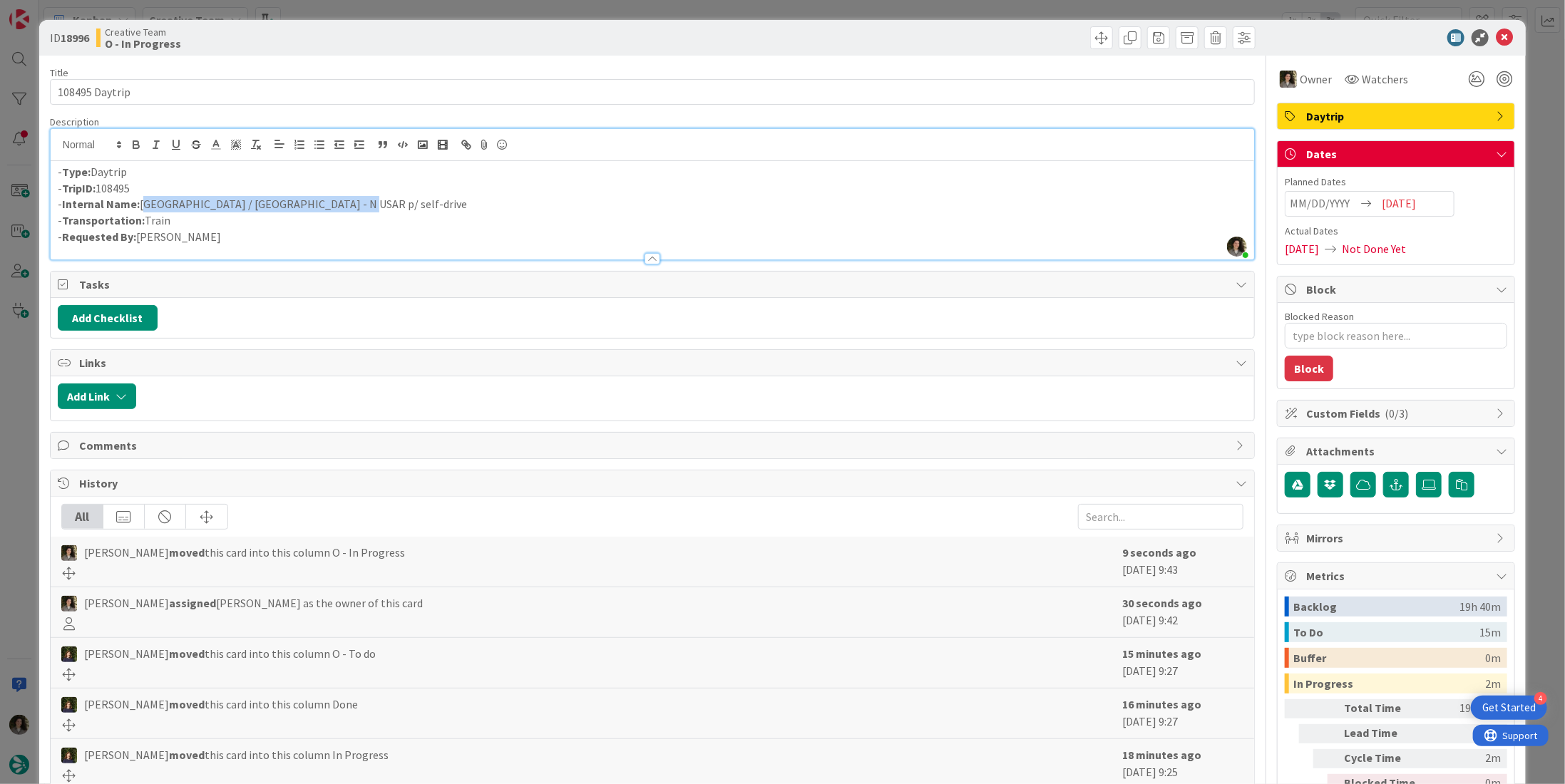 drag, startPoint x: 268, startPoint y: 205, endPoint x: 143, endPoint y: 205, distance: 125 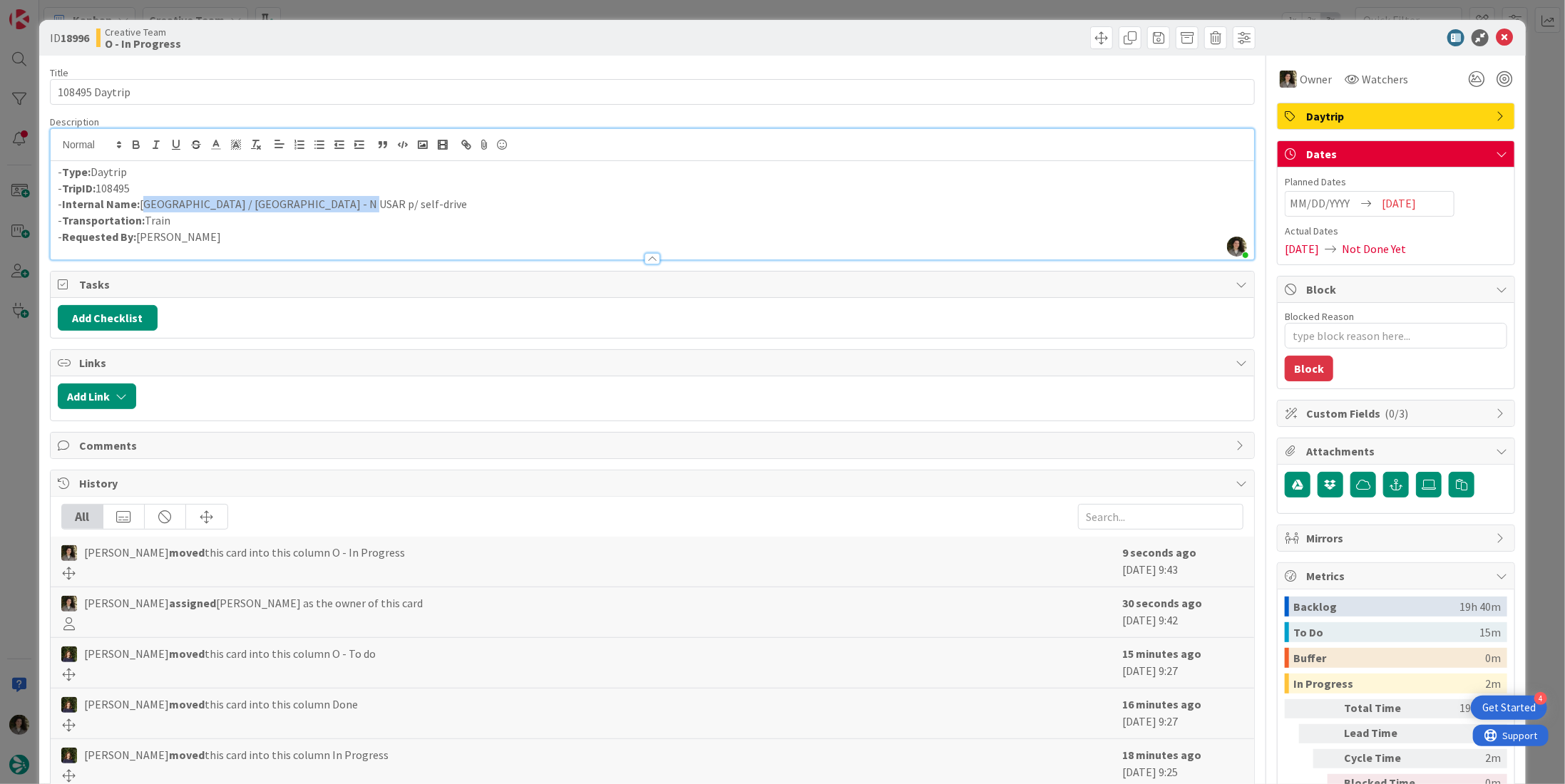 click on "-  Internal Name:  [PERSON_NAME] / [GEOGRAPHIC_DATA] - N USAR p/ self-drive" at bounding box center [652, 204] 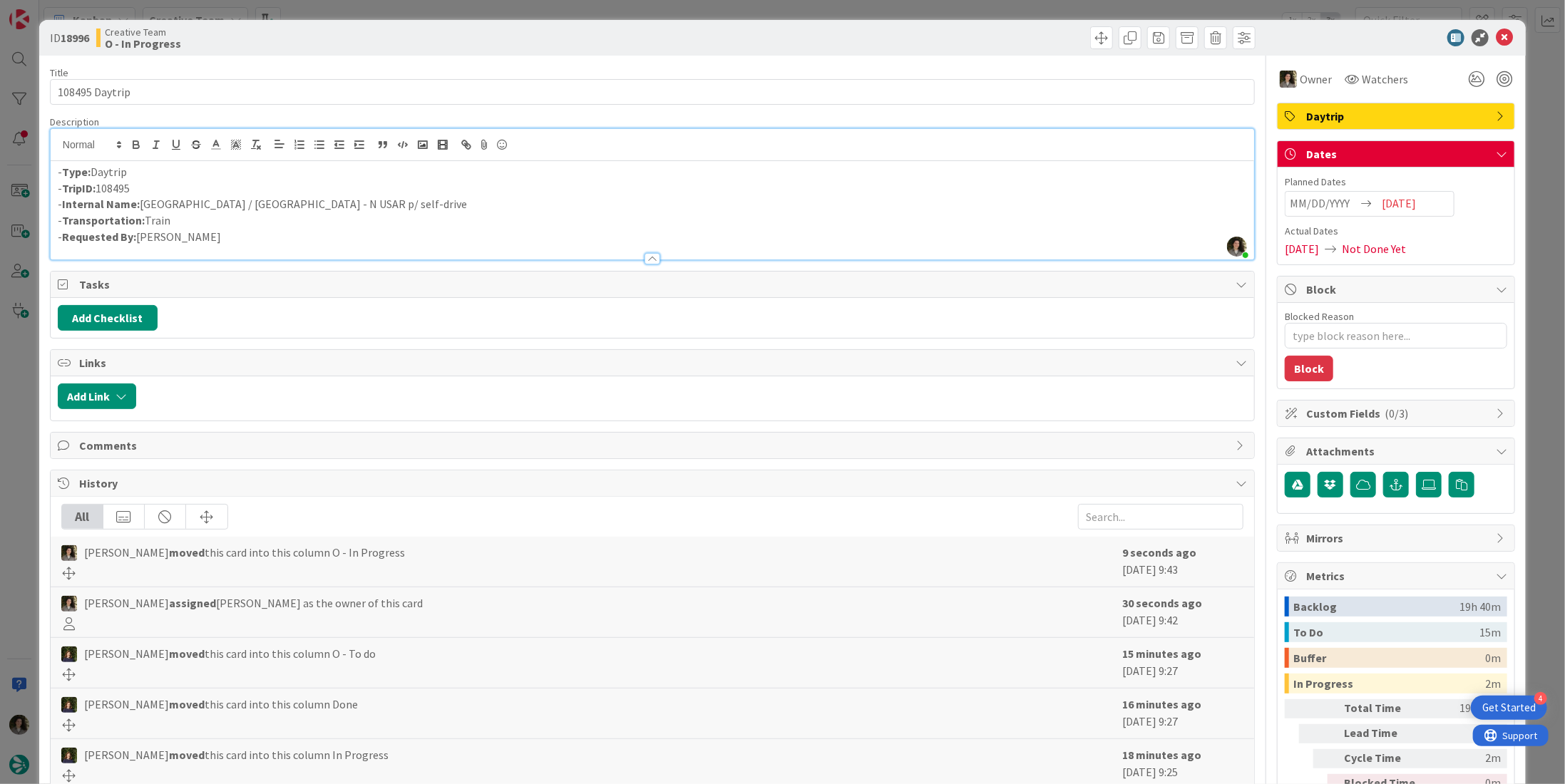 click at bounding box center [1389, 38] 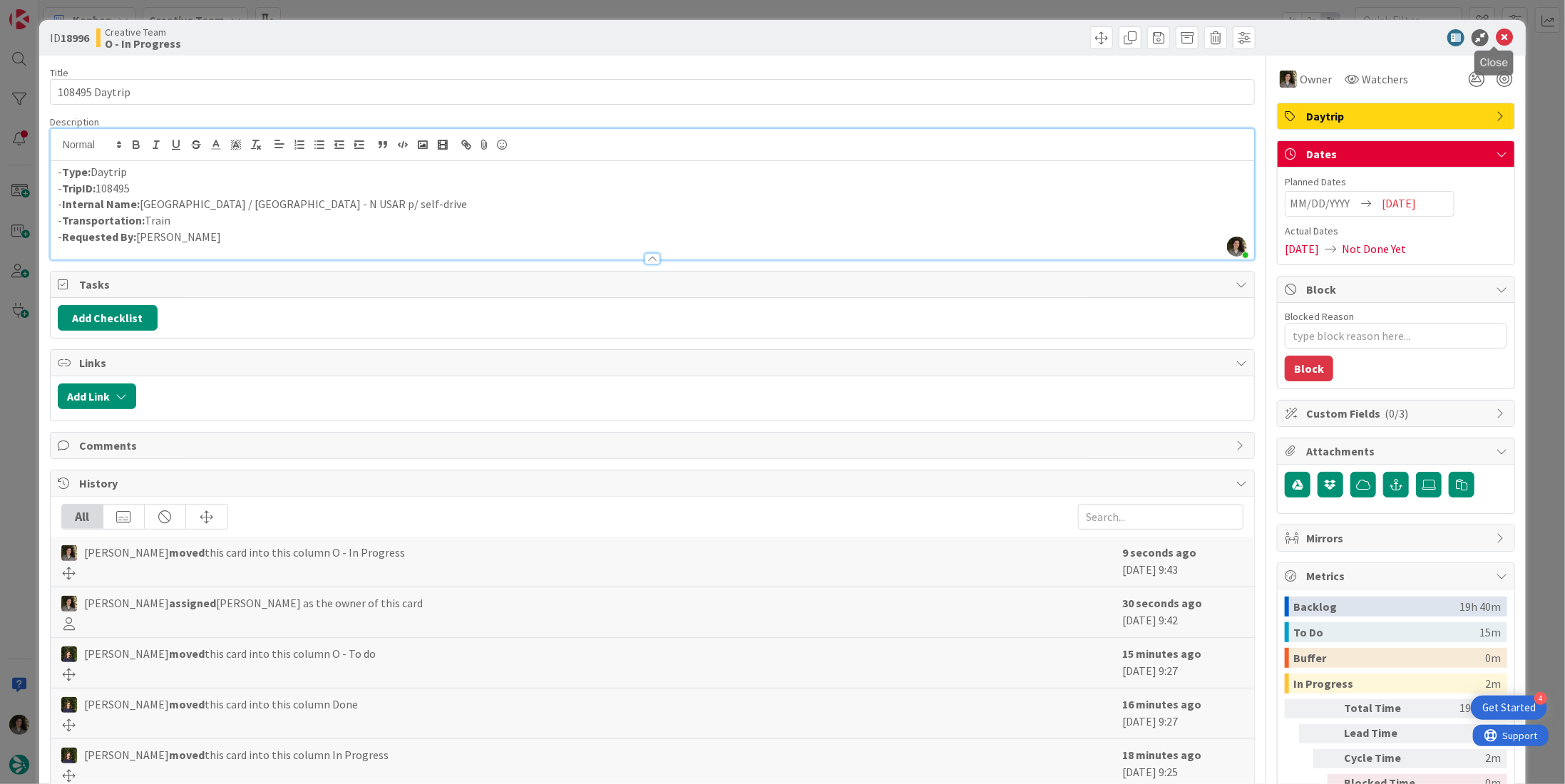 click at bounding box center [1504, 38] 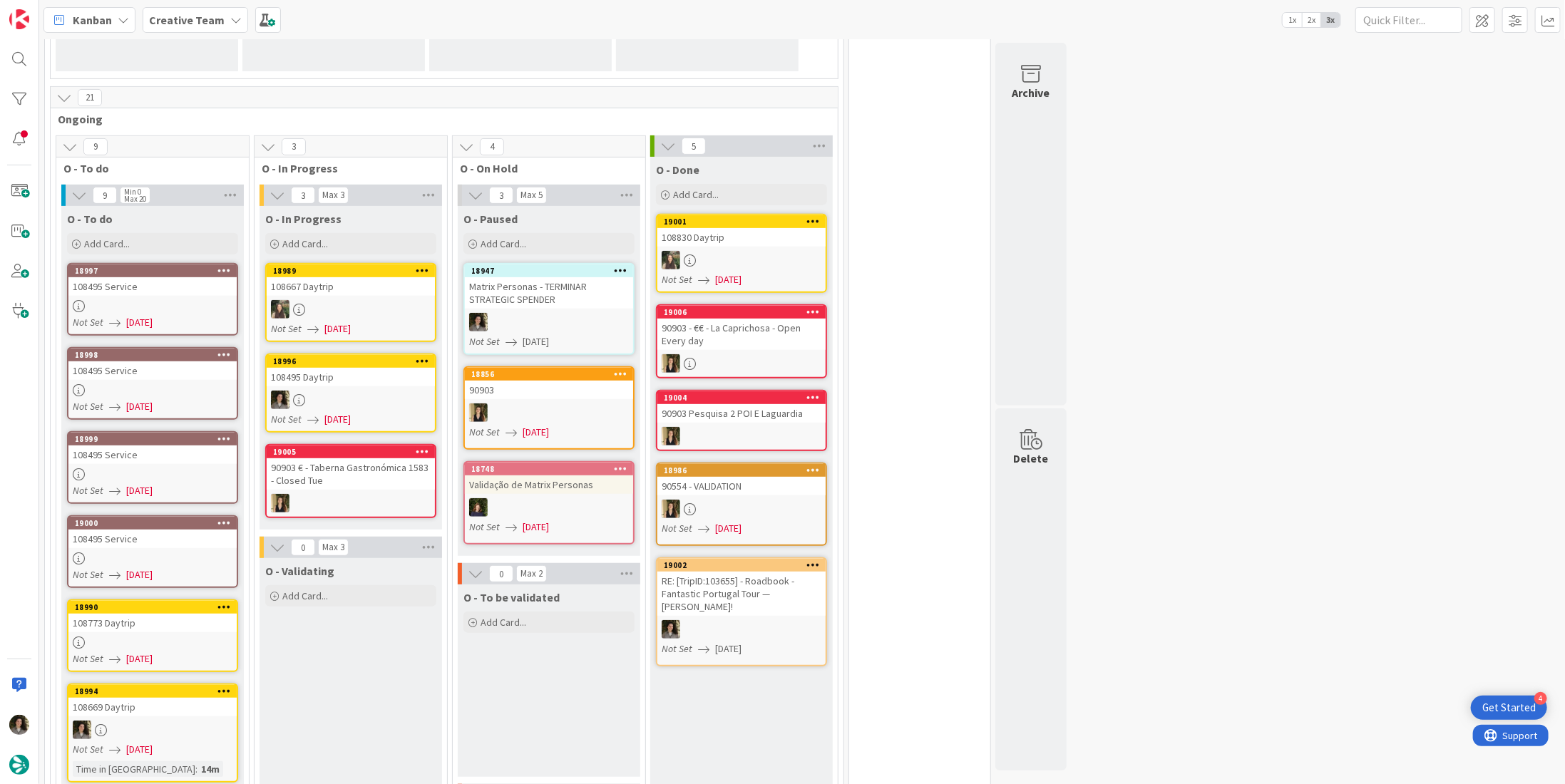scroll, scrollTop: 0, scrollLeft: 0, axis: both 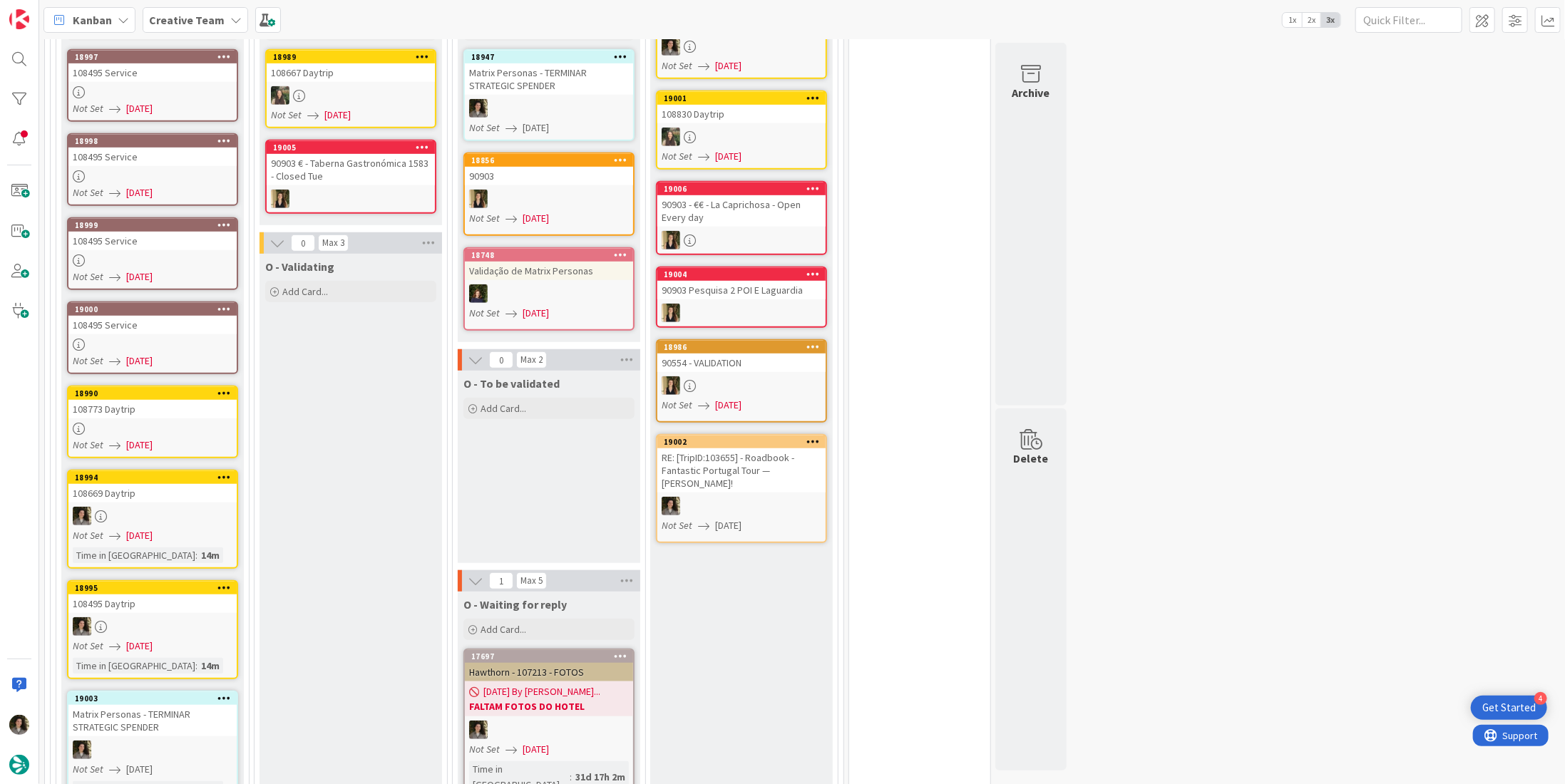 click on "19000 108495 Service Not Set [DATE]" at bounding box center (153, 338) 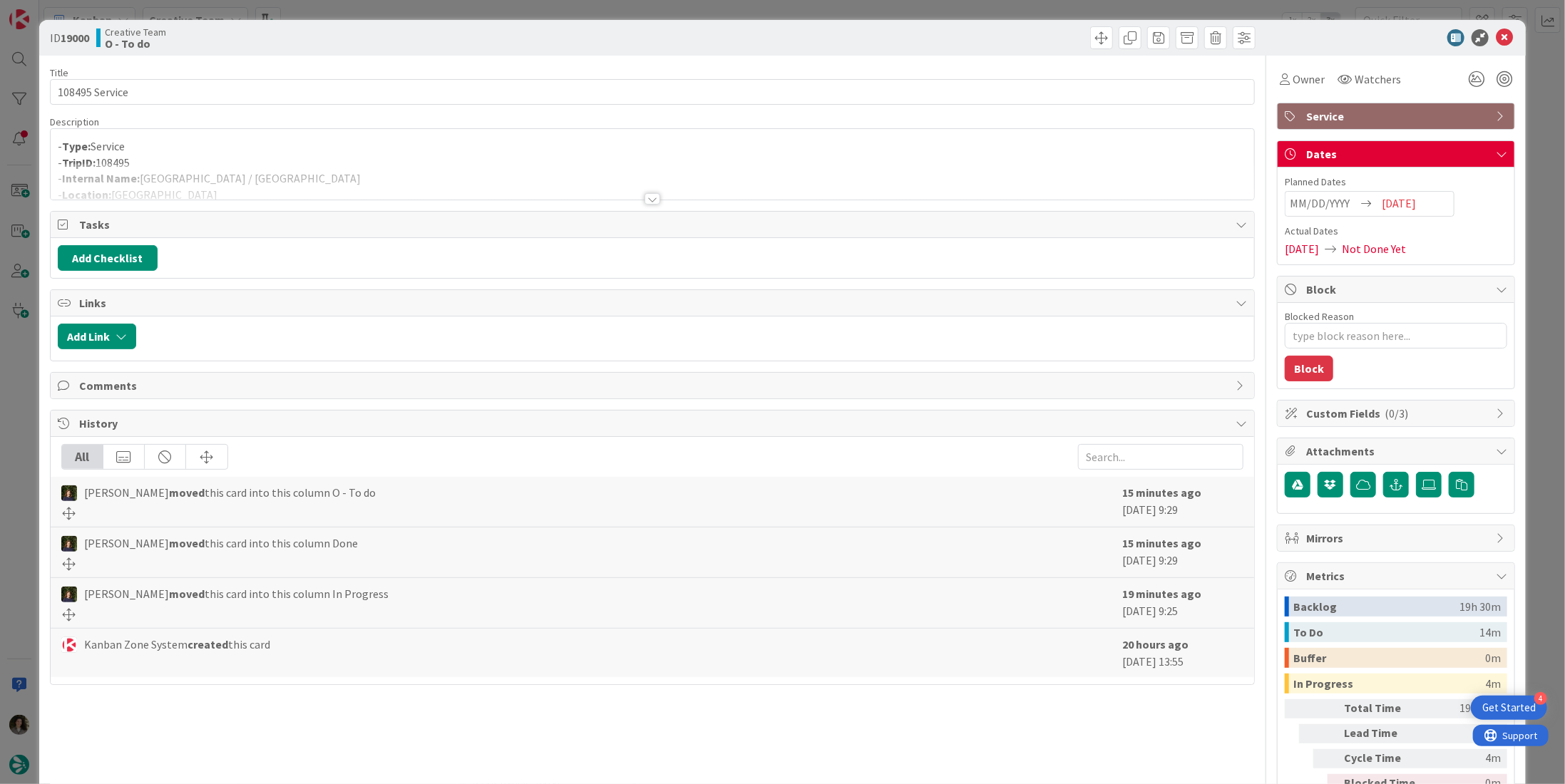 scroll, scrollTop: 0, scrollLeft: 0, axis: both 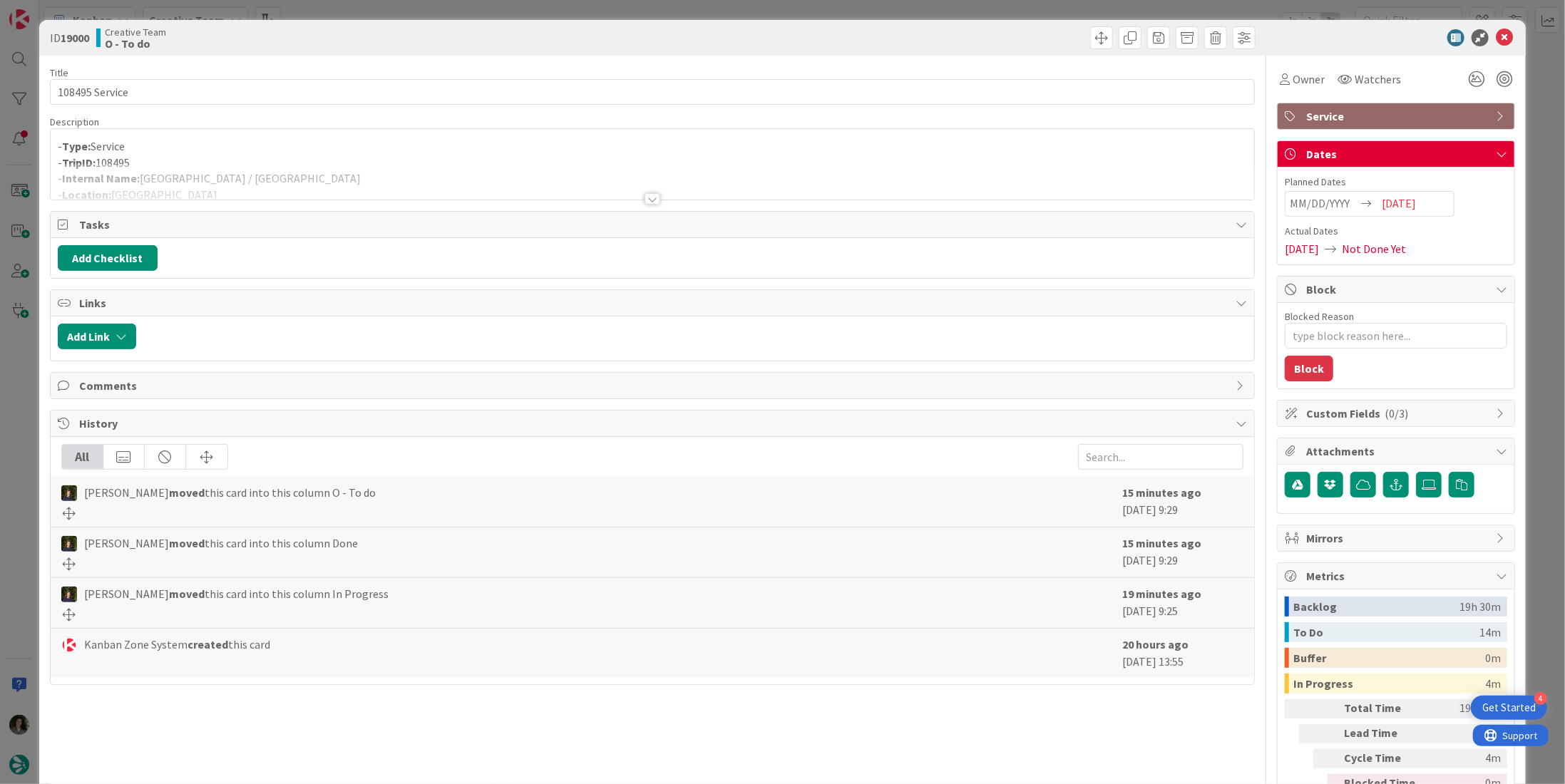 click on "ID  19000 Creative Team O - To do" at bounding box center (782, 38) 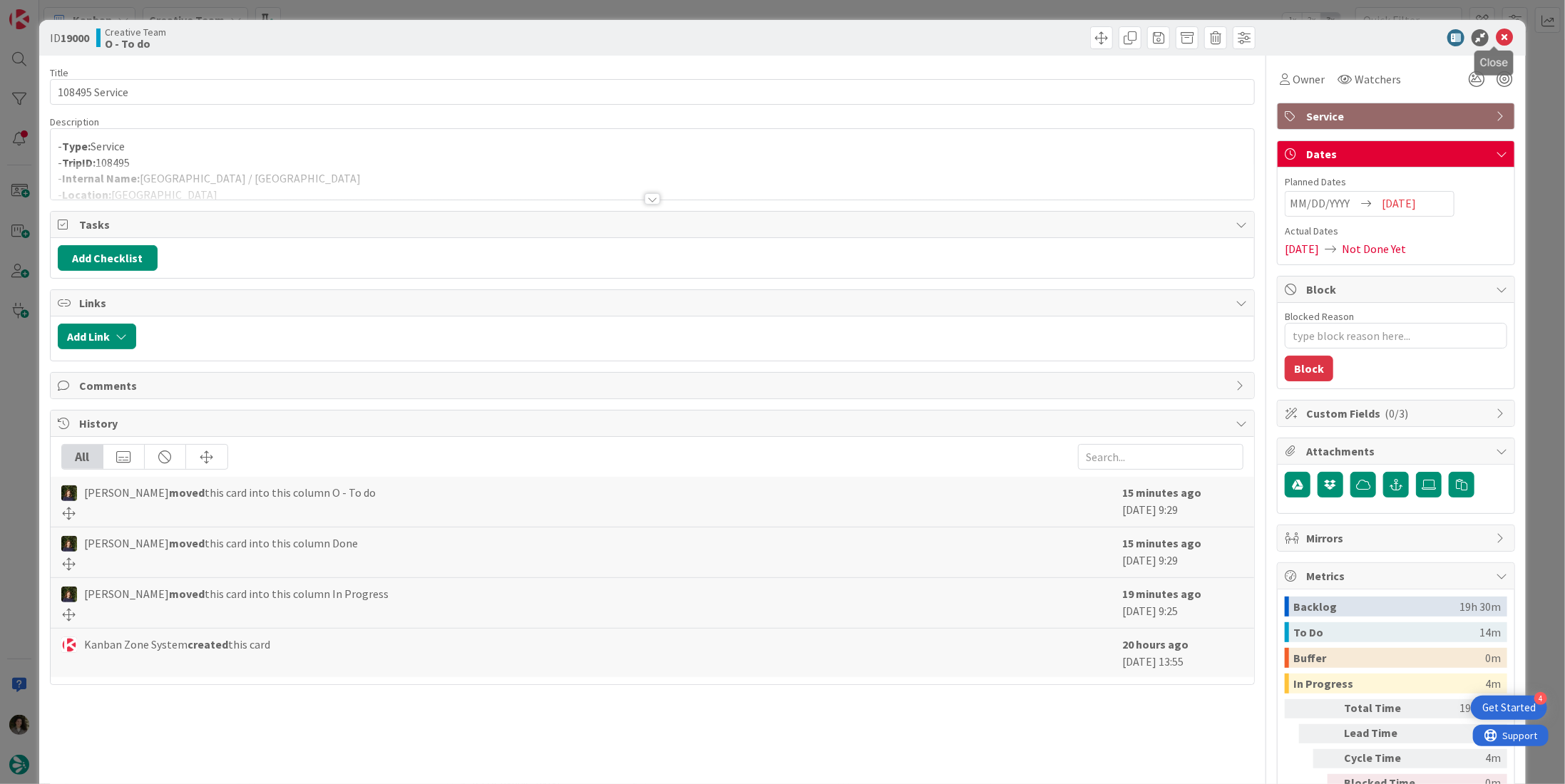 click at bounding box center [1504, 38] 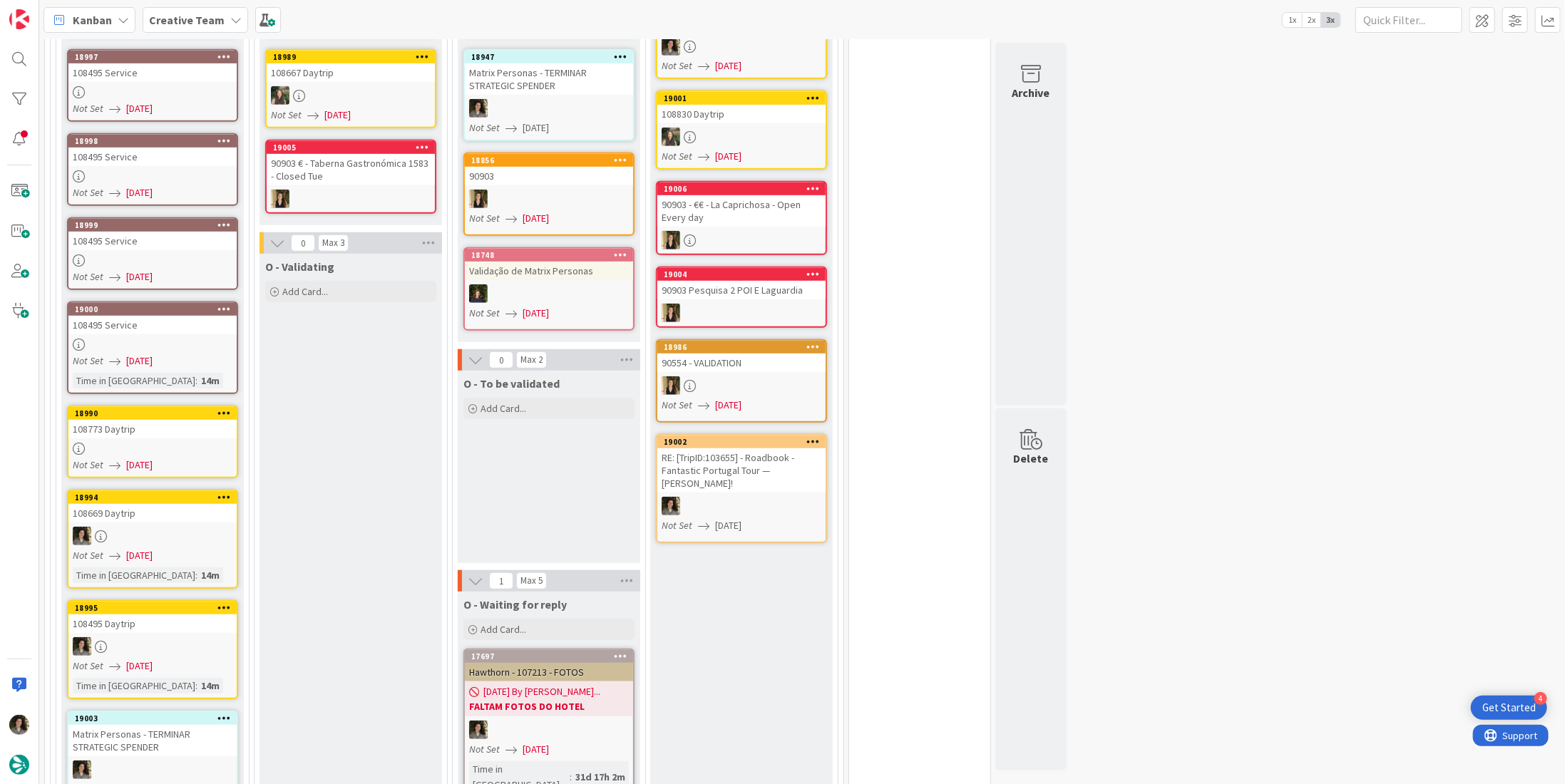 scroll, scrollTop: 0, scrollLeft: 0, axis: both 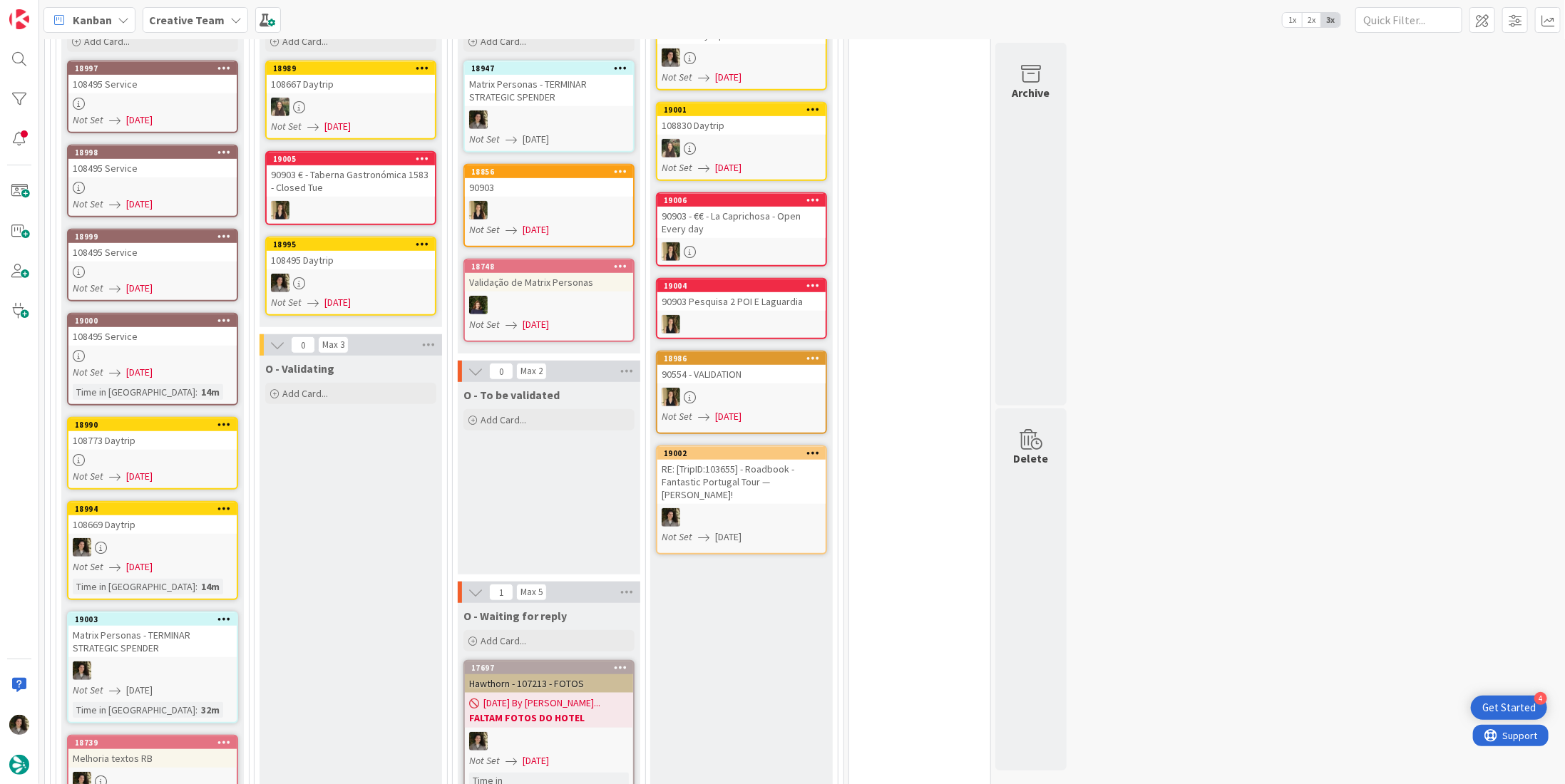 click at bounding box center (351, 283) 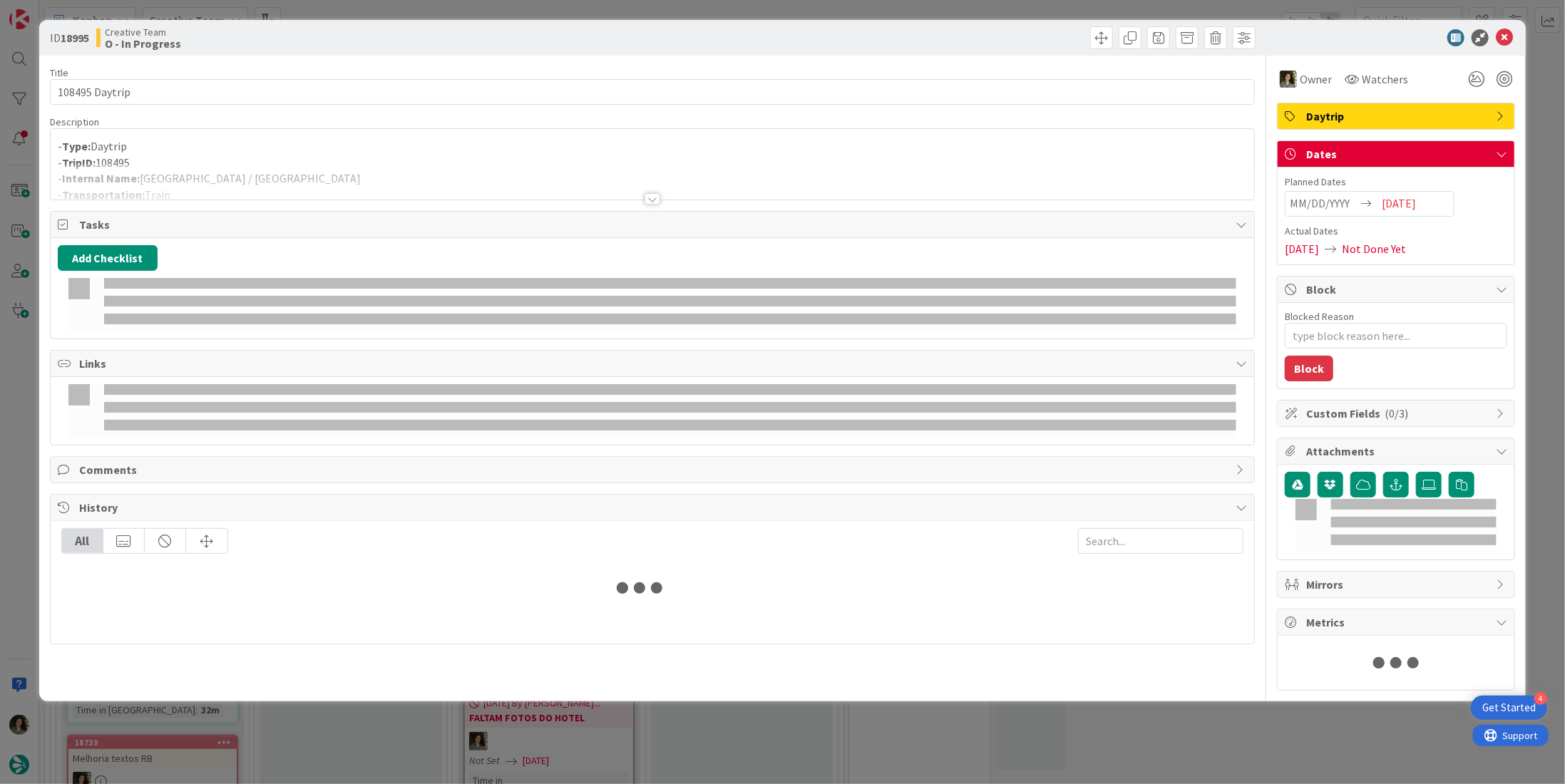 scroll, scrollTop: 0, scrollLeft: 0, axis: both 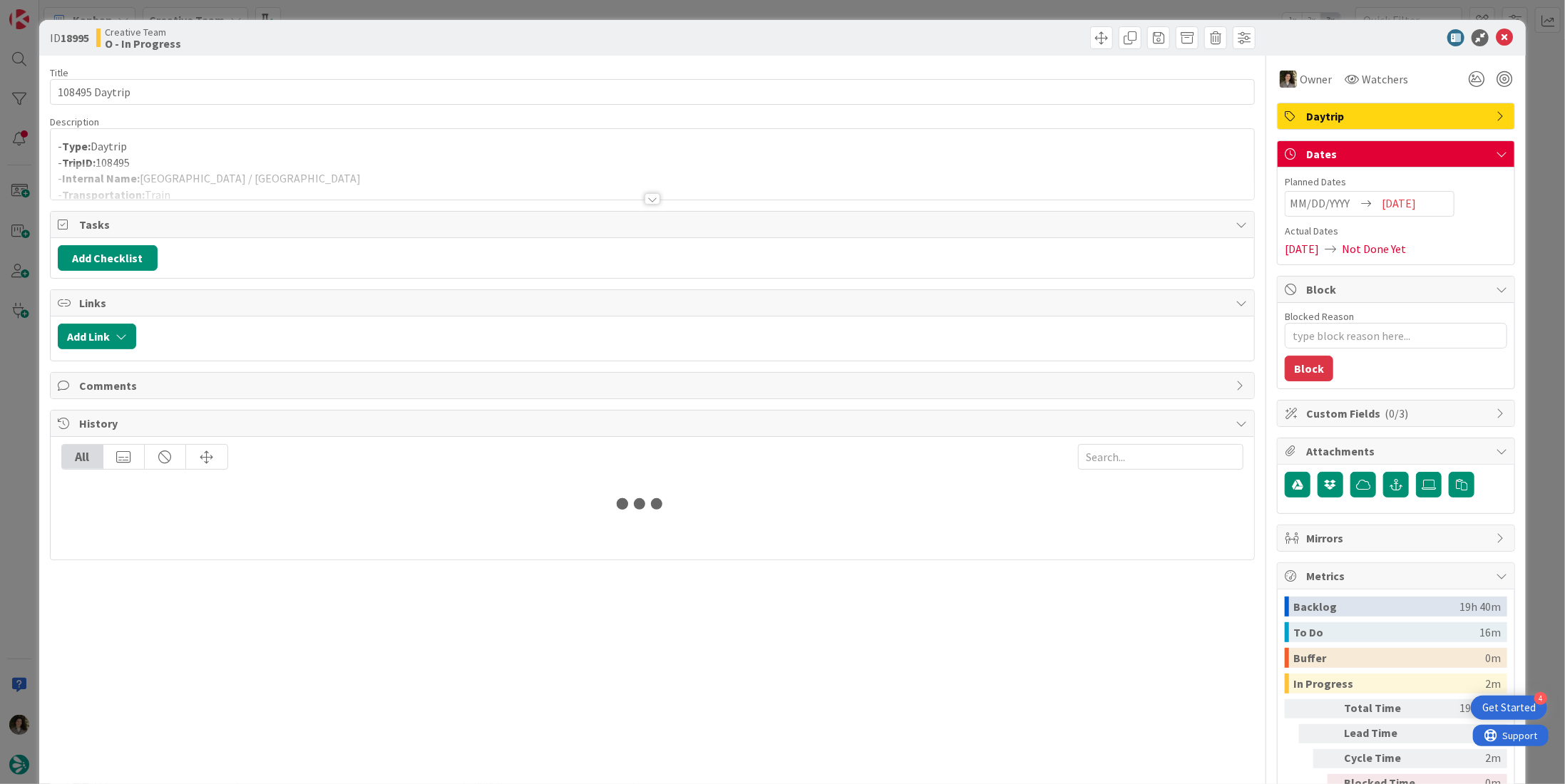 type on "x" 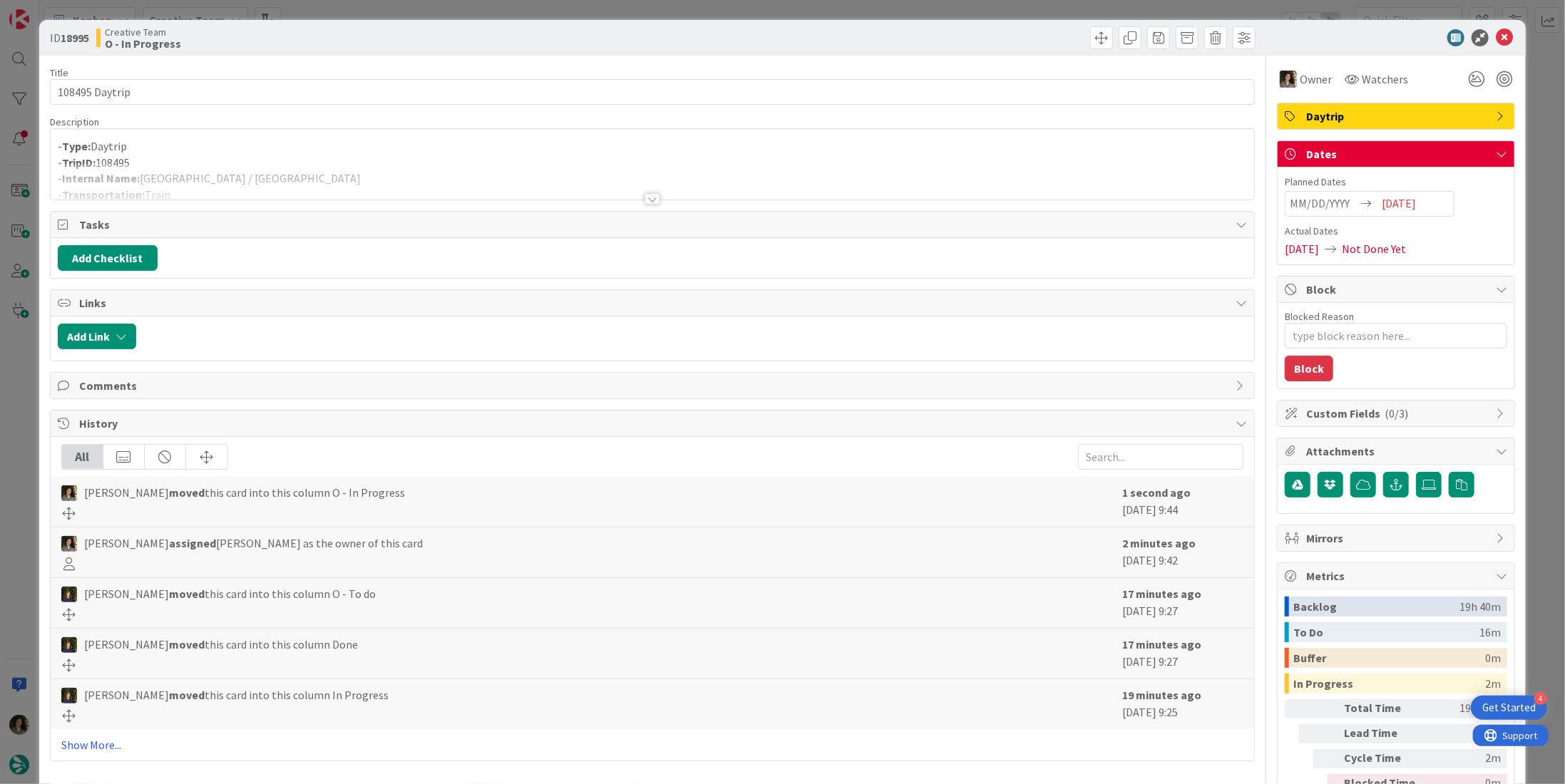 click on "Title 14 / 128 108495 Daytrip Description -  Type:  Daytrip -  TripID:  108495 -  Internal Name:  [GEOGRAPHIC_DATA] / [GEOGRAPHIC_DATA] -  Transportation:  Train -  Requested By:  [PERSON_NAME] Owner Watchers Daytrip Tasks Add Checklist Links Add Link Comments History All [PERSON_NAME]  moved  this card into this column O - In Progress 1 second ago [DATE] 9:44 [PERSON_NAME]  assigned  [PERSON_NAME] as the owner of this card 2 minutes ago [DATE] 9:42 [PERSON_NAME]  moved  this card into this column O - To do 17 minutes ago [DATE] 9:27 [PERSON_NAME]  moved  this card into this column Done 17 minutes ago [DATE] 9:27 [PERSON_NAME]  moved  this card into this column In Progress 19 minutes ago [DATE] 9:25 Show More..." at bounding box center [652, 444] 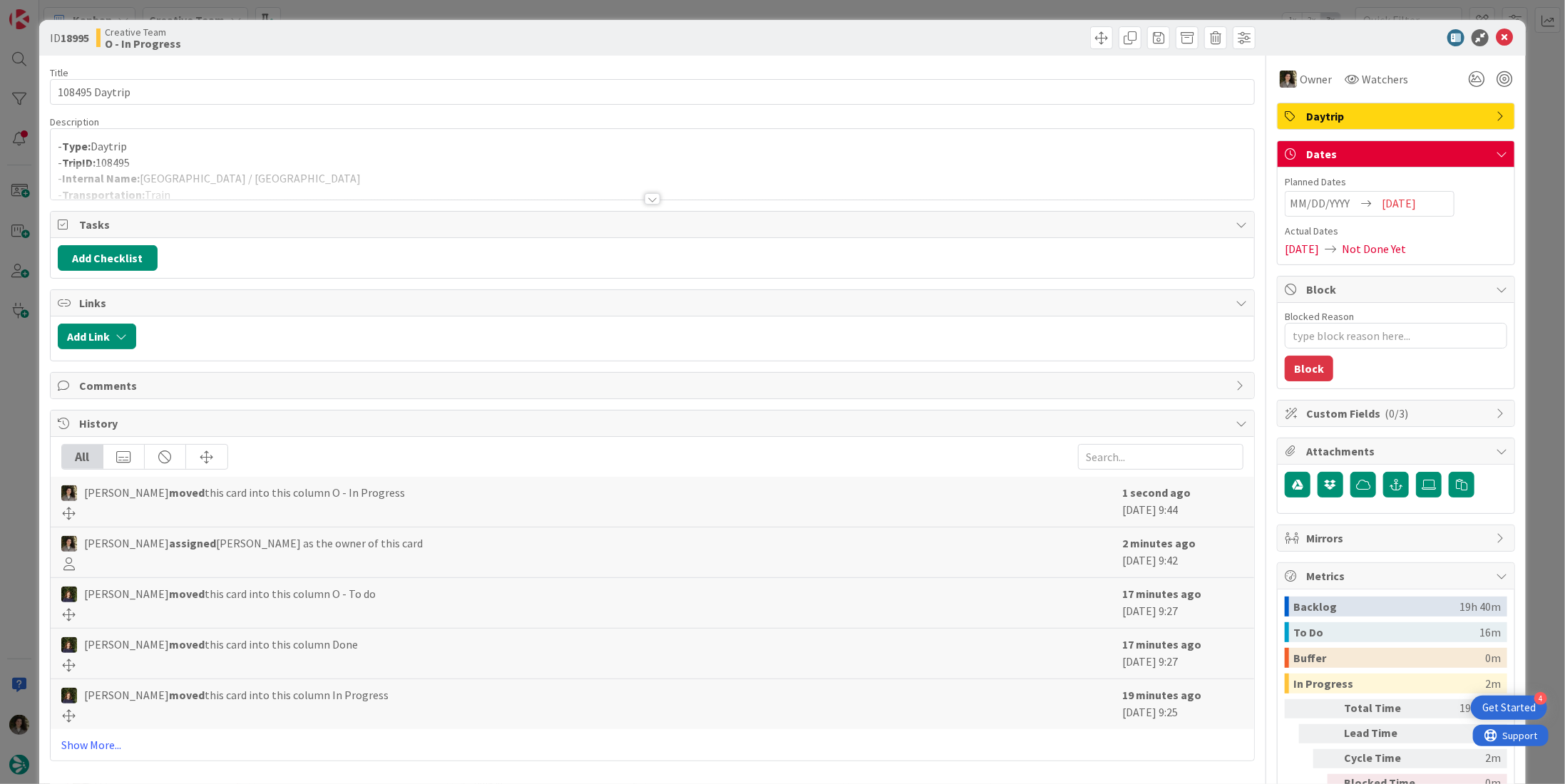 scroll, scrollTop: 0, scrollLeft: 0, axis: both 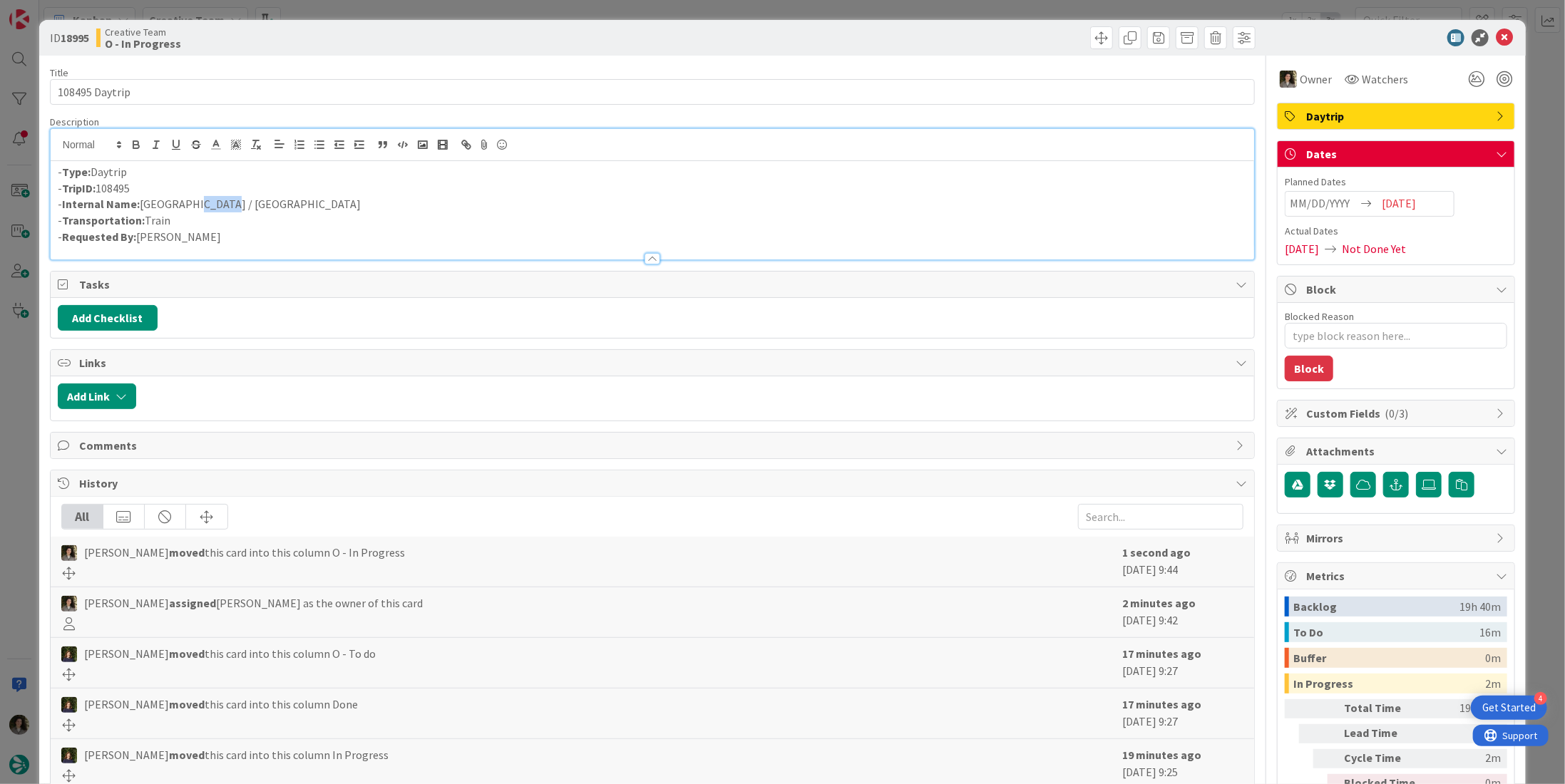drag, startPoint x: 238, startPoint y: 200, endPoint x: 219, endPoint y: 197, distance: 19.23538 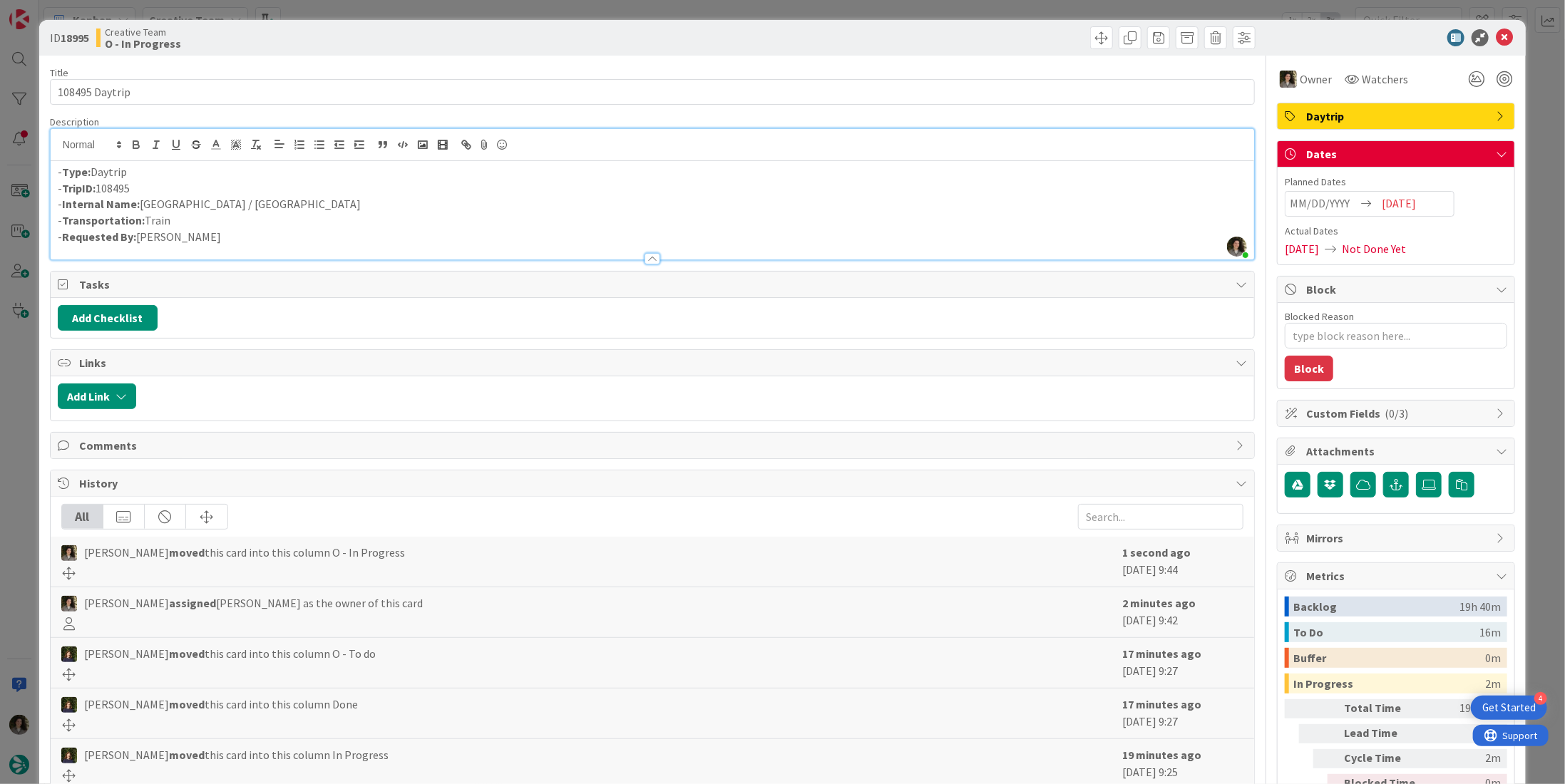 type 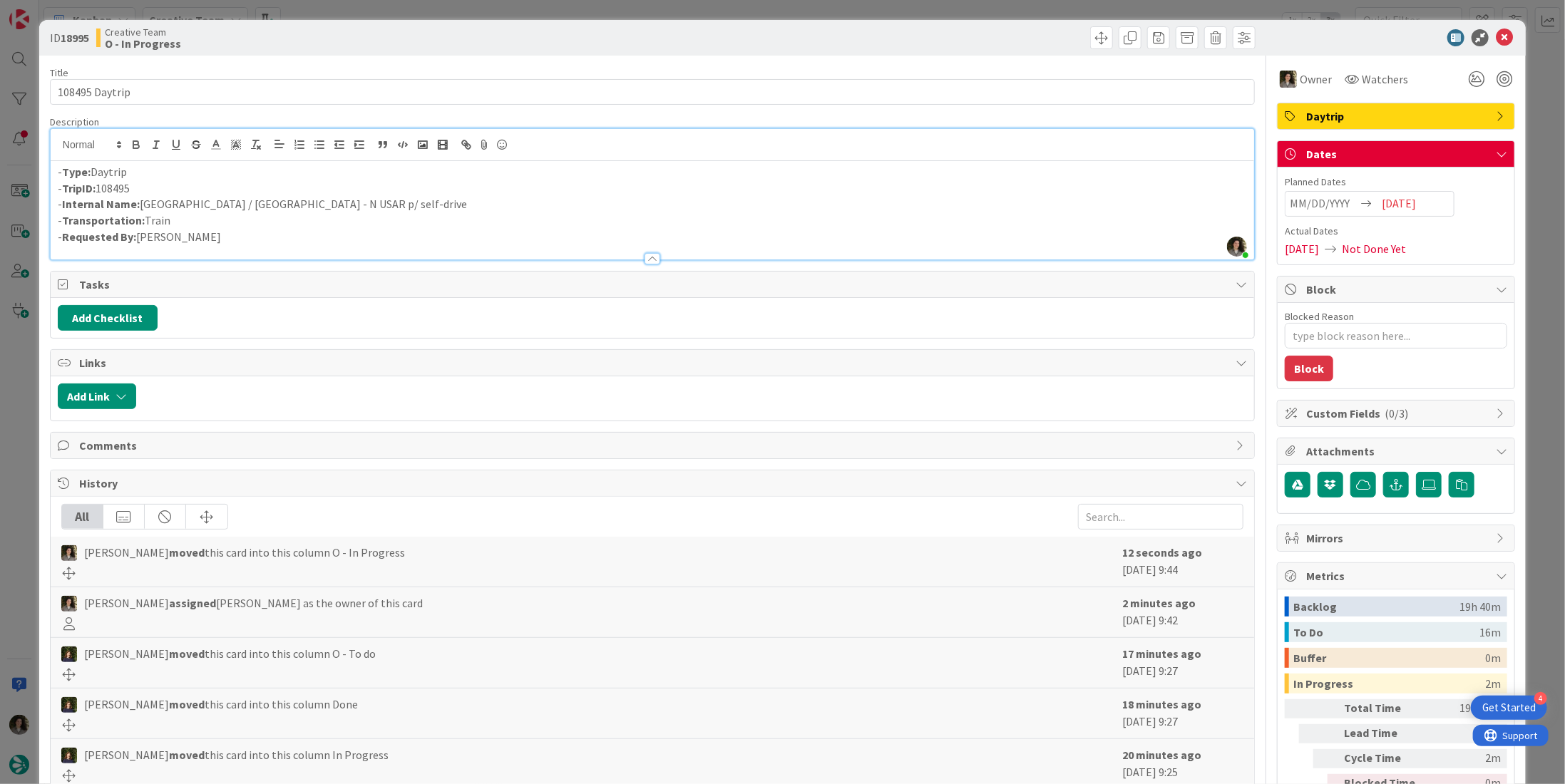 drag, startPoint x: 354, startPoint y: 216, endPoint x: 160, endPoint y: 201, distance: 194.57903 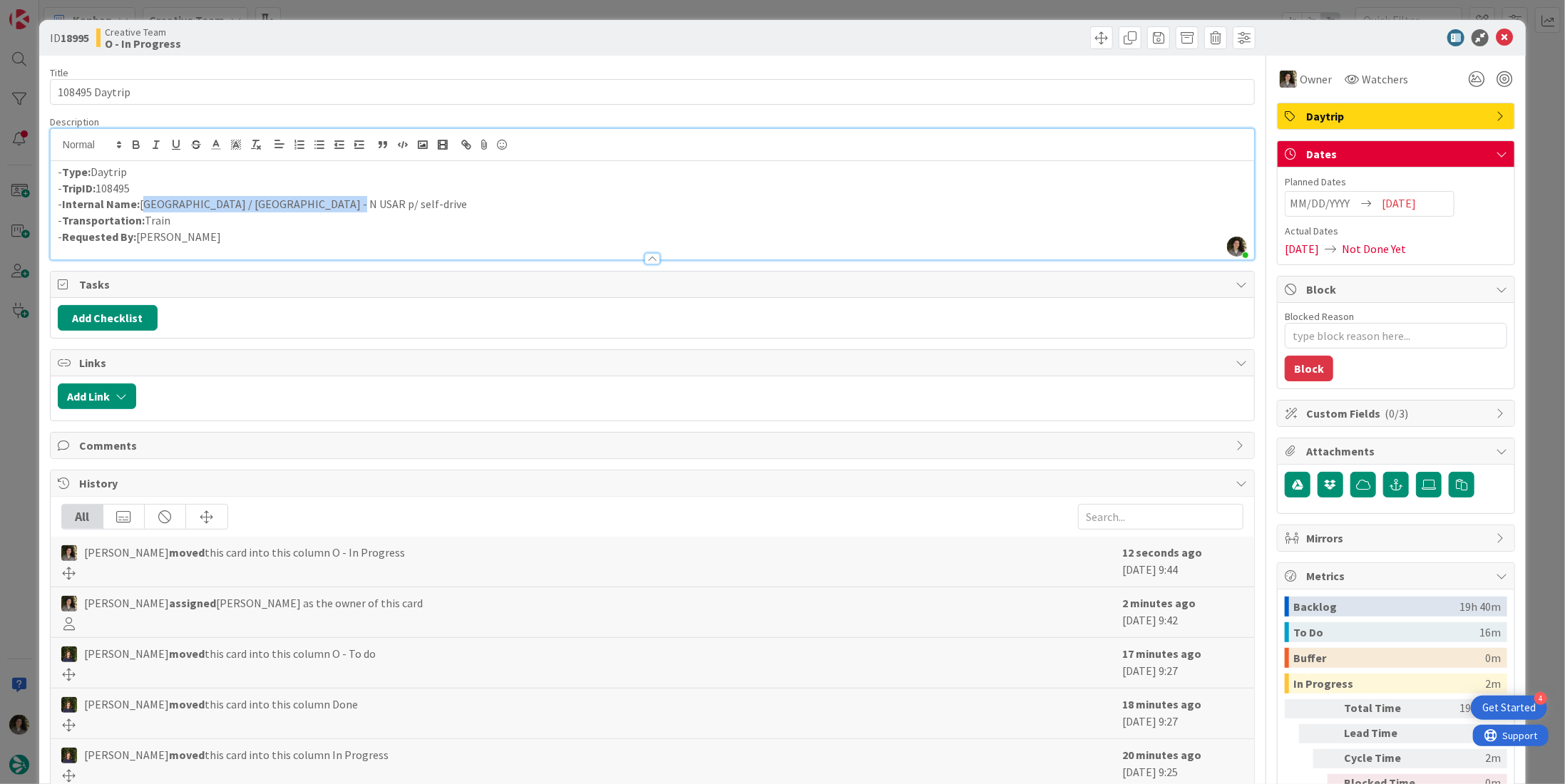 drag, startPoint x: 250, startPoint y: 198, endPoint x: 140, endPoint y: 200, distance: 110.01818 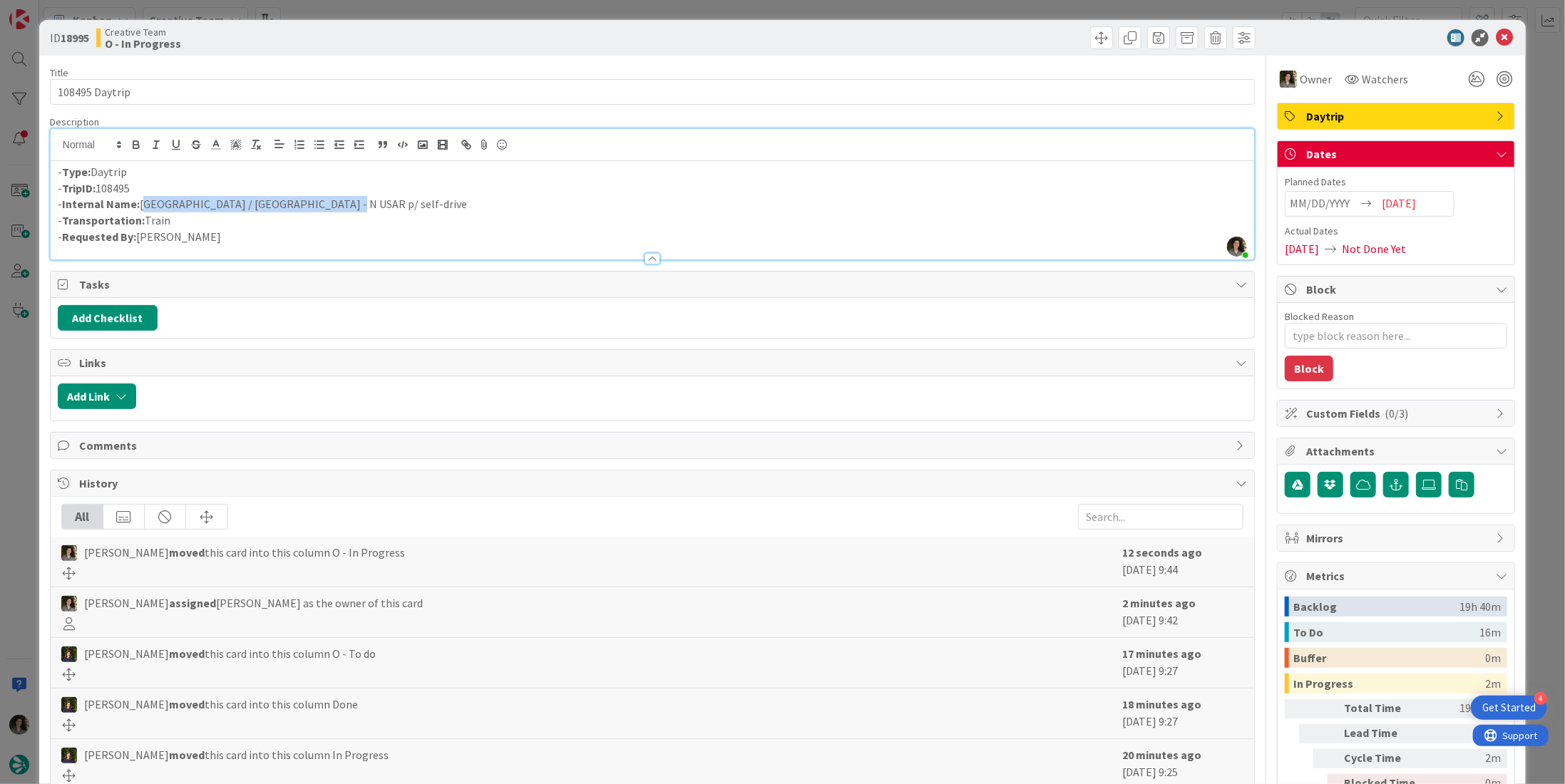 click on "-  Internal Name:  [GEOGRAPHIC_DATA] / [PERSON_NAME] - N USAR p/ self-drive" at bounding box center (652, 204) 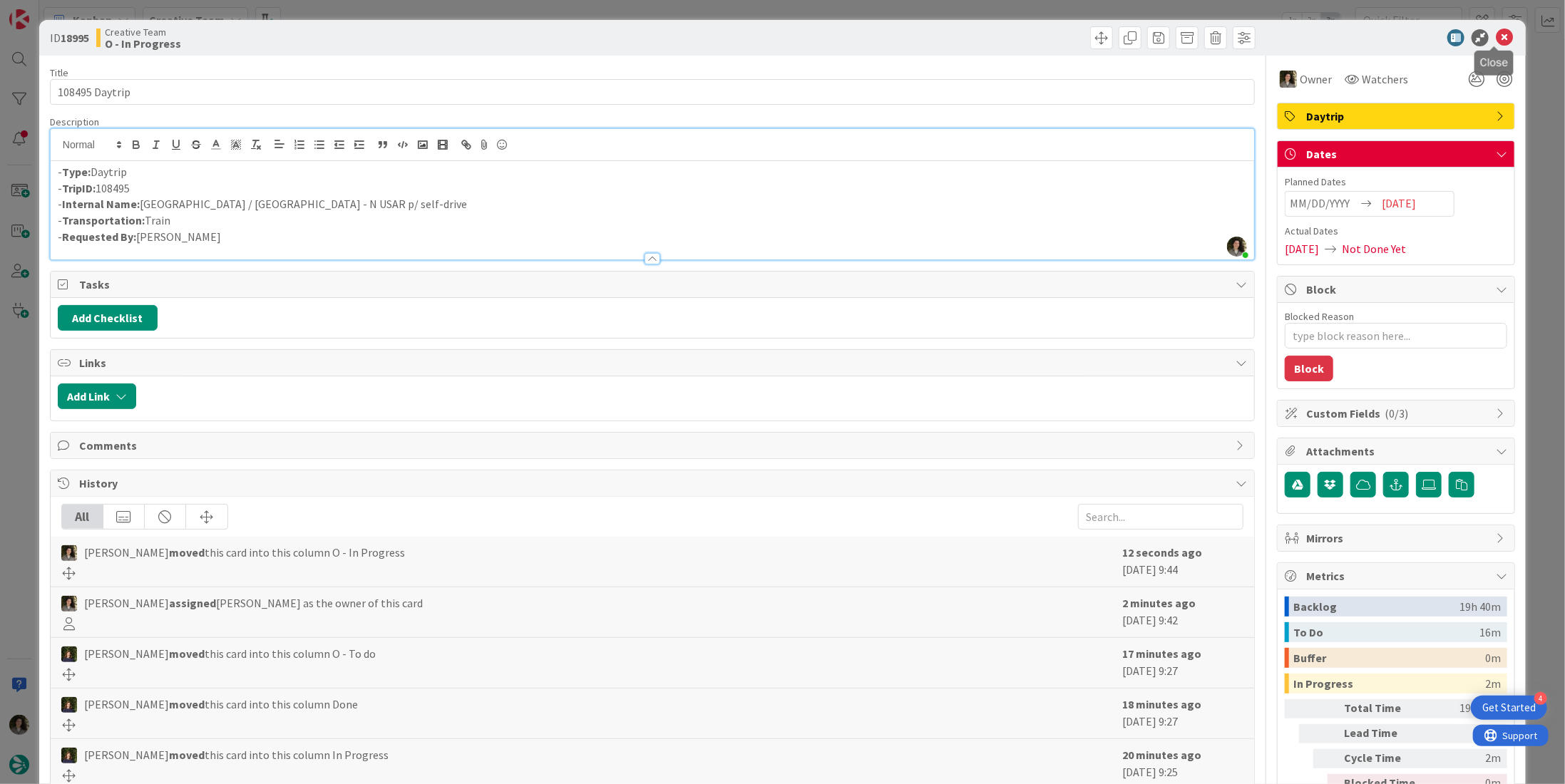 click at bounding box center [1504, 38] 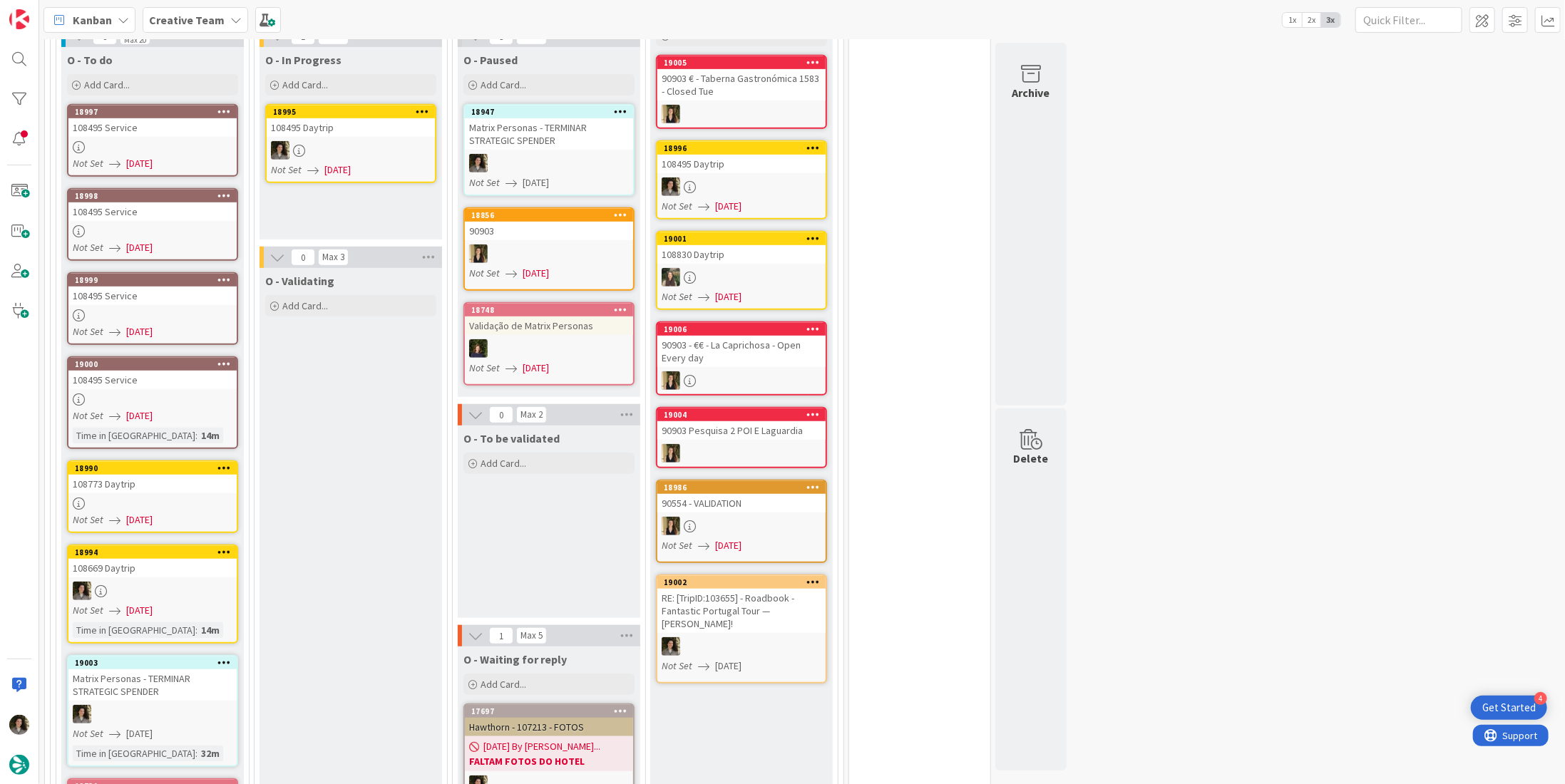 scroll, scrollTop: 361, scrollLeft: 0, axis: vertical 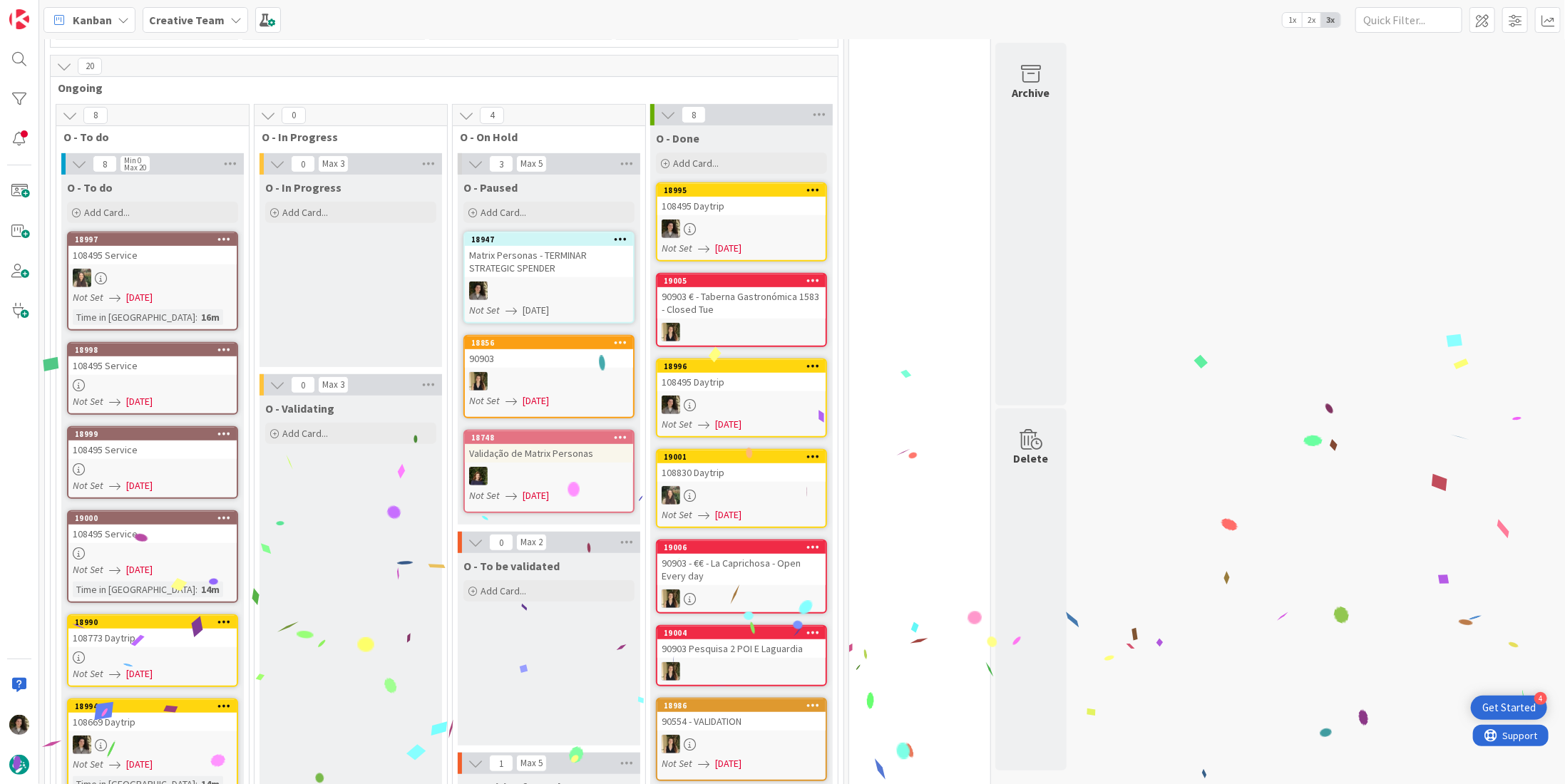 click at bounding box center [153, 278] 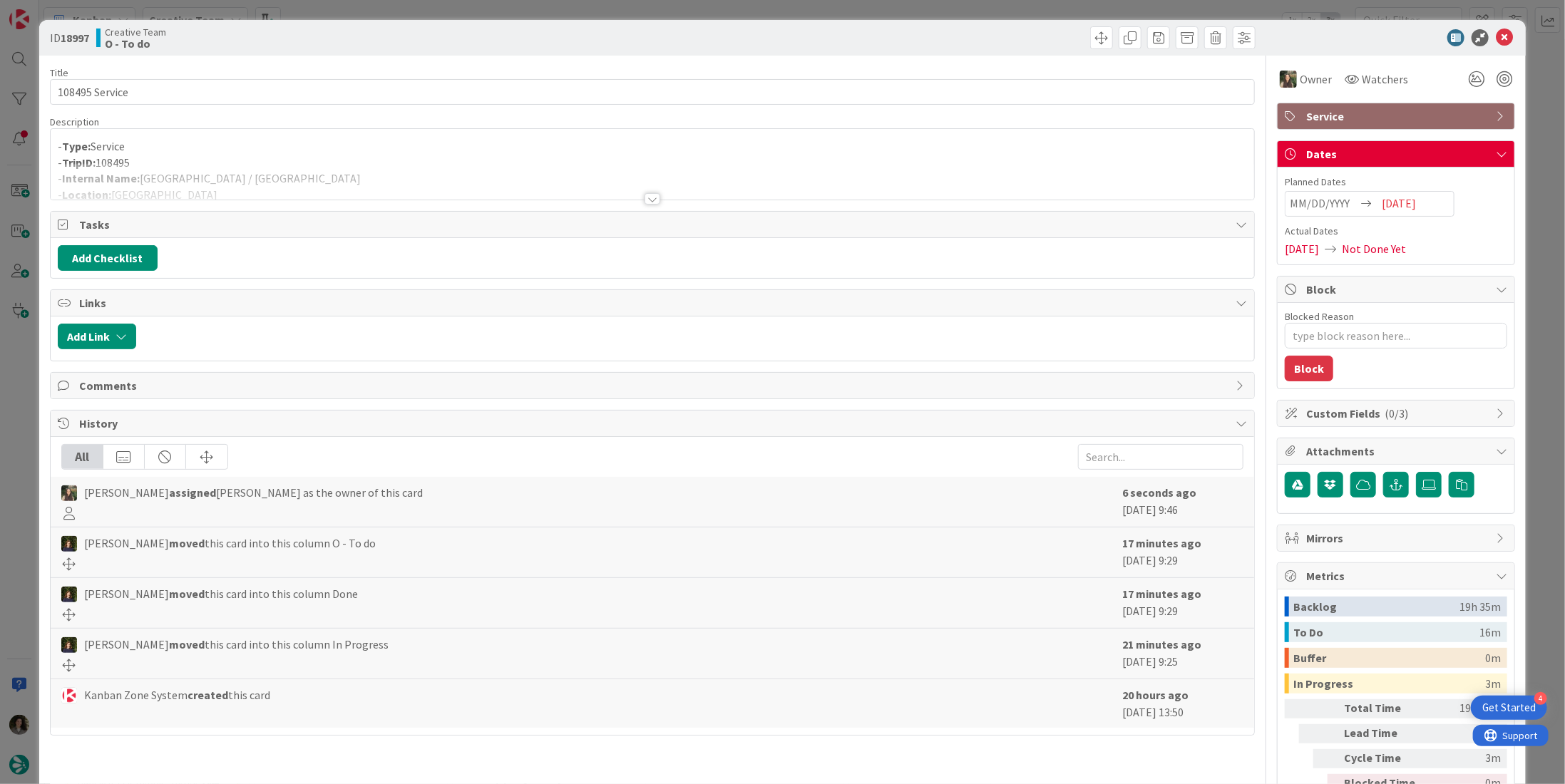 scroll, scrollTop: 0, scrollLeft: 0, axis: both 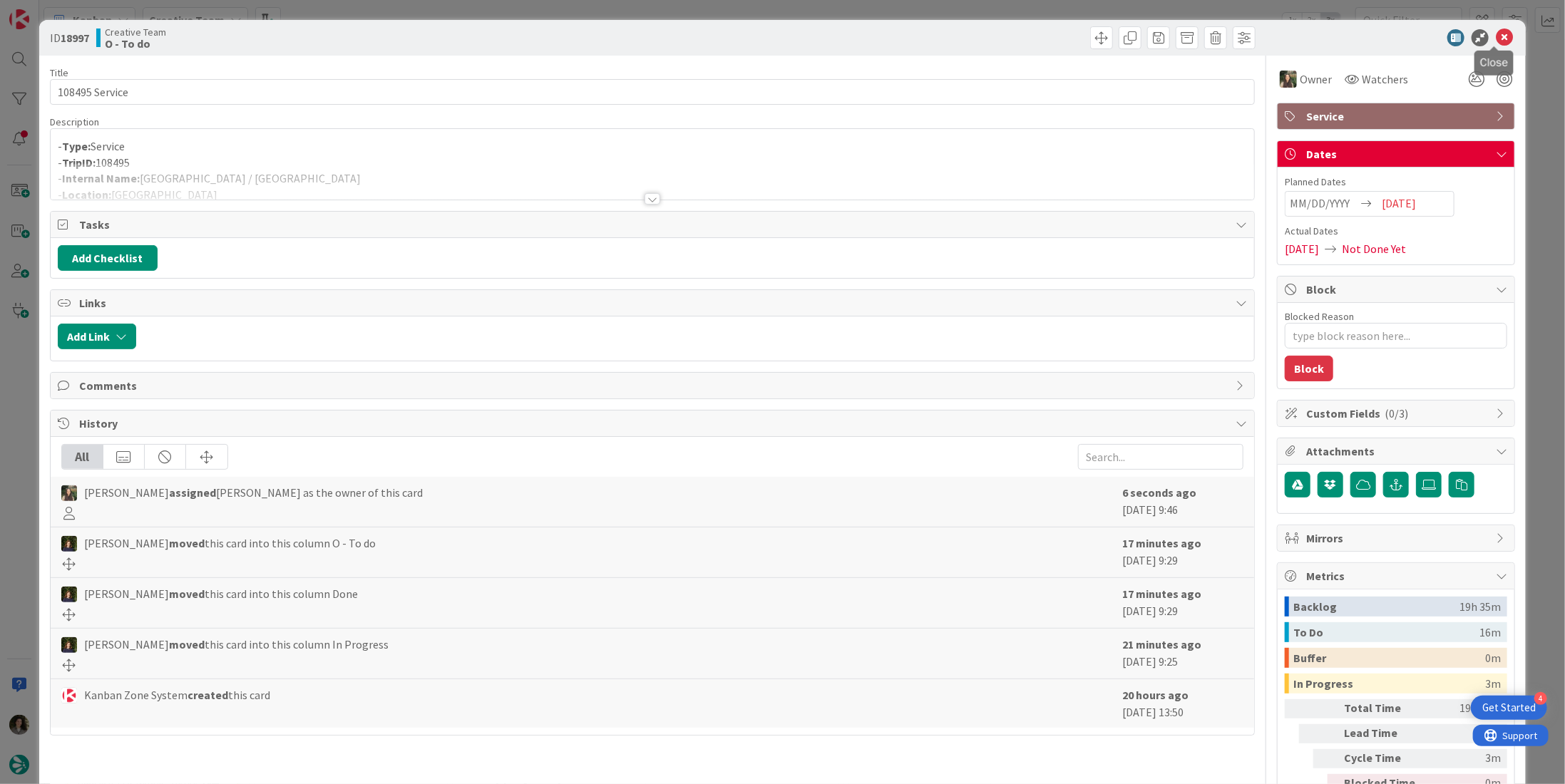 click at bounding box center (1504, 38) 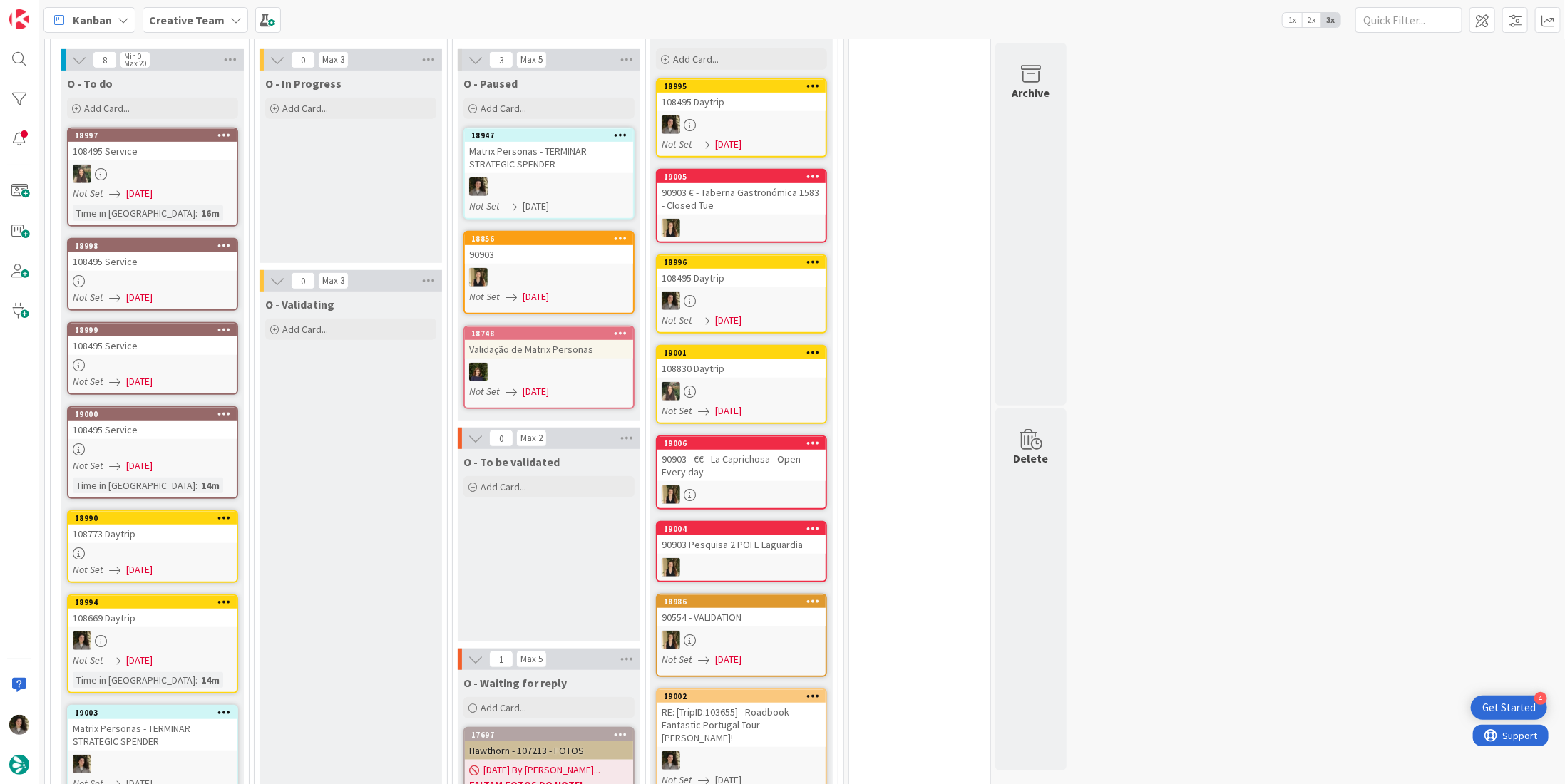 scroll, scrollTop: 475, scrollLeft: 0, axis: vertical 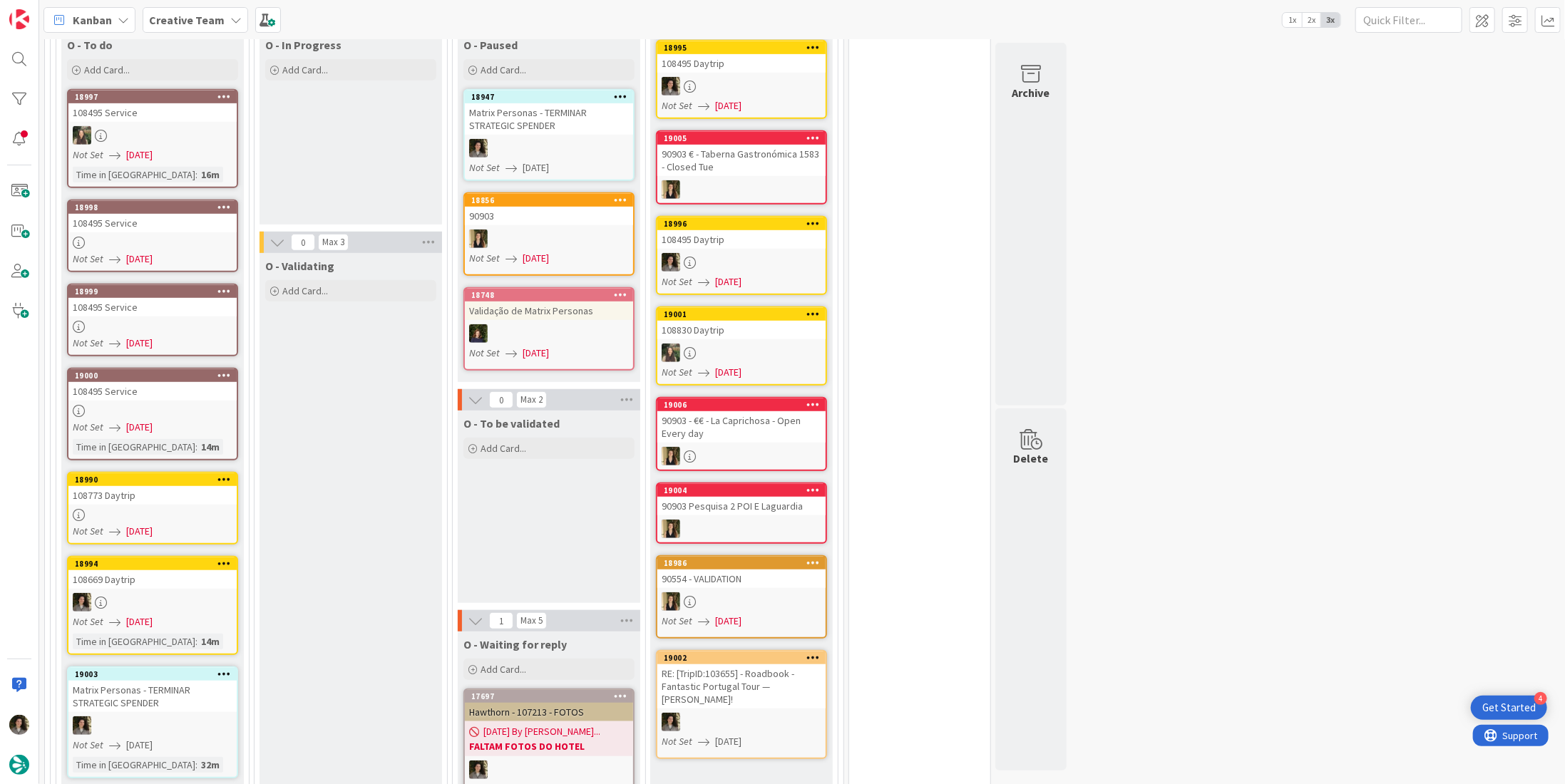 click on "108495 Service" at bounding box center [153, 223] 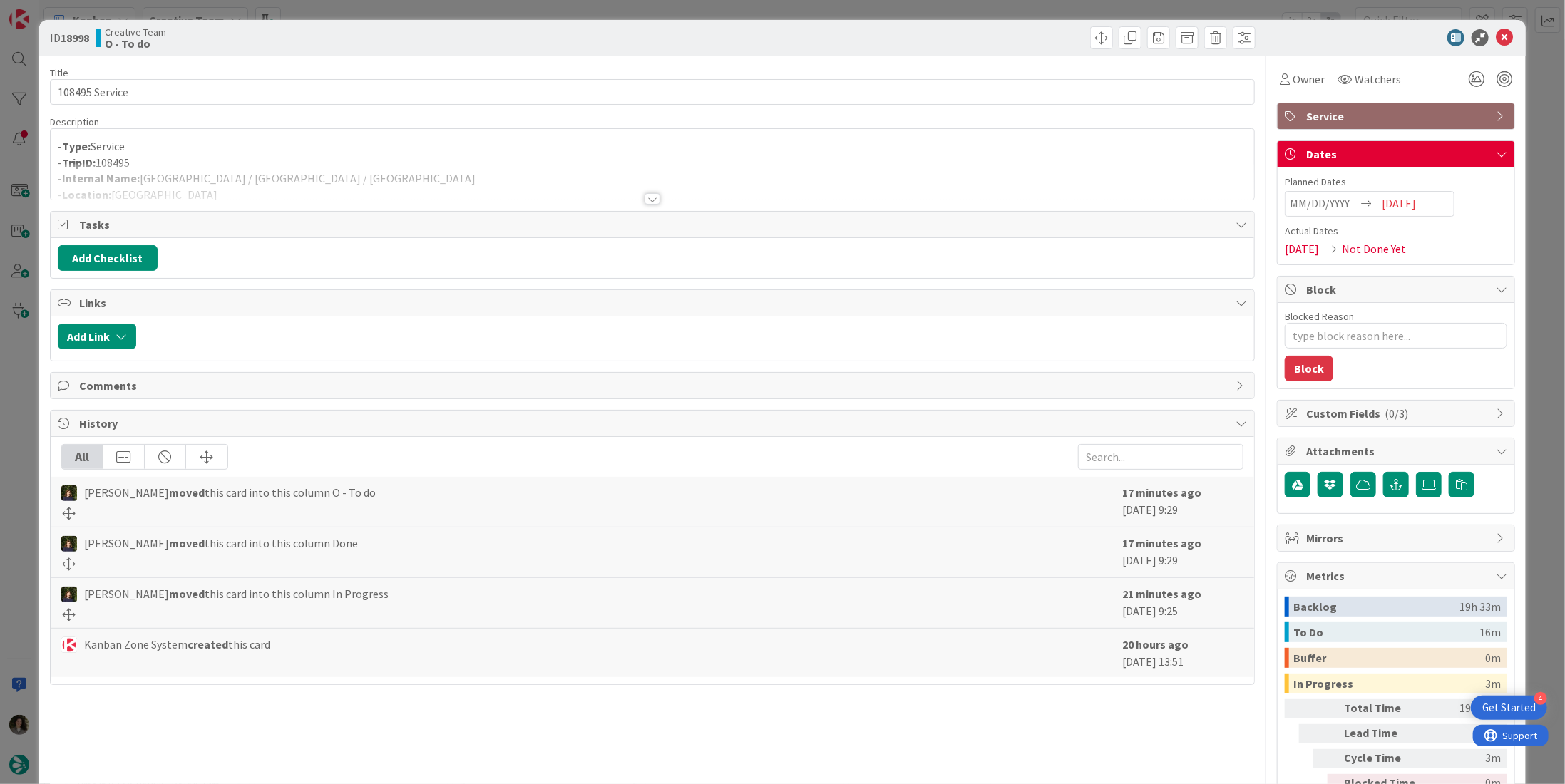 scroll, scrollTop: 0, scrollLeft: 0, axis: both 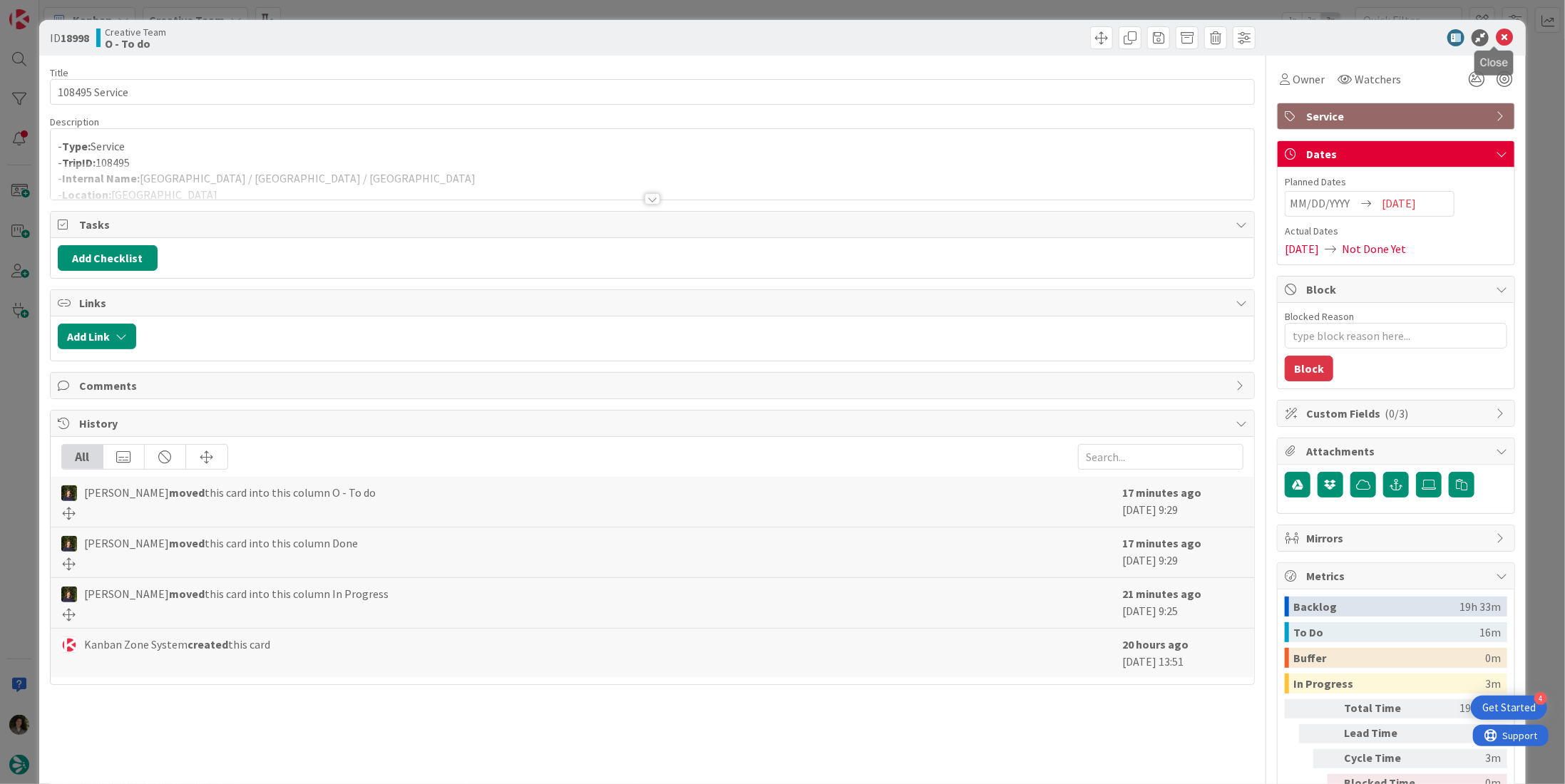 click at bounding box center (1504, 38) 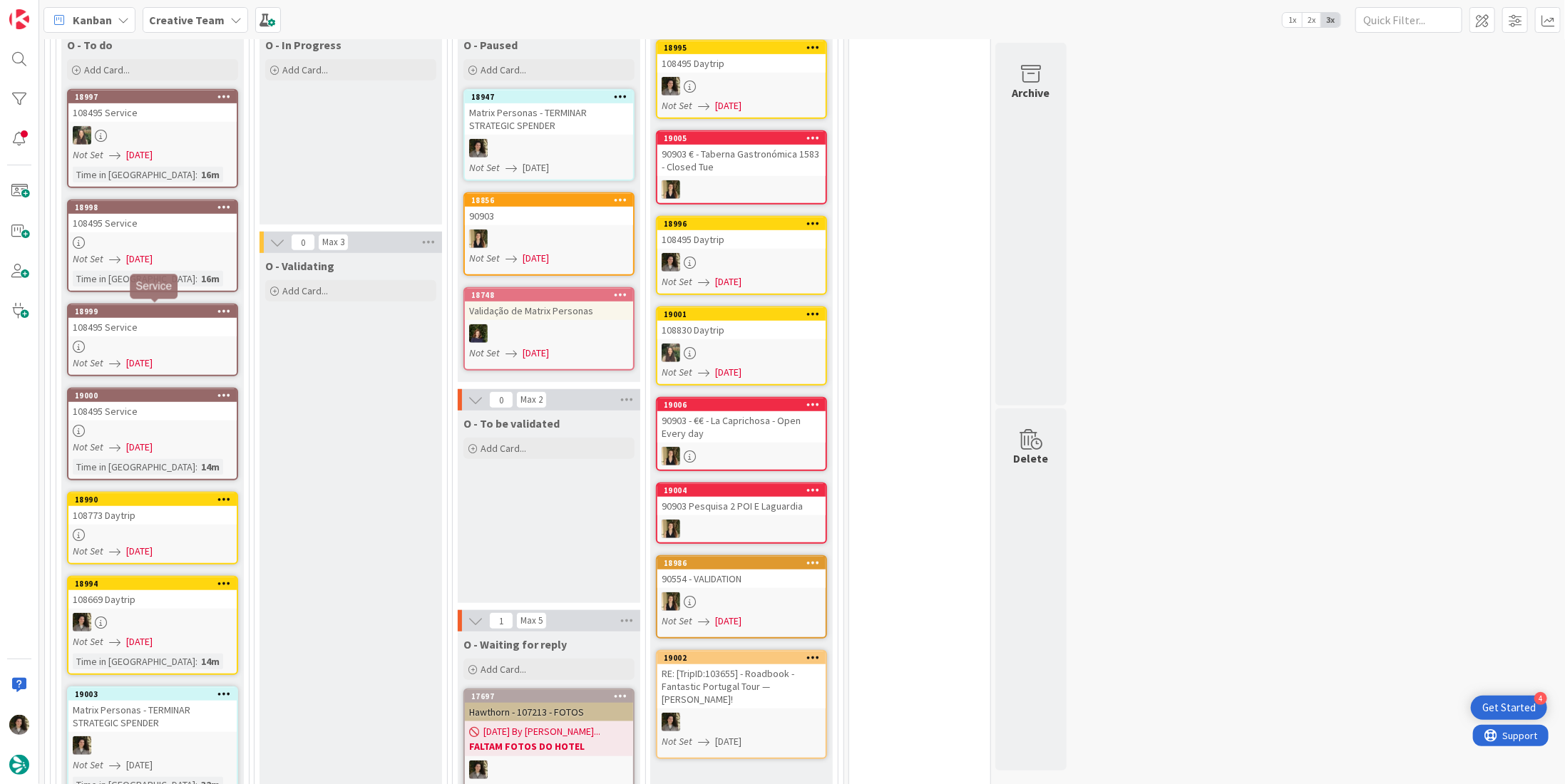 click at bounding box center (153, 346) 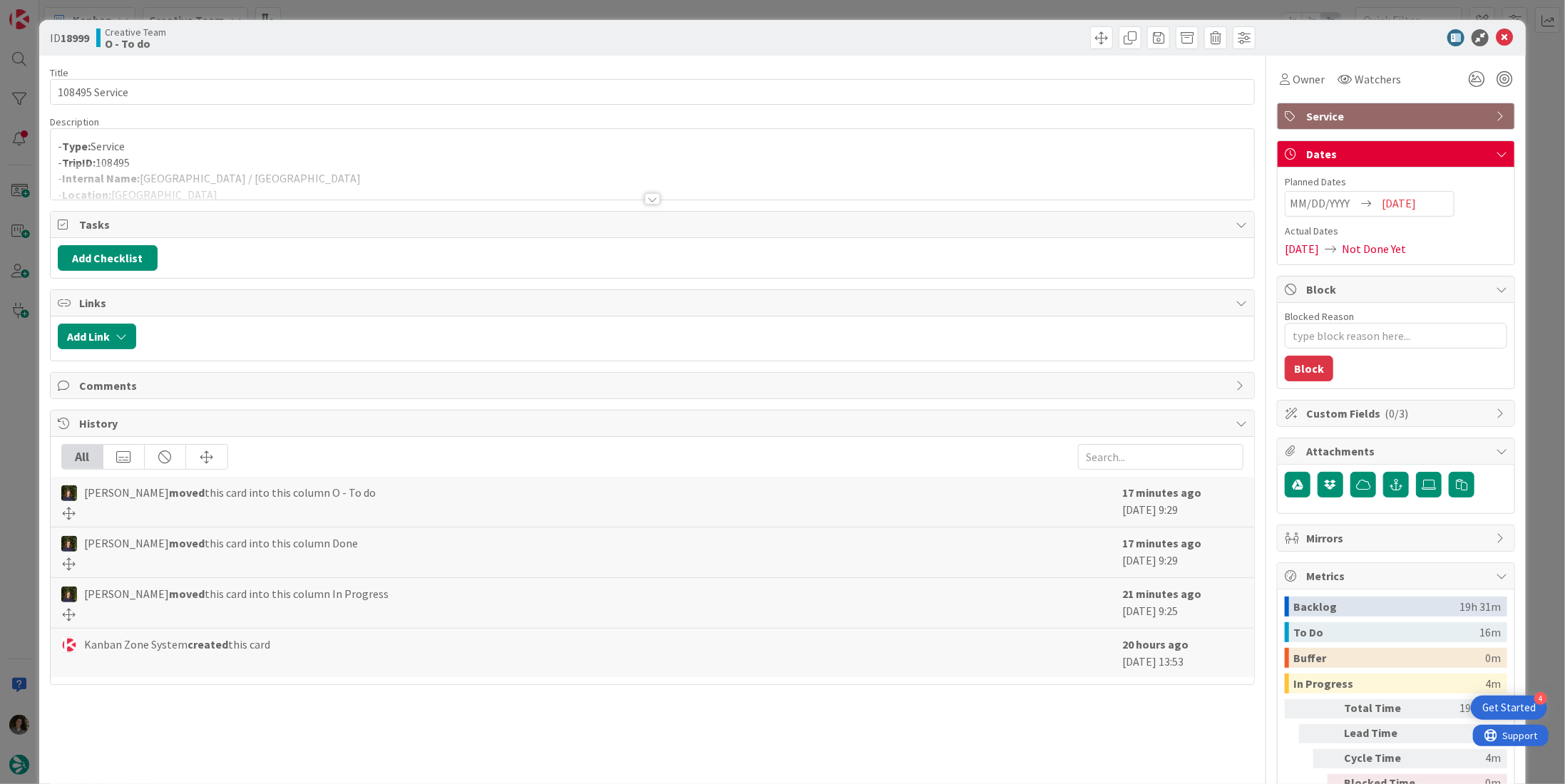 scroll, scrollTop: 0, scrollLeft: 0, axis: both 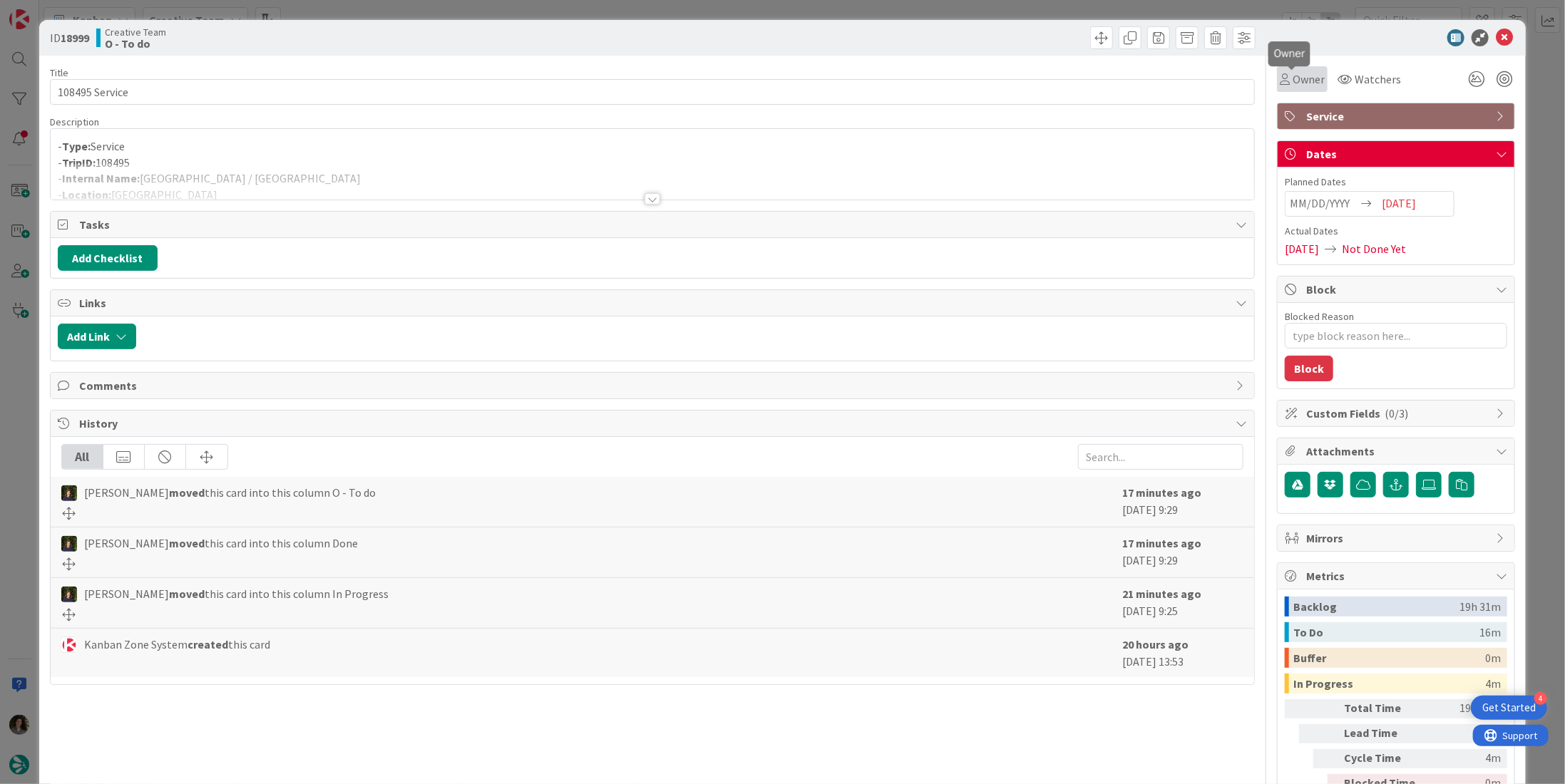 click on "Owner" at bounding box center (1308, 79) 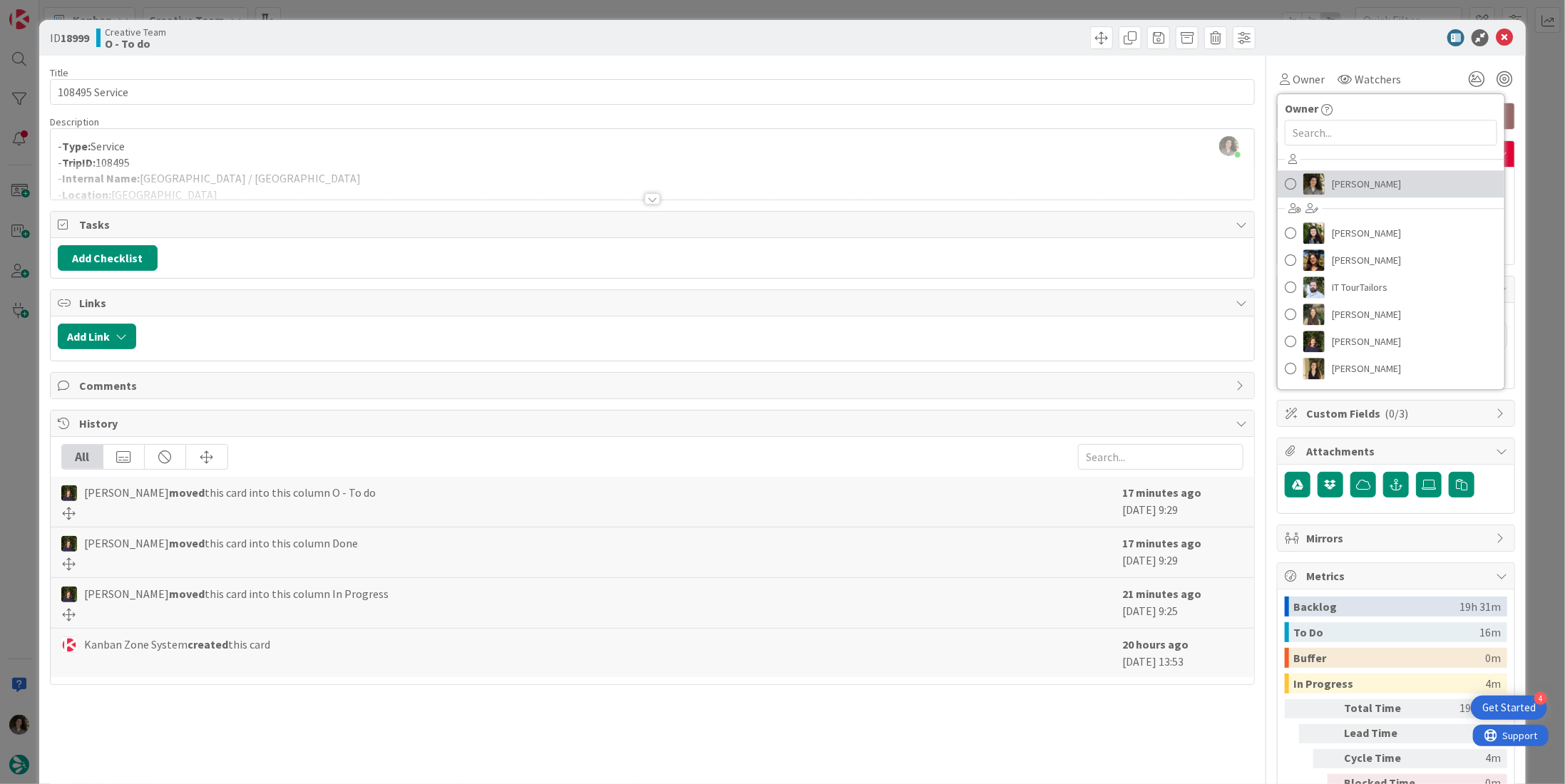 click on "[PERSON_NAME]" at bounding box center (1366, 184) 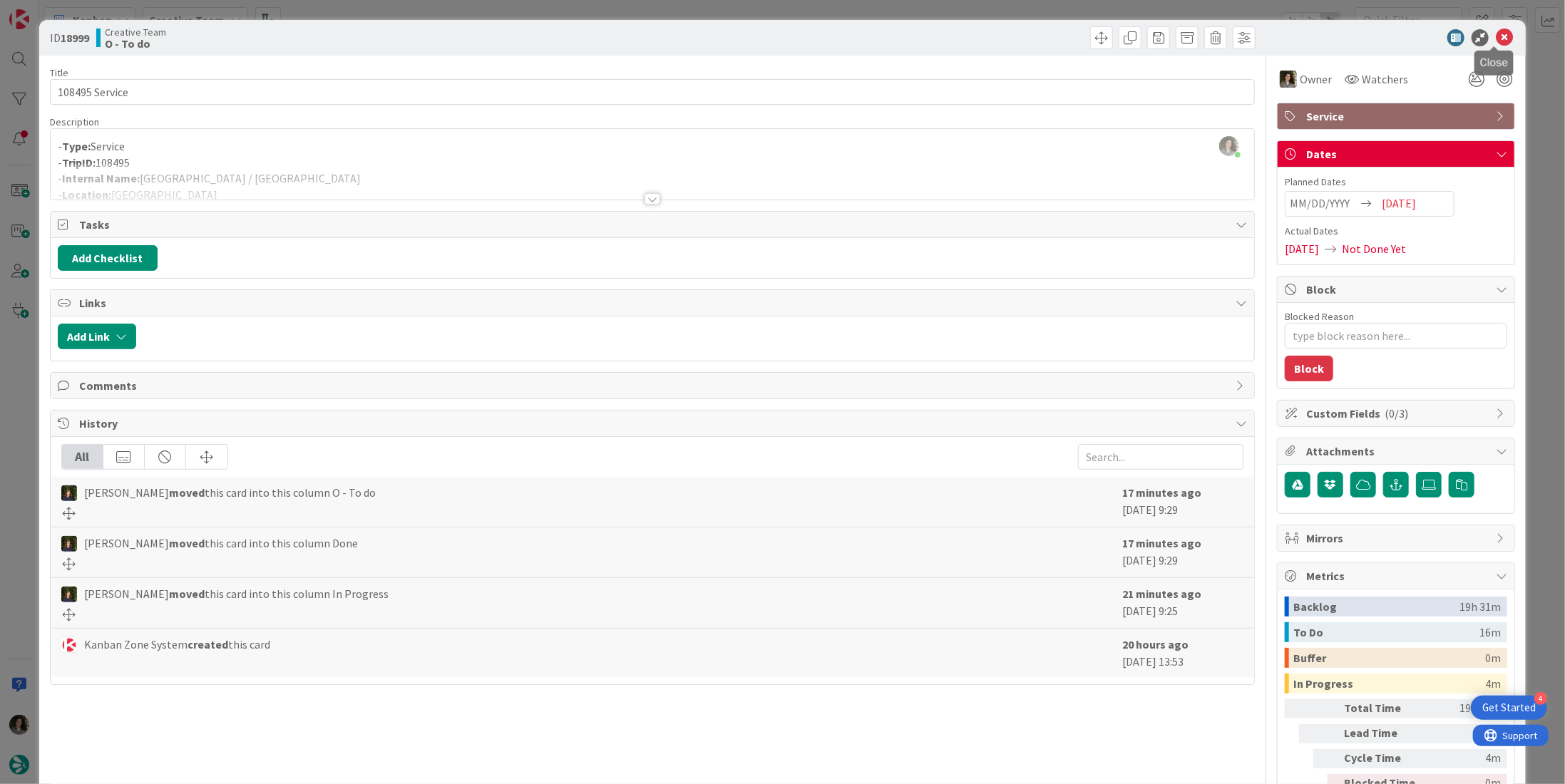 click at bounding box center [1504, 38] 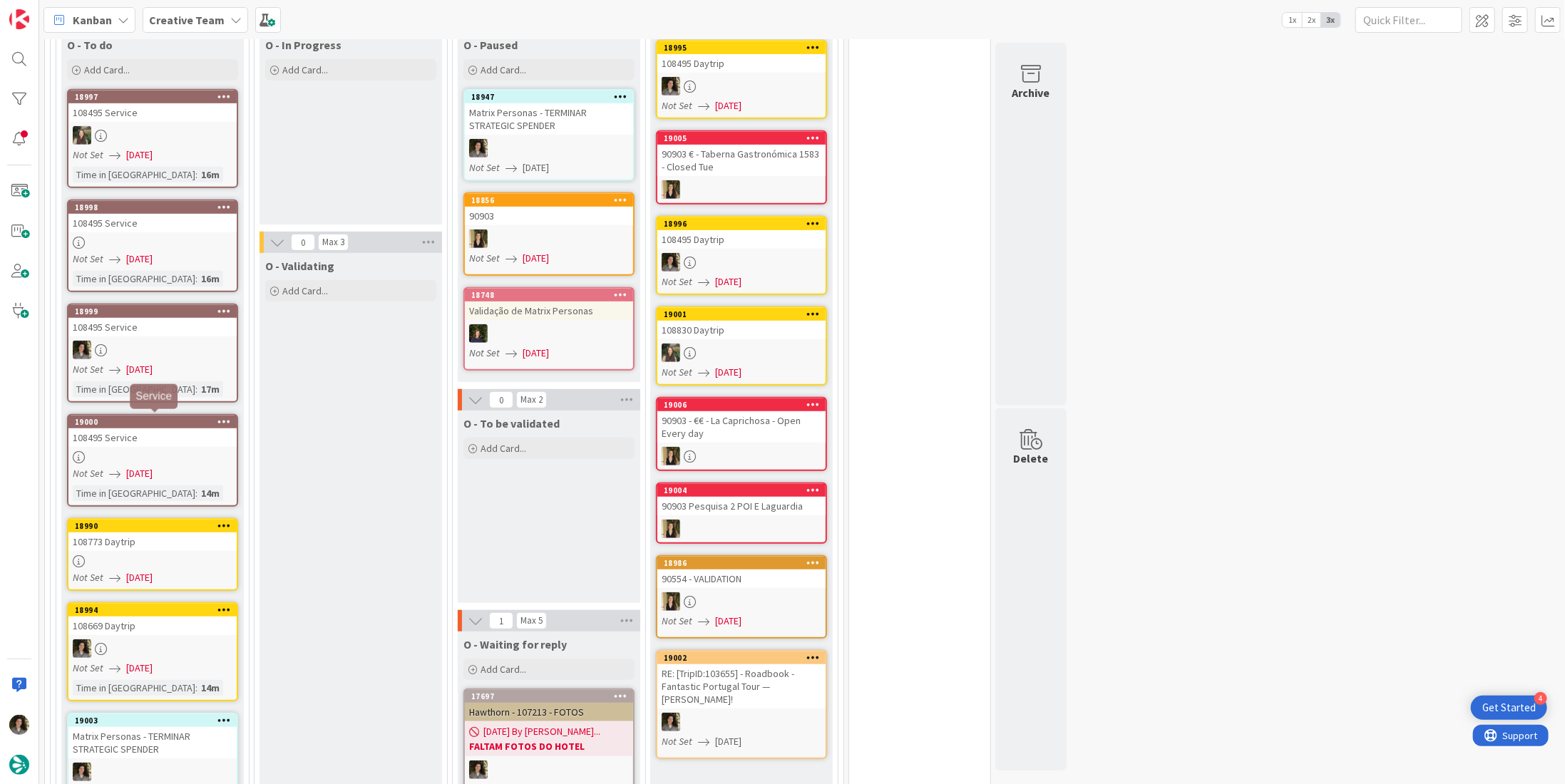 click at bounding box center (153, 457) 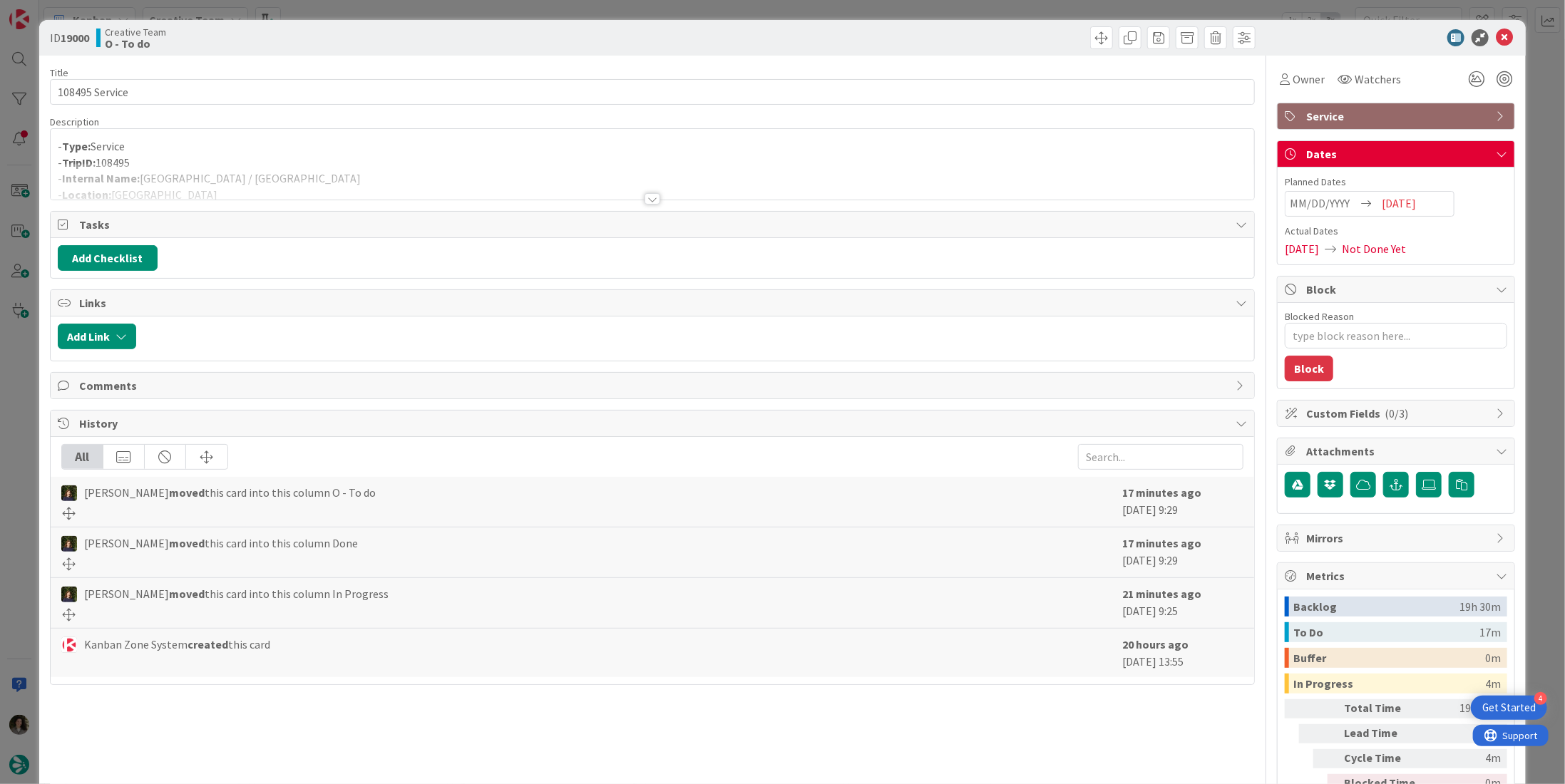 scroll, scrollTop: 0, scrollLeft: 0, axis: both 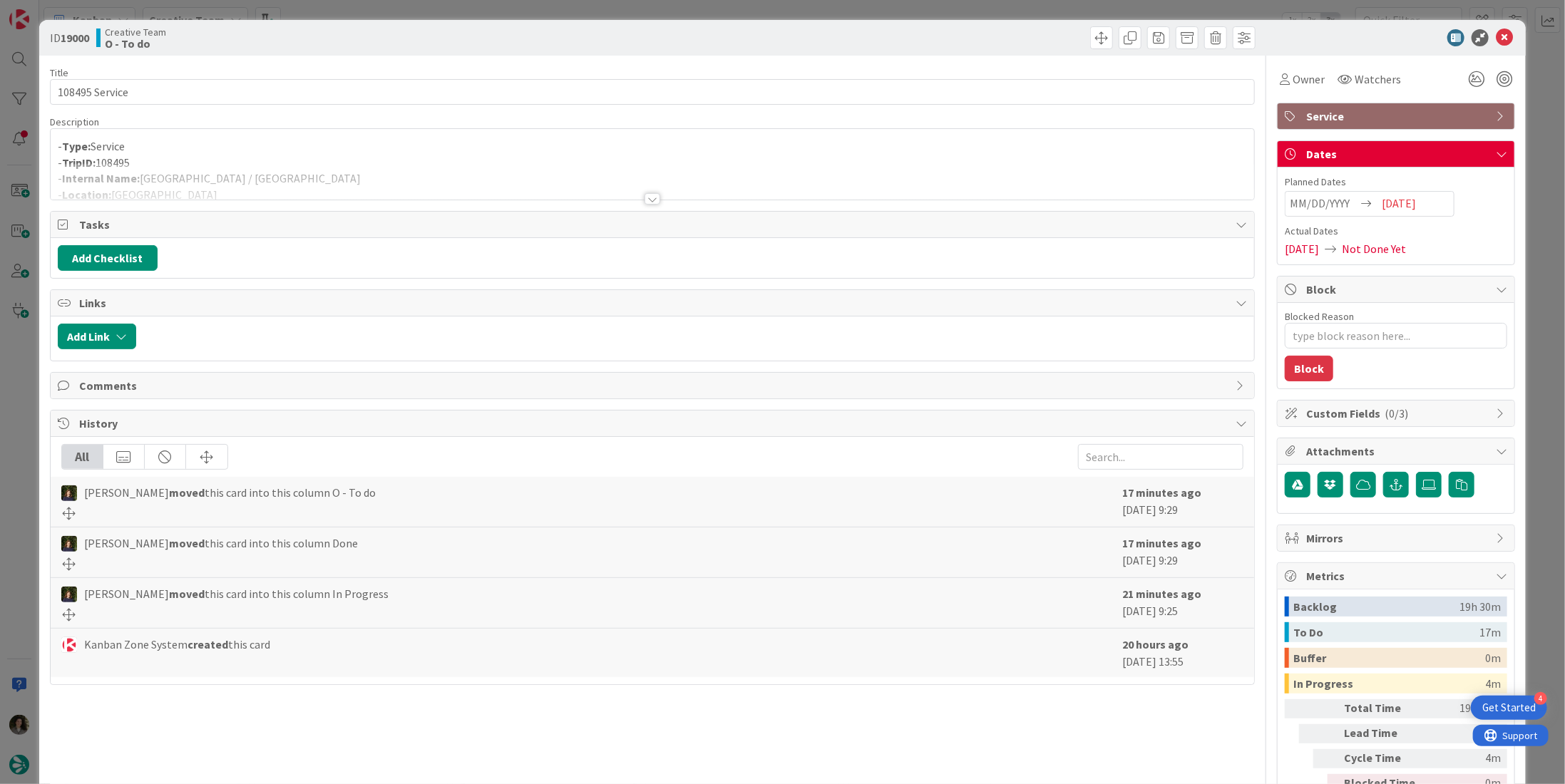 click at bounding box center [652, 199] 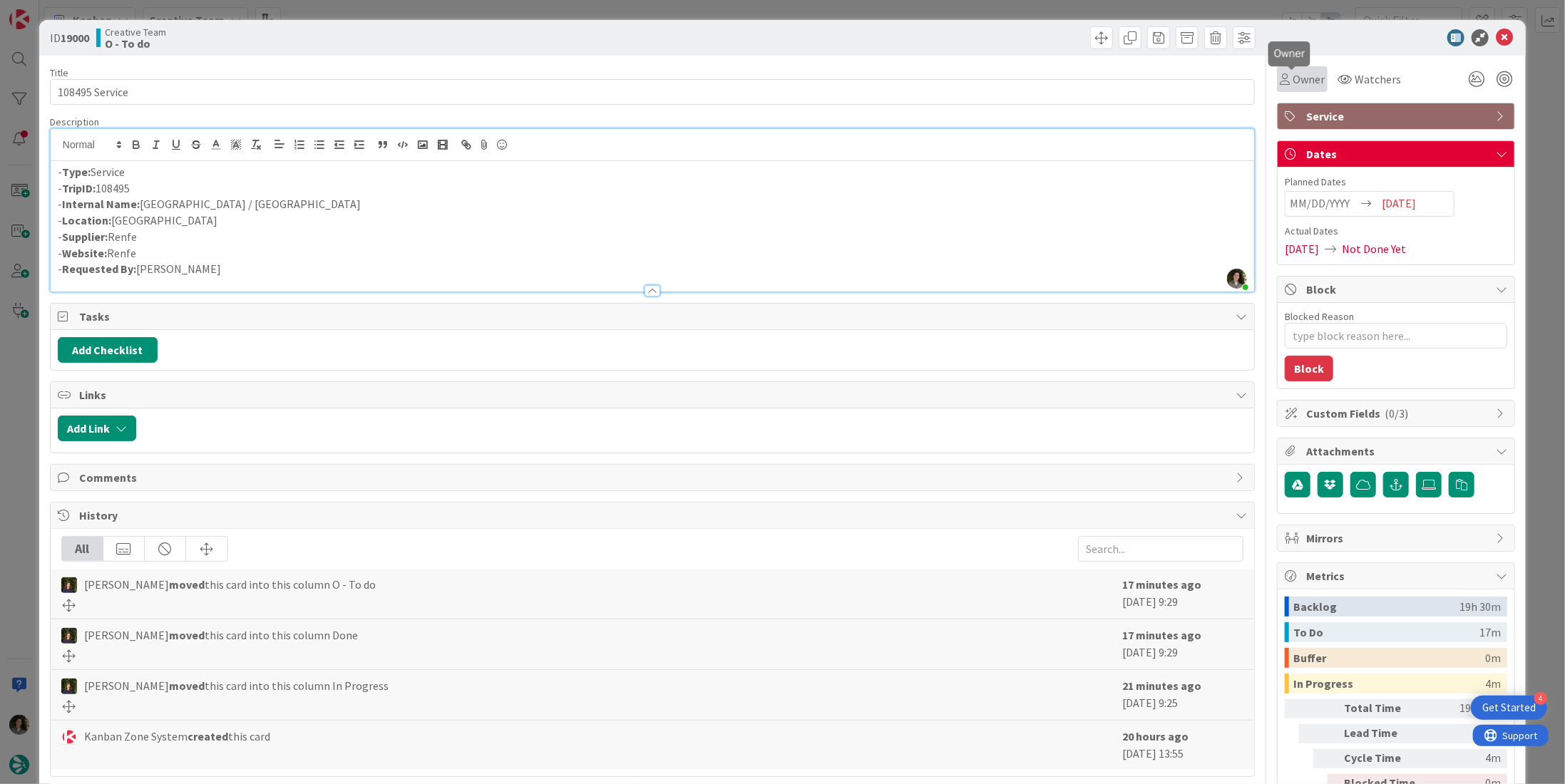 click on "Owner" at bounding box center (1308, 79) 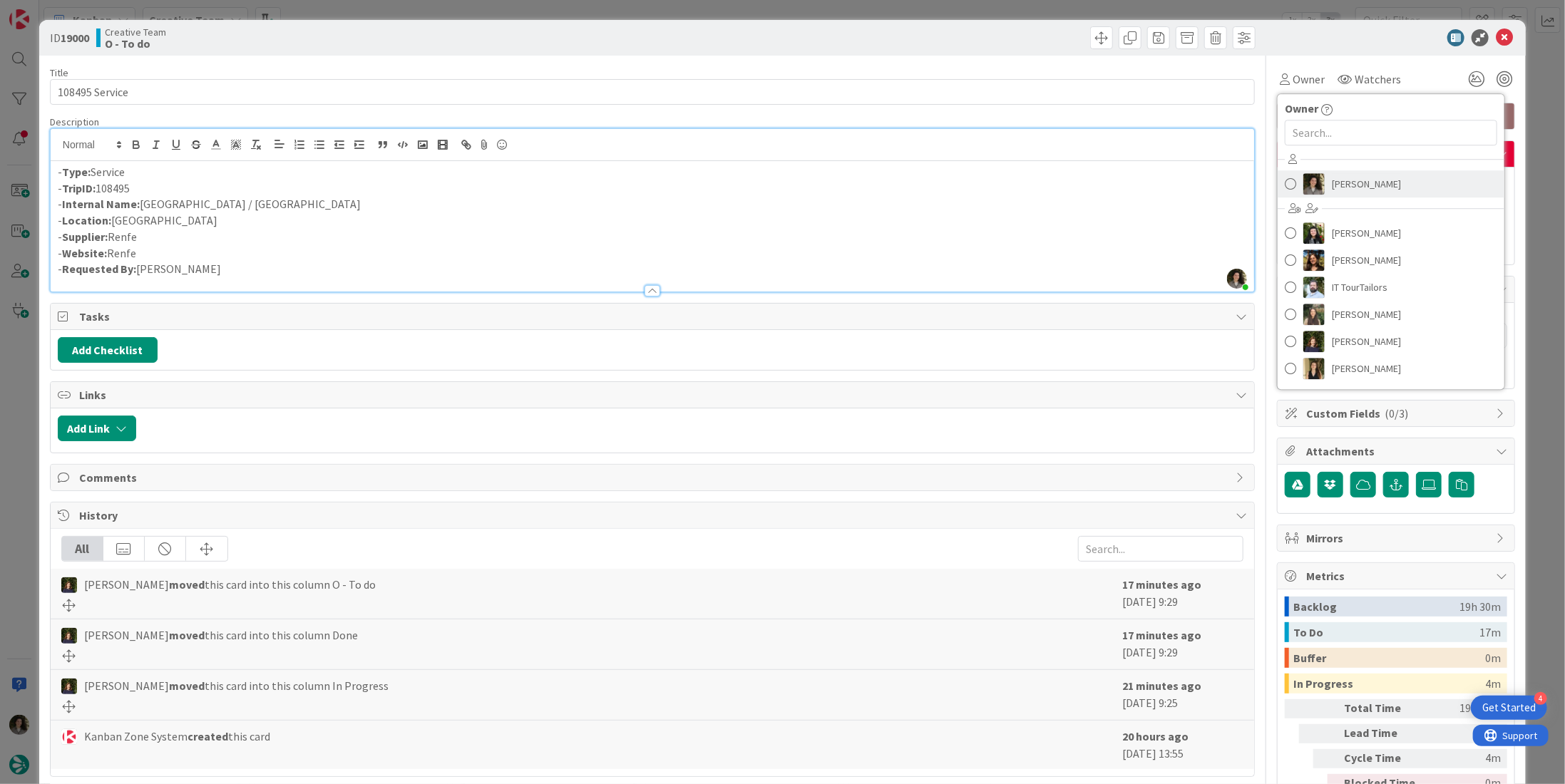 click on "[PERSON_NAME]" at bounding box center [1366, 184] 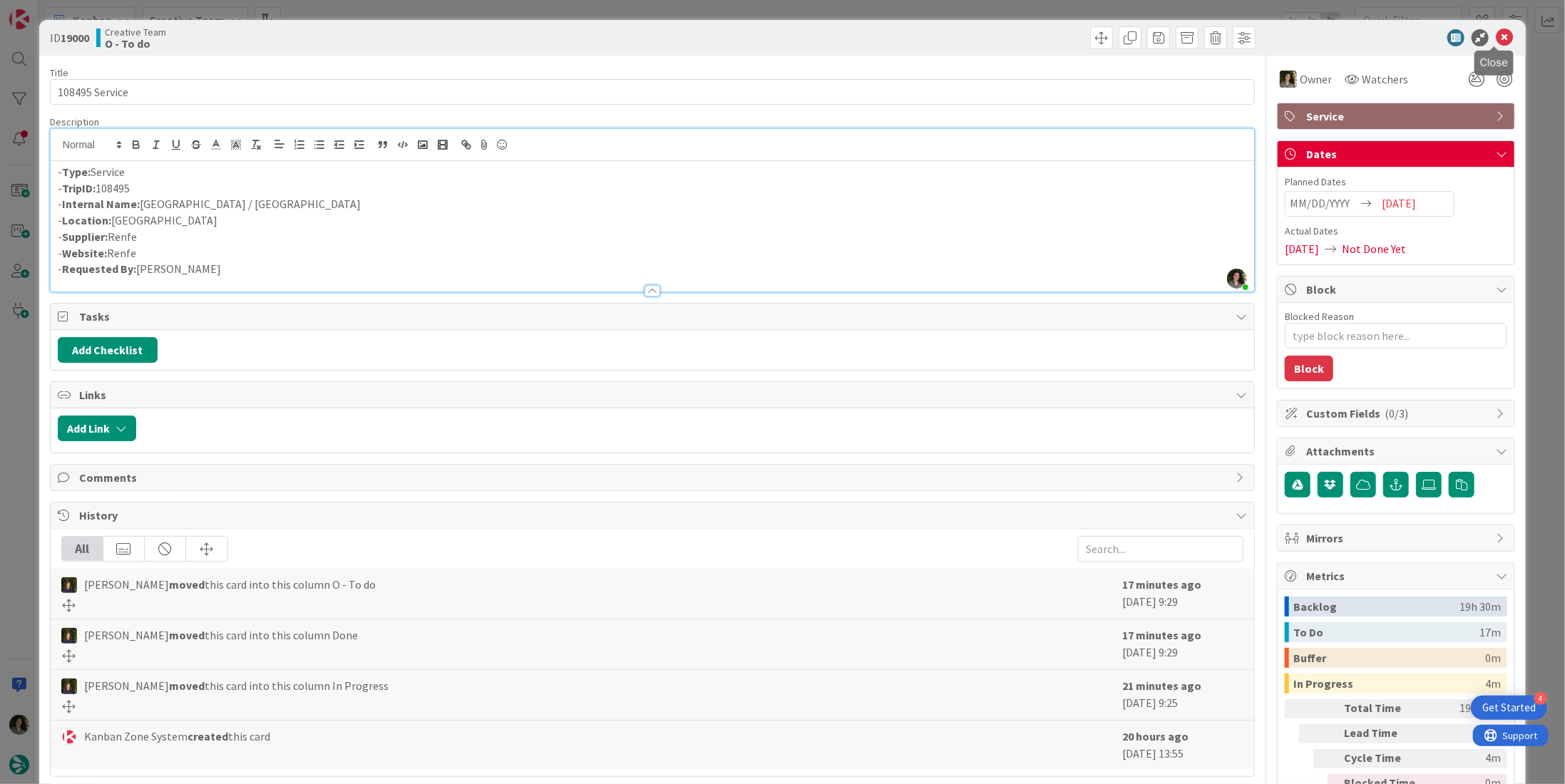 click at bounding box center [1504, 38] 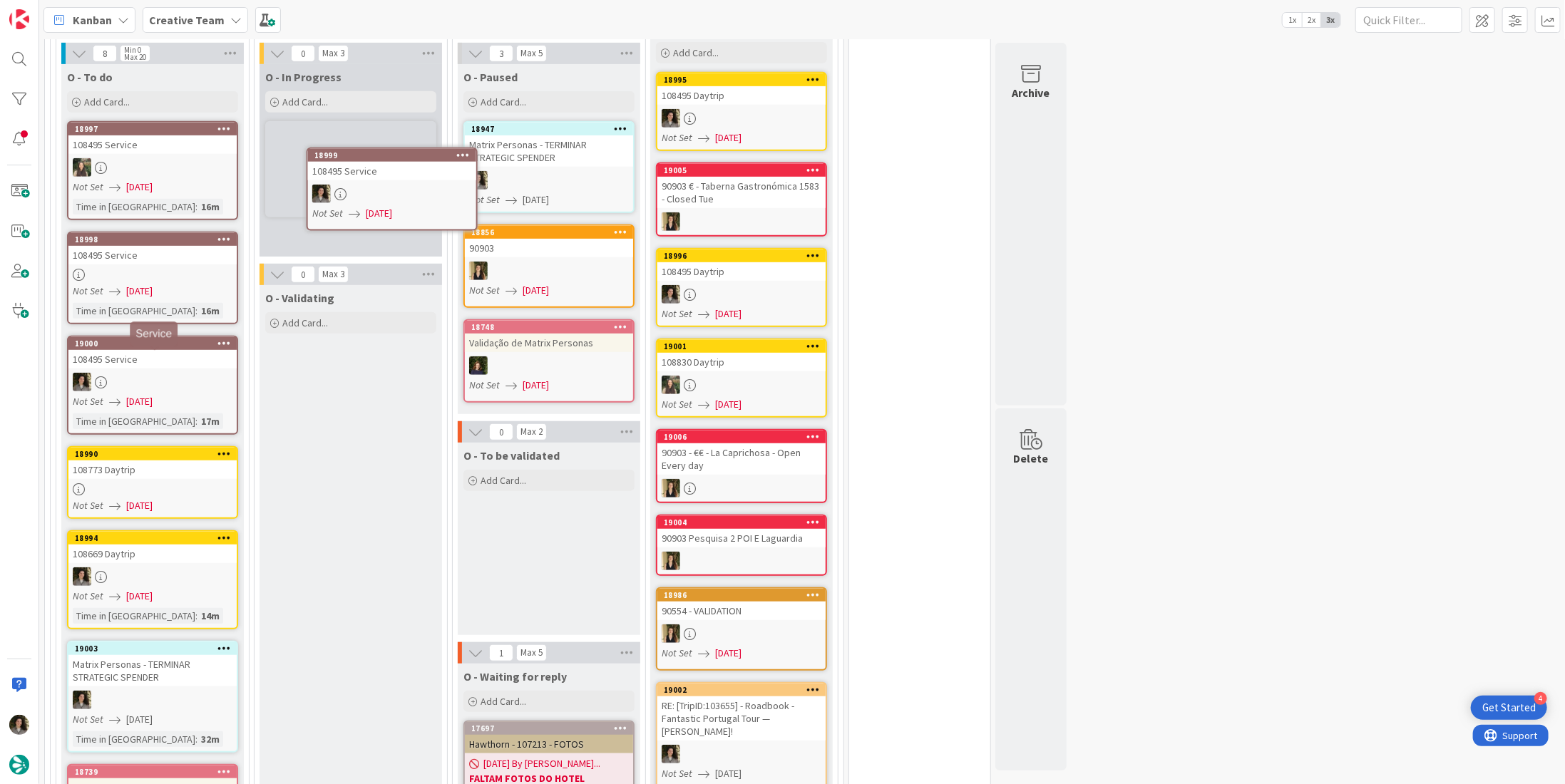 scroll, scrollTop: 418, scrollLeft: 0, axis: vertical 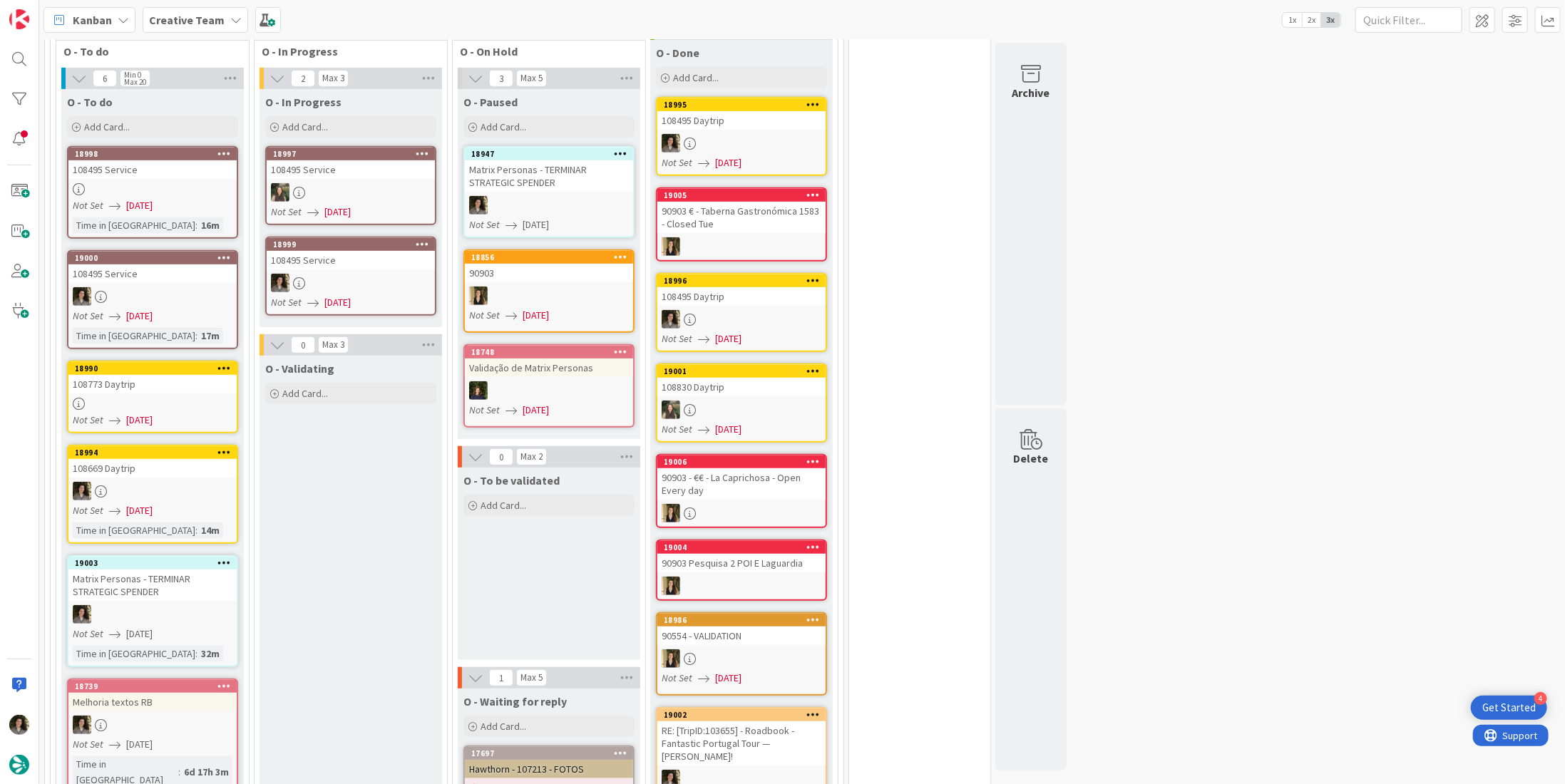 click at bounding box center [351, 283] 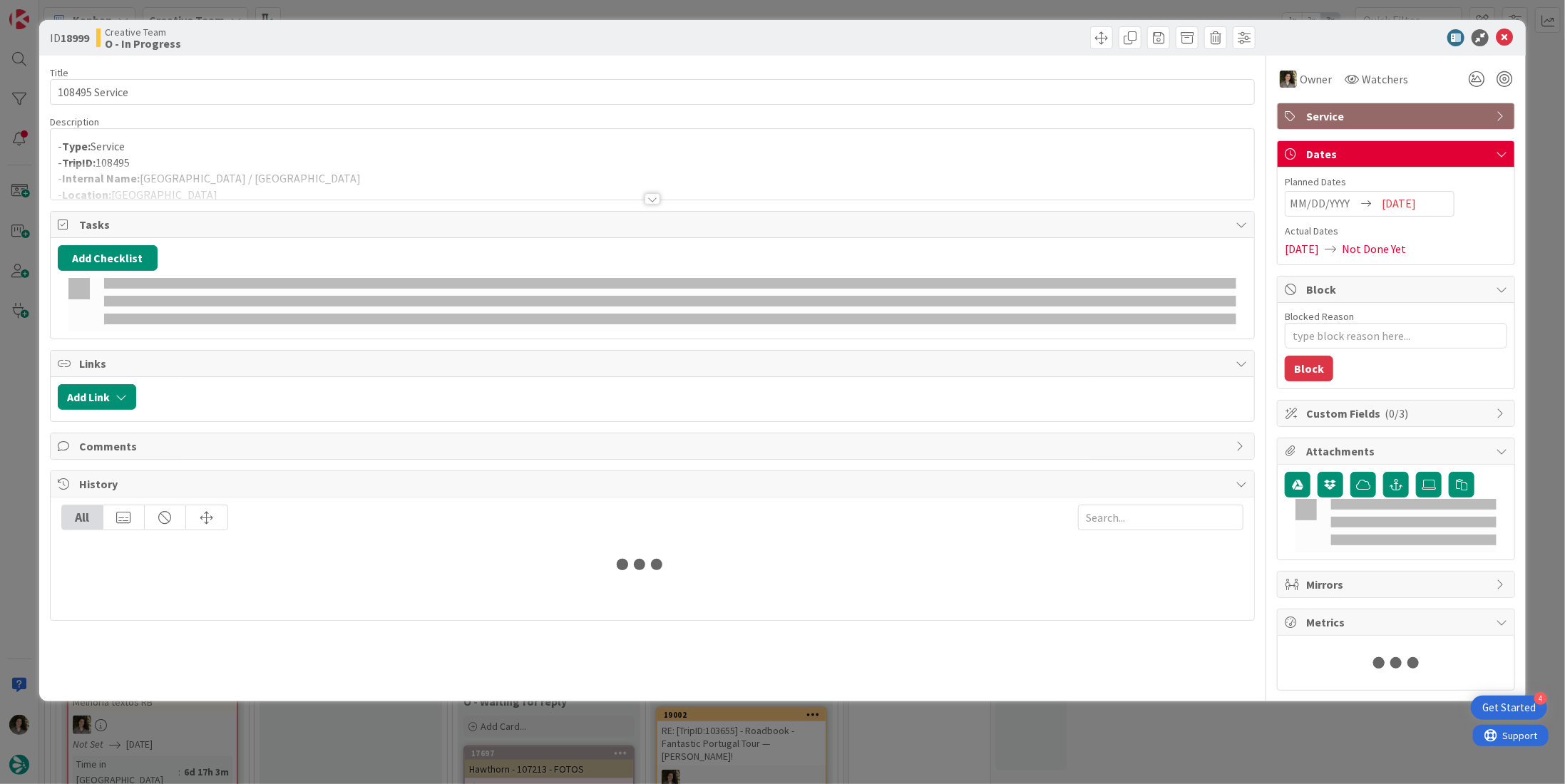 type on "x" 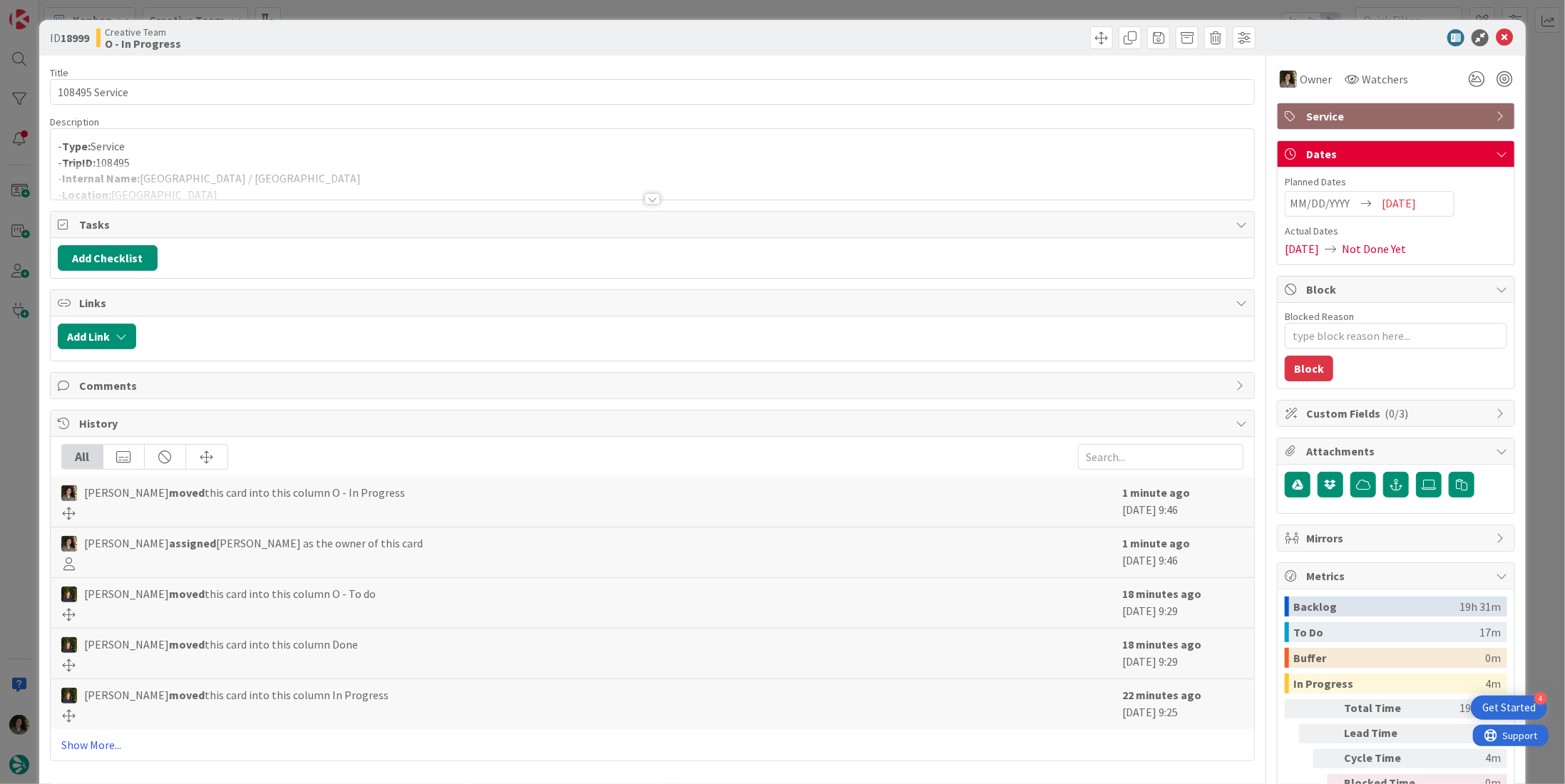 click on "-  Type:  Service" at bounding box center [652, 146] 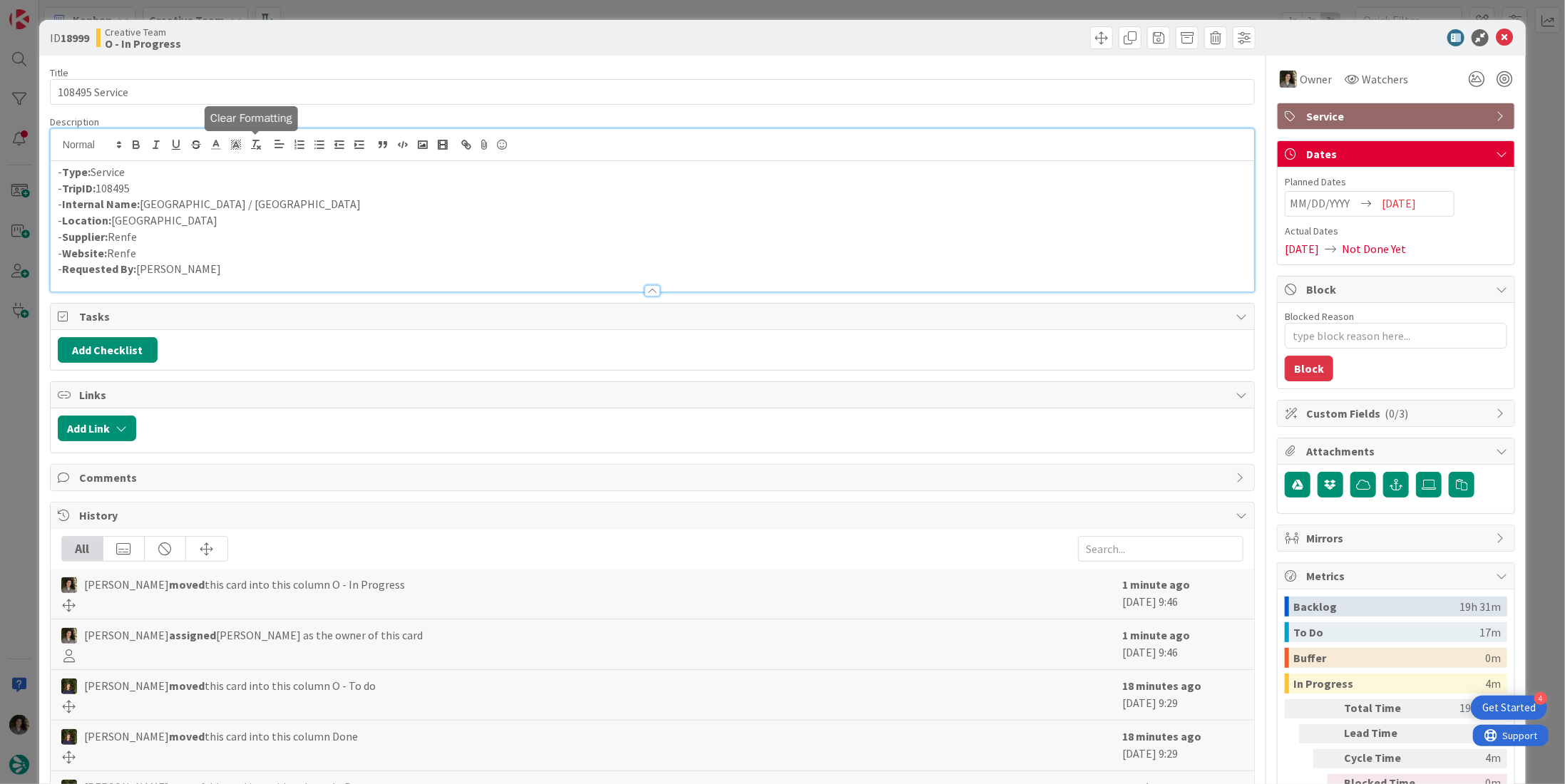 scroll, scrollTop: 0, scrollLeft: 0, axis: both 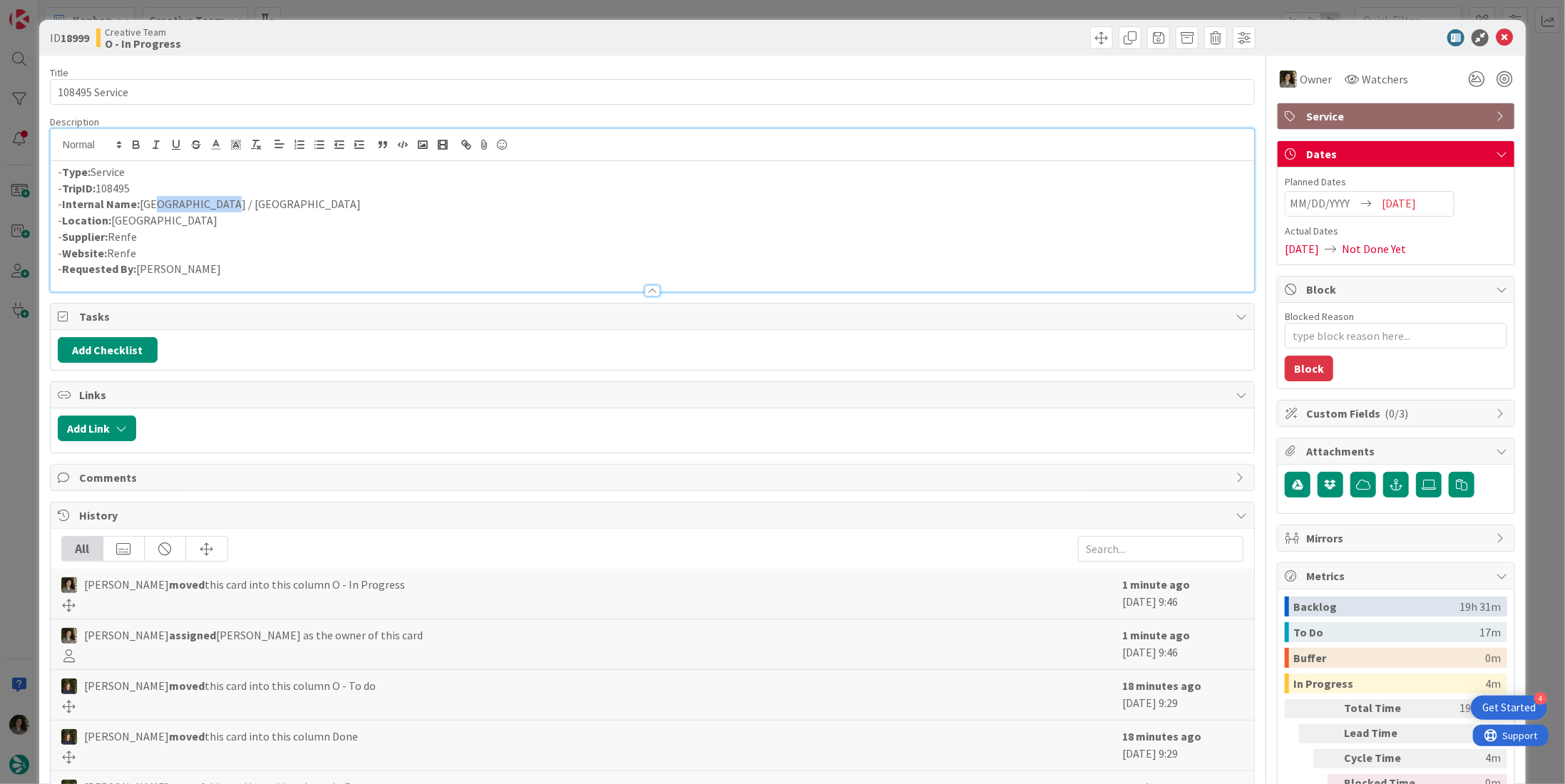 drag, startPoint x: 247, startPoint y: 205, endPoint x: 152, endPoint y: 205, distance: 95 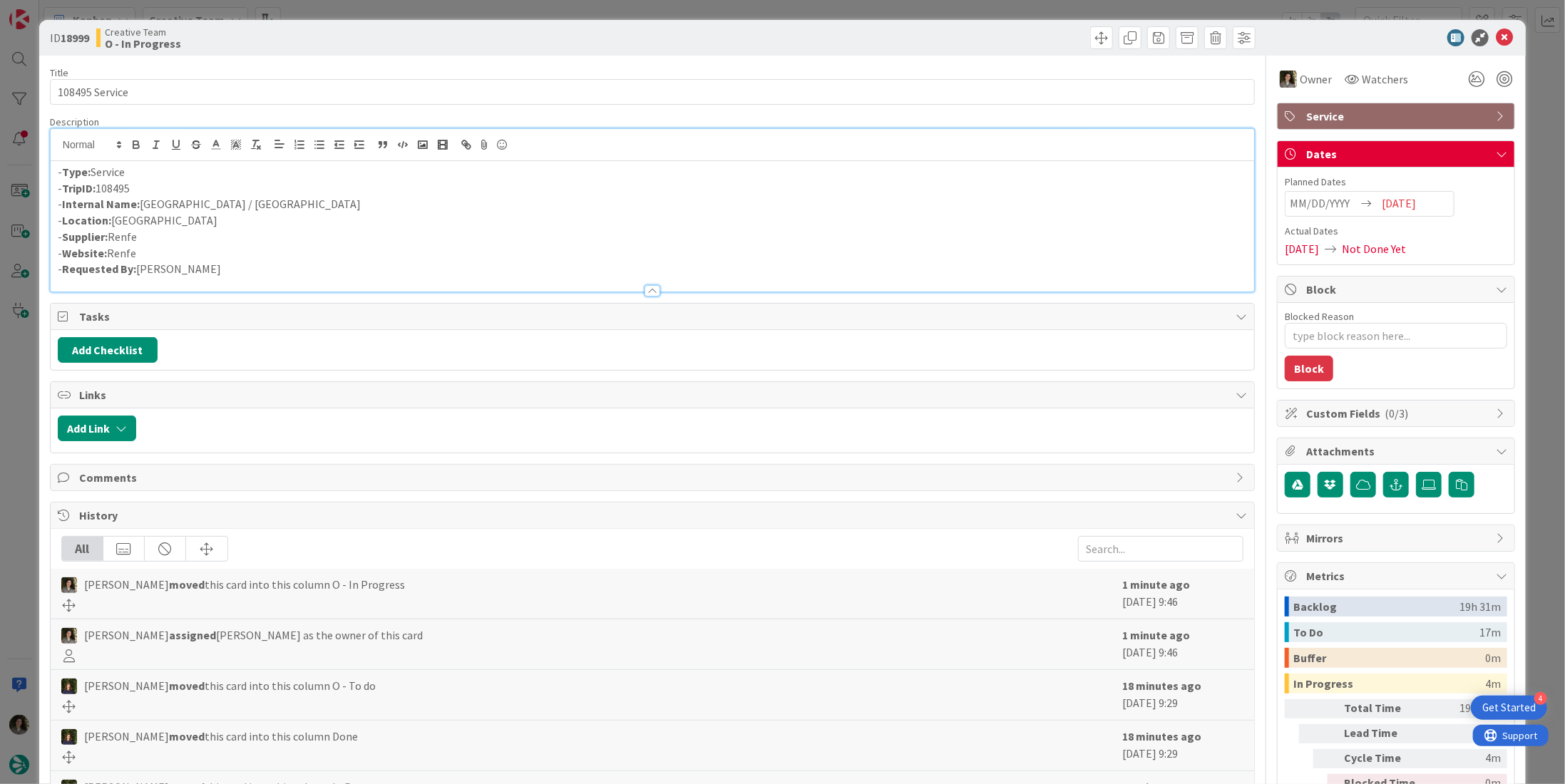 click on "-  Internal Name:  [GEOGRAPHIC_DATA] / [PERSON_NAME]" at bounding box center (652, 204) 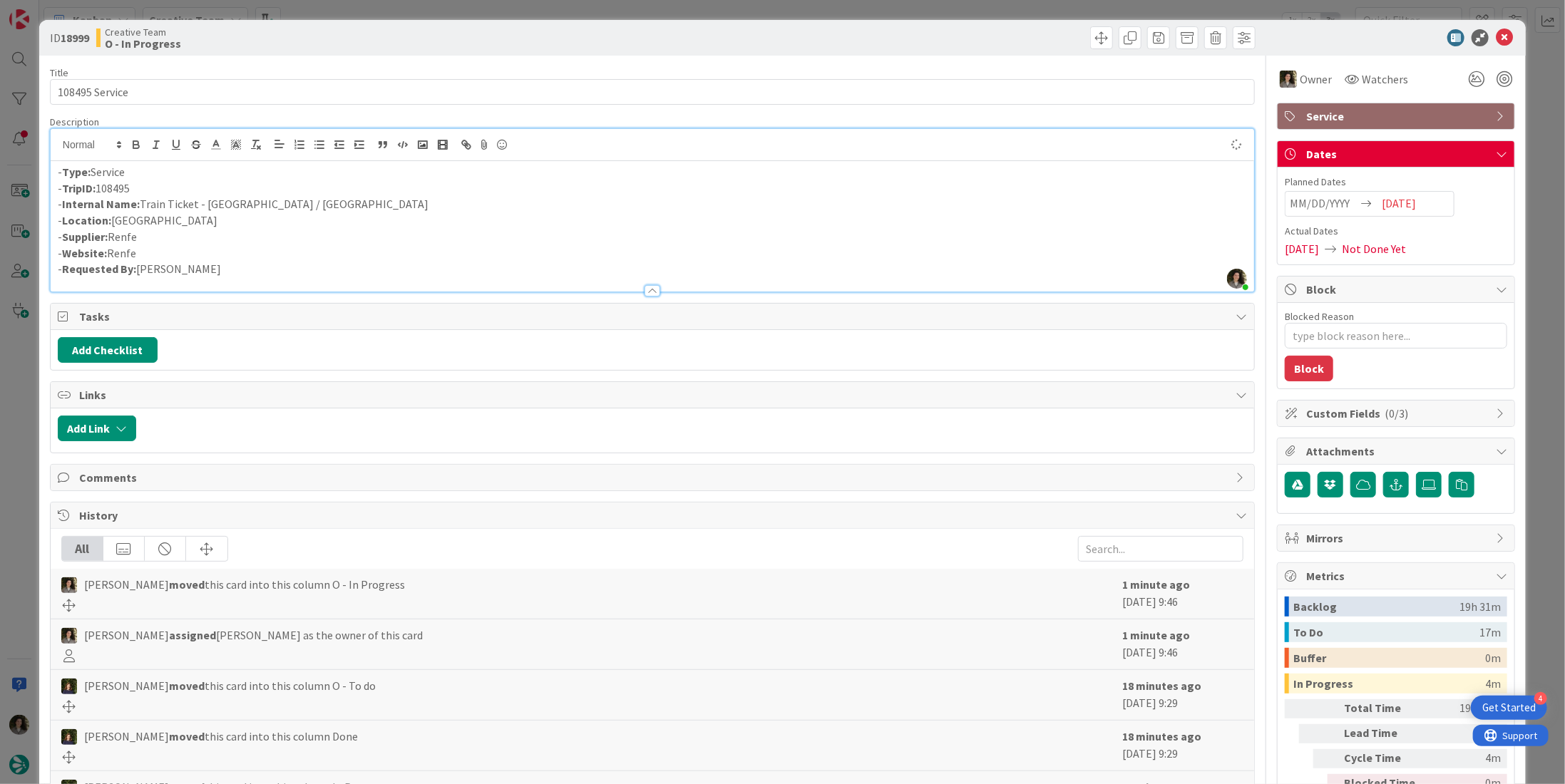 click on "-  Location:  [GEOGRAPHIC_DATA]" at bounding box center [652, 220] 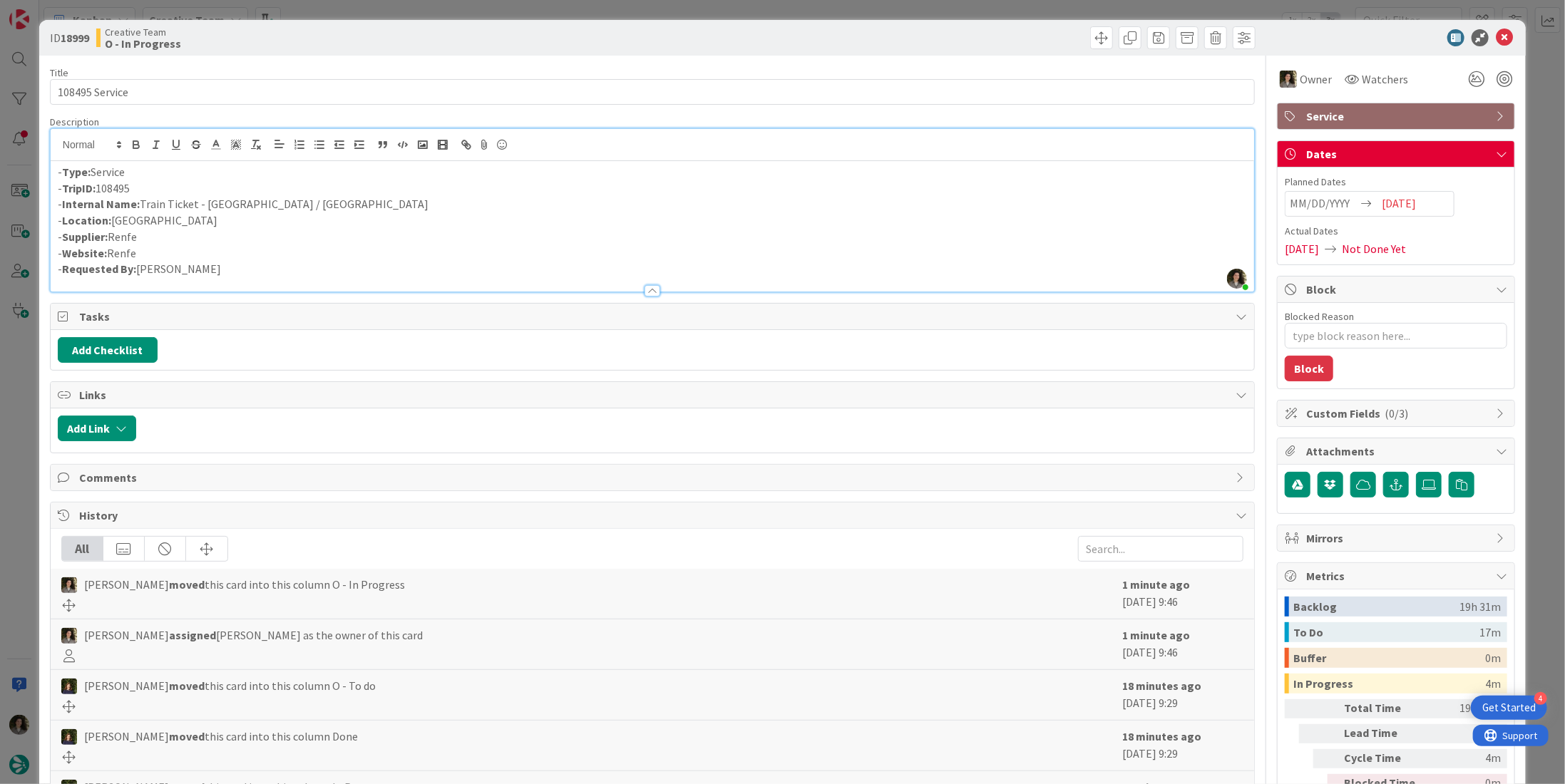 drag, startPoint x: 475, startPoint y: 206, endPoint x: 480, endPoint y: 200, distance: 7.81025 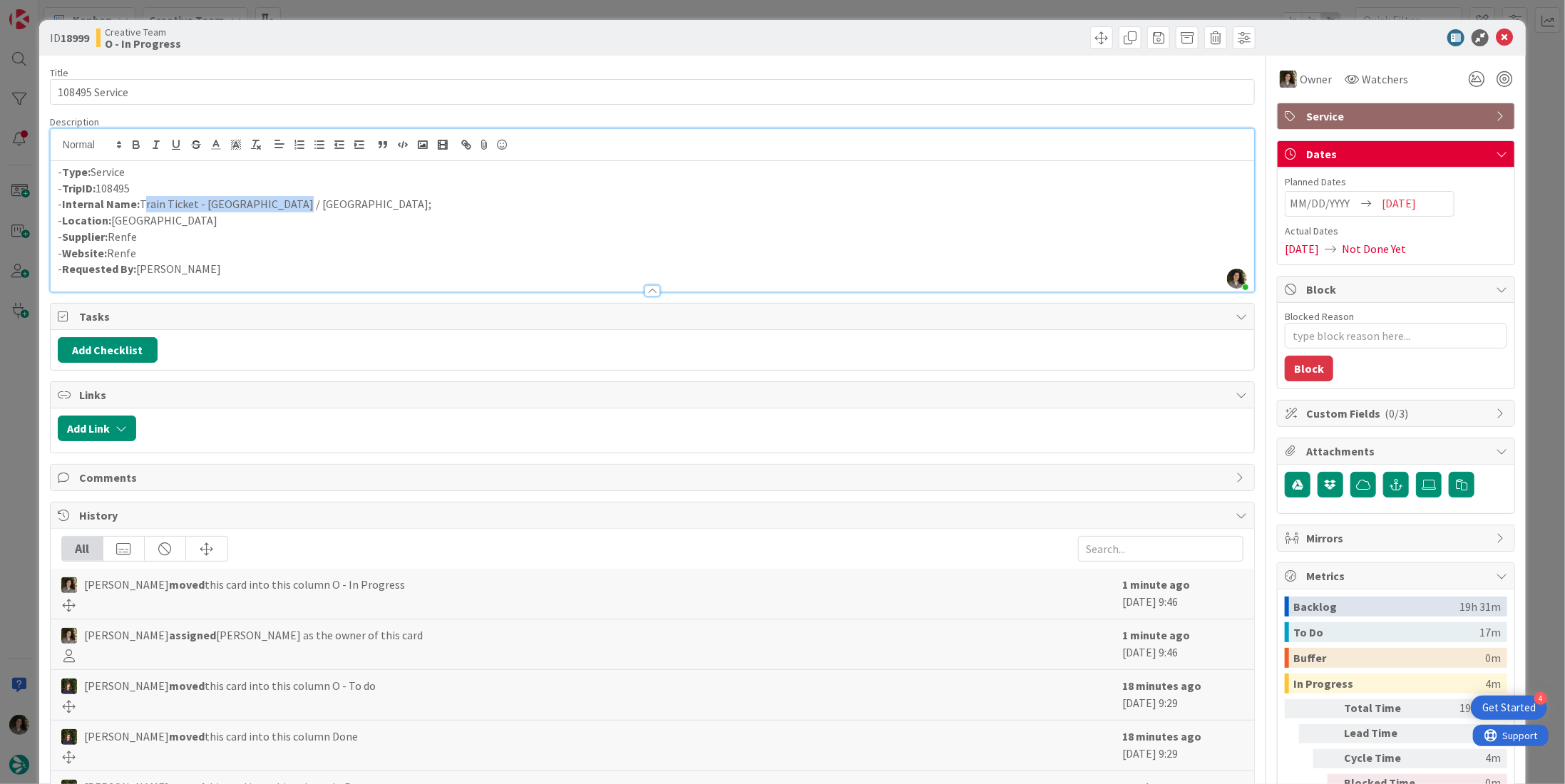 drag, startPoint x: 307, startPoint y: 202, endPoint x: 143, endPoint y: 200, distance: 164.0122 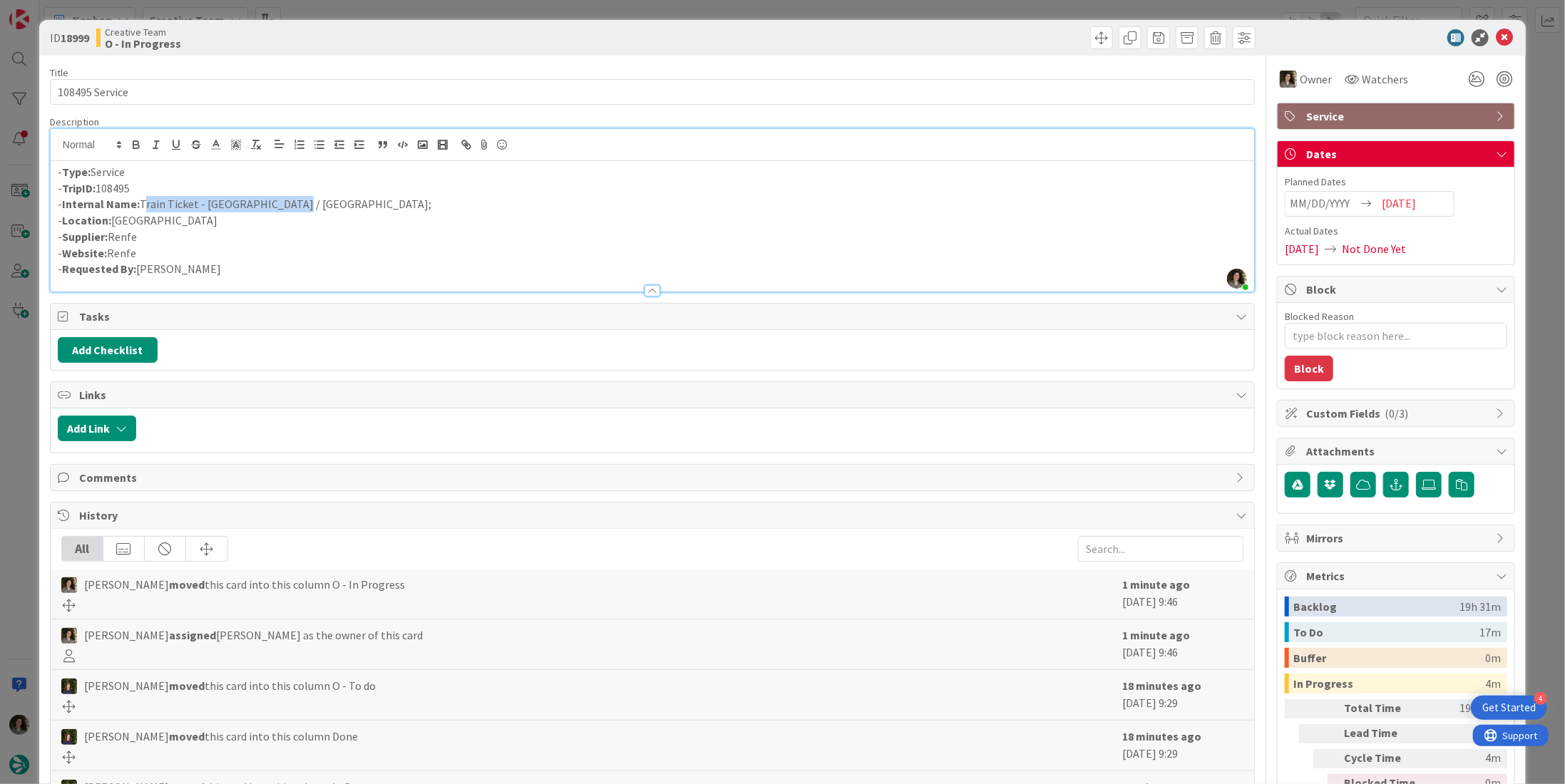 click on "-  Internal Name:  Train Ticket - [GEOGRAPHIC_DATA] / [PERSON_NAME];" at bounding box center (652, 204) 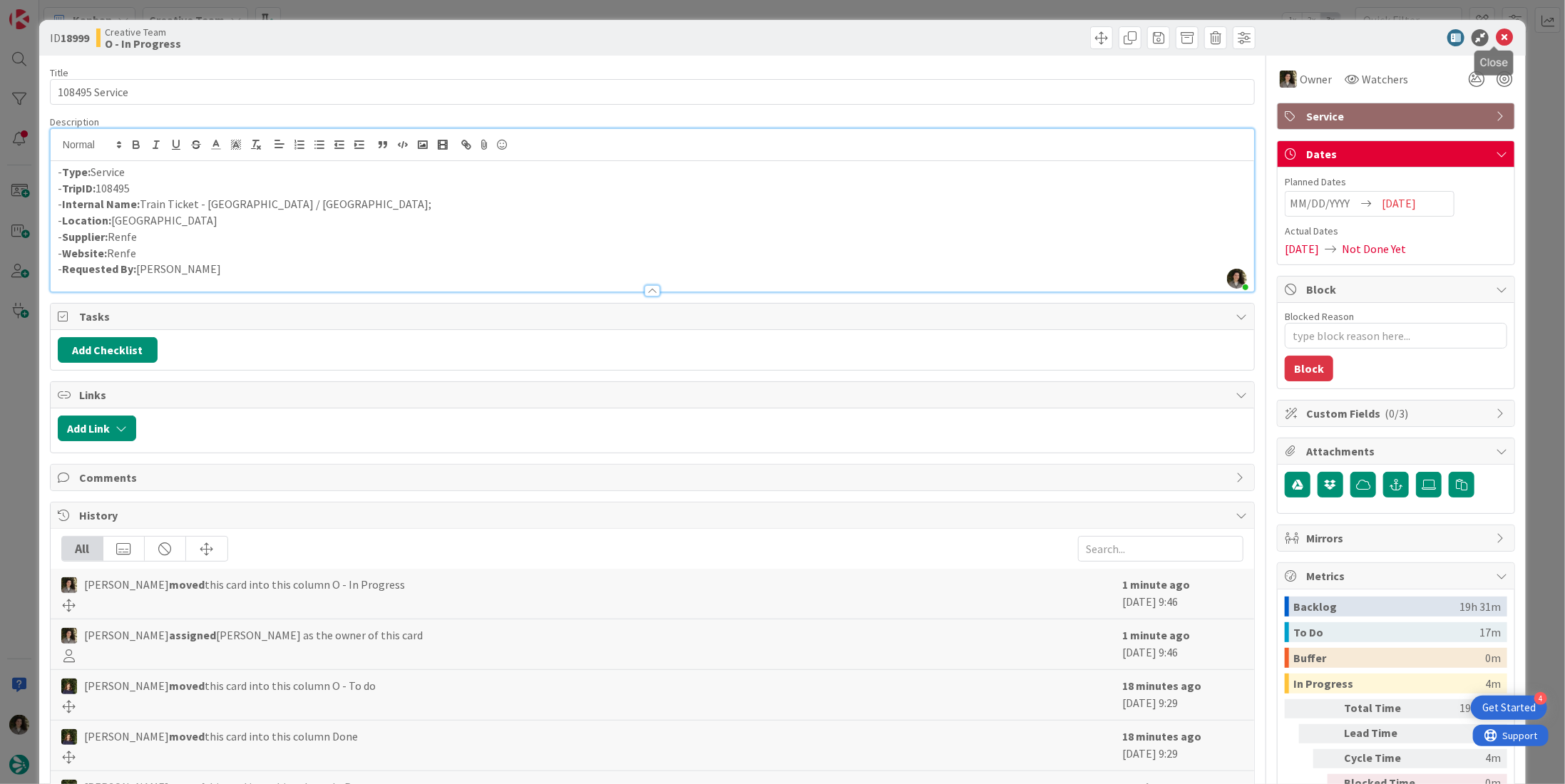 click at bounding box center (1504, 38) 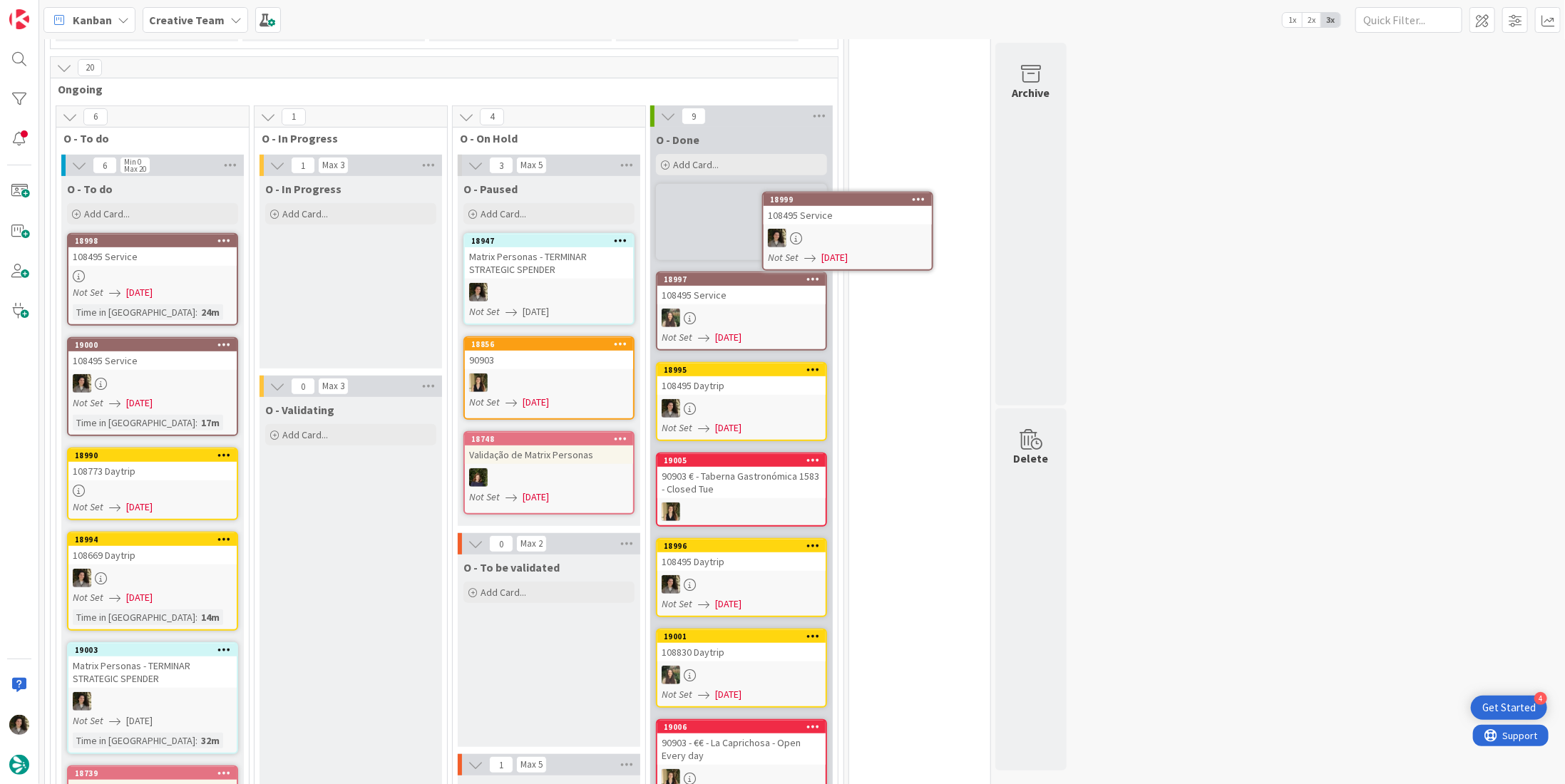 scroll, scrollTop: 326, scrollLeft: 0, axis: vertical 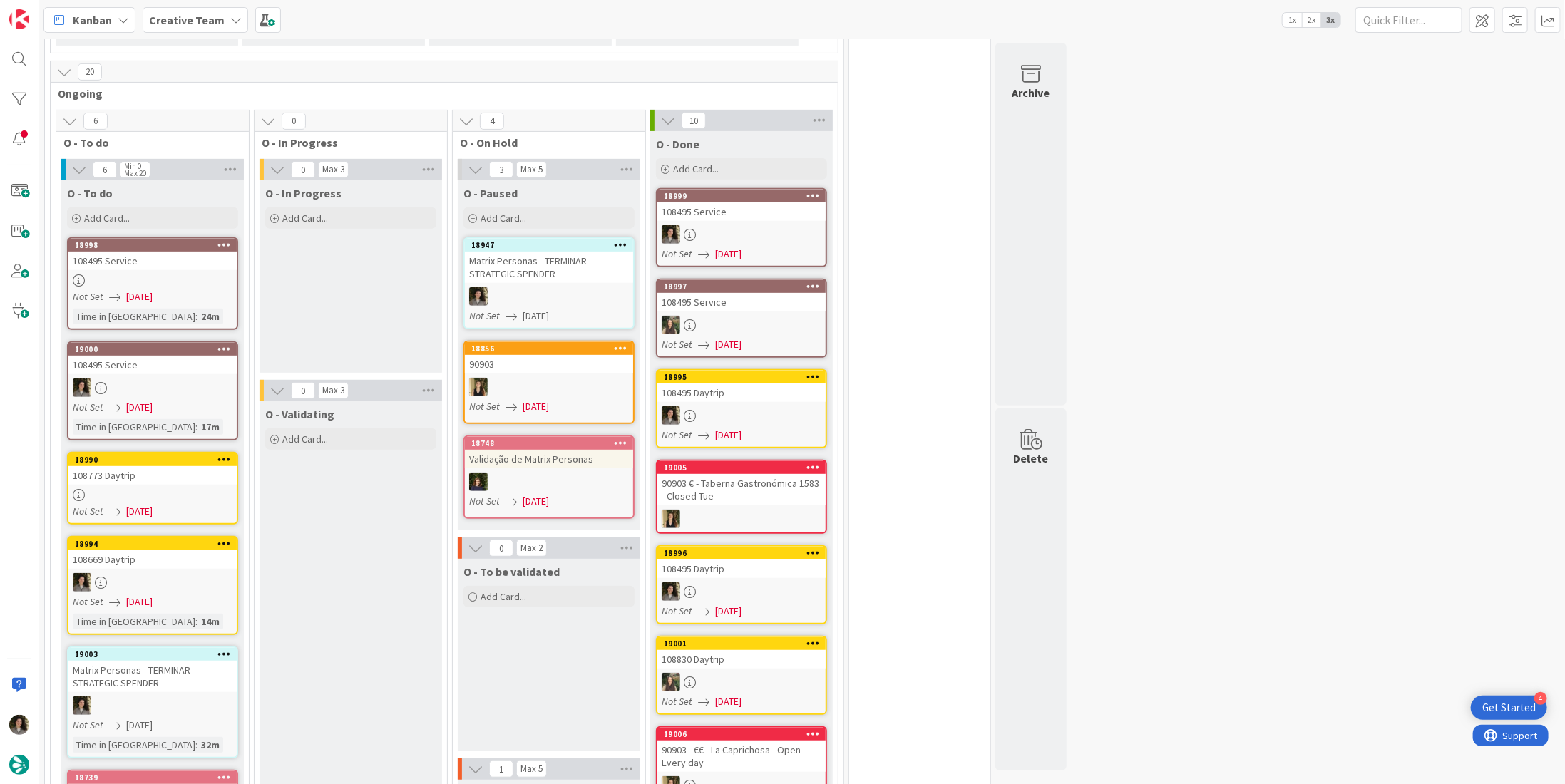 click on "90903 € - Taberna Gastronómica 1583 - Closed Tue" at bounding box center (742, 490) 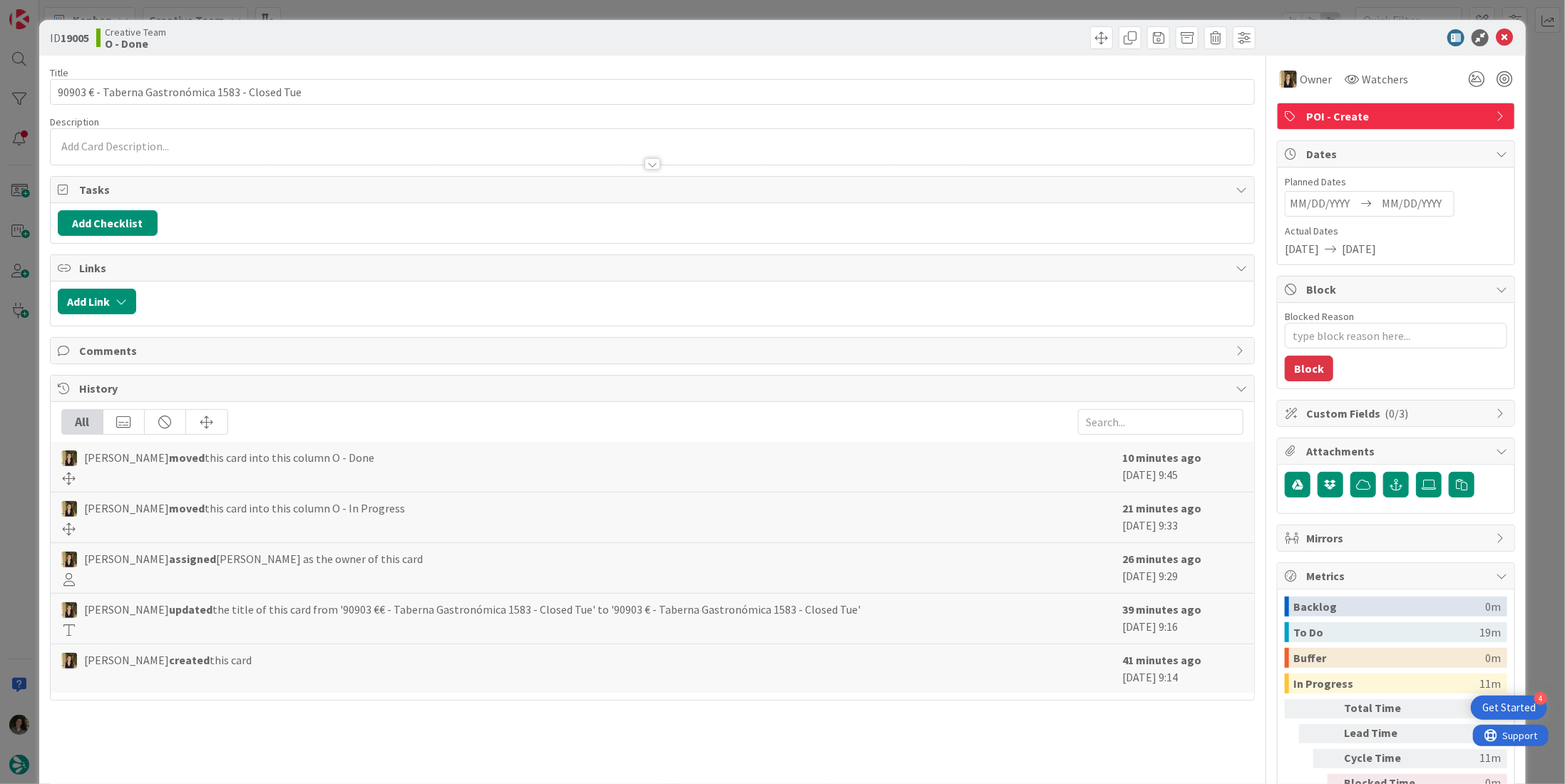scroll, scrollTop: 0, scrollLeft: 0, axis: both 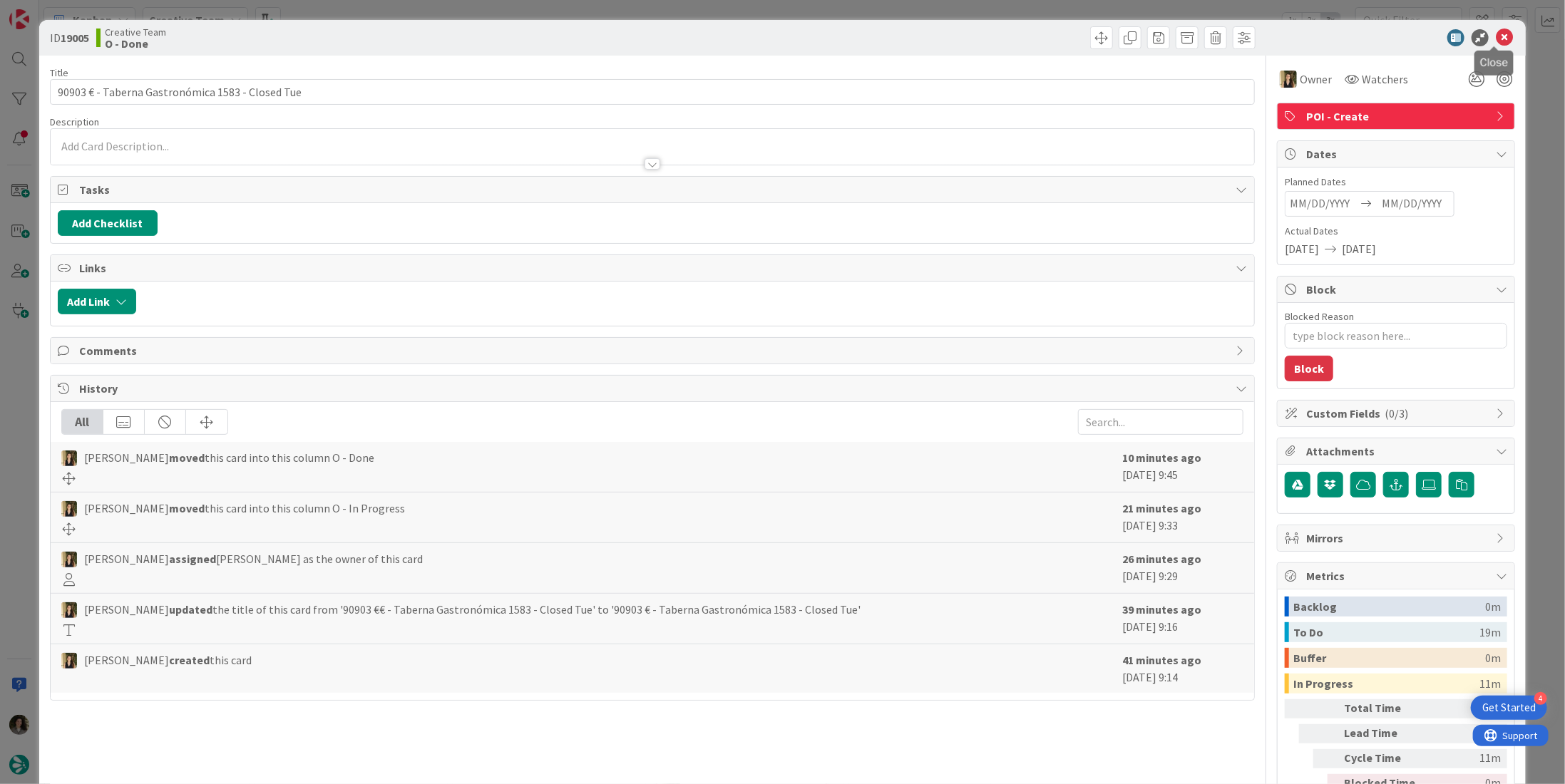 click at bounding box center [1504, 38] 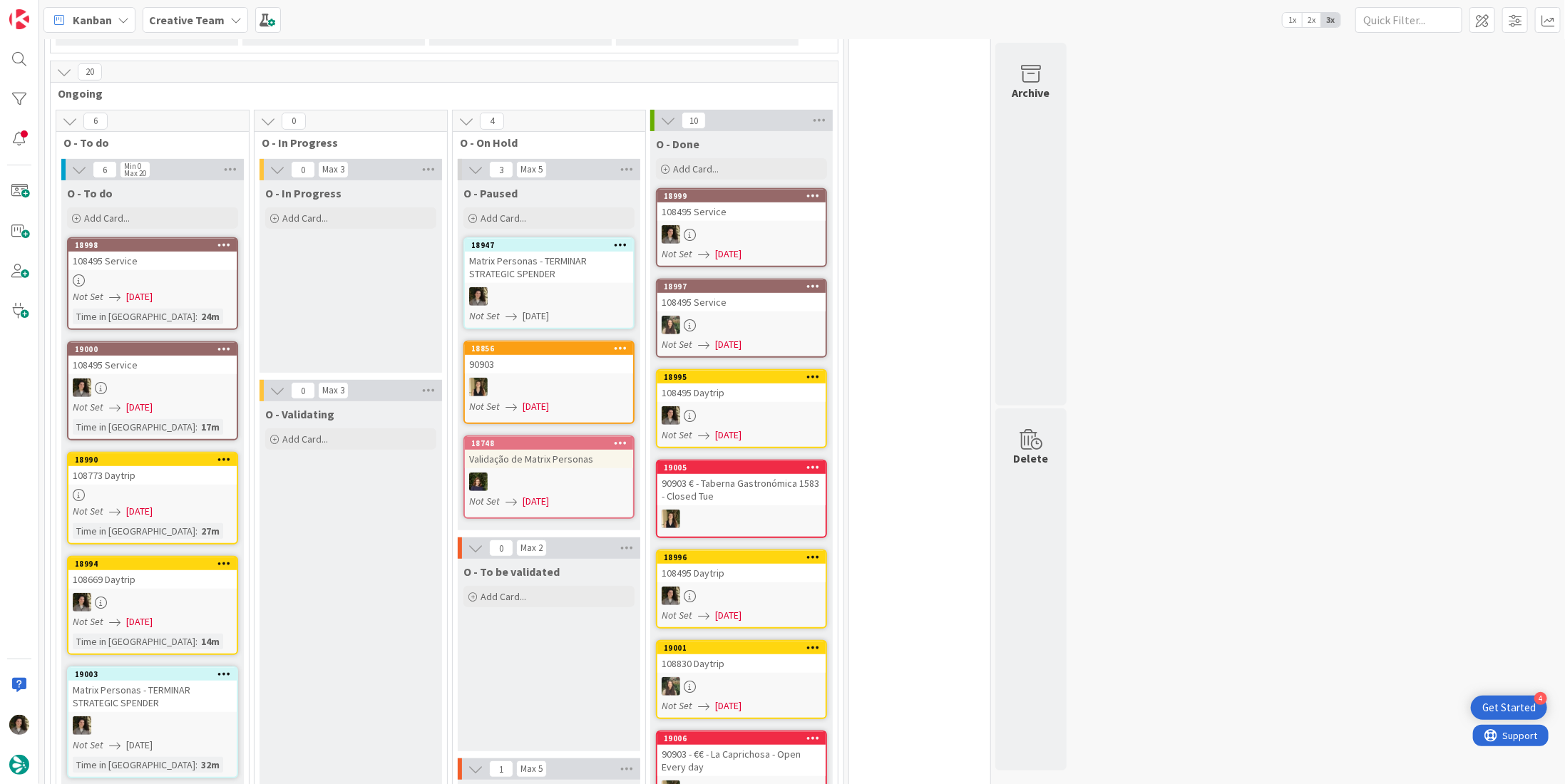scroll, scrollTop: 0, scrollLeft: 0, axis: both 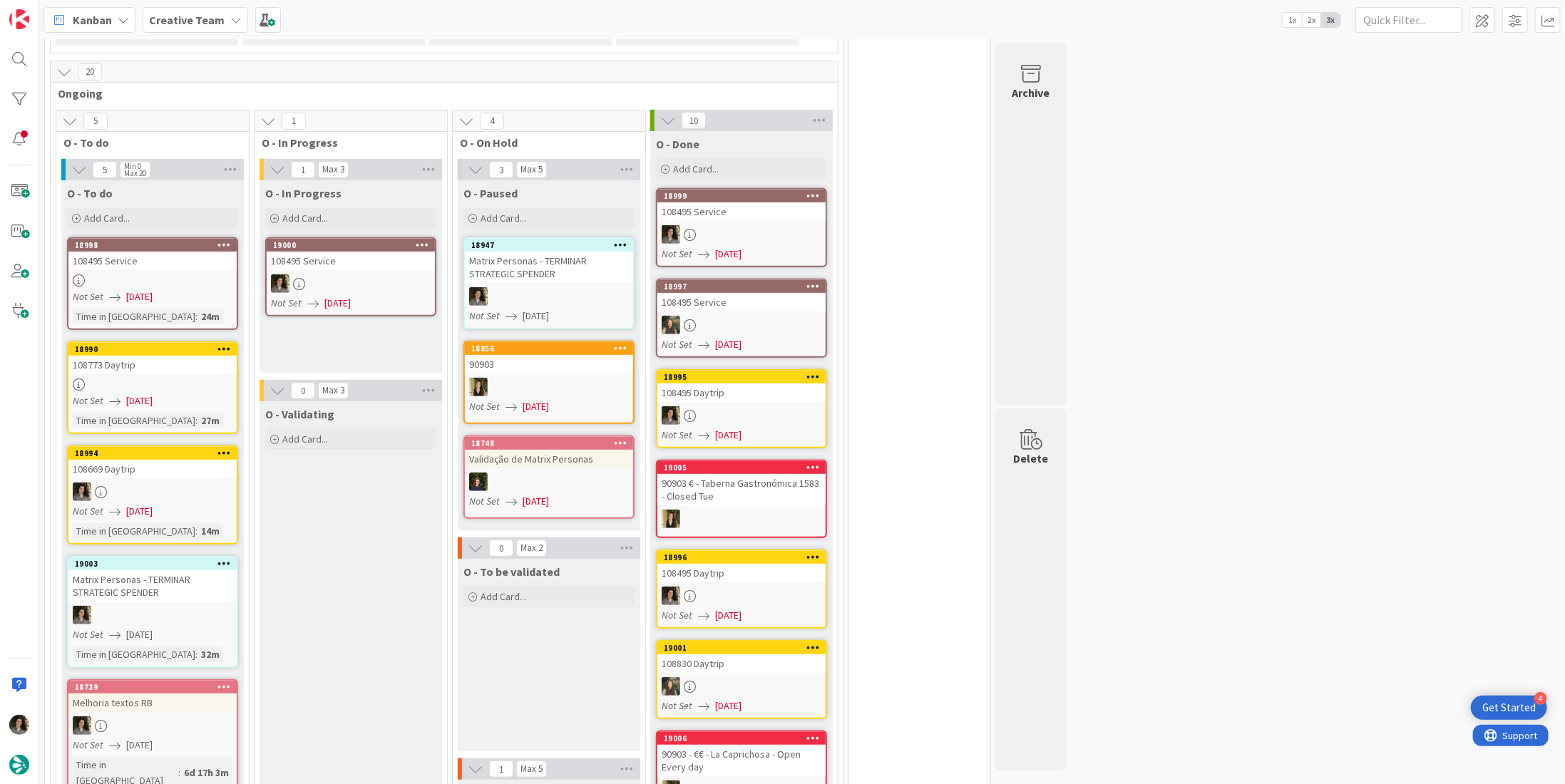 click at bounding box center (351, 284) 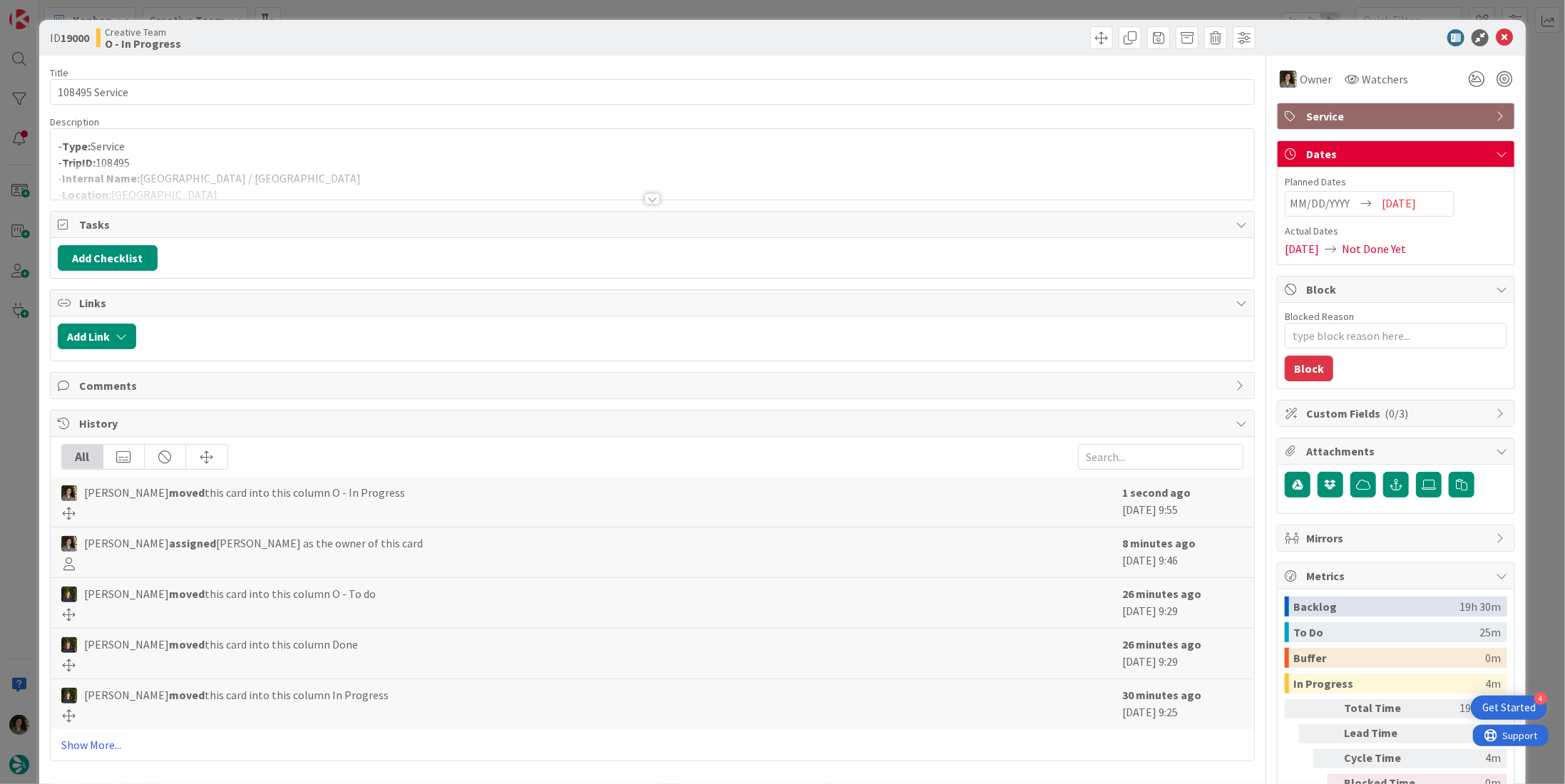 scroll, scrollTop: 0, scrollLeft: 0, axis: both 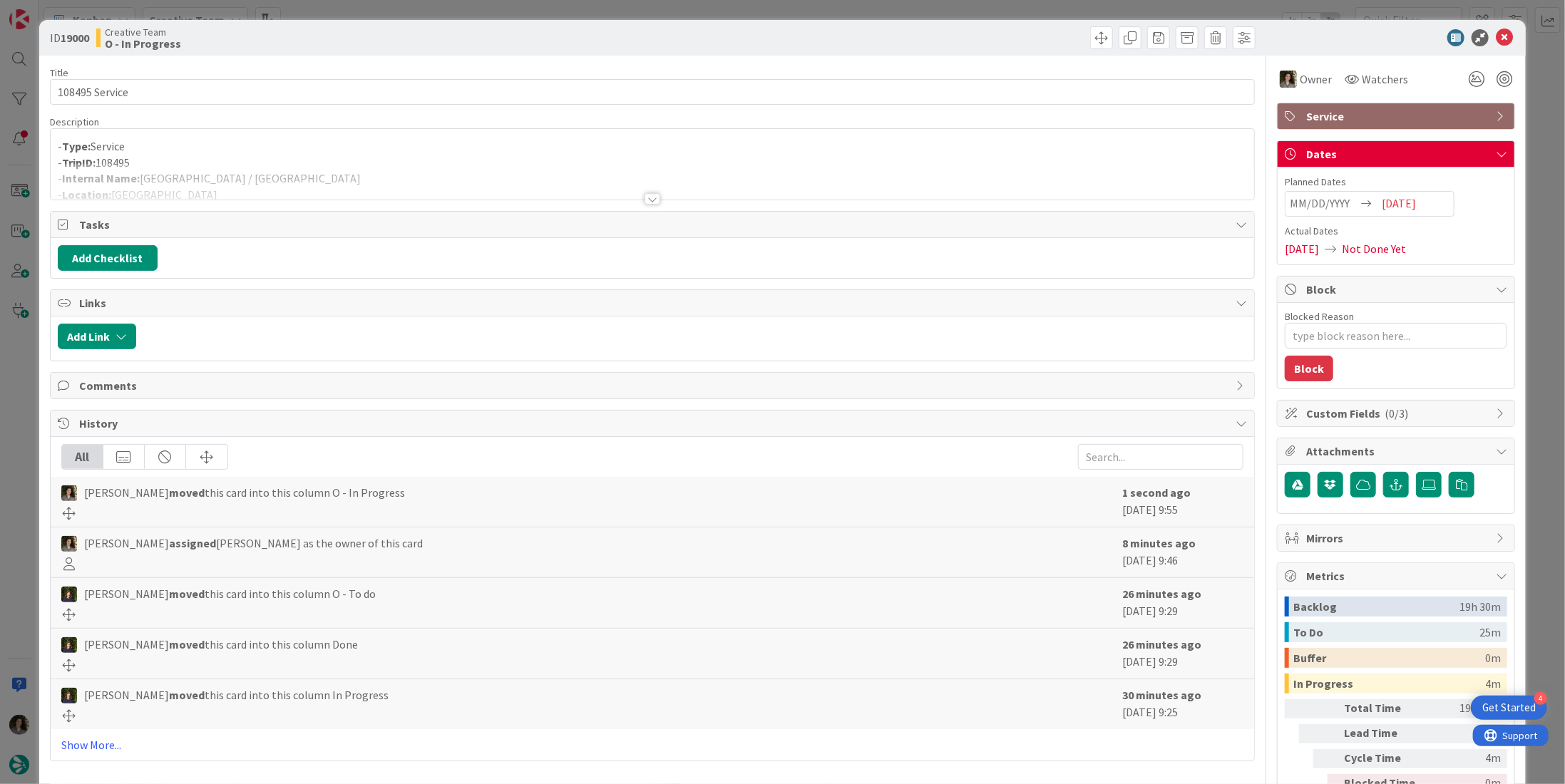 click at bounding box center [652, 199] 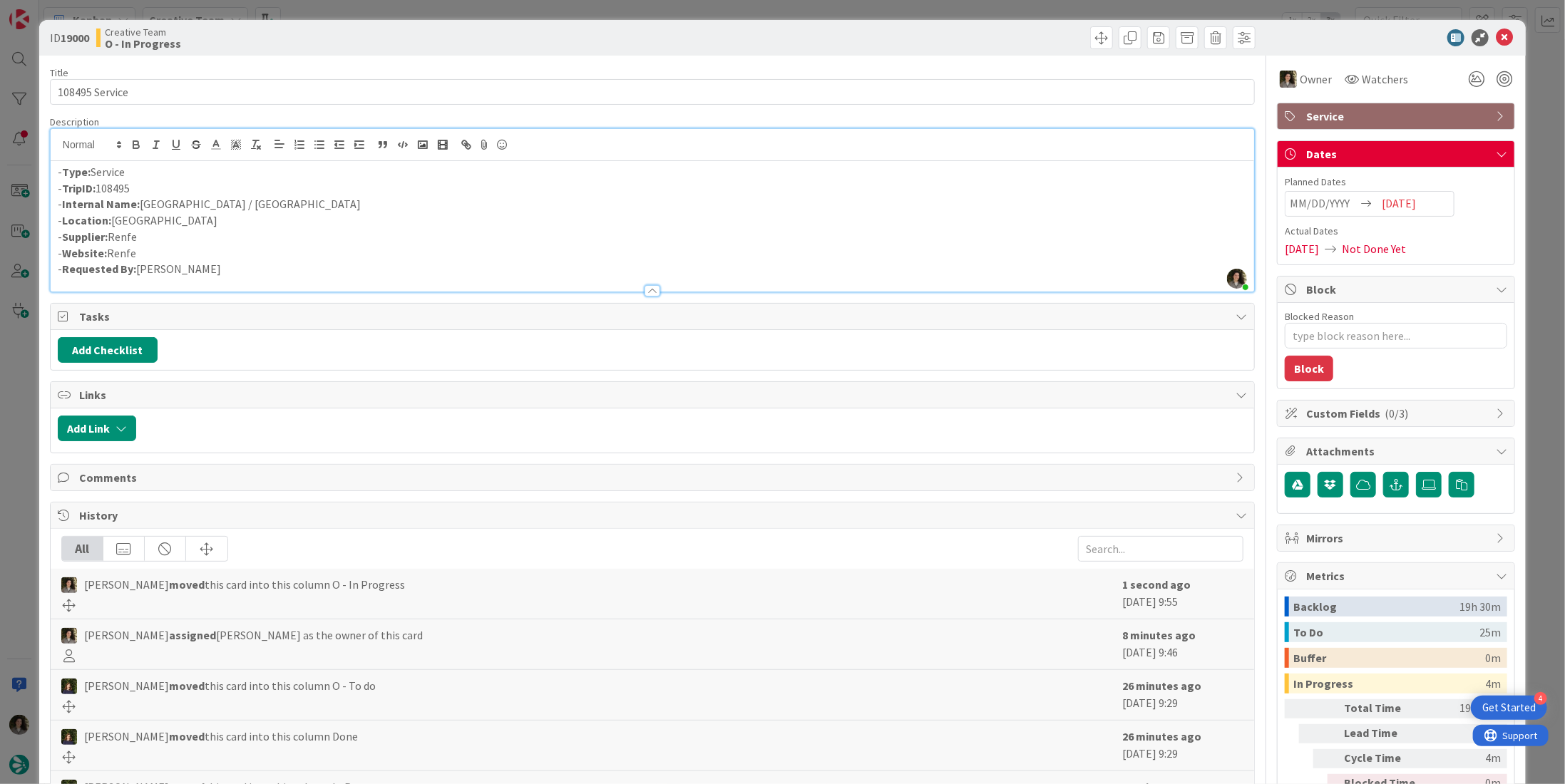 type on "x" 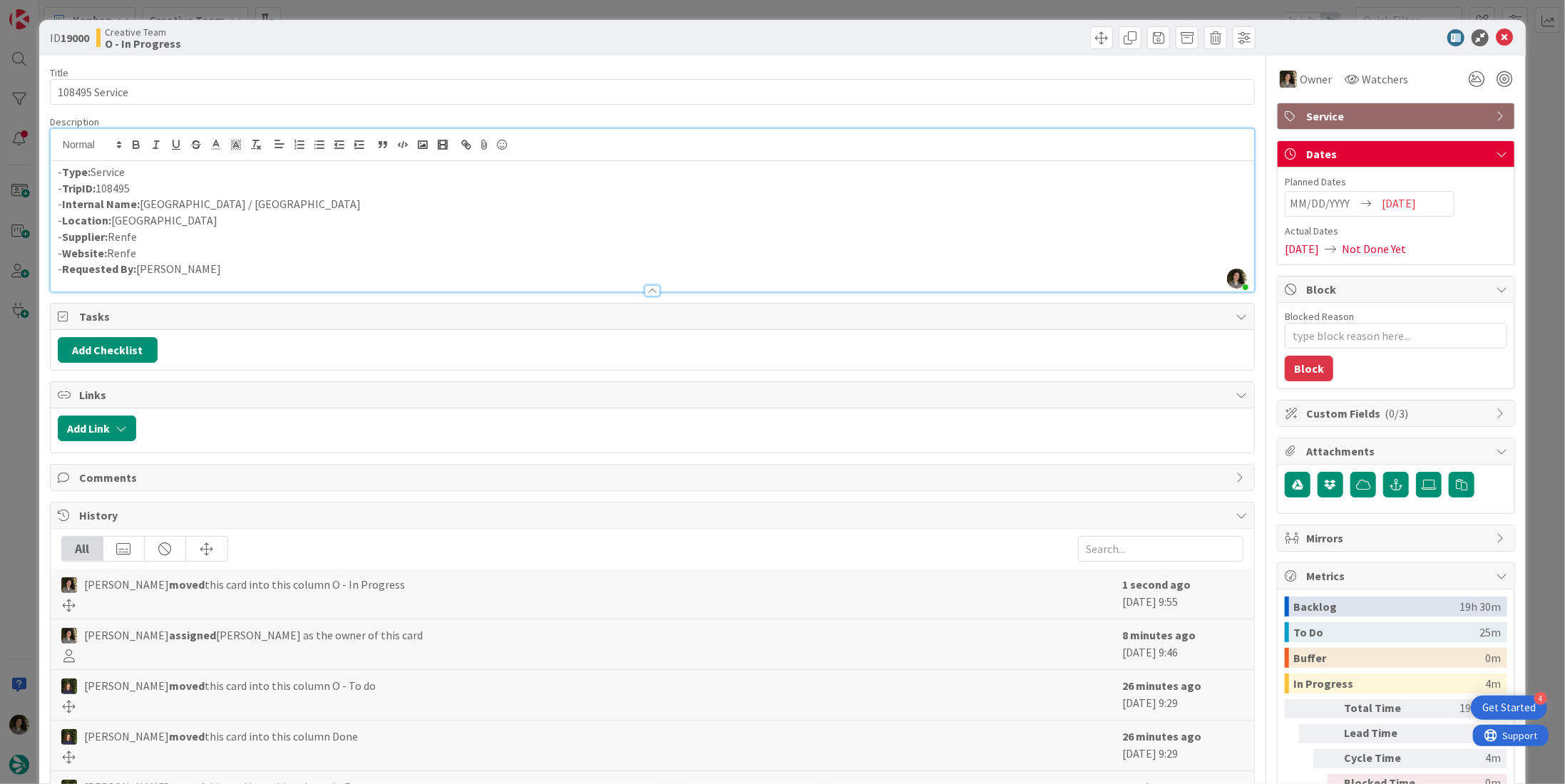click on "-  Internal Name:  [PERSON_NAME] / [GEOGRAPHIC_DATA]" at bounding box center (652, 204) 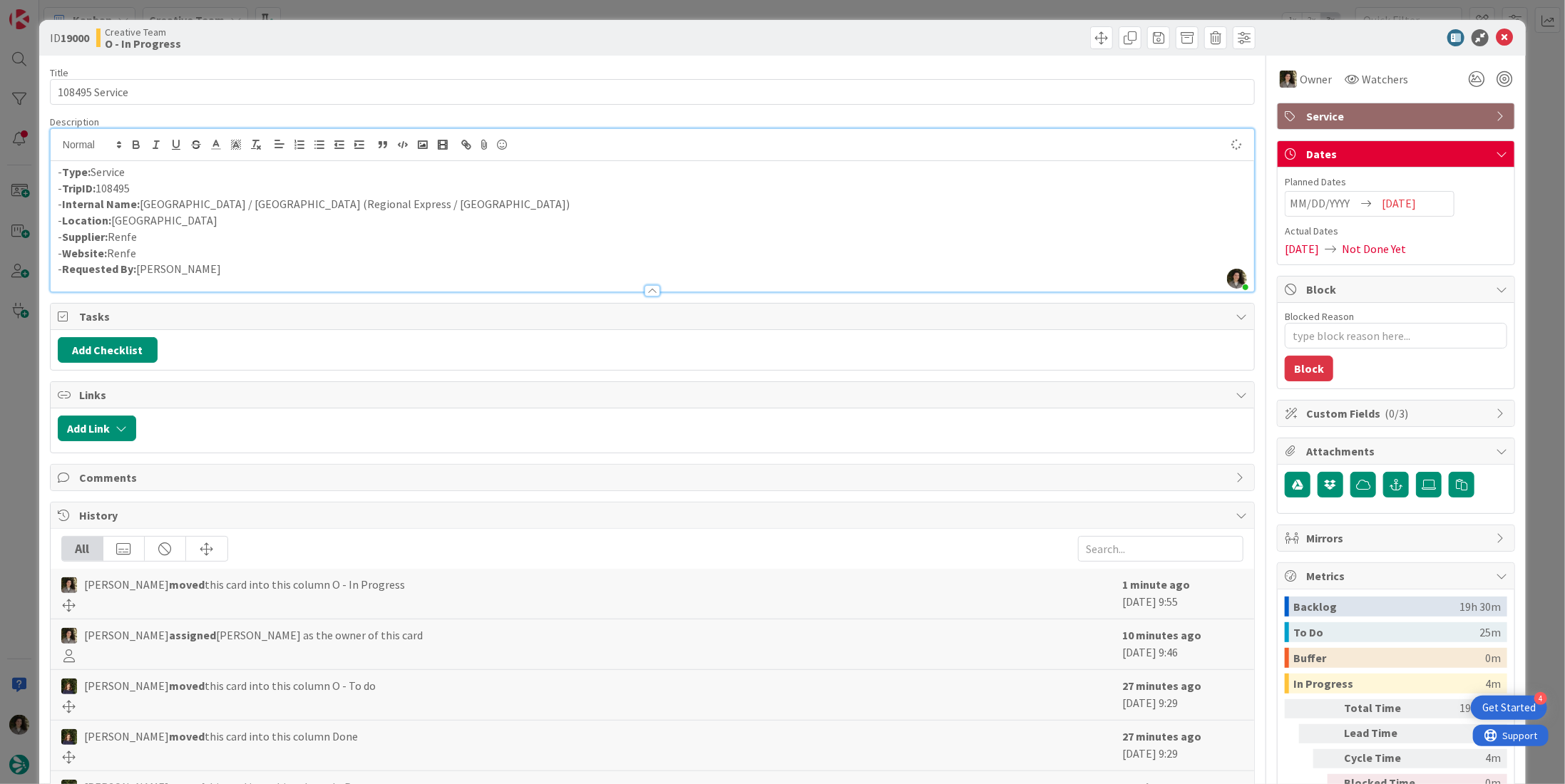 click on "-  Internal Name:  [PERSON_NAME] / [GEOGRAPHIC_DATA] (Regional Express / [GEOGRAPHIC_DATA])" at bounding box center (652, 204) 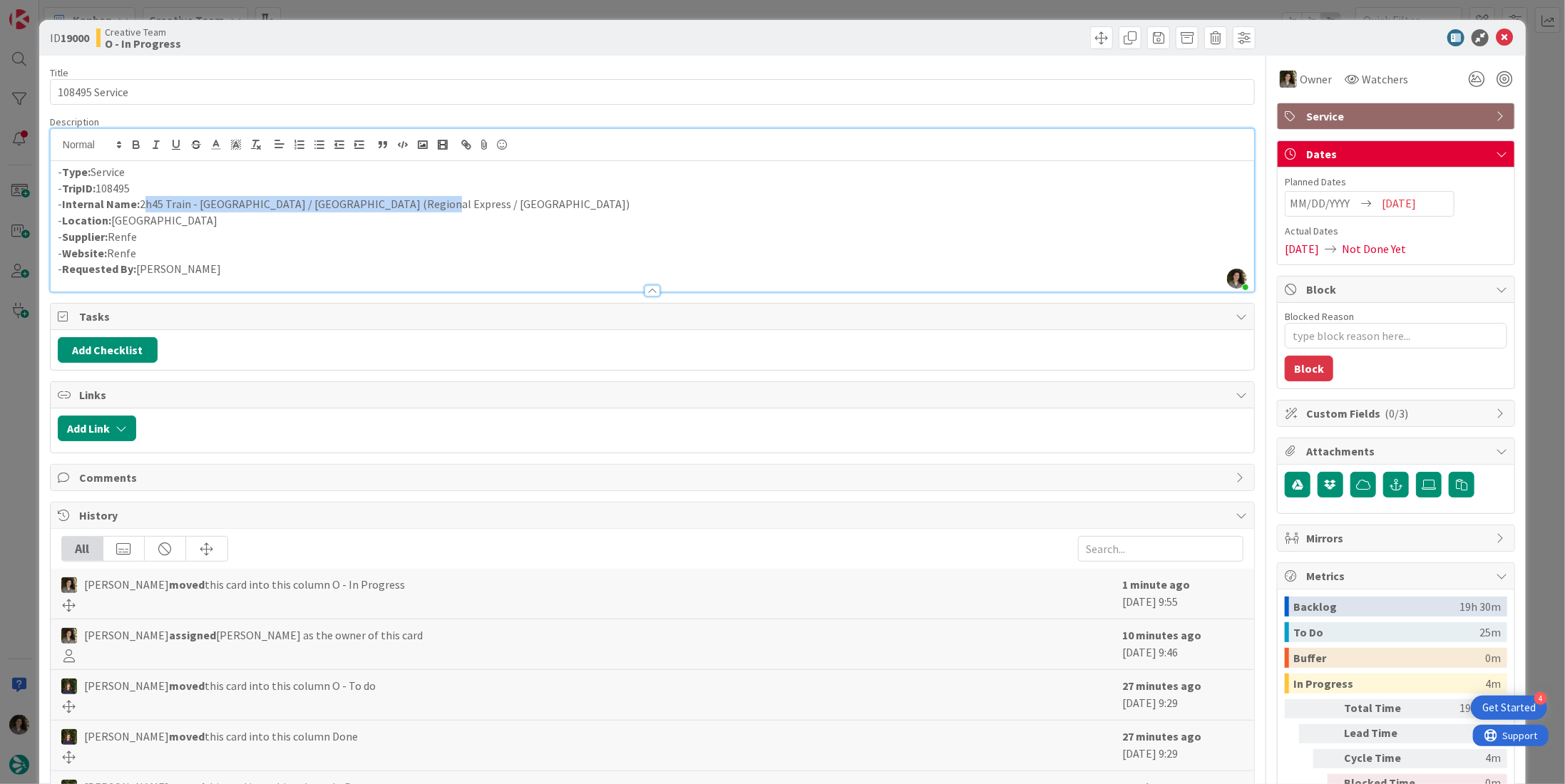 drag, startPoint x: 445, startPoint y: 201, endPoint x: 141, endPoint y: 205, distance: 304.02631 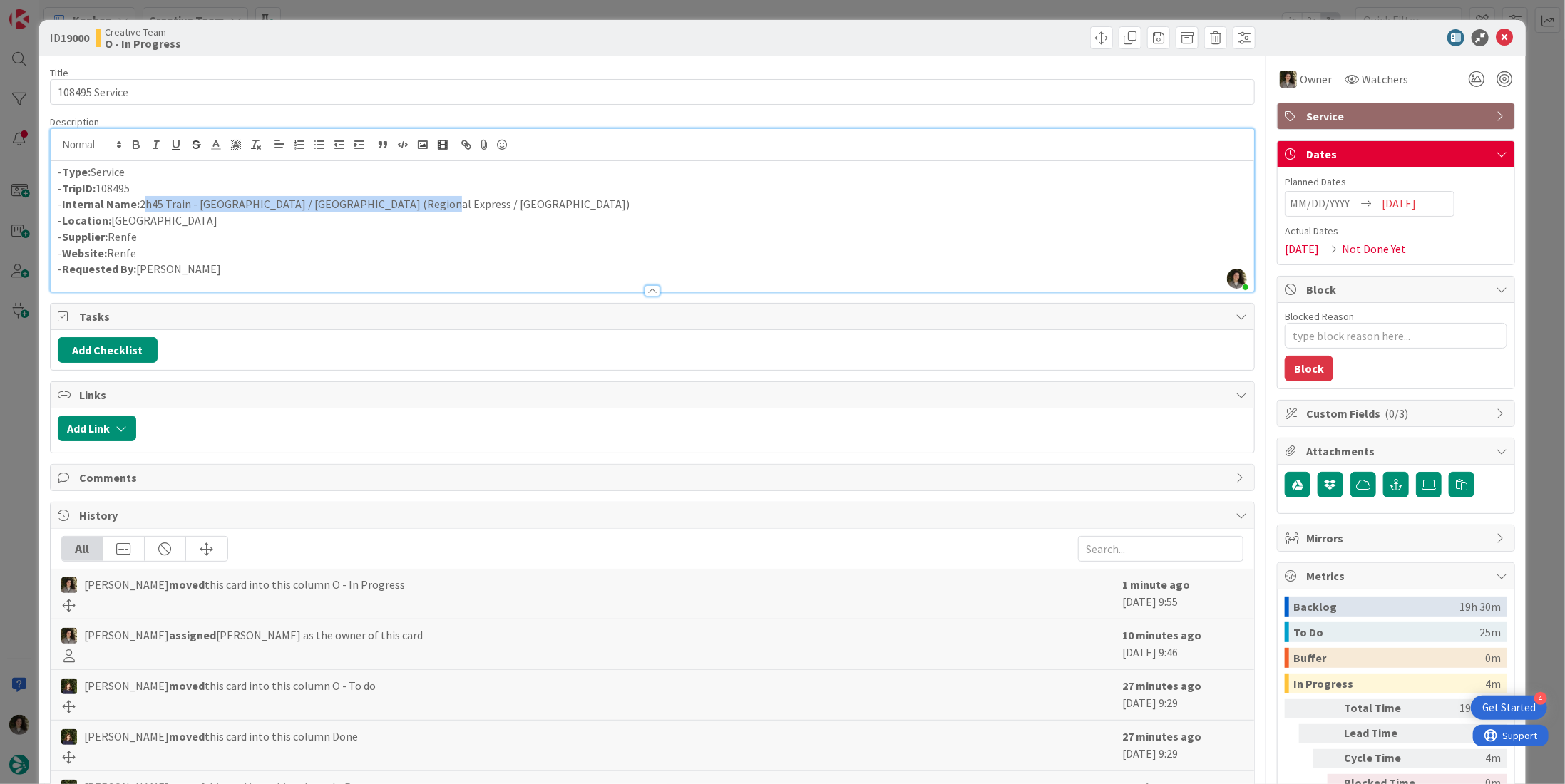 click on "-  Internal Name:  2h45 Train - [GEOGRAPHIC_DATA] / [GEOGRAPHIC_DATA] (Regional Express / [GEOGRAPHIC_DATA])" at bounding box center [652, 204] 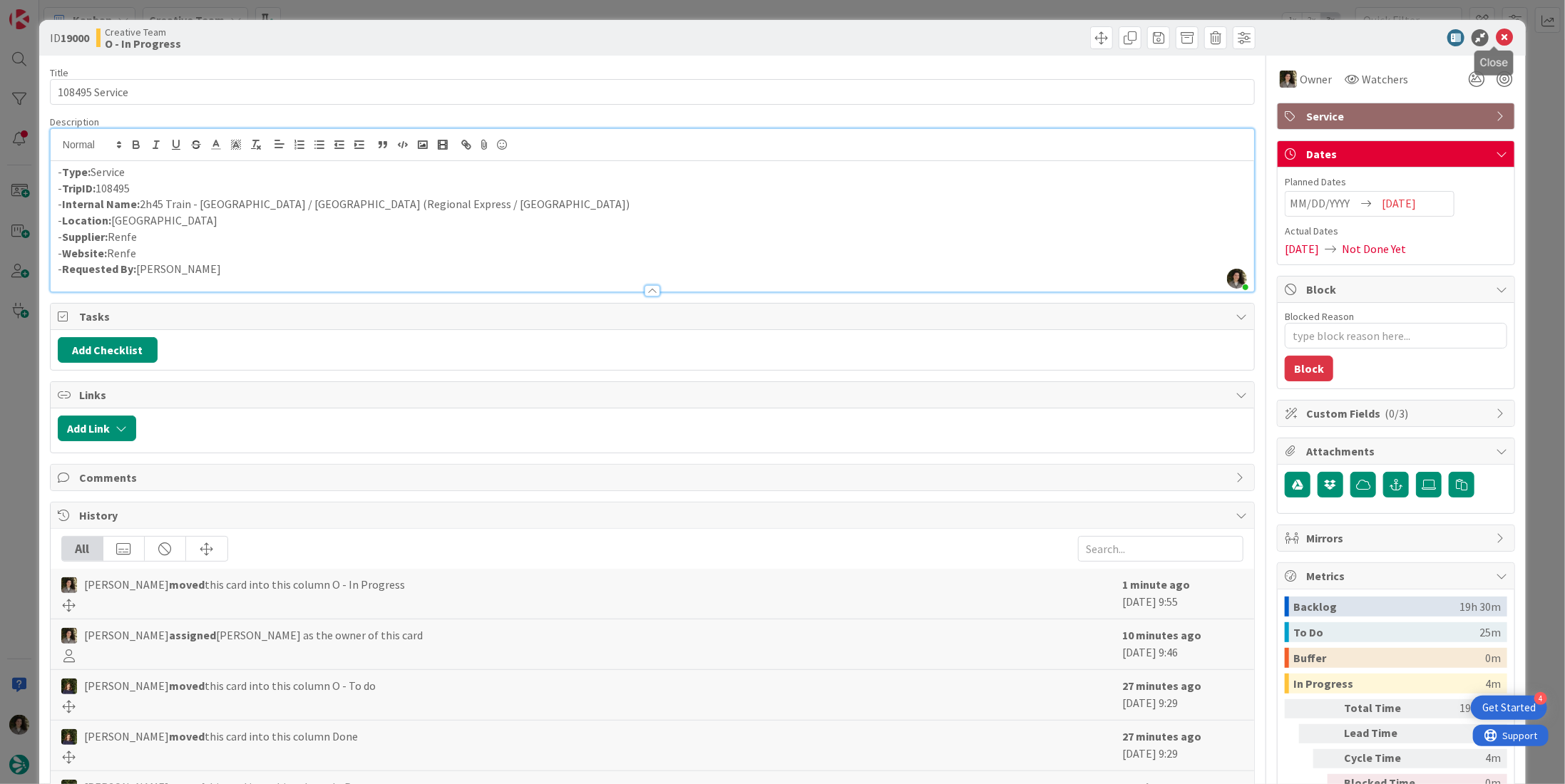 click at bounding box center (1504, 38) 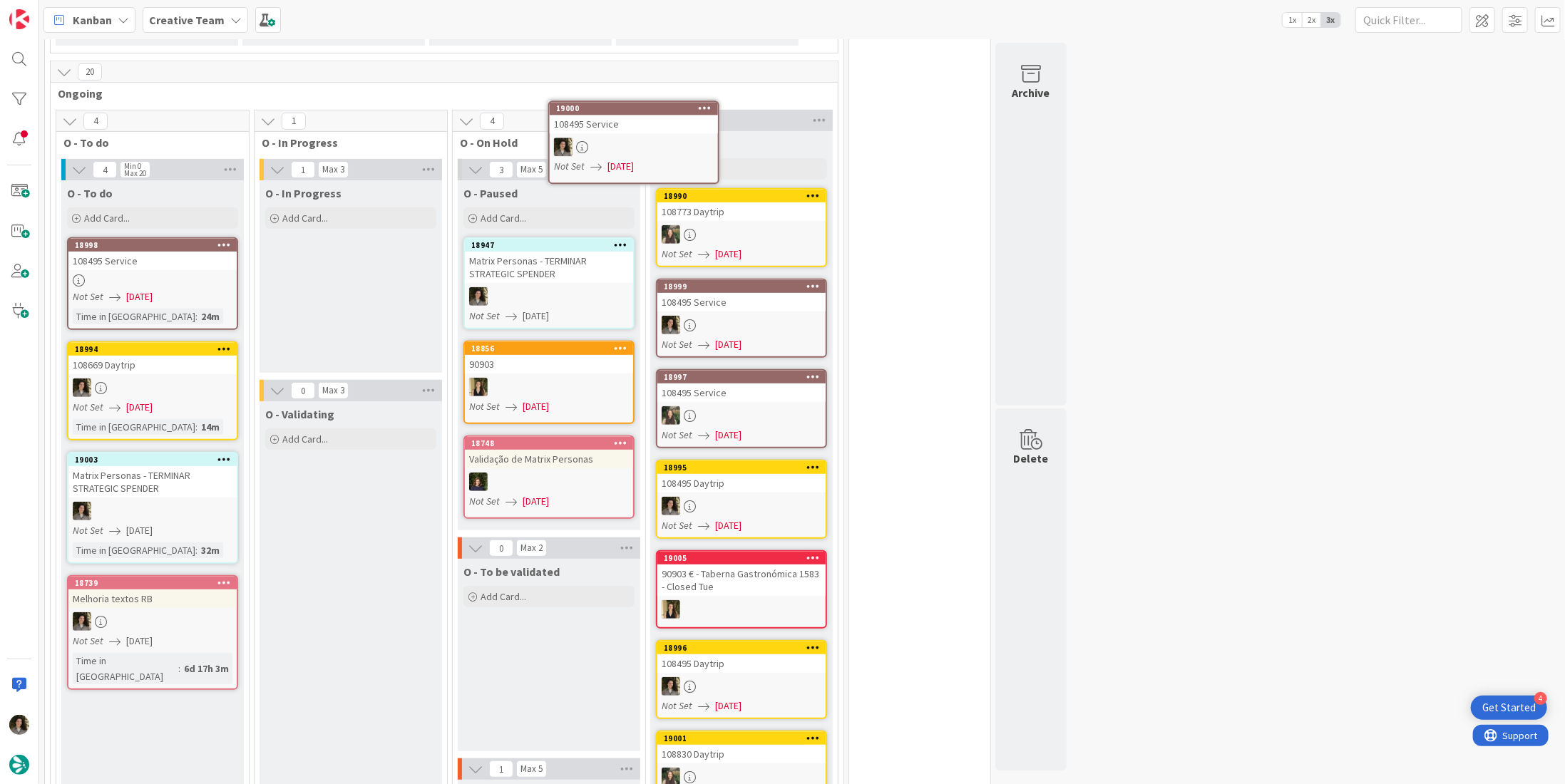scroll, scrollTop: 288, scrollLeft: 0, axis: vertical 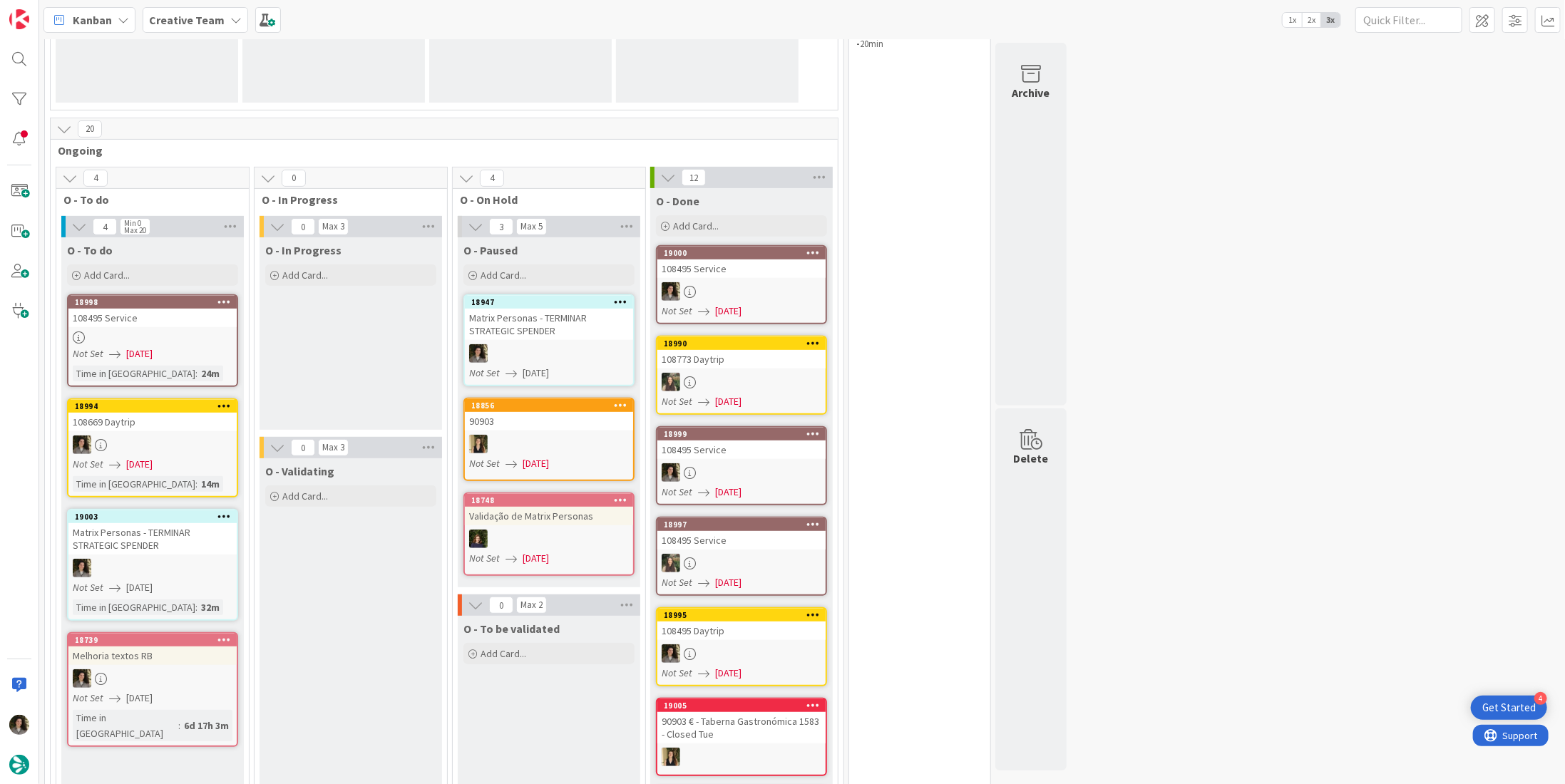 click on "108495 Service" at bounding box center (742, 269) 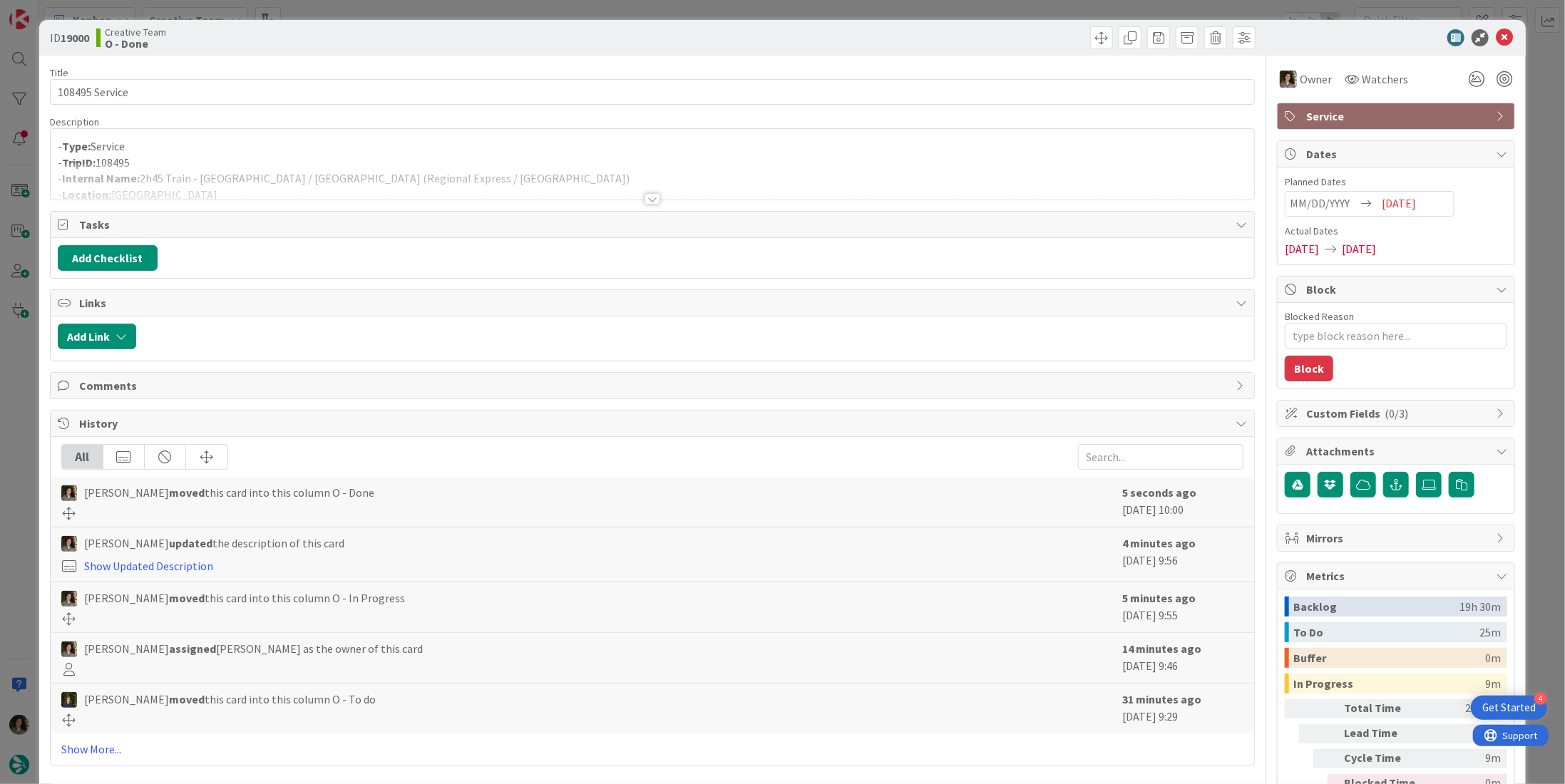 scroll, scrollTop: 0, scrollLeft: 0, axis: both 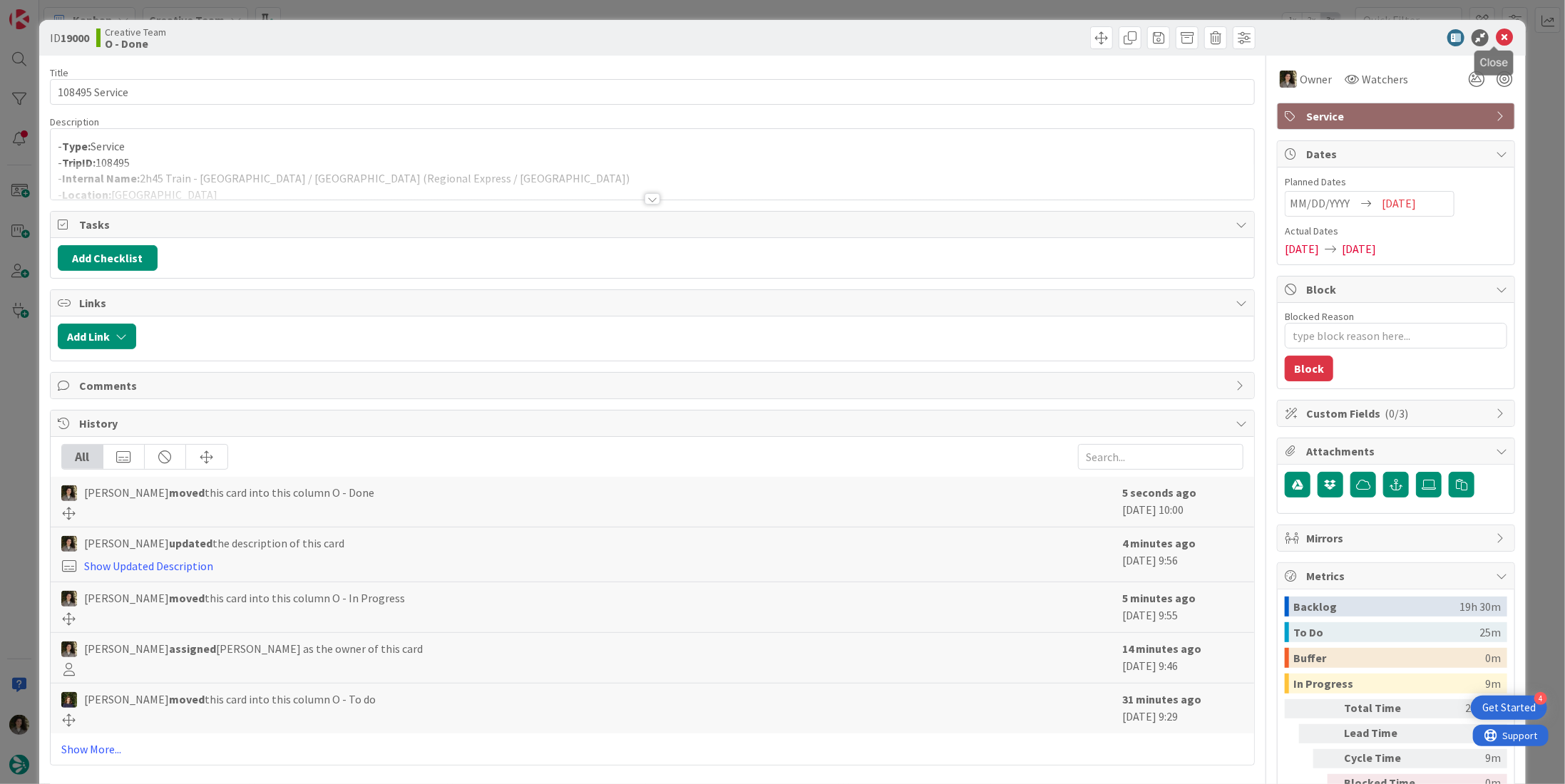 click at bounding box center [1504, 38] 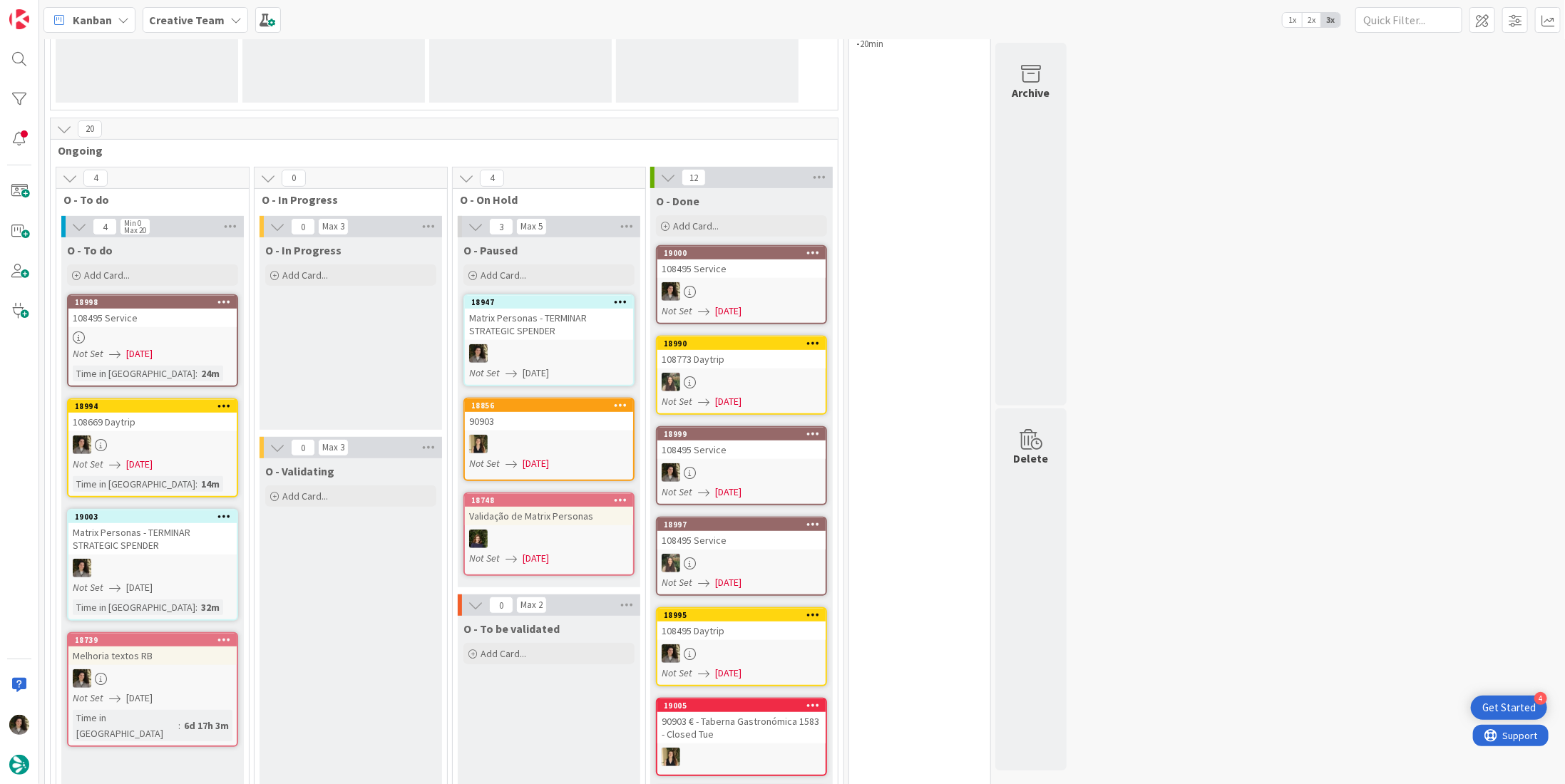 scroll, scrollTop: 0, scrollLeft: 0, axis: both 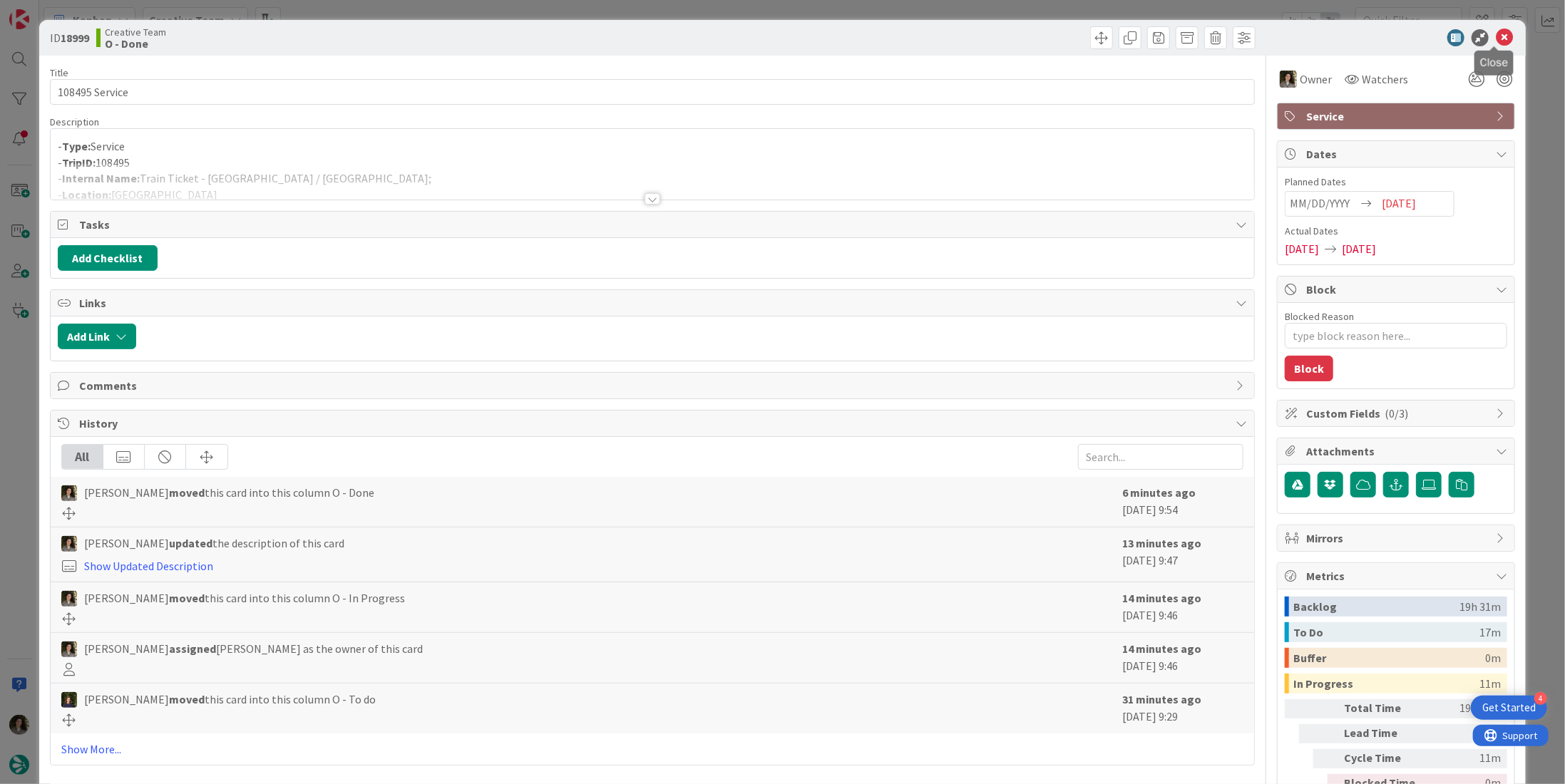 click at bounding box center [1504, 38] 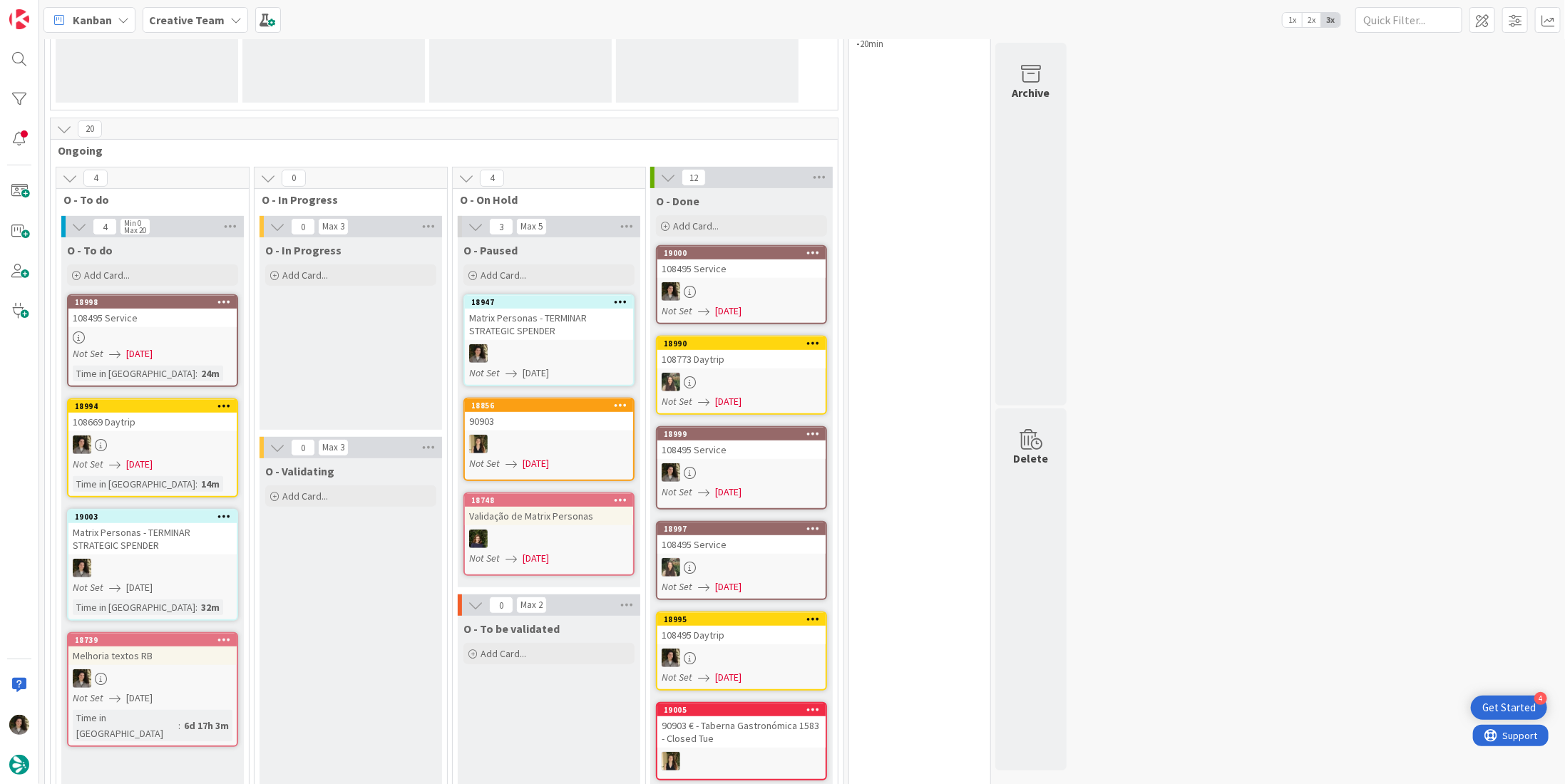 click on "108495 Service" at bounding box center (742, 269) 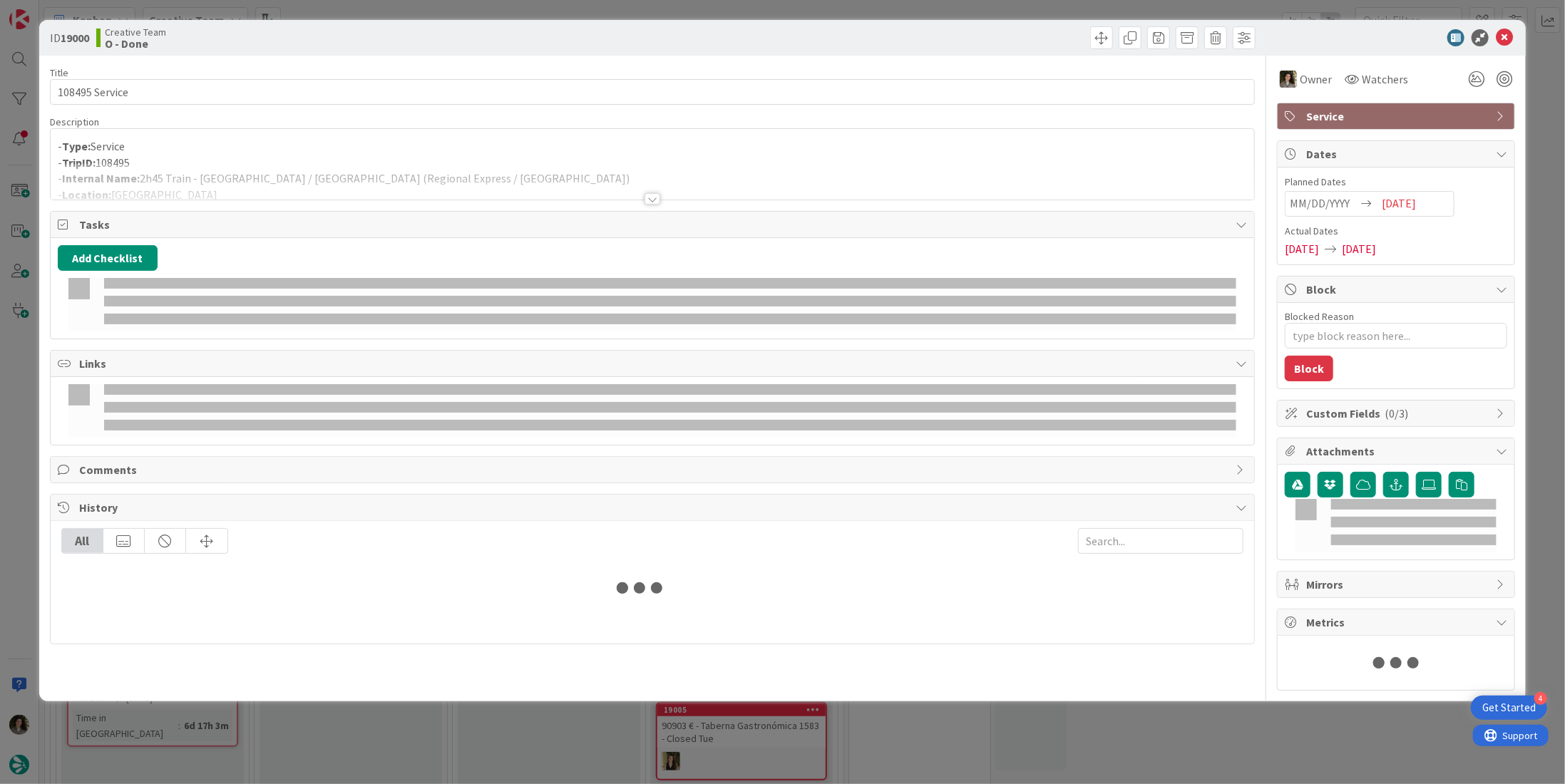 scroll, scrollTop: 0, scrollLeft: 0, axis: both 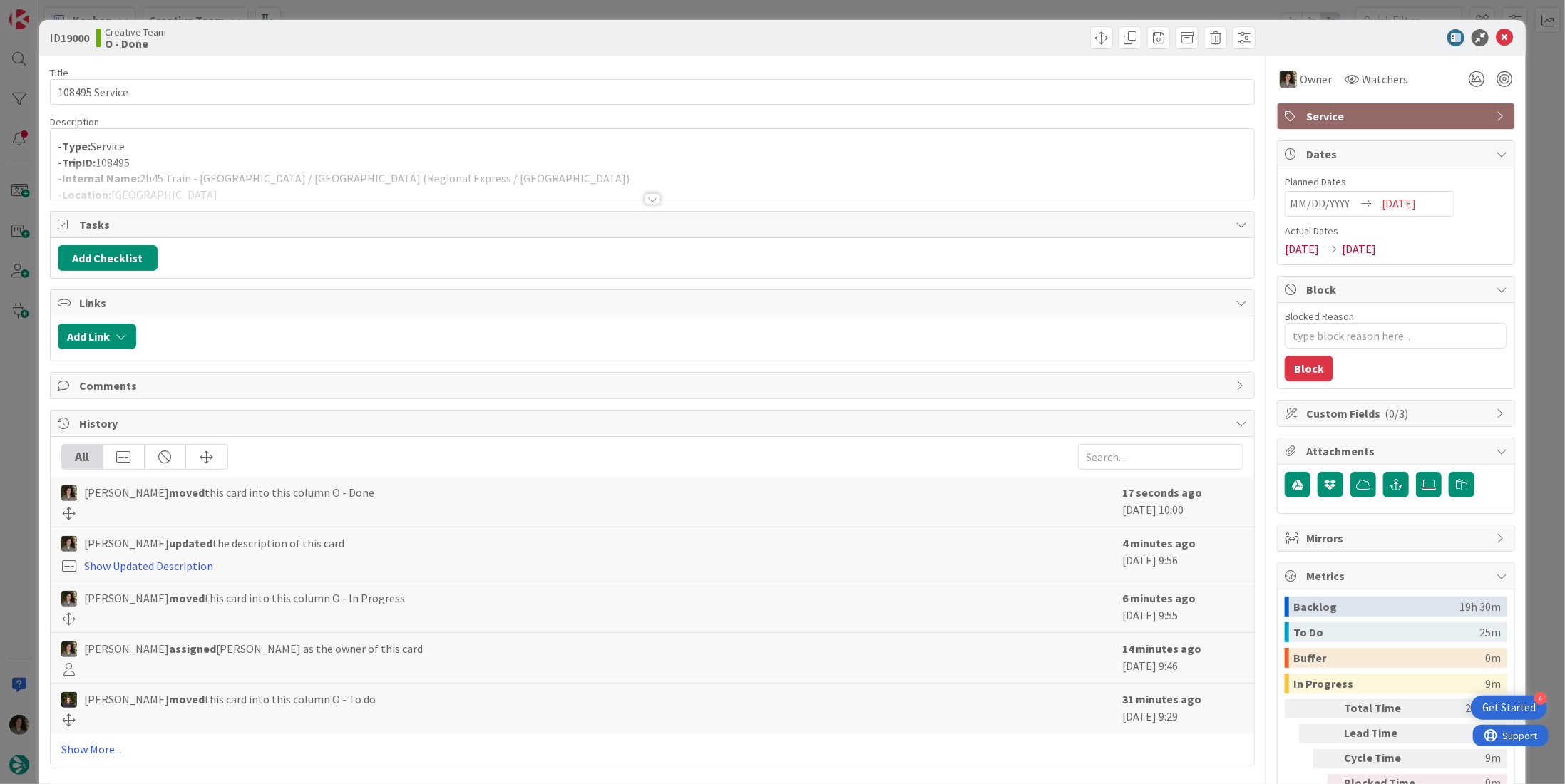 click on "Service" at bounding box center [1397, 116] 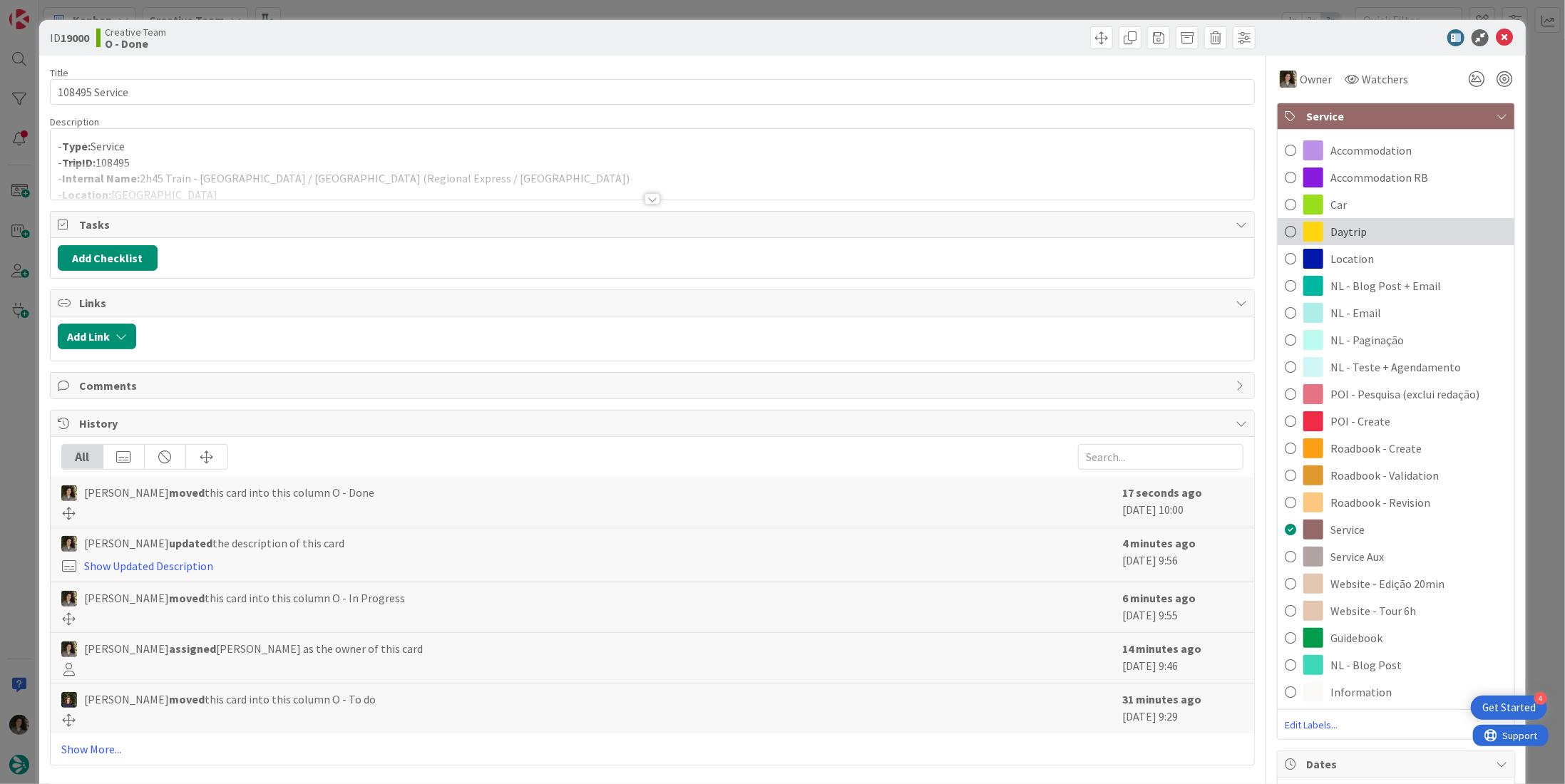 scroll, scrollTop: 0, scrollLeft: 0, axis: both 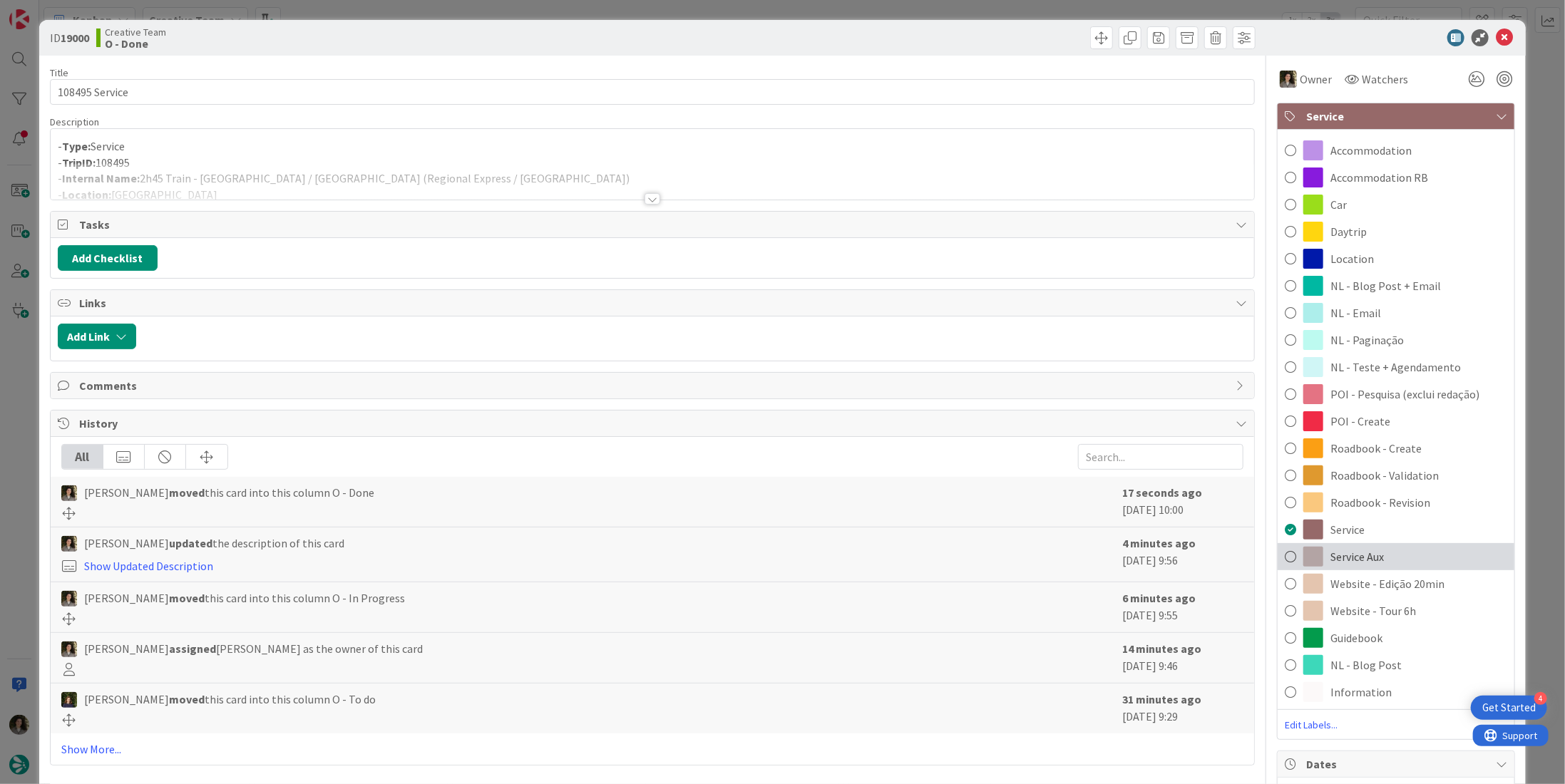 click on "Service Aux" at bounding box center [1396, 557] 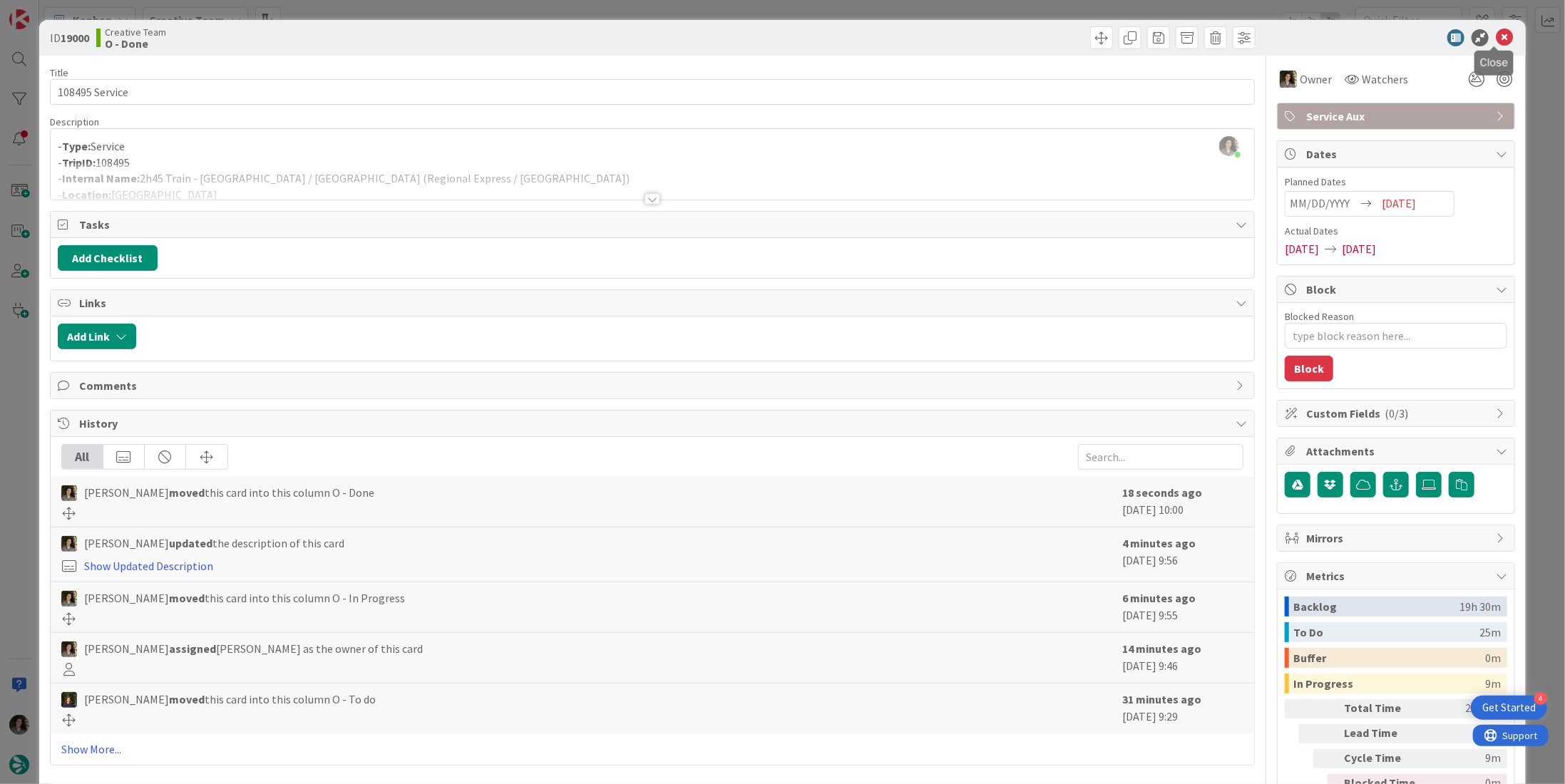 click at bounding box center (1504, 38) 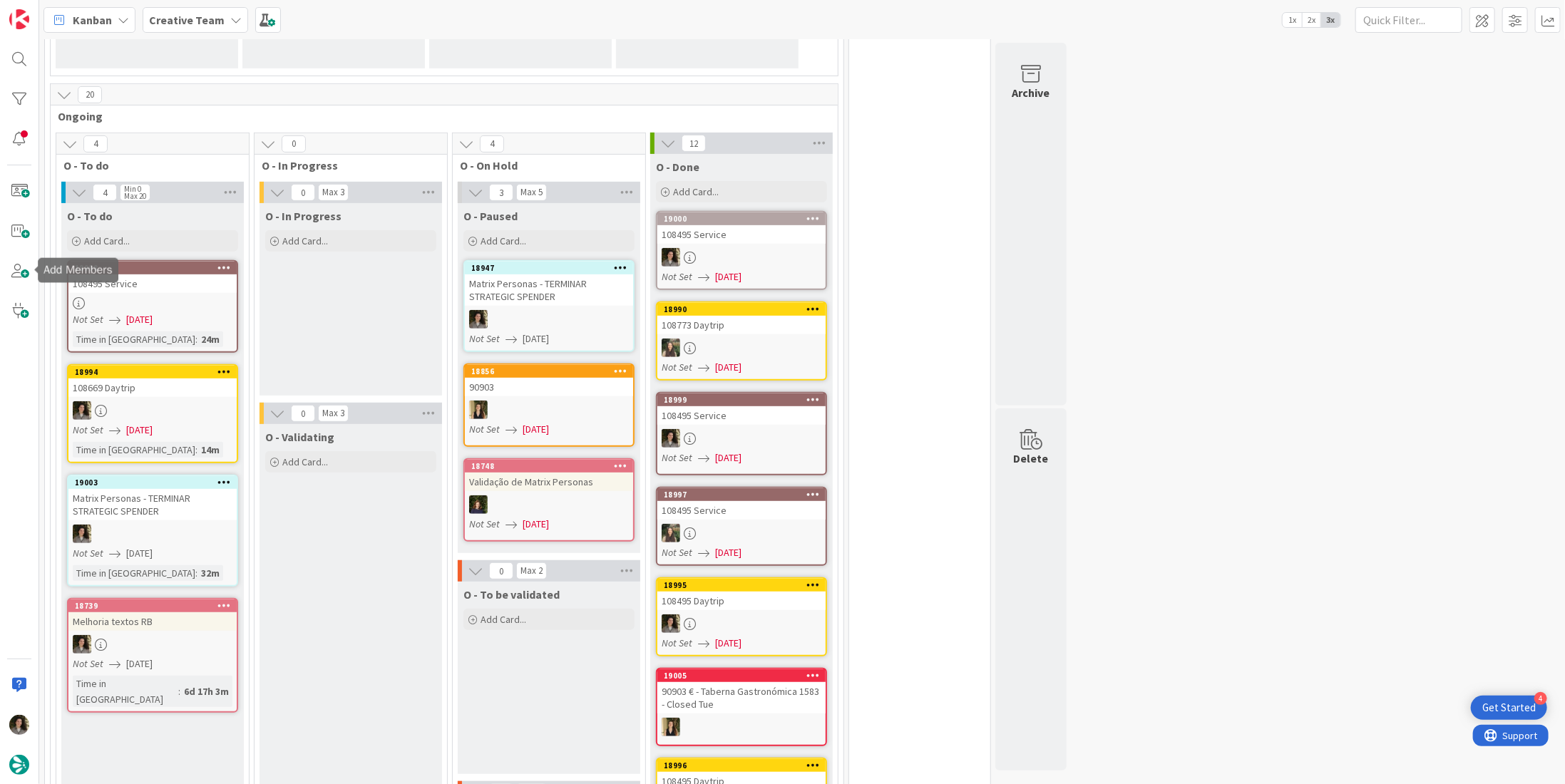 scroll, scrollTop: 341, scrollLeft: 0, axis: vertical 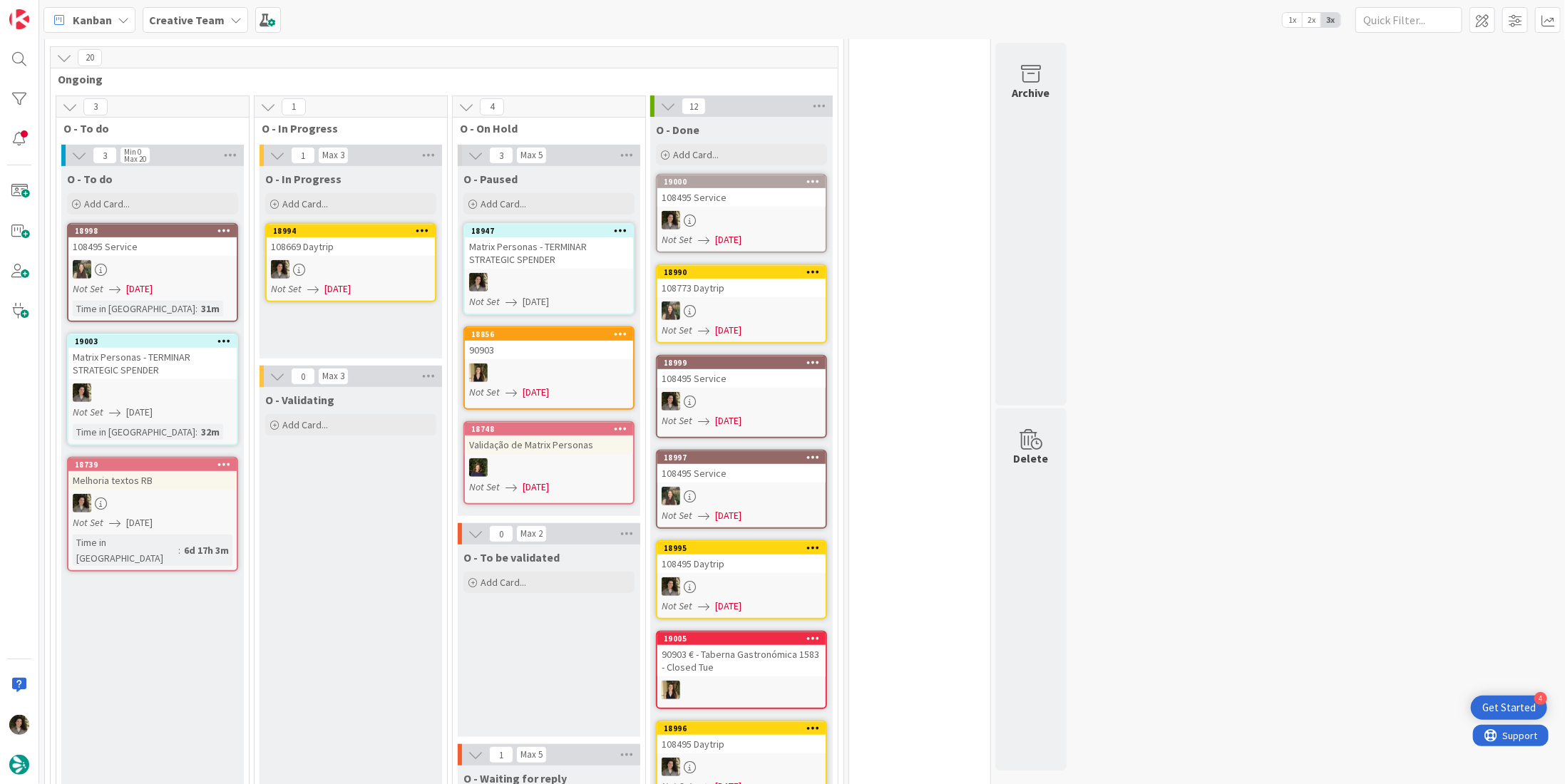 click on "Not Set [DATE]" at bounding box center [353, 289] 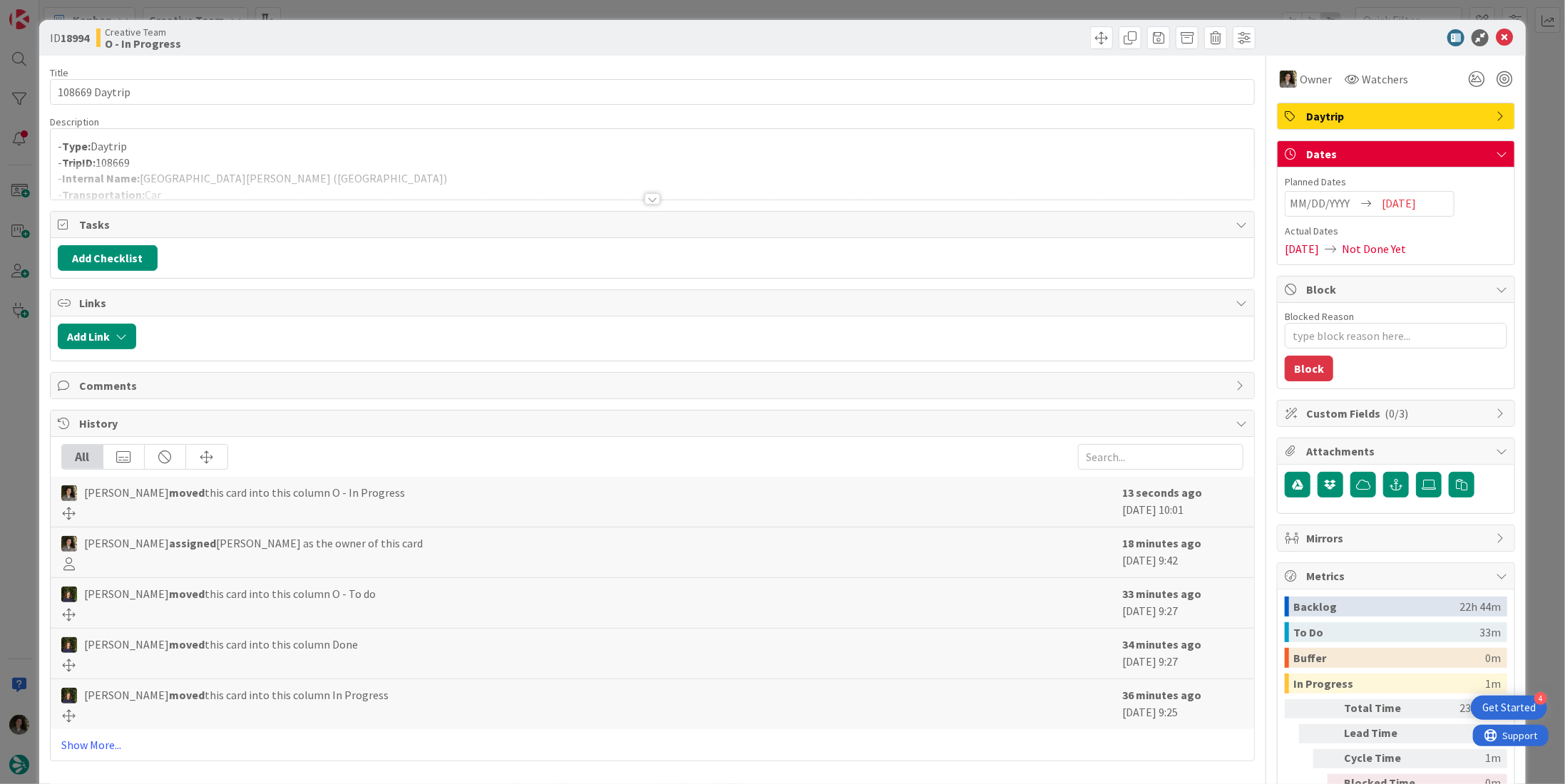 scroll, scrollTop: 0, scrollLeft: 0, axis: both 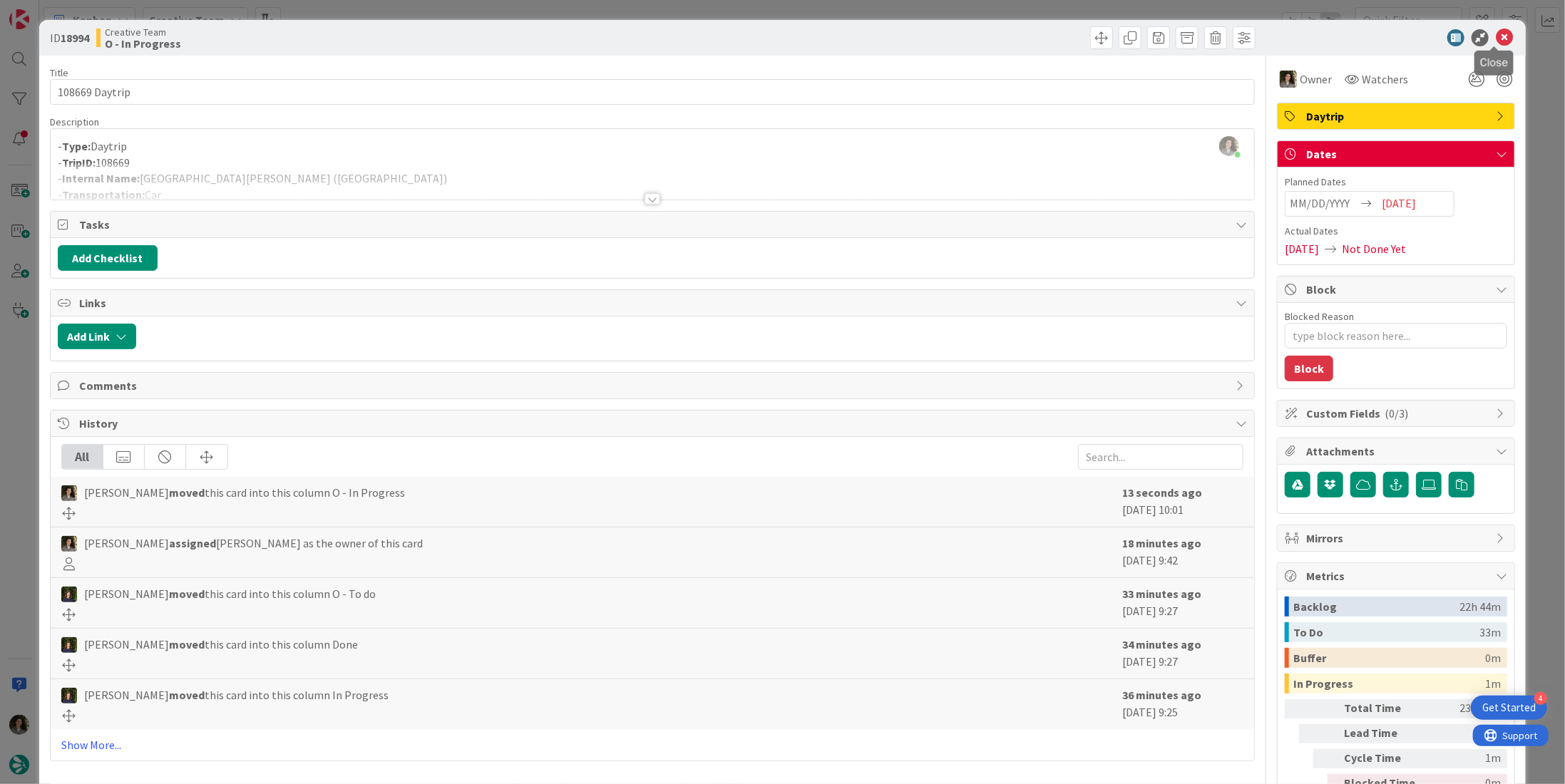 click at bounding box center [1504, 38] 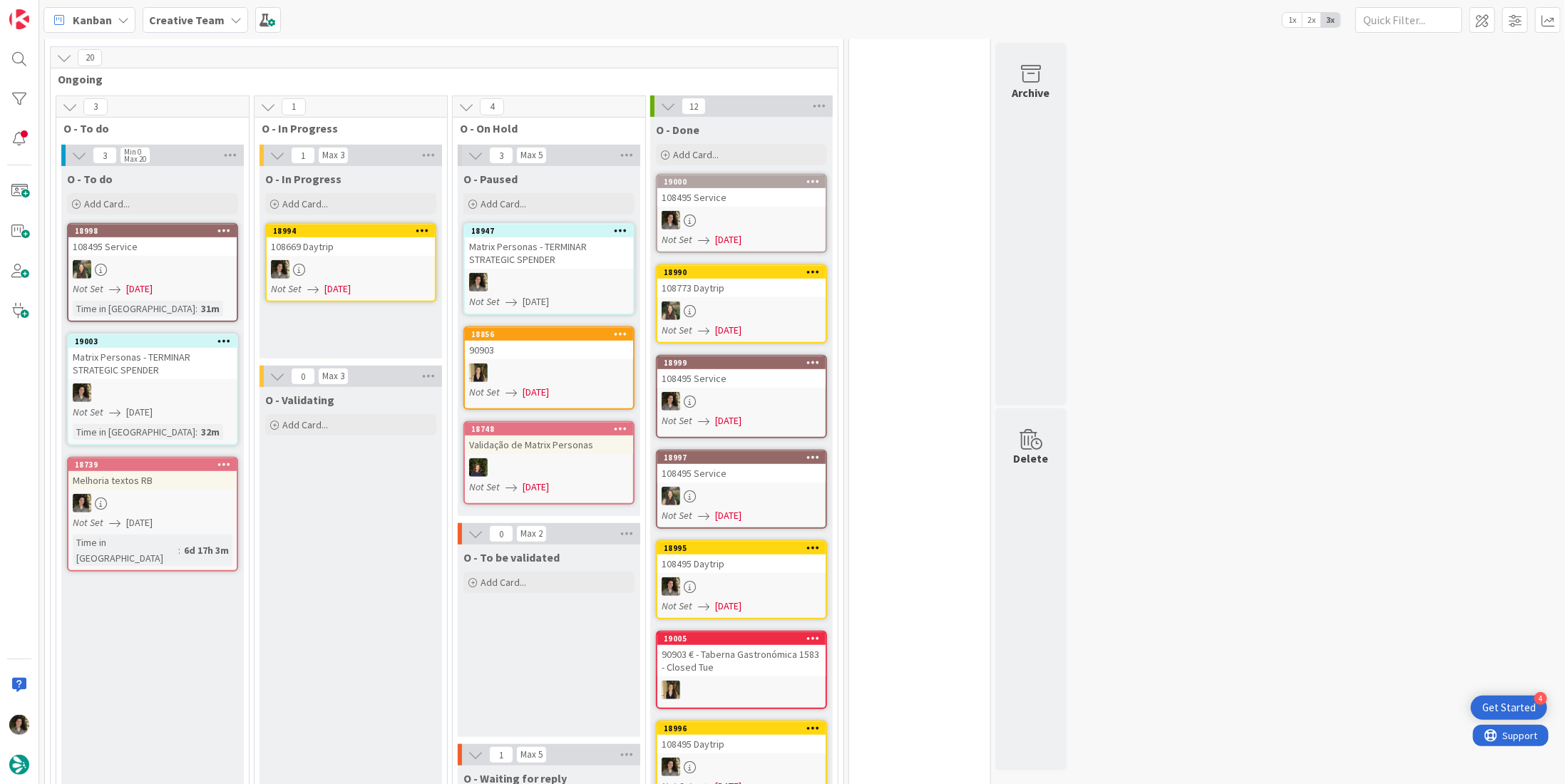 scroll, scrollTop: 0, scrollLeft: 0, axis: both 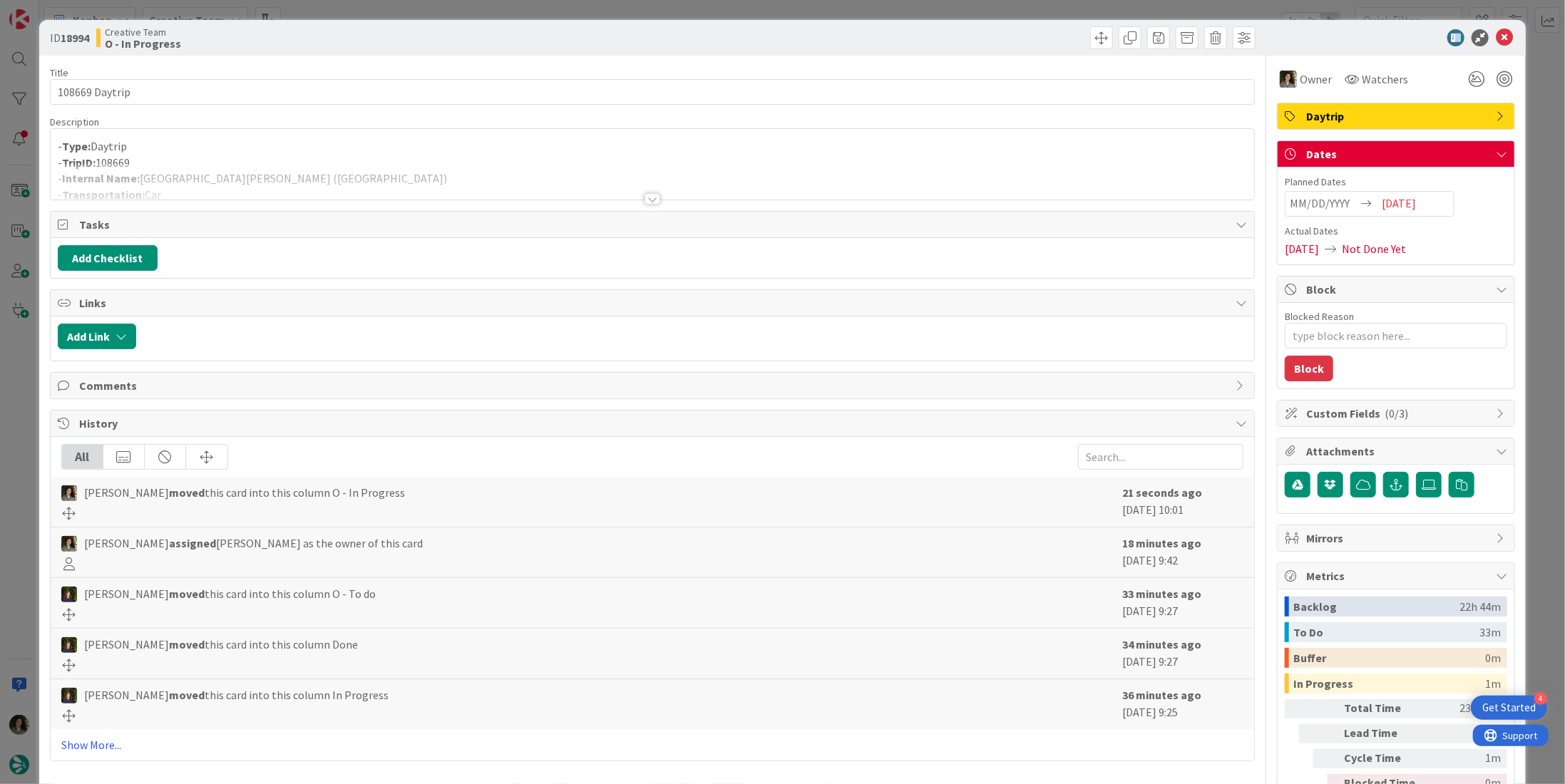 click at bounding box center [652, 199] 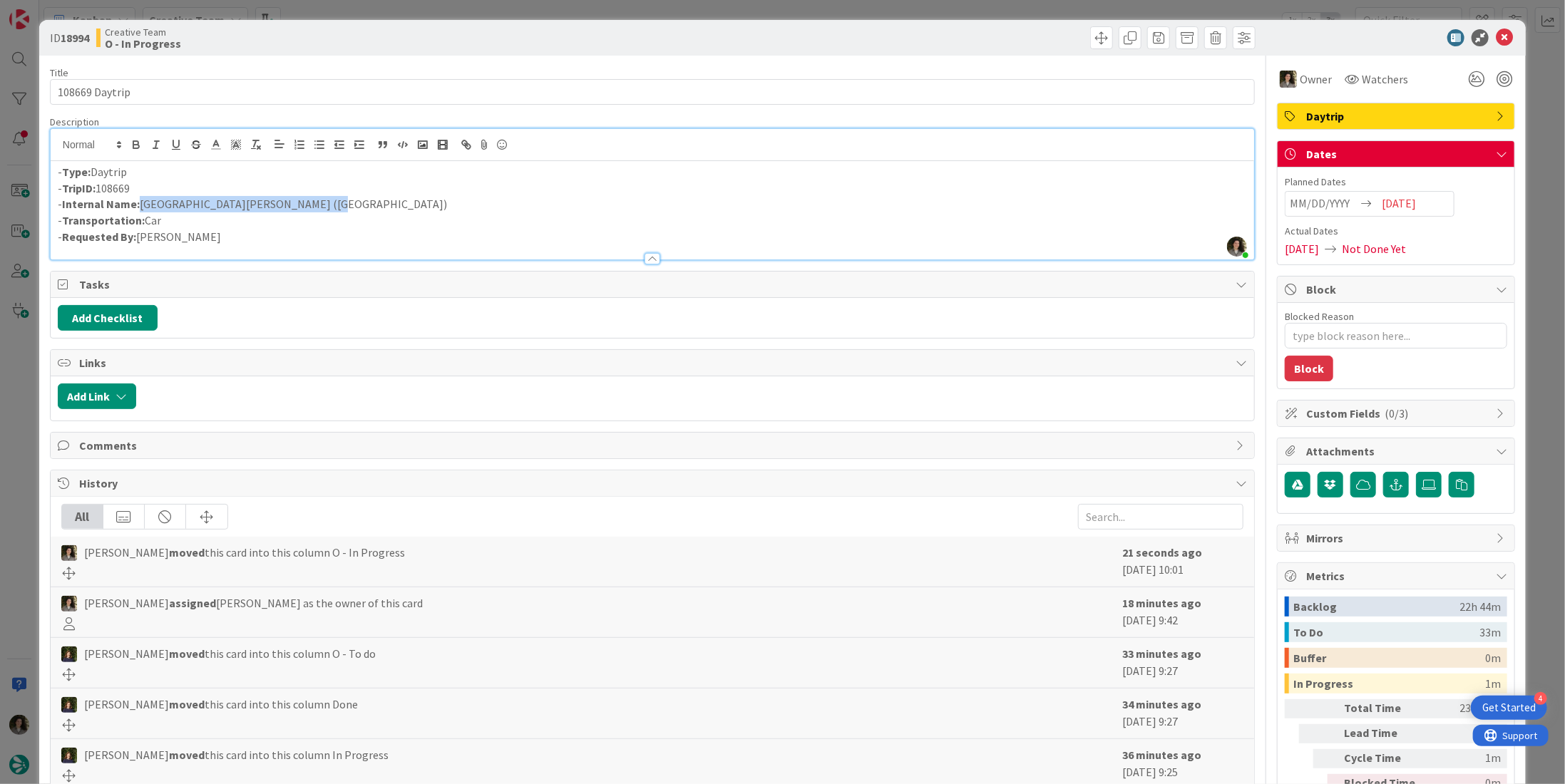 drag, startPoint x: 308, startPoint y: 207, endPoint x: 139, endPoint y: 208, distance: 169.003 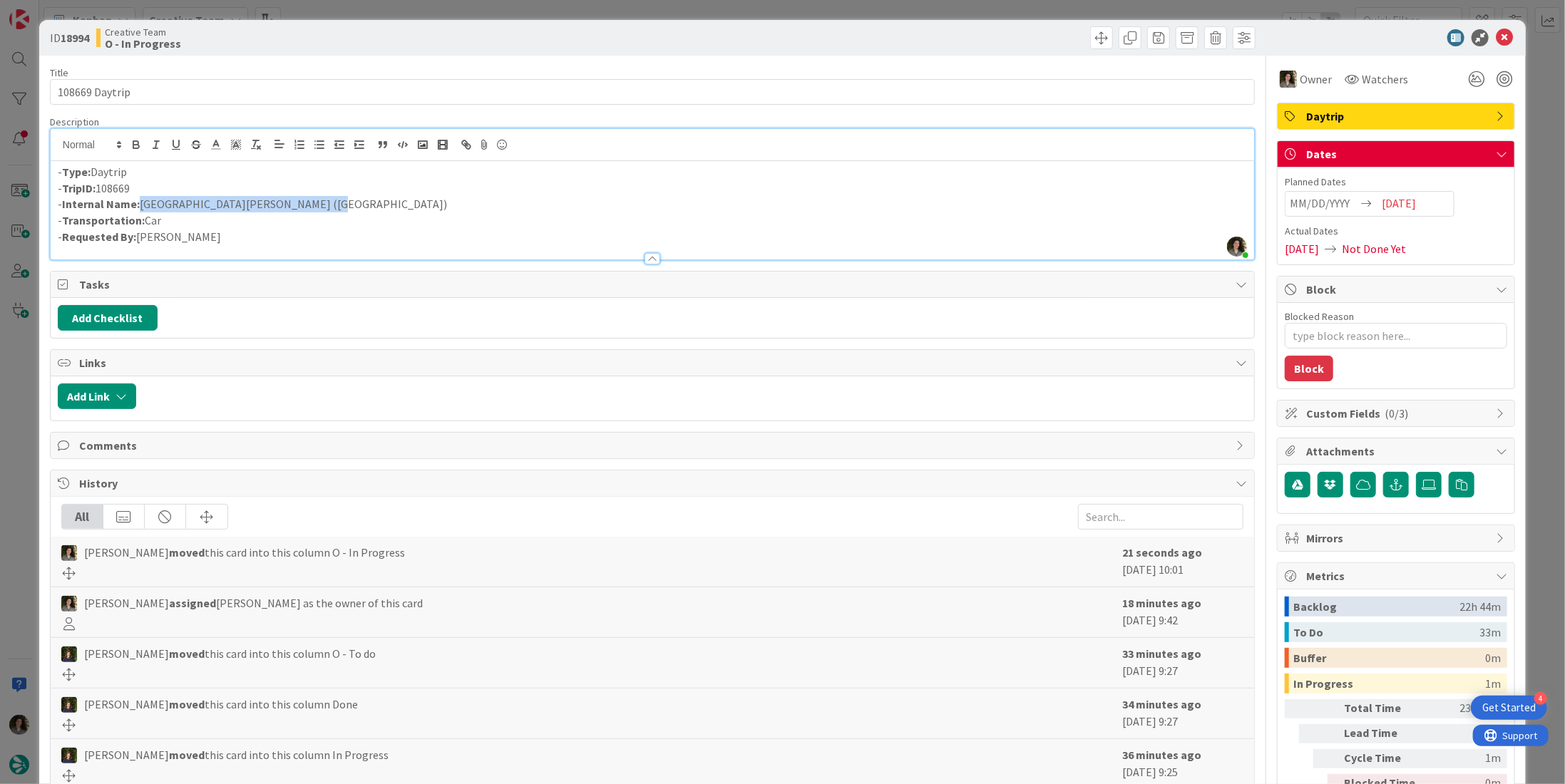 click on "-  Internal Name:  [GEOGRAPHIC_DATA][PERSON_NAME] ([GEOGRAPHIC_DATA])" at bounding box center [652, 204] 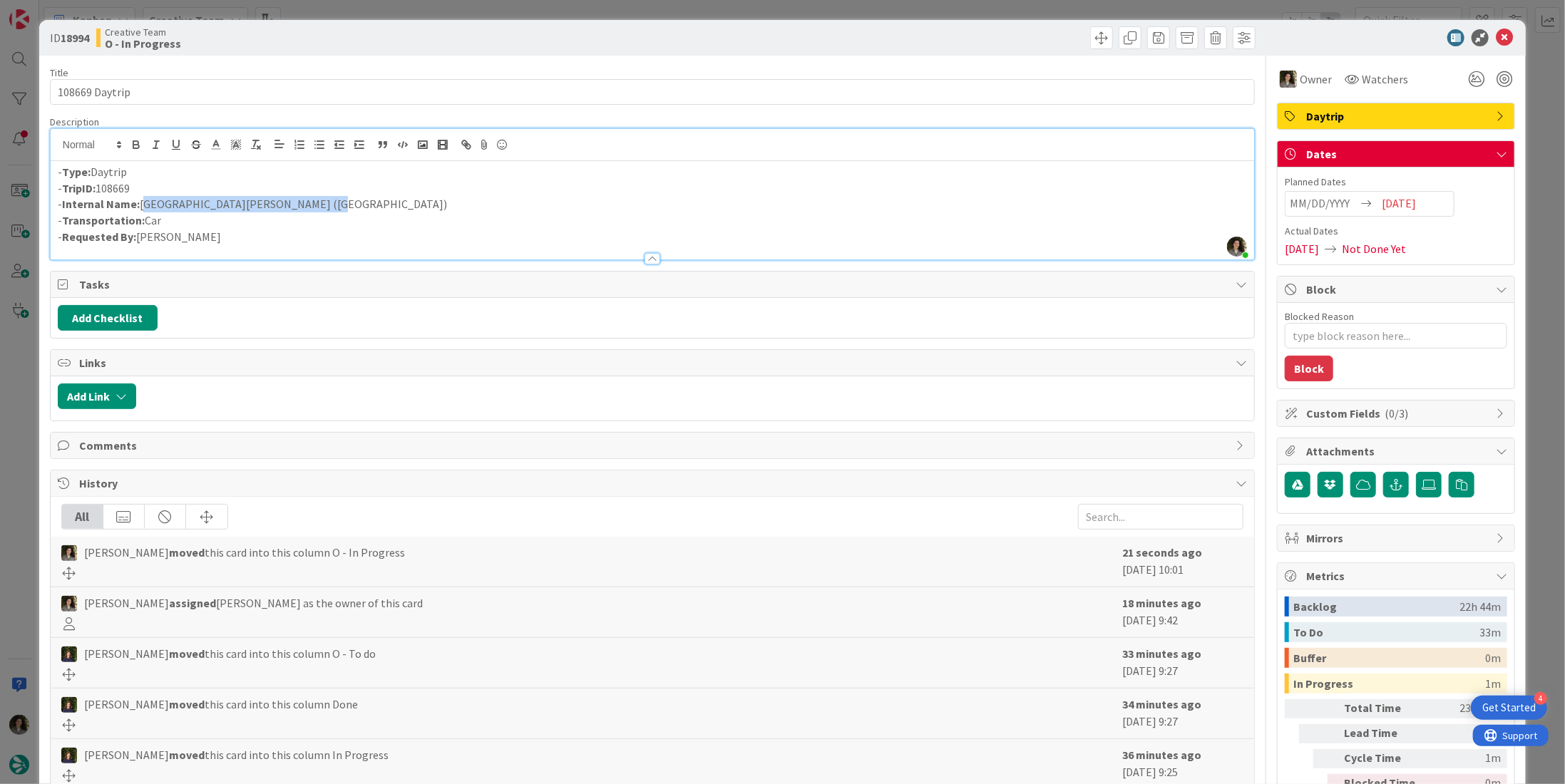 drag, startPoint x: 329, startPoint y: 205, endPoint x: 141, endPoint y: 202, distance: 188.02393 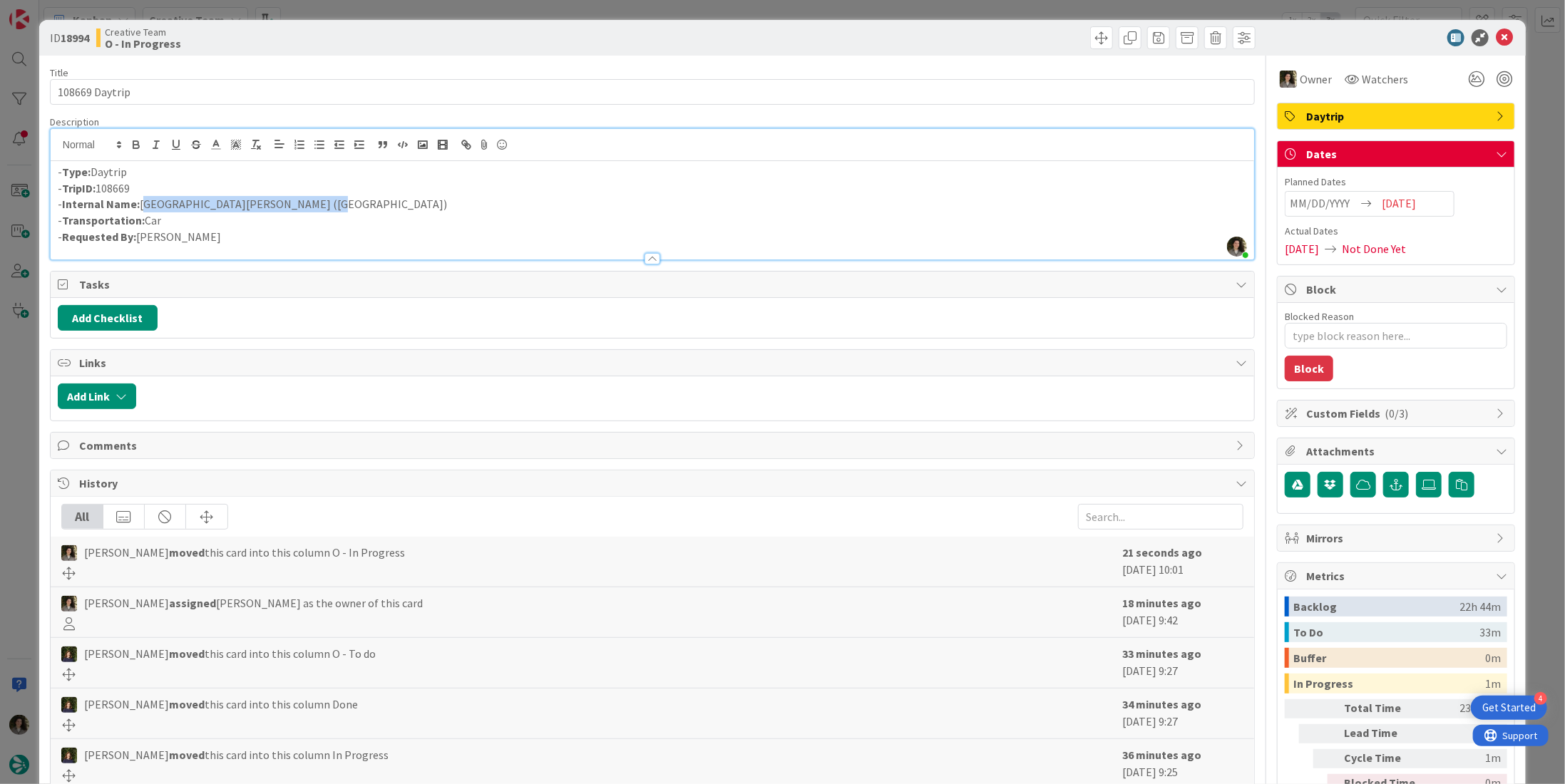 click on "-  Internal Name:  [GEOGRAPHIC_DATA][PERSON_NAME] ([GEOGRAPHIC_DATA])" at bounding box center (652, 204) 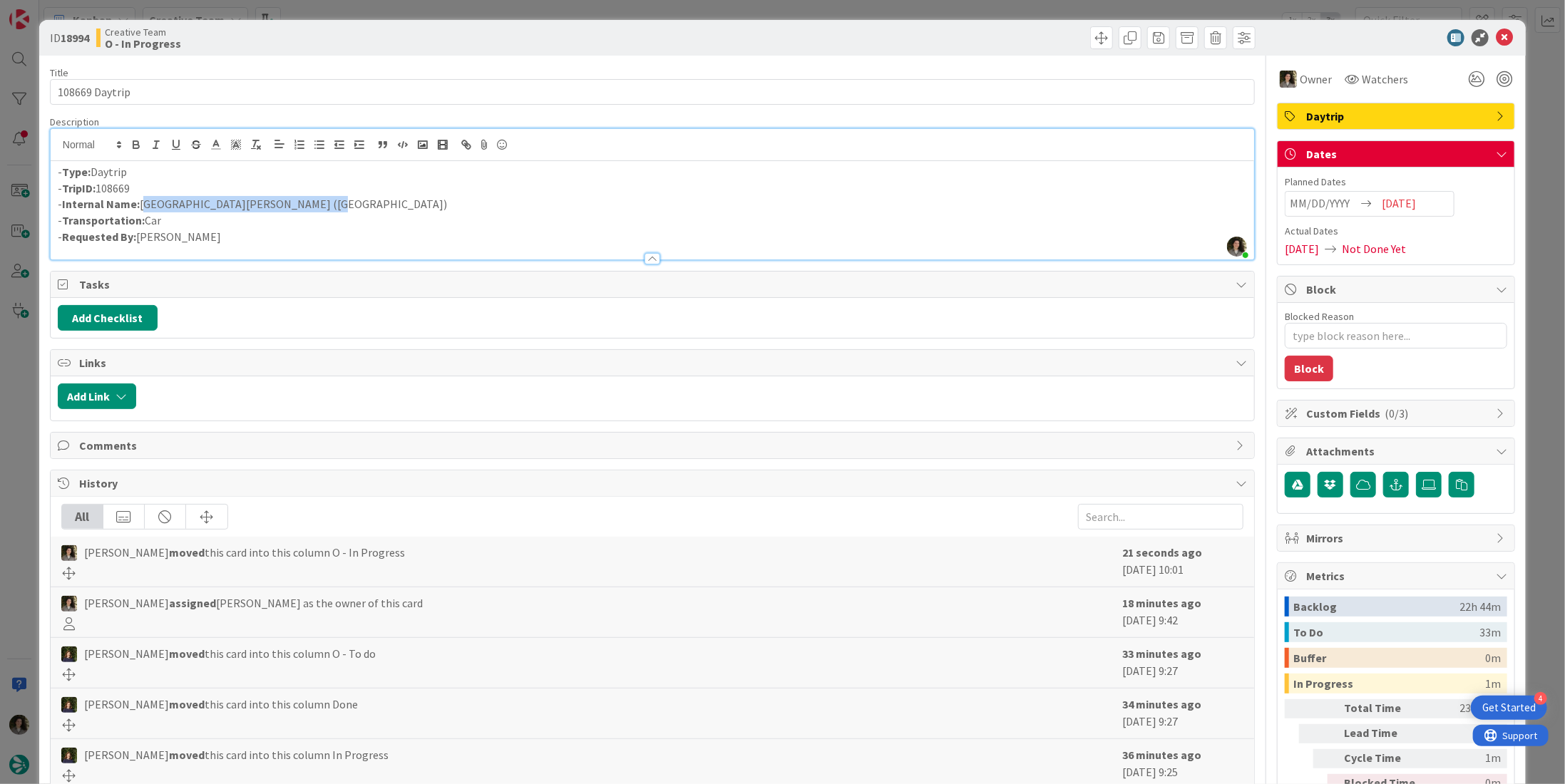 copy on "[GEOGRAPHIC_DATA][PERSON_NAME] ([GEOGRAPHIC_DATA])" 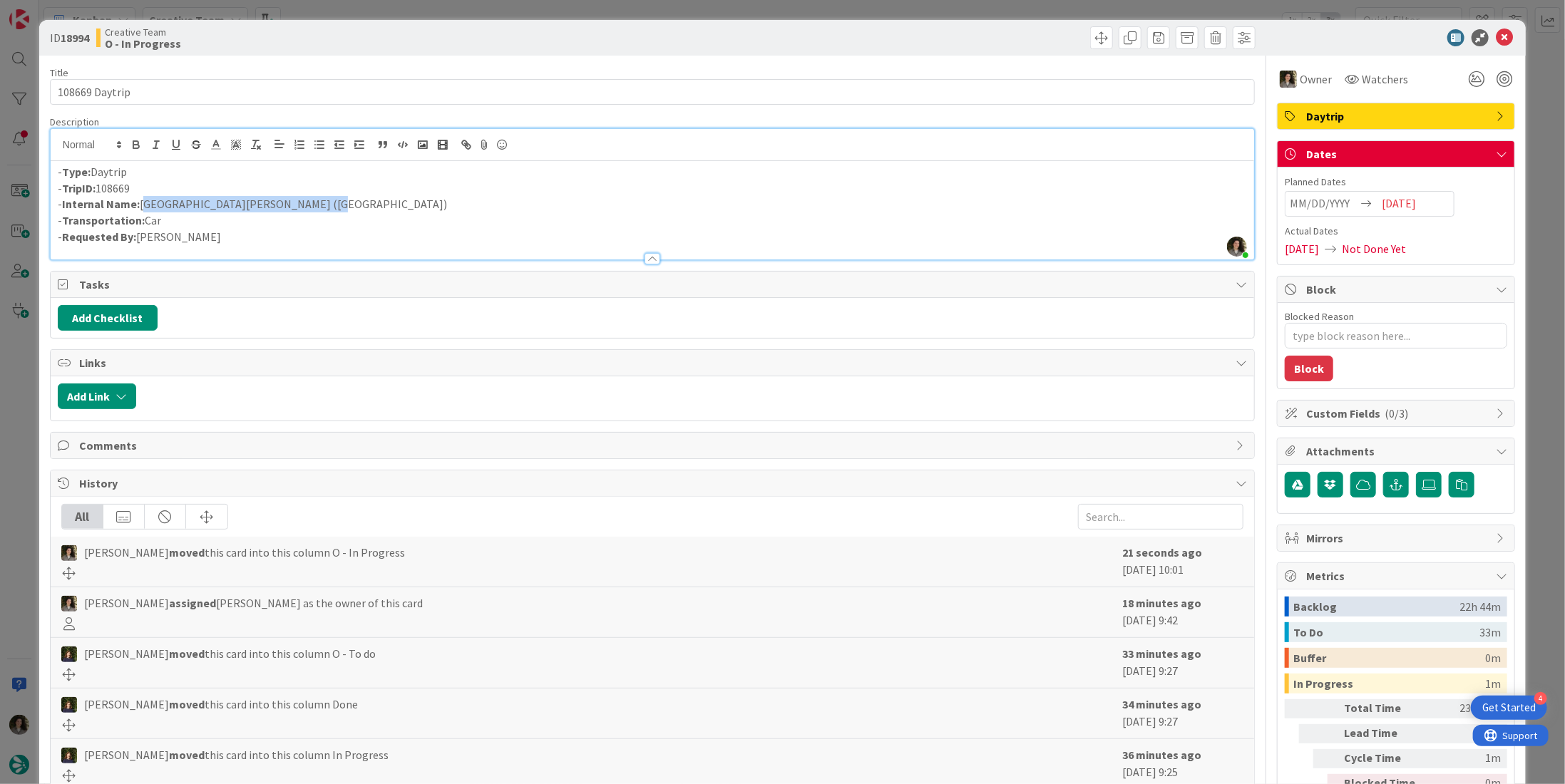 click on "-  Internal Name:  [GEOGRAPHIC_DATA][PERSON_NAME] ([GEOGRAPHIC_DATA])" at bounding box center [652, 204] 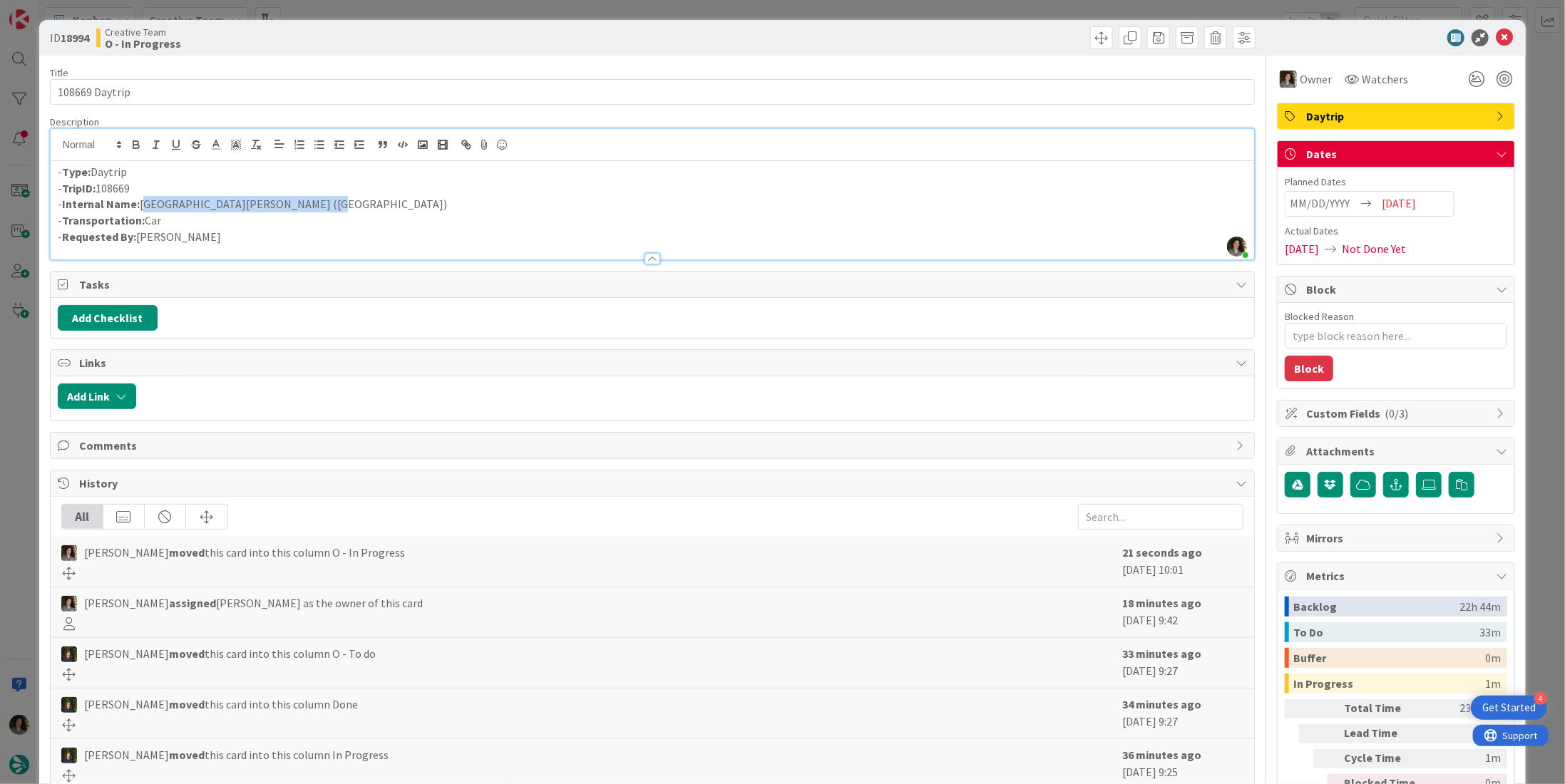 drag, startPoint x: 314, startPoint y: 201, endPoint x: 141, endPoint y: 204, distance: 173.02601 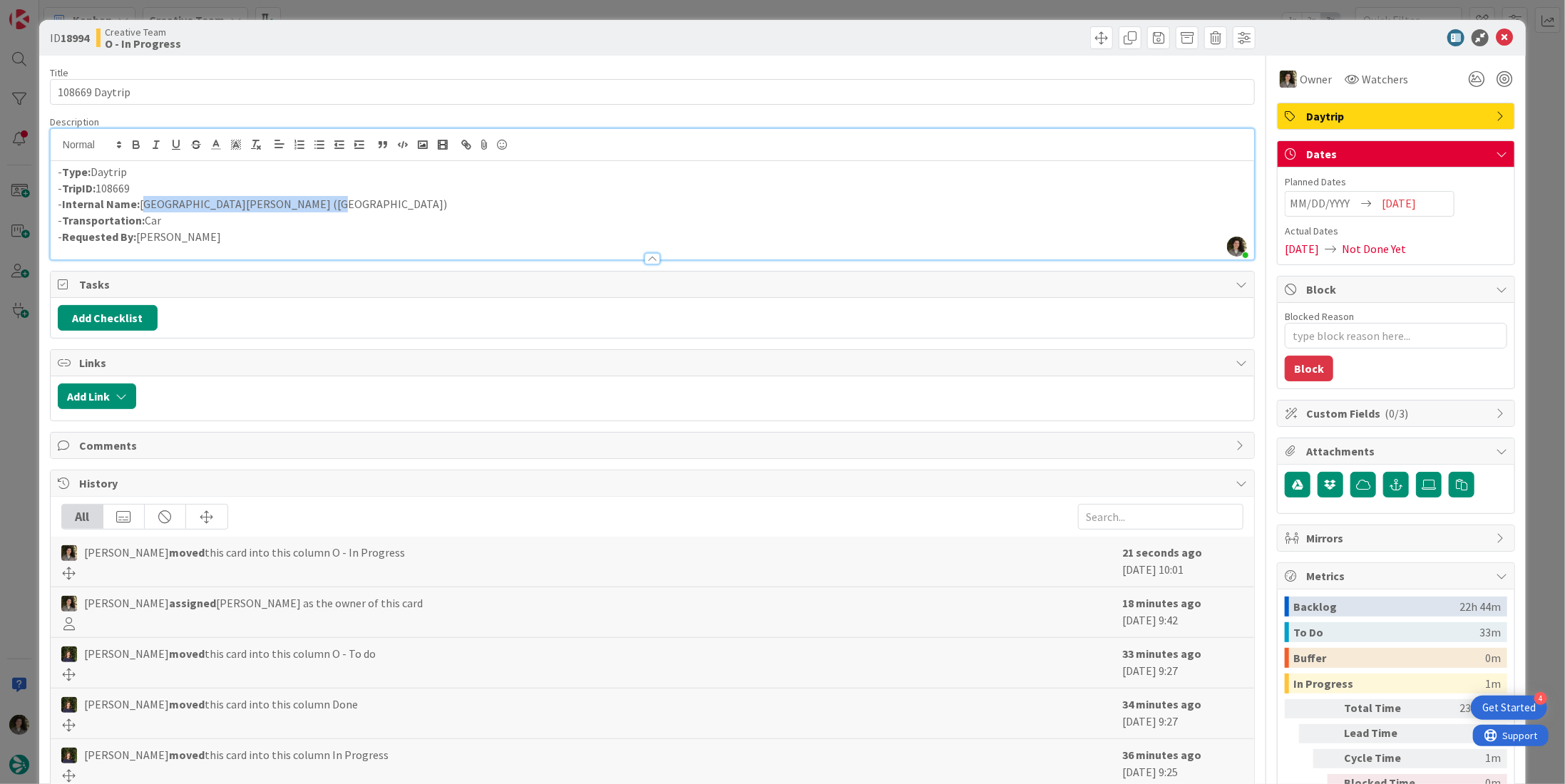 click on "-  Internal Name:  [GEOGRAPHIC_DATA][PERSON_NAME] ([GEOGRAPHIC_DATA])" at bounding box center [652, 204] 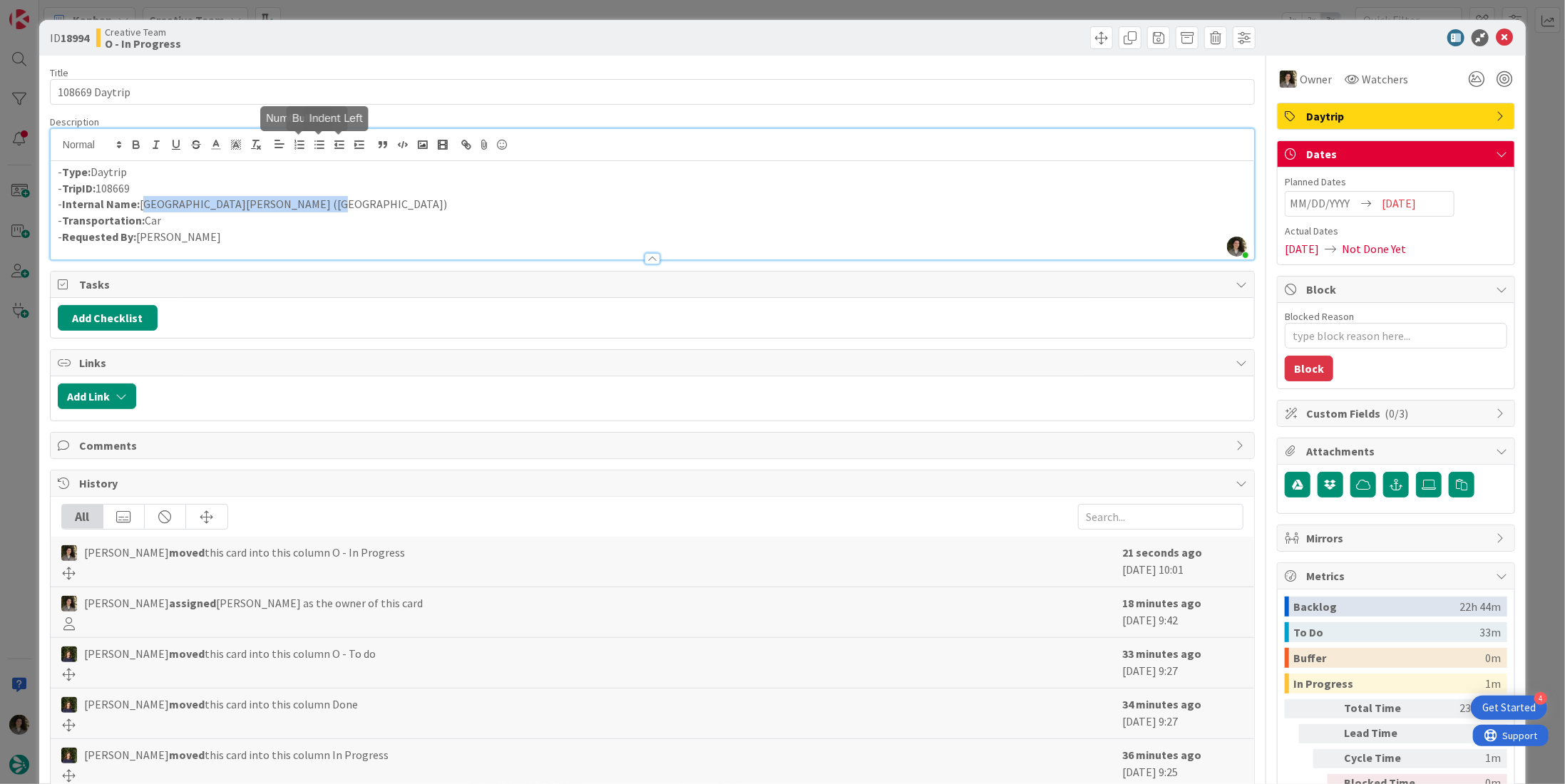 copy on "[GEOGRAPHIC_DATA][PERSON_NAME] ([GEOGRAPHIC_DATA])" 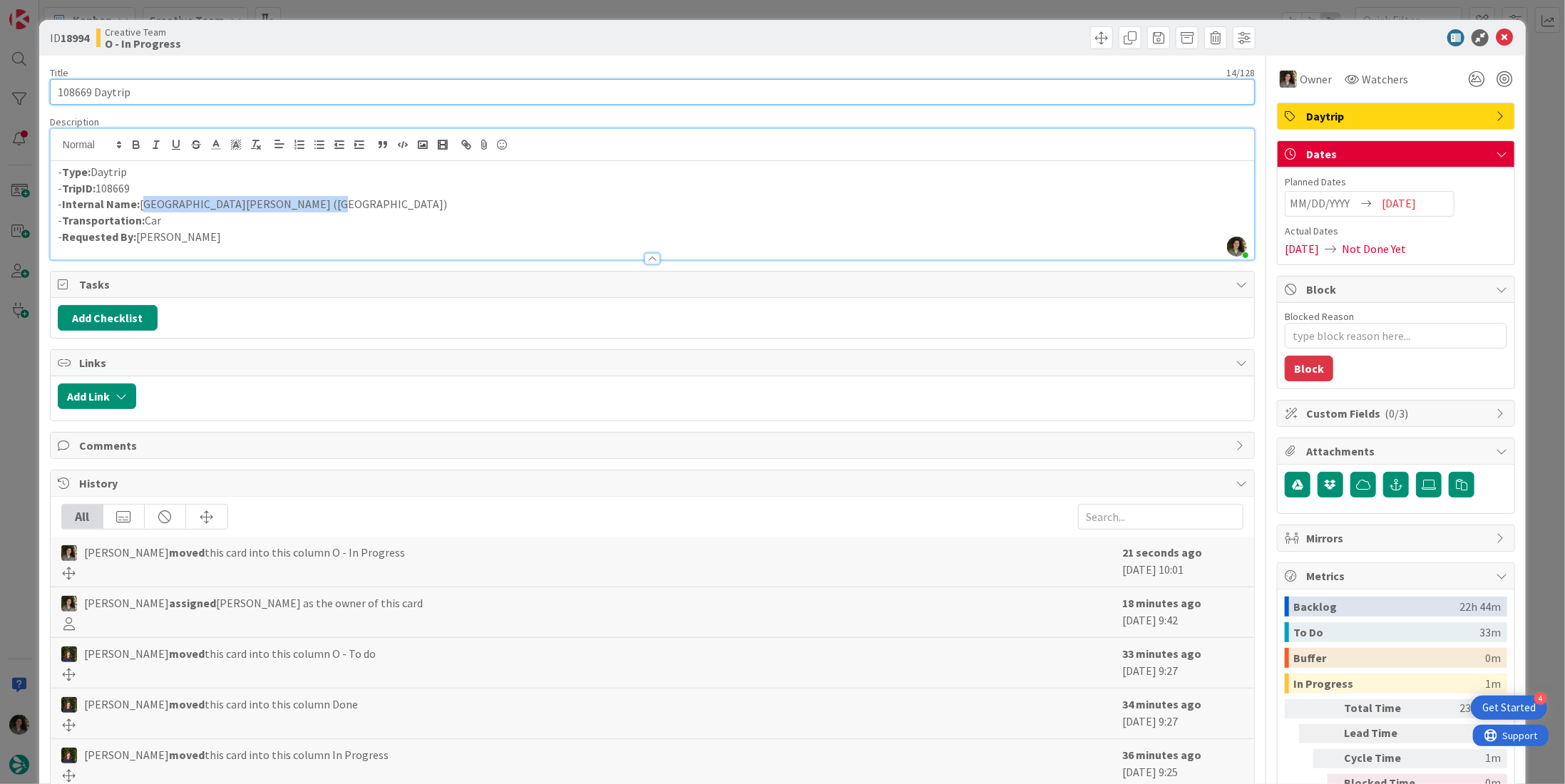 click on "108669 Daytrip" at bounding box center [652, 92] 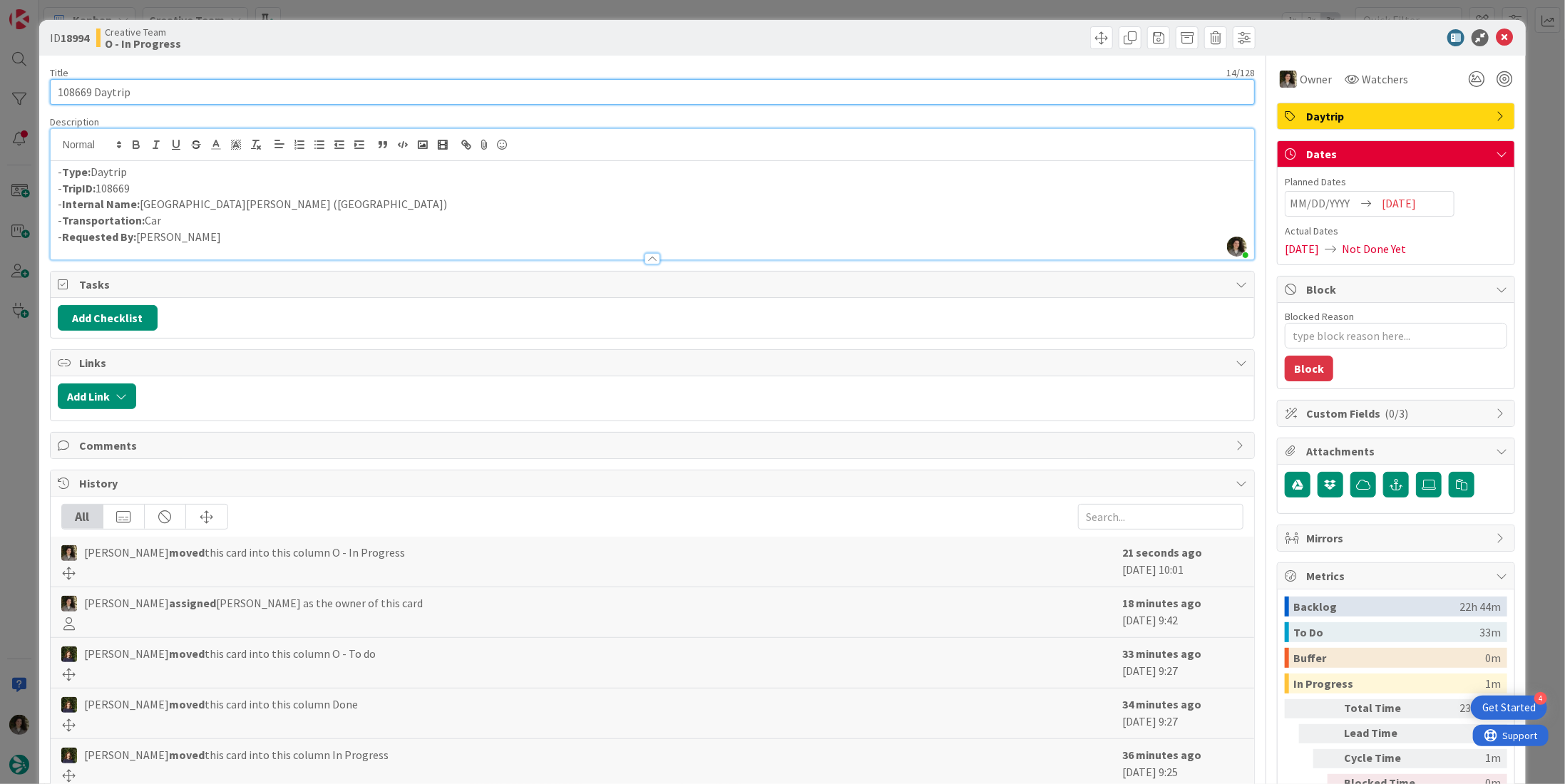 click on "108669 Daytrip" at bounding box center (652, 92) 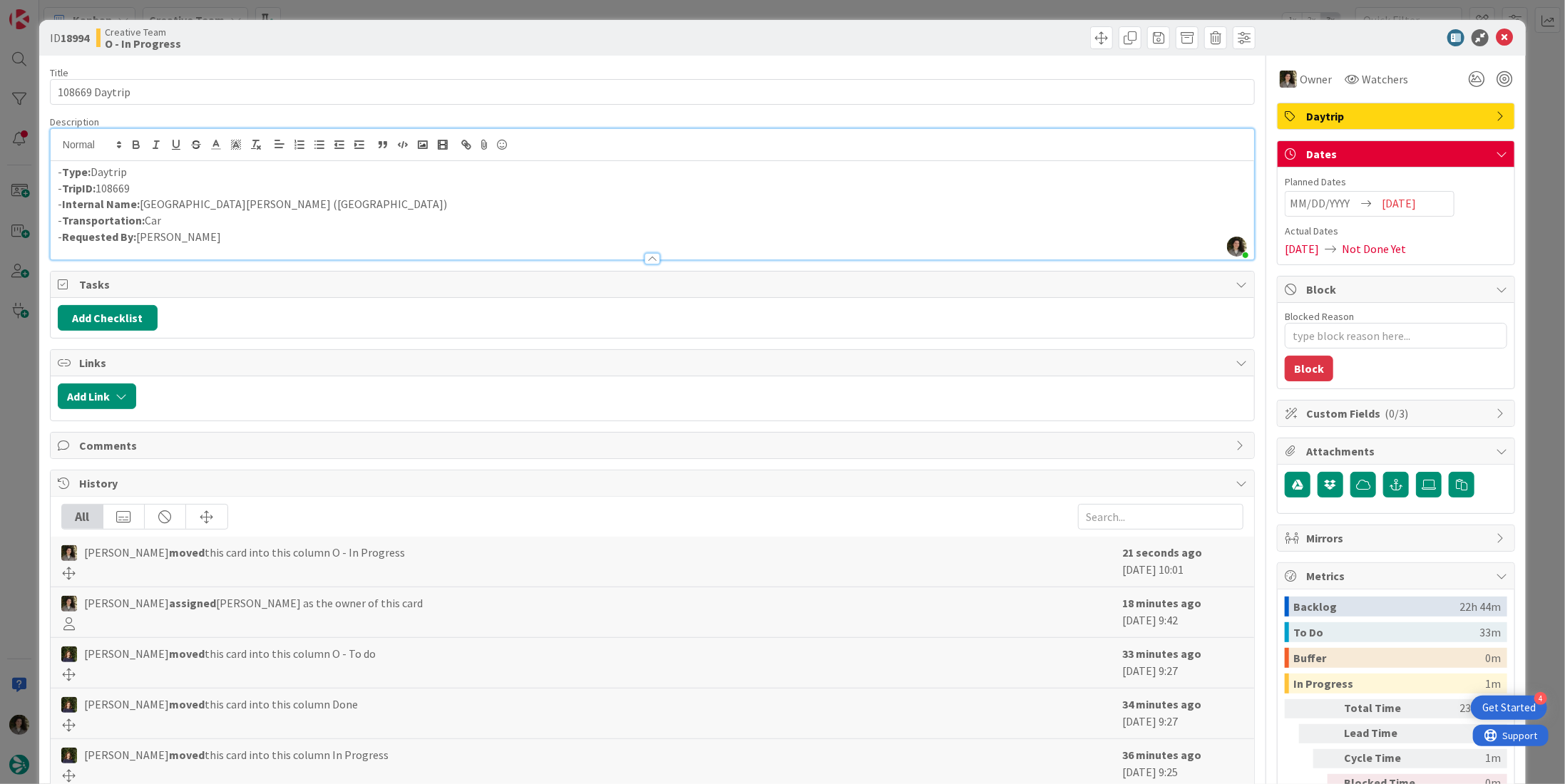 click at bounding box center (1389, 38) 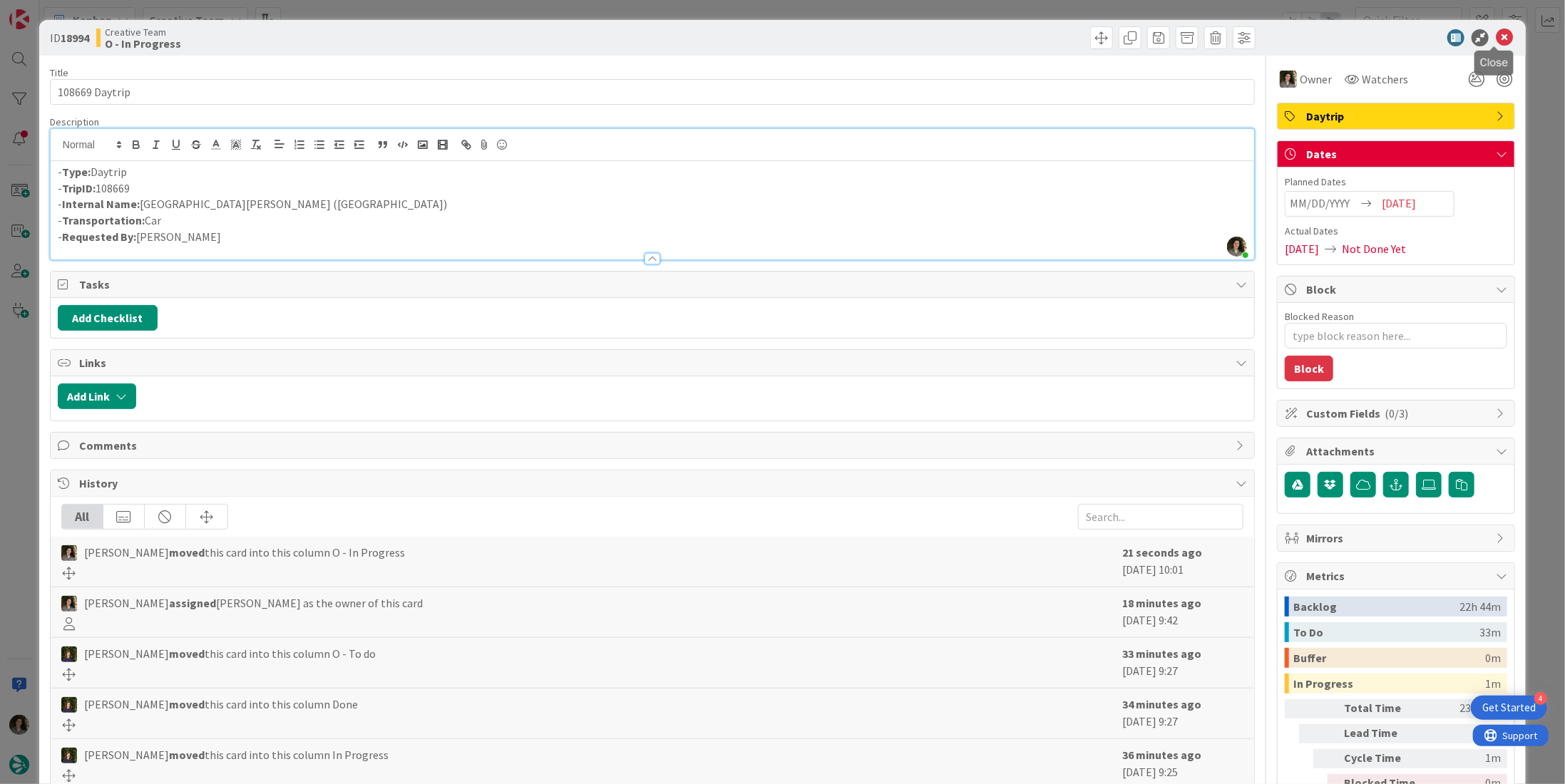 click at bounding box center [1504, 38] 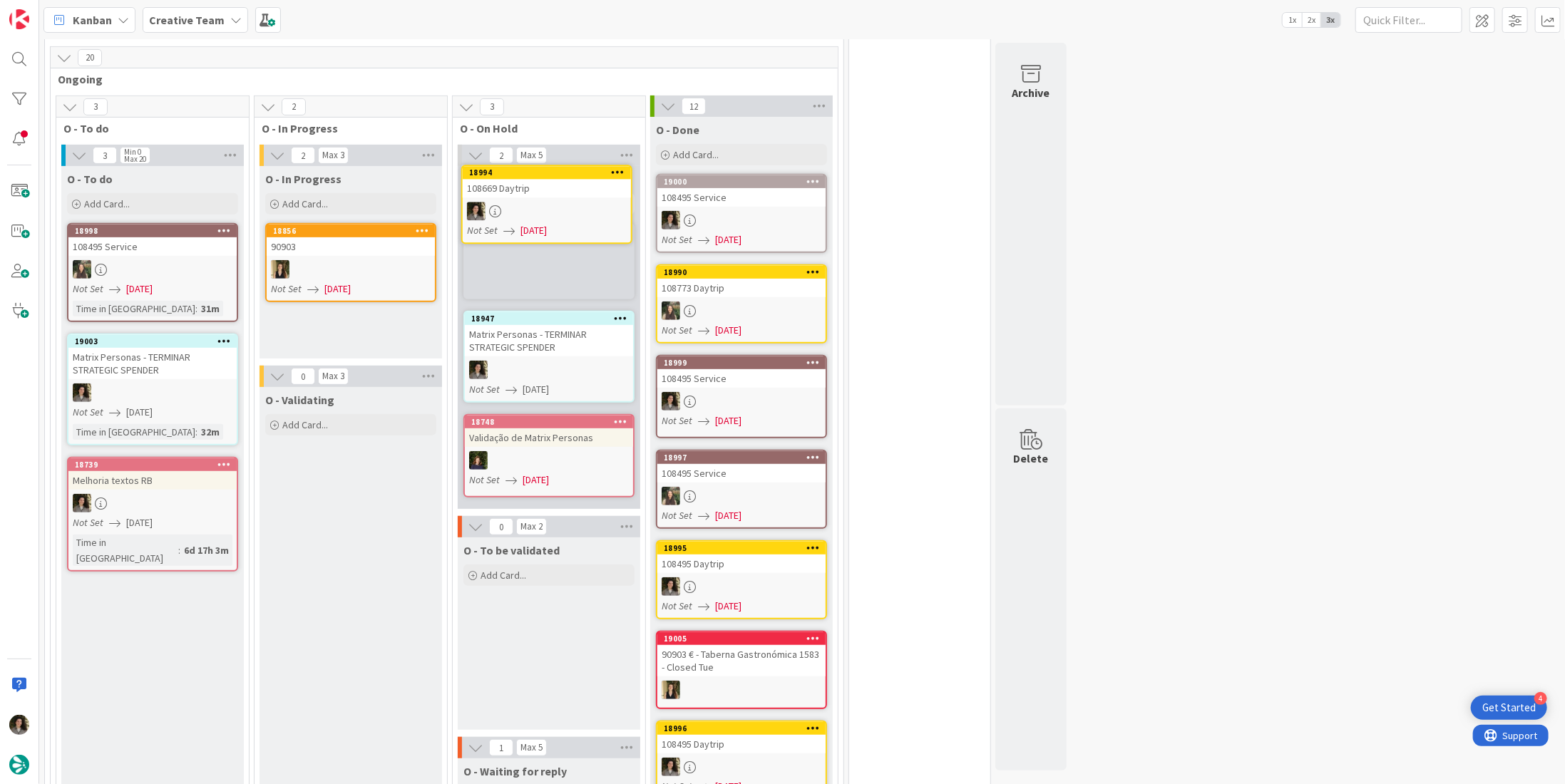 scroll, scrollTop: 338, scrollLeft: 0, axis: vertical 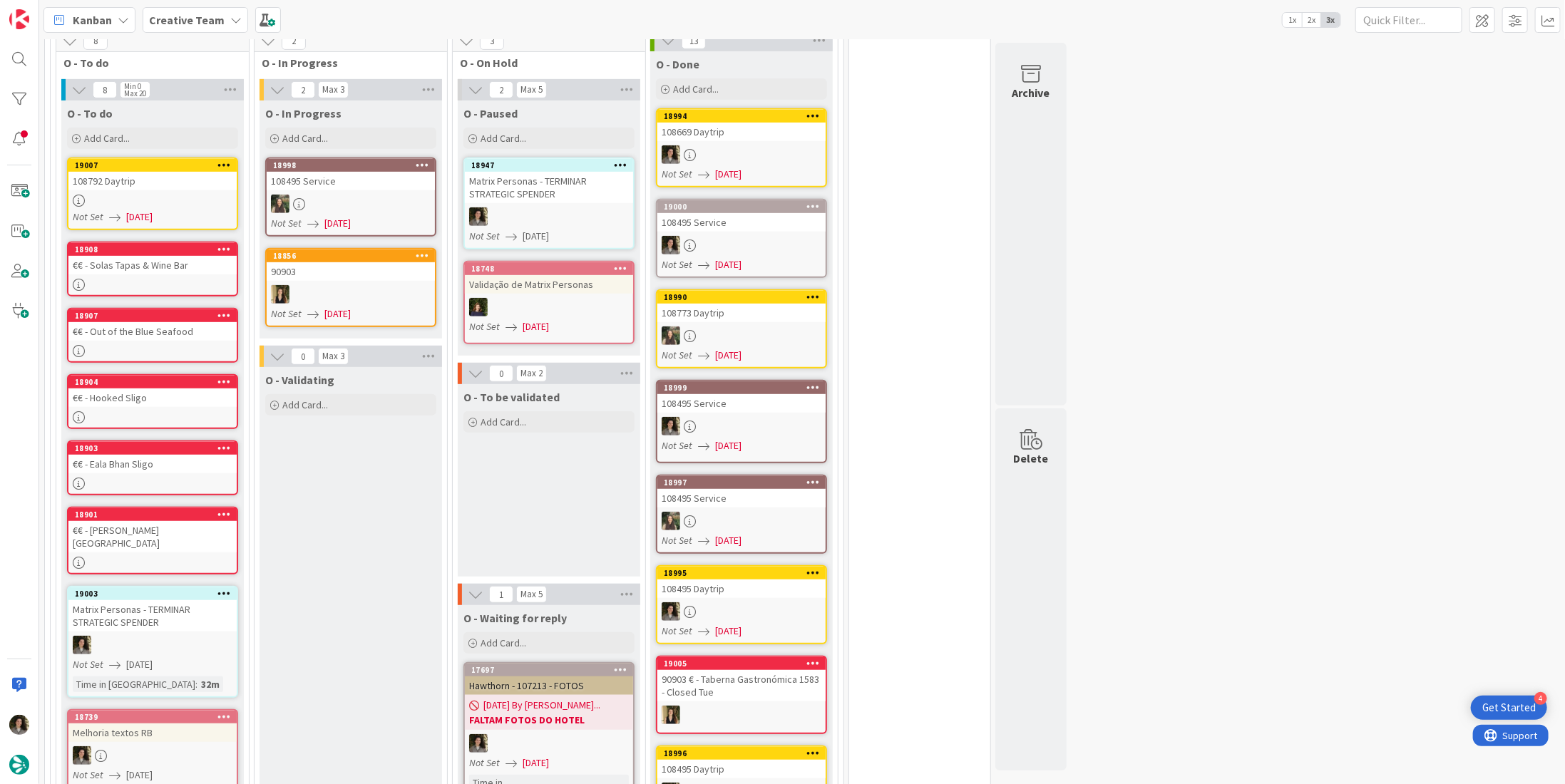 click on "108792 Daytrip" at bounding box center [153, 181] 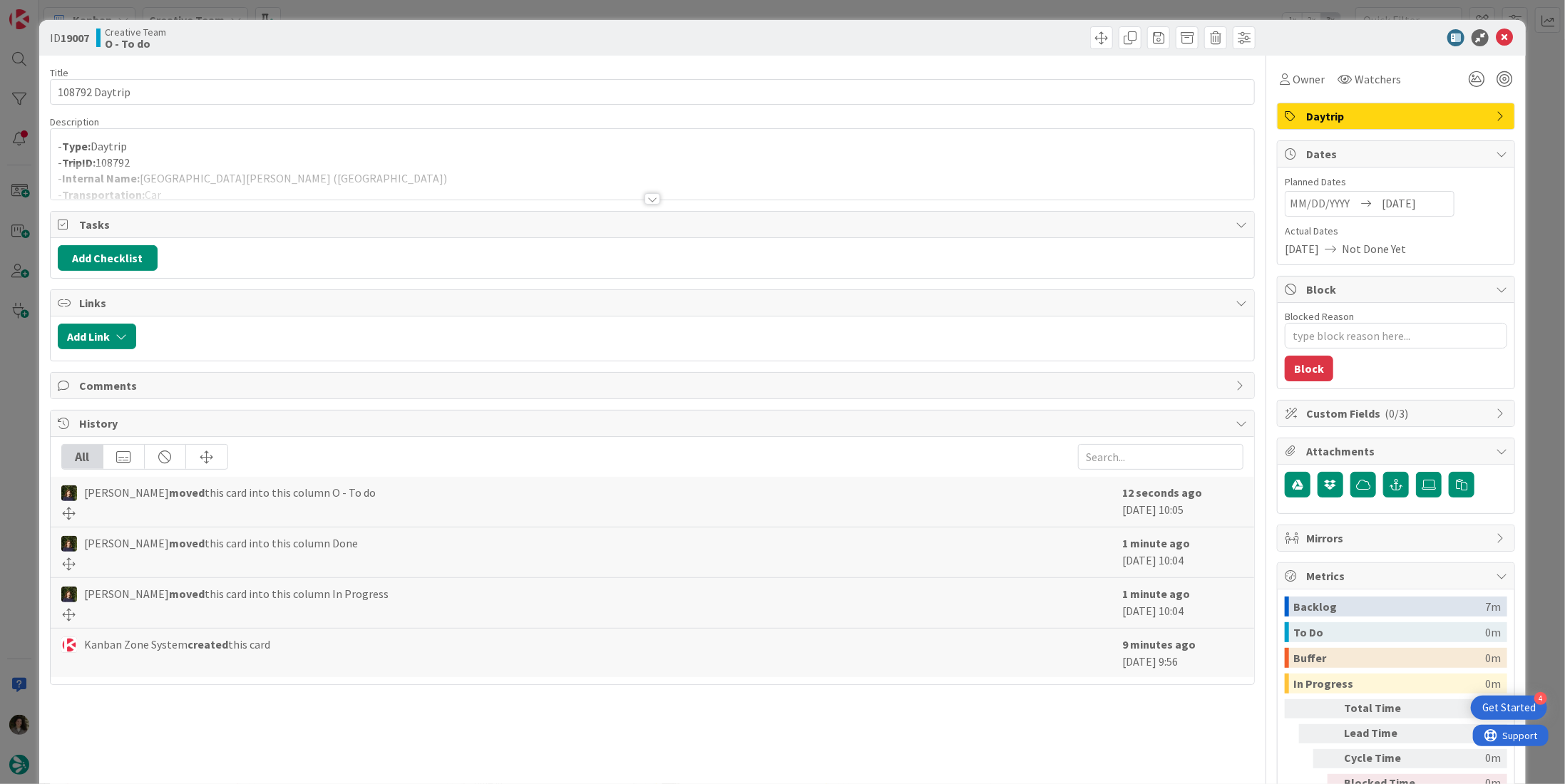scroll, scrollTop: 0, scrollLeft: 0, axis: both 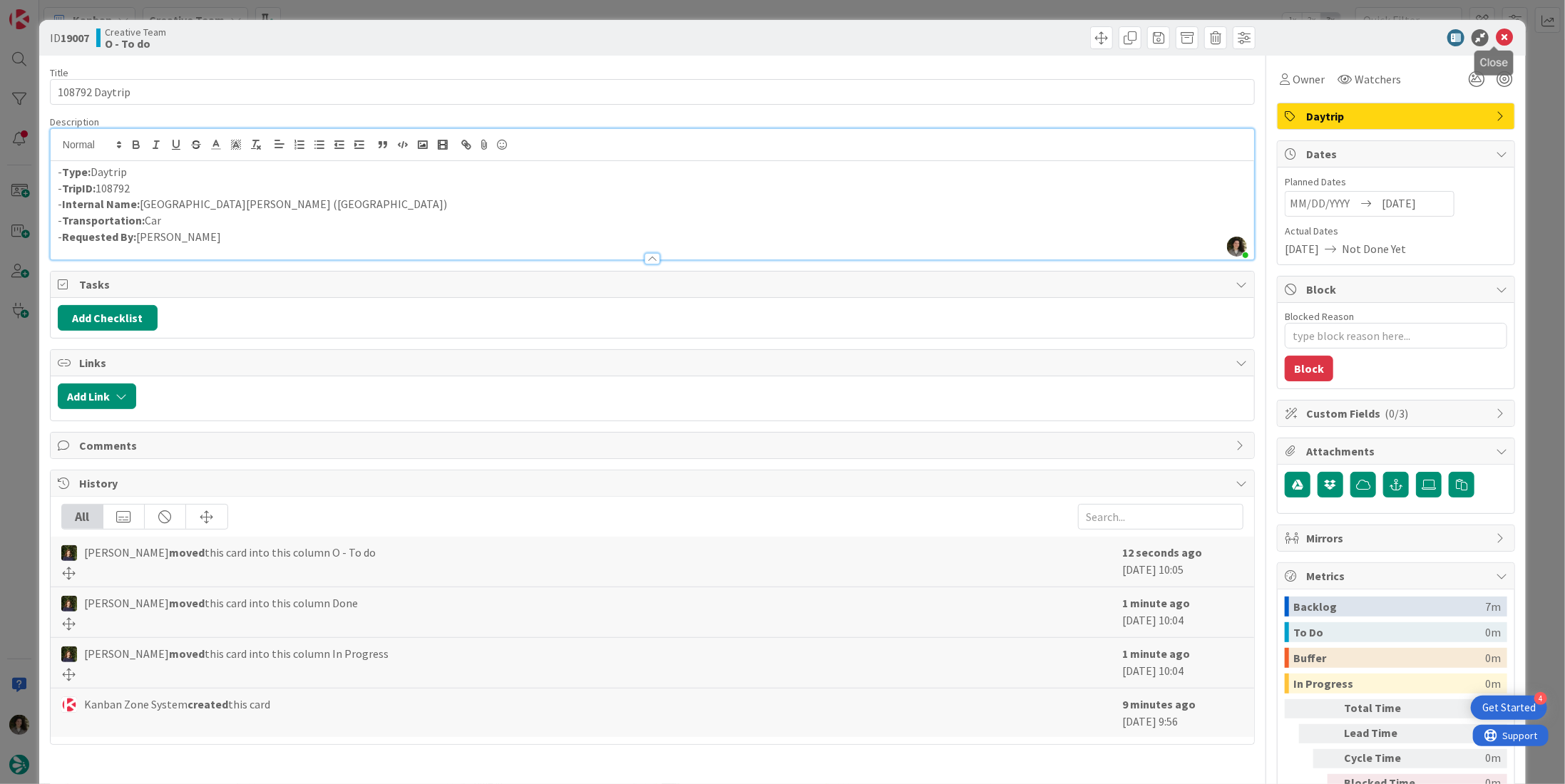 click at bounding box center (1504, 38) 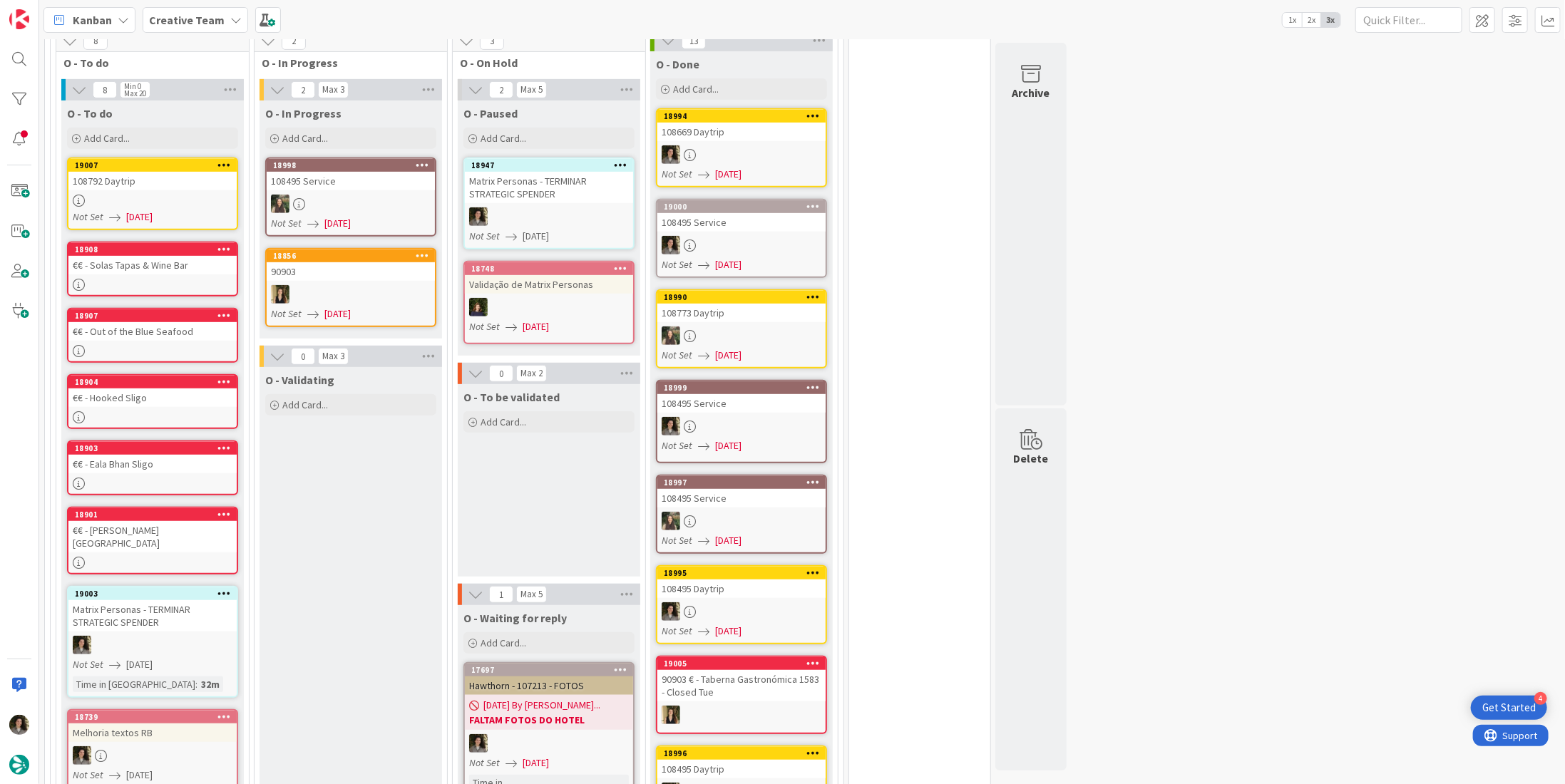 click at bounding box center [742, 155] 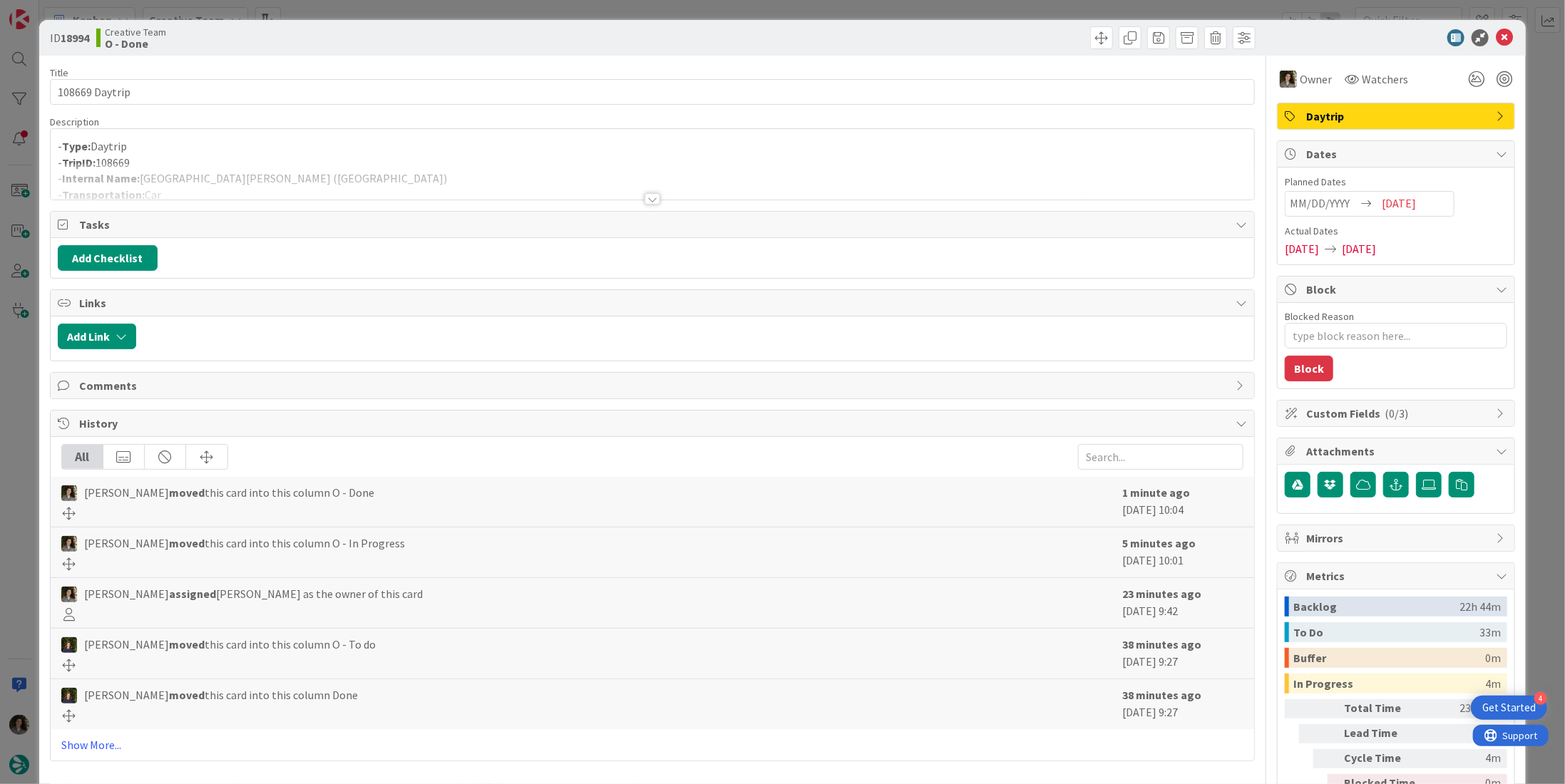 scroll, scrollTop: 0, scrollLeft: 0, axis: both 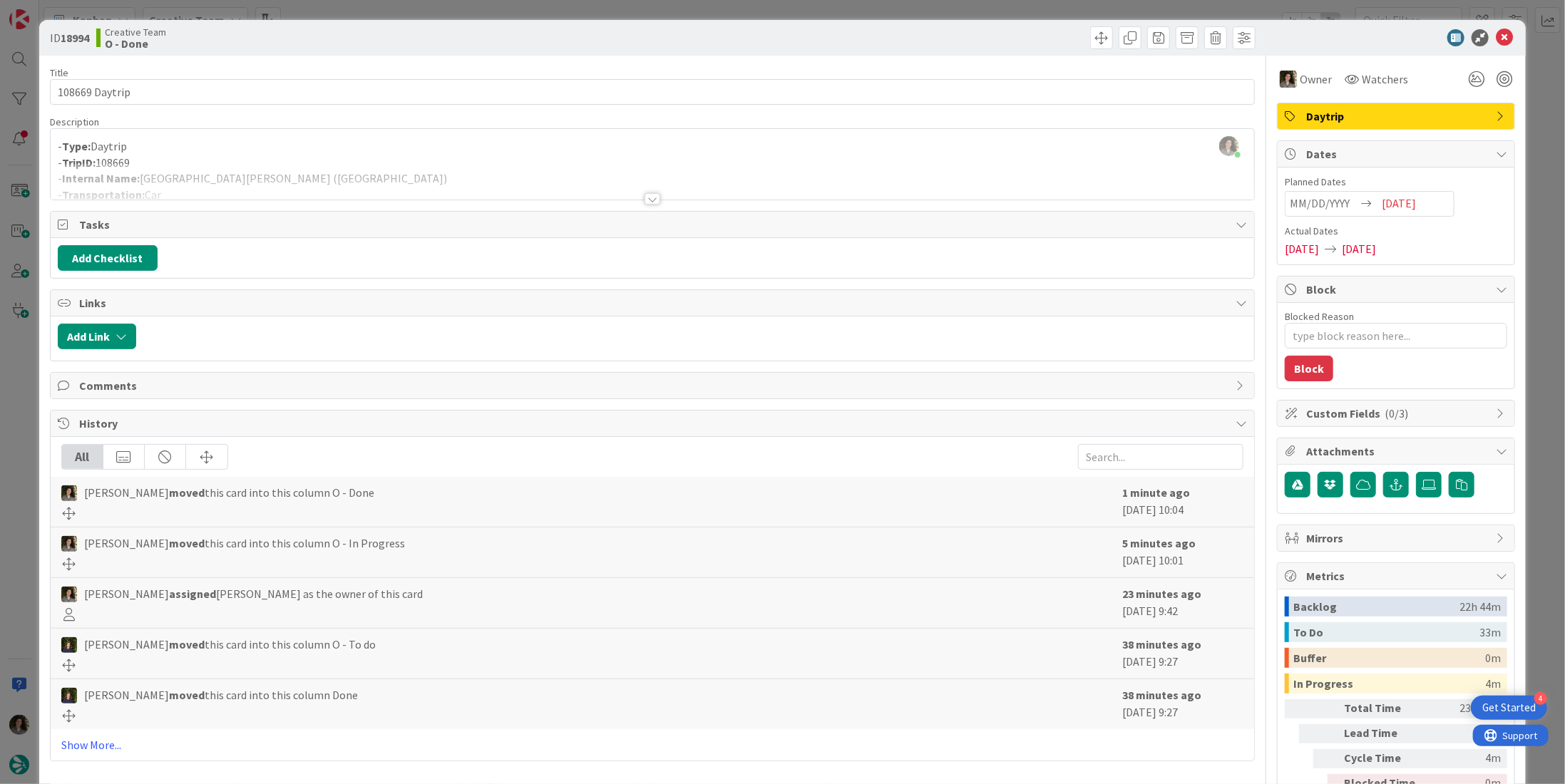 click at bounding box center (652, 199) 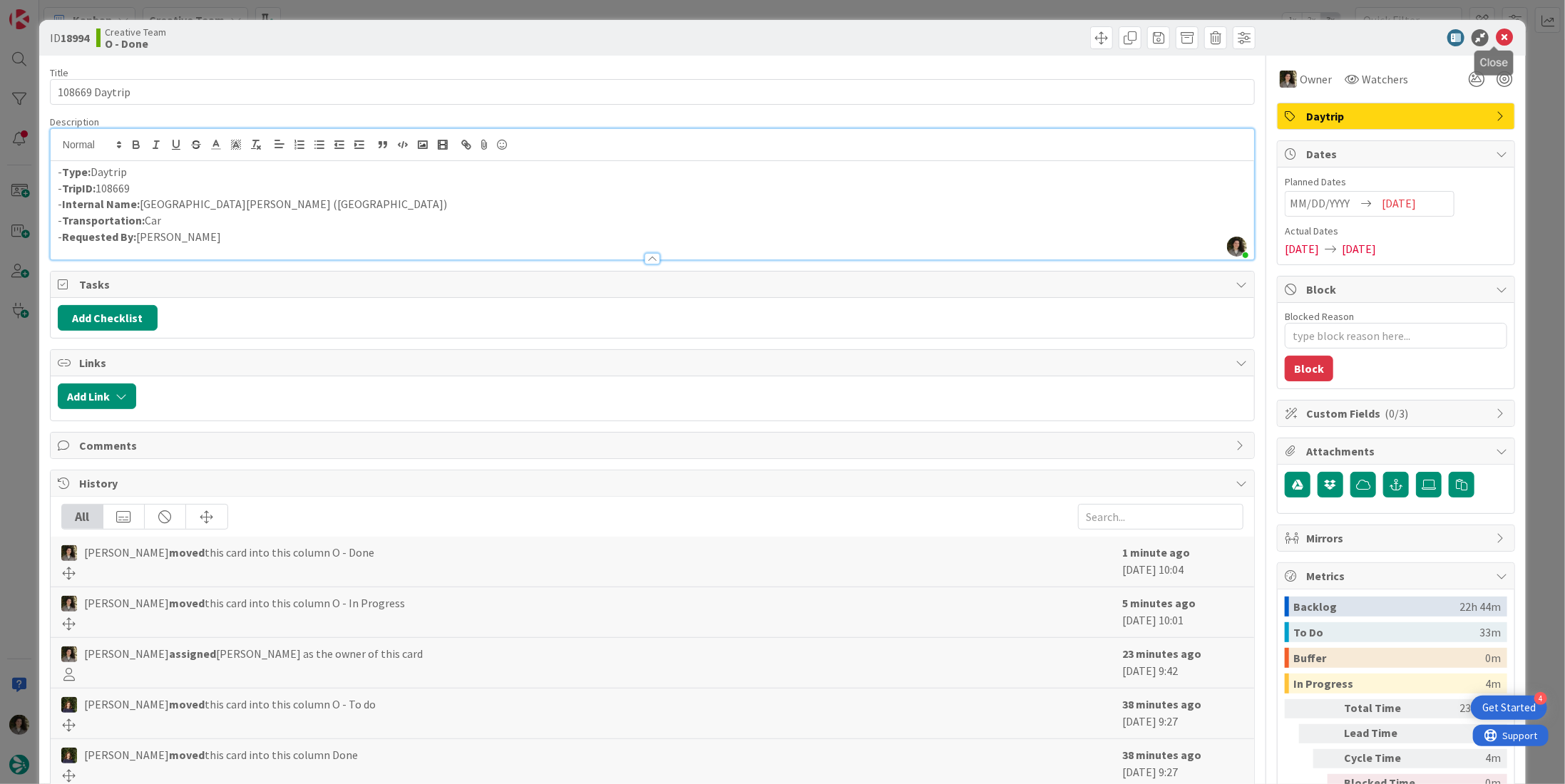 click at bounding box center [1504, 38] 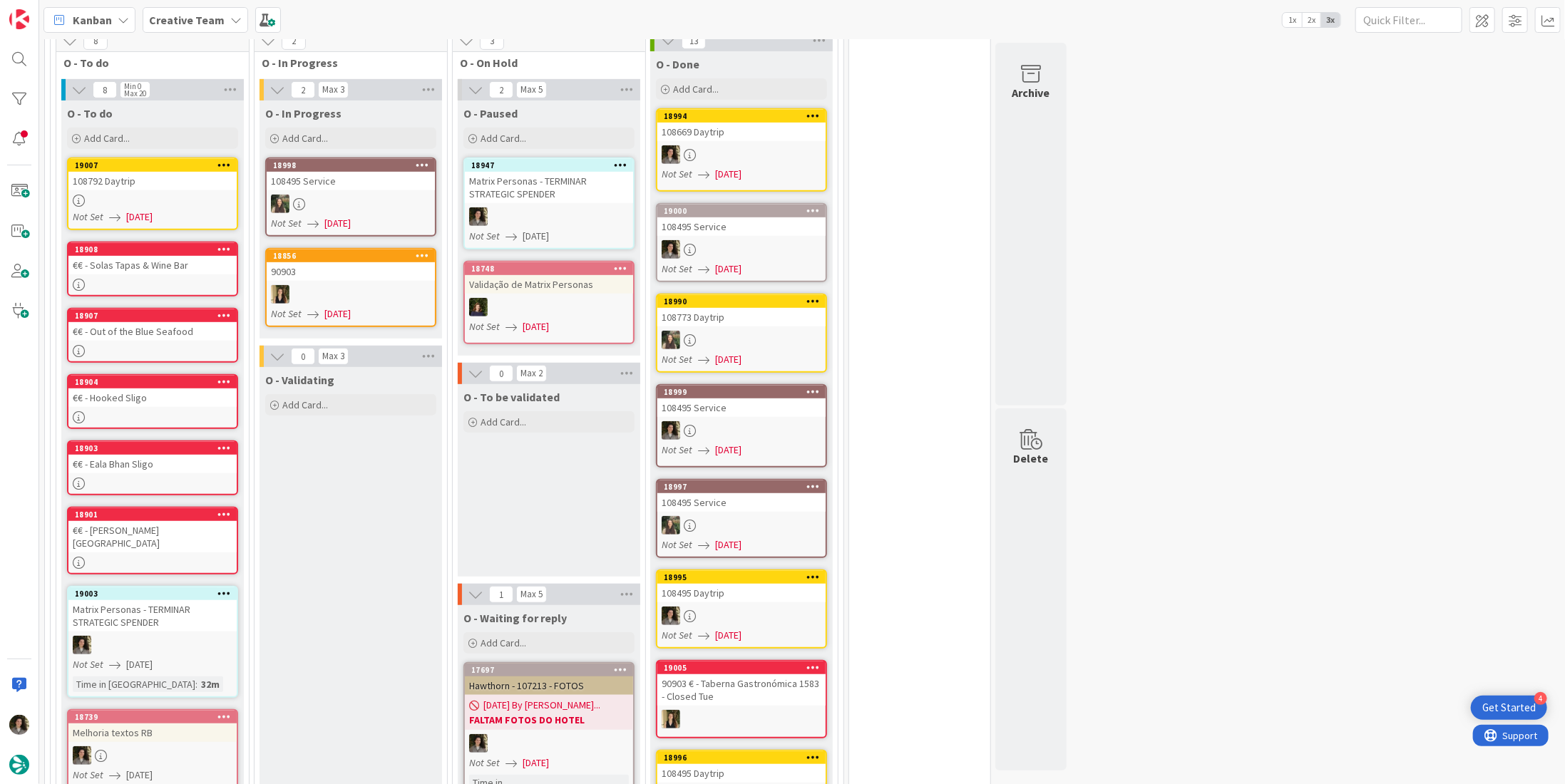 click on "Not Set [DATE]" at bounding box center (155, 217) 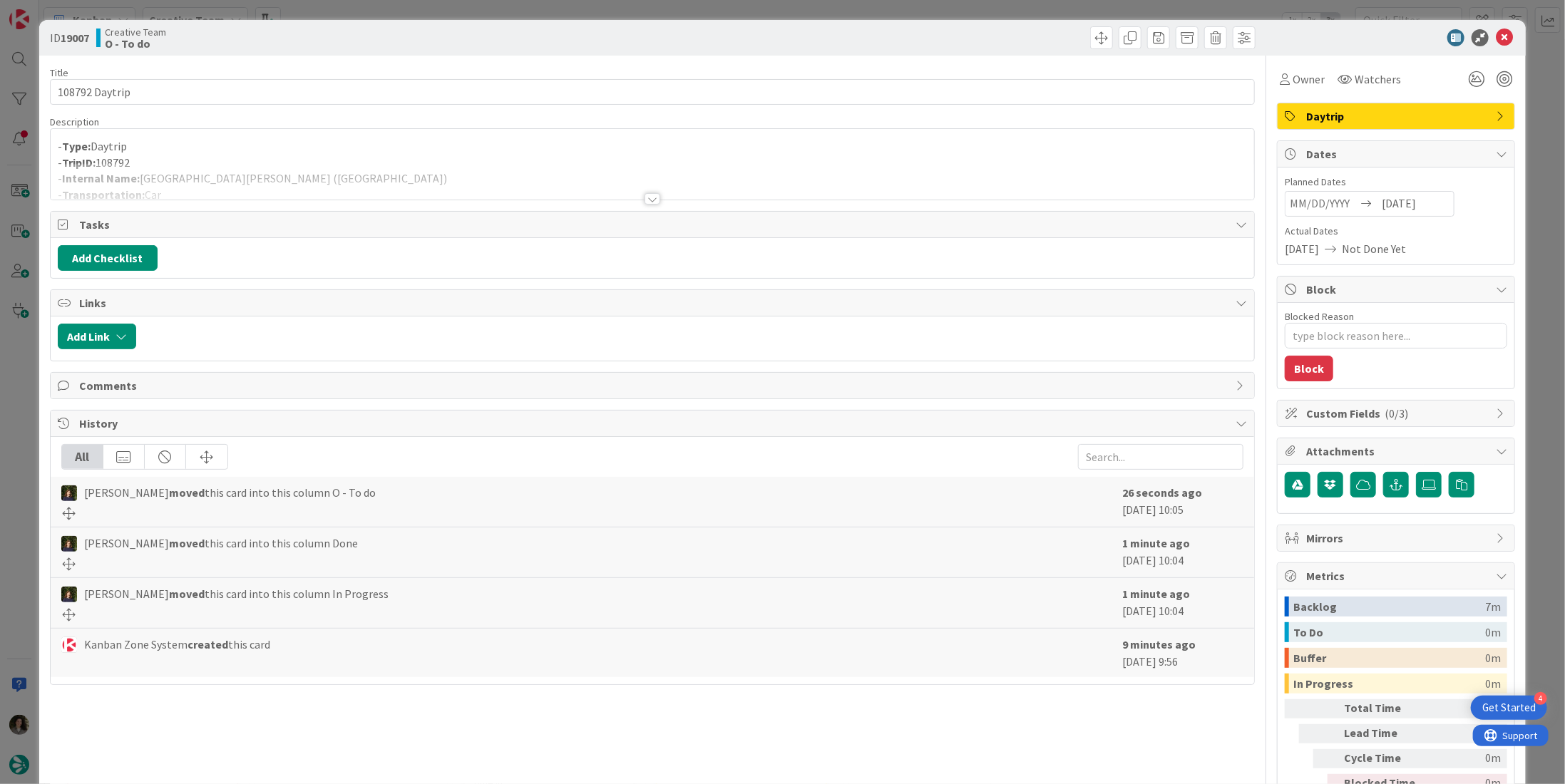 scroll, scrollTop: 0, scrollLeft: 0, axis: both 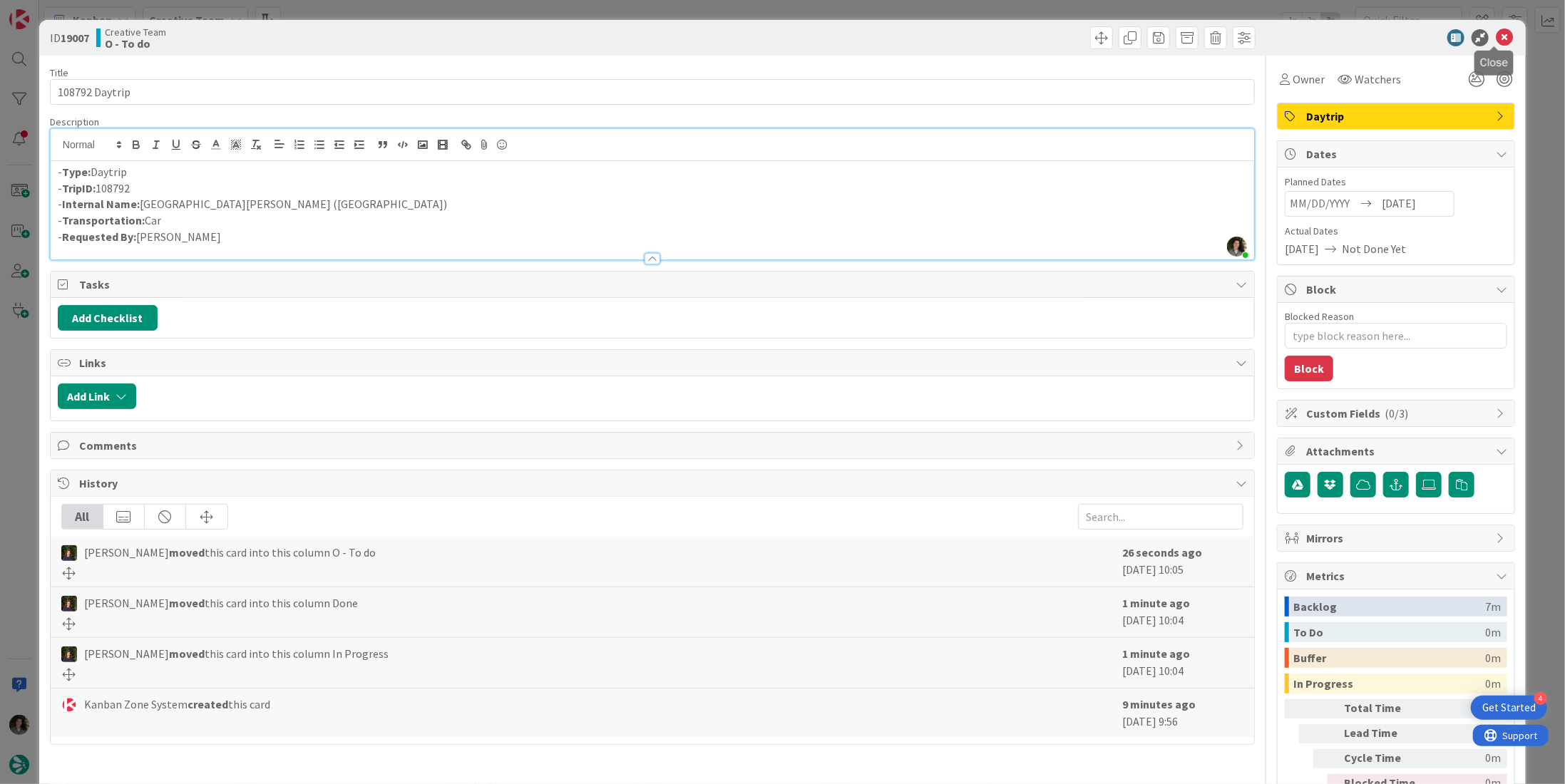 click at bounding box center (1504, 38) 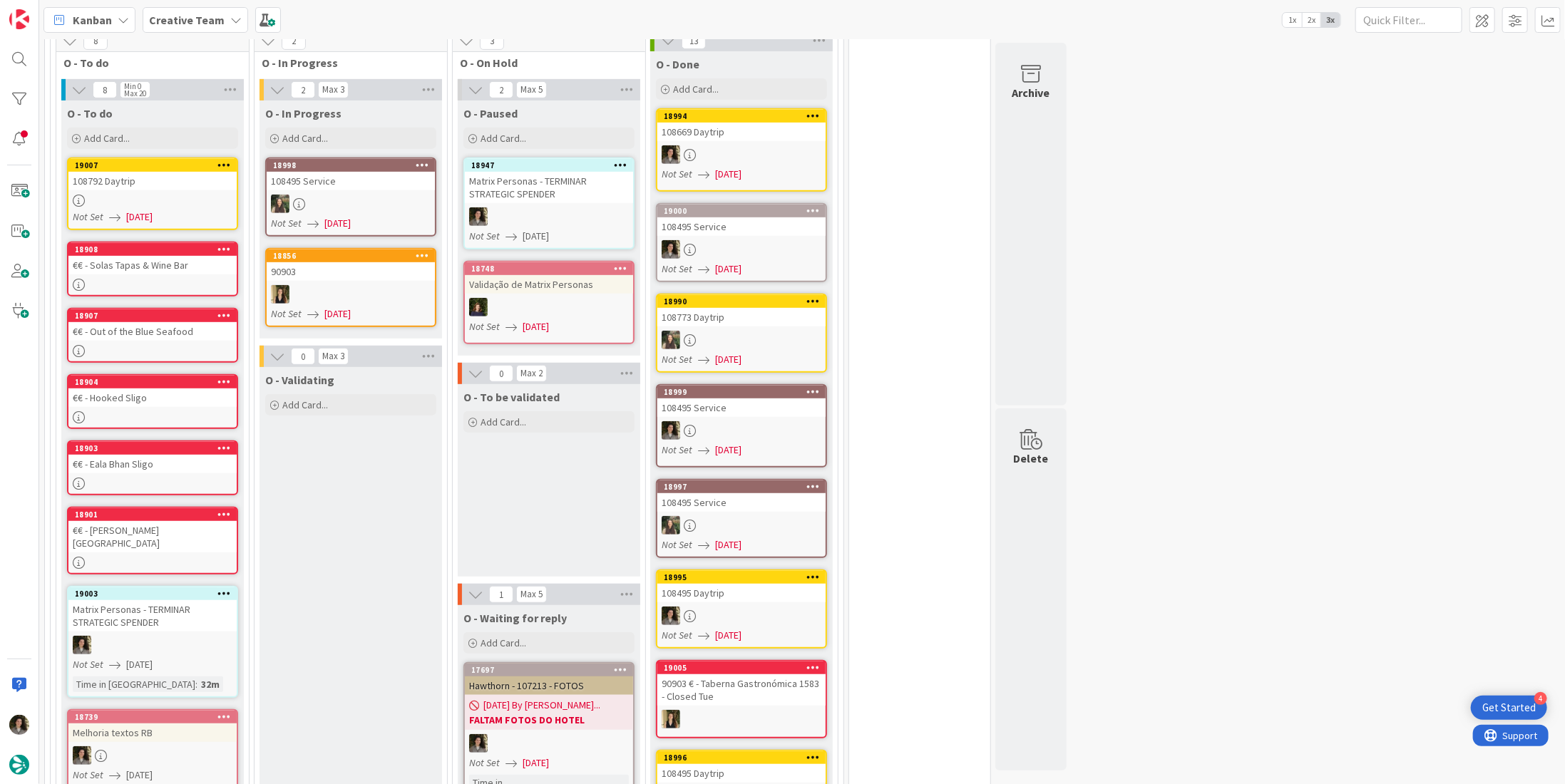 scroll, scrollTop: 0, scrollLeft: 0, axis: both 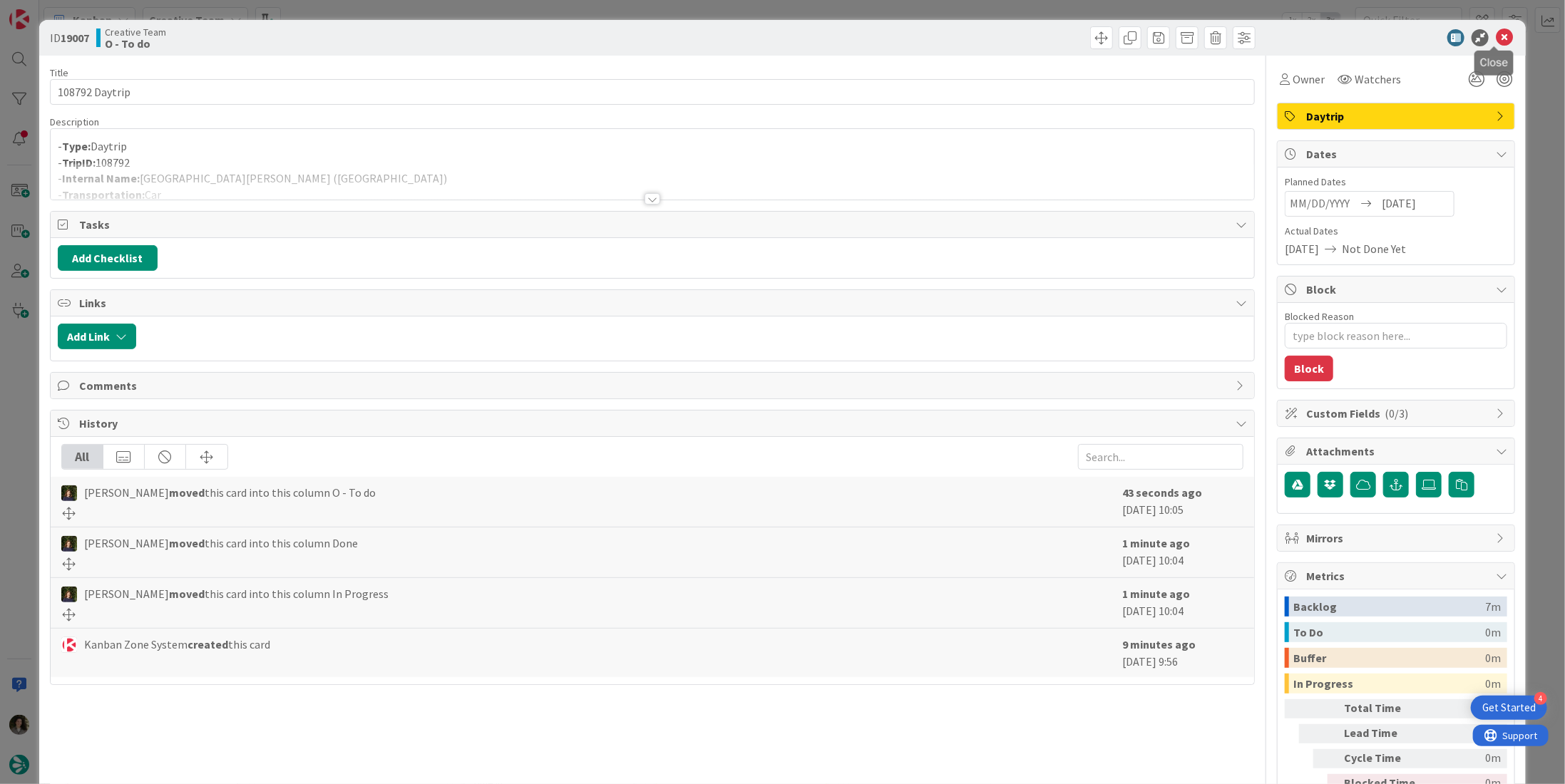click at bounding box center (1504, 38) 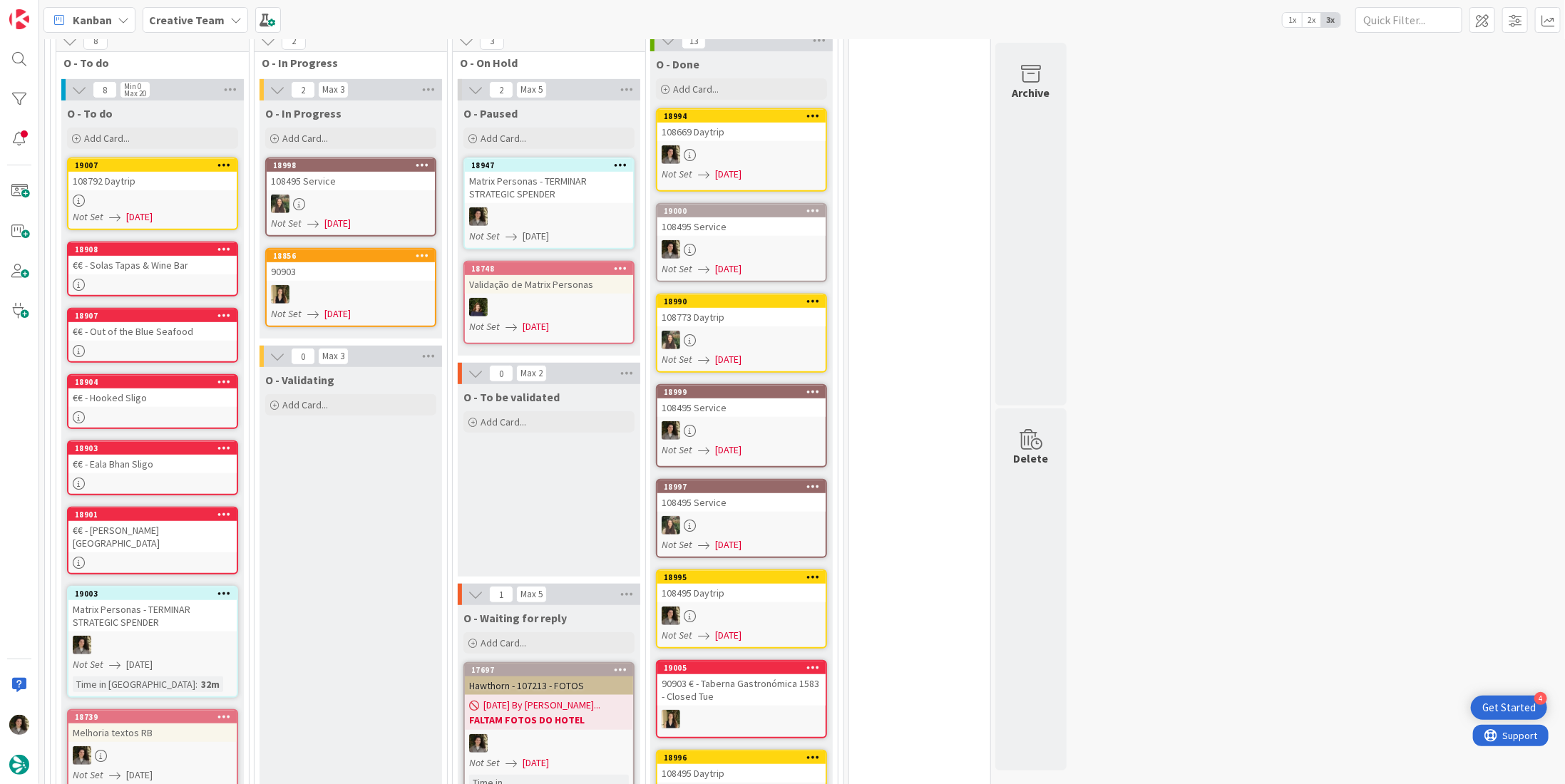 click at bounding box center (742, 155) 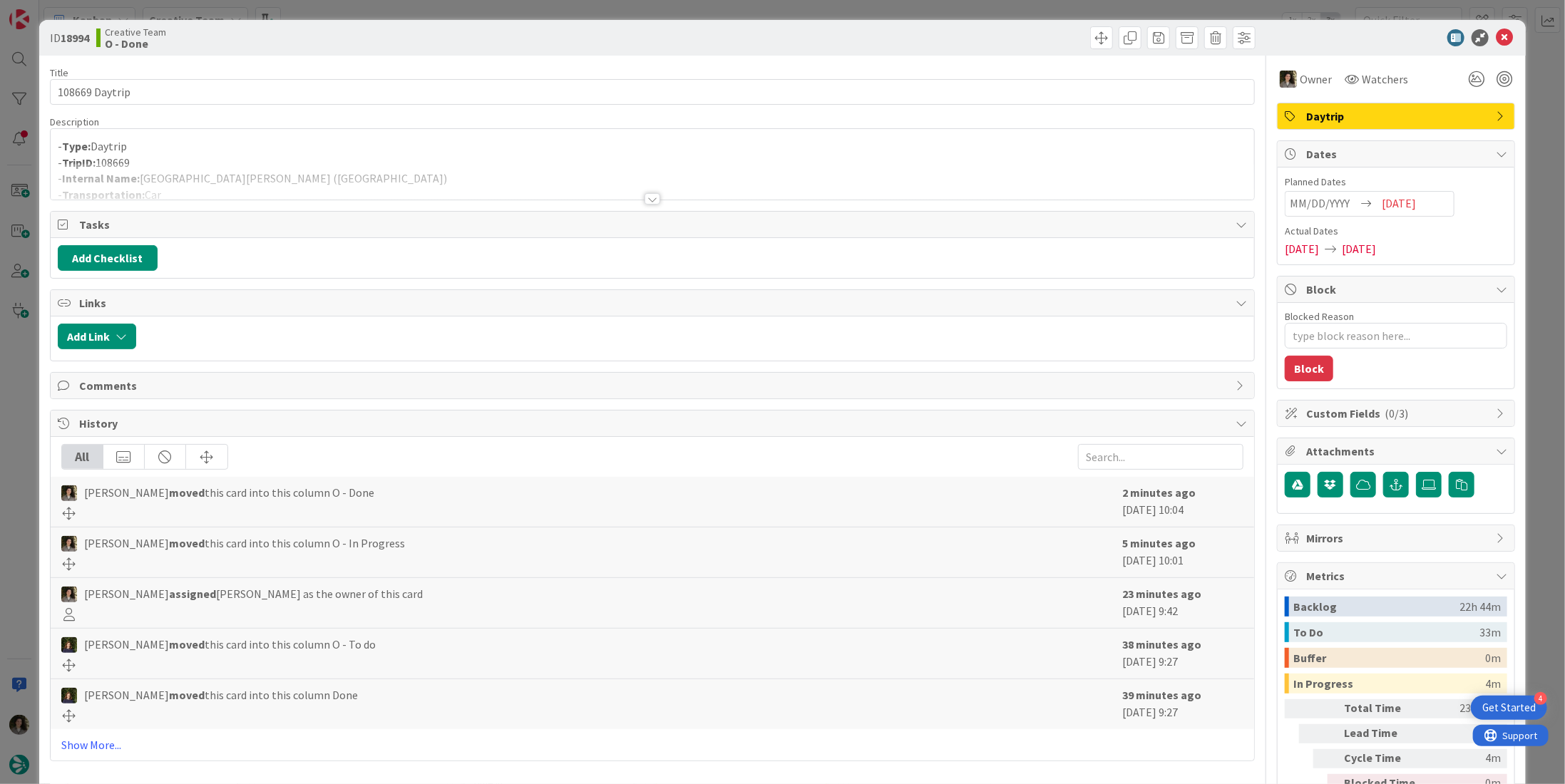 scroll, scrollTop: 0, scrollLeft: 0, axis: both 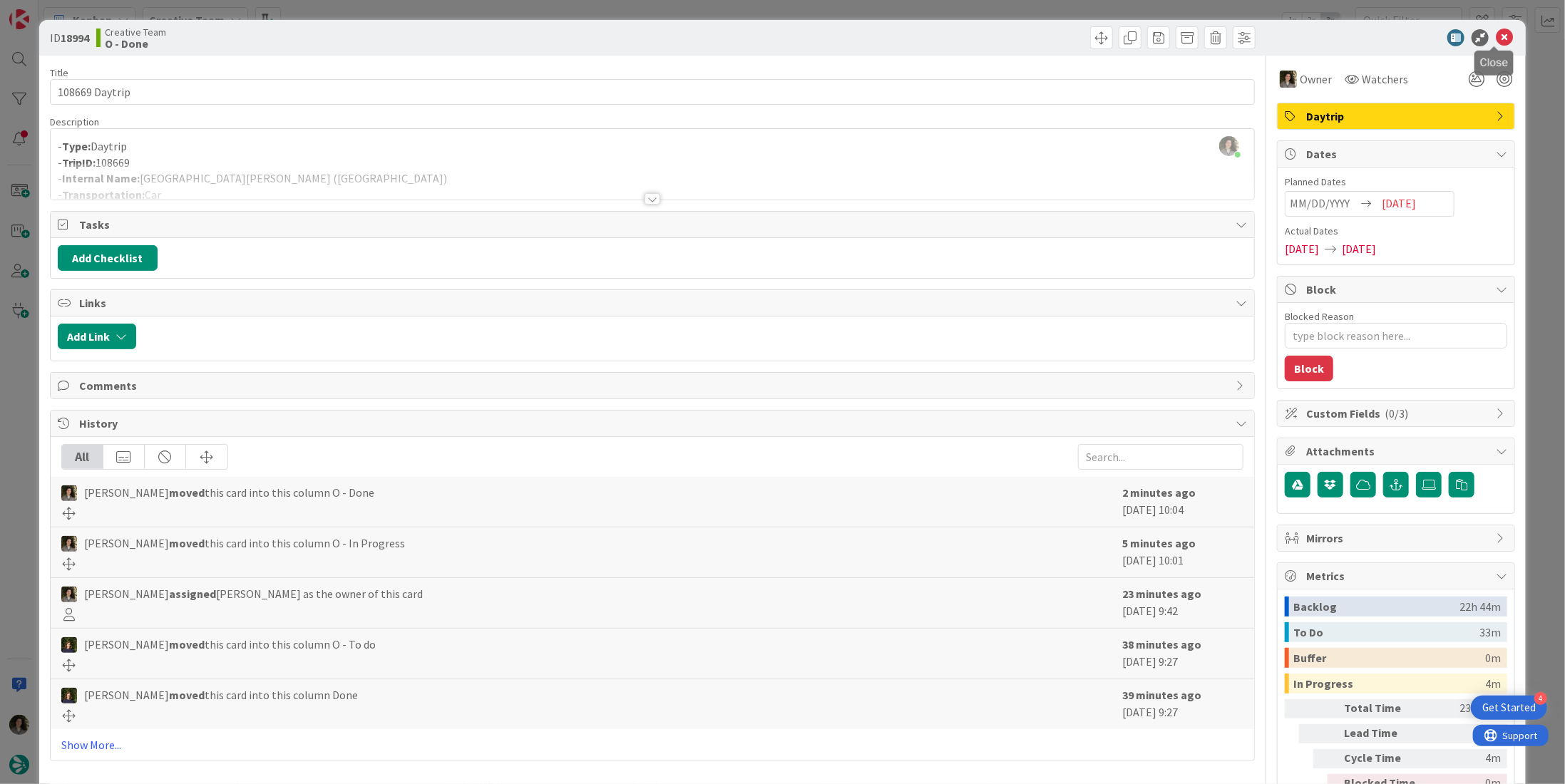 click at bounding box center [1504, 38] 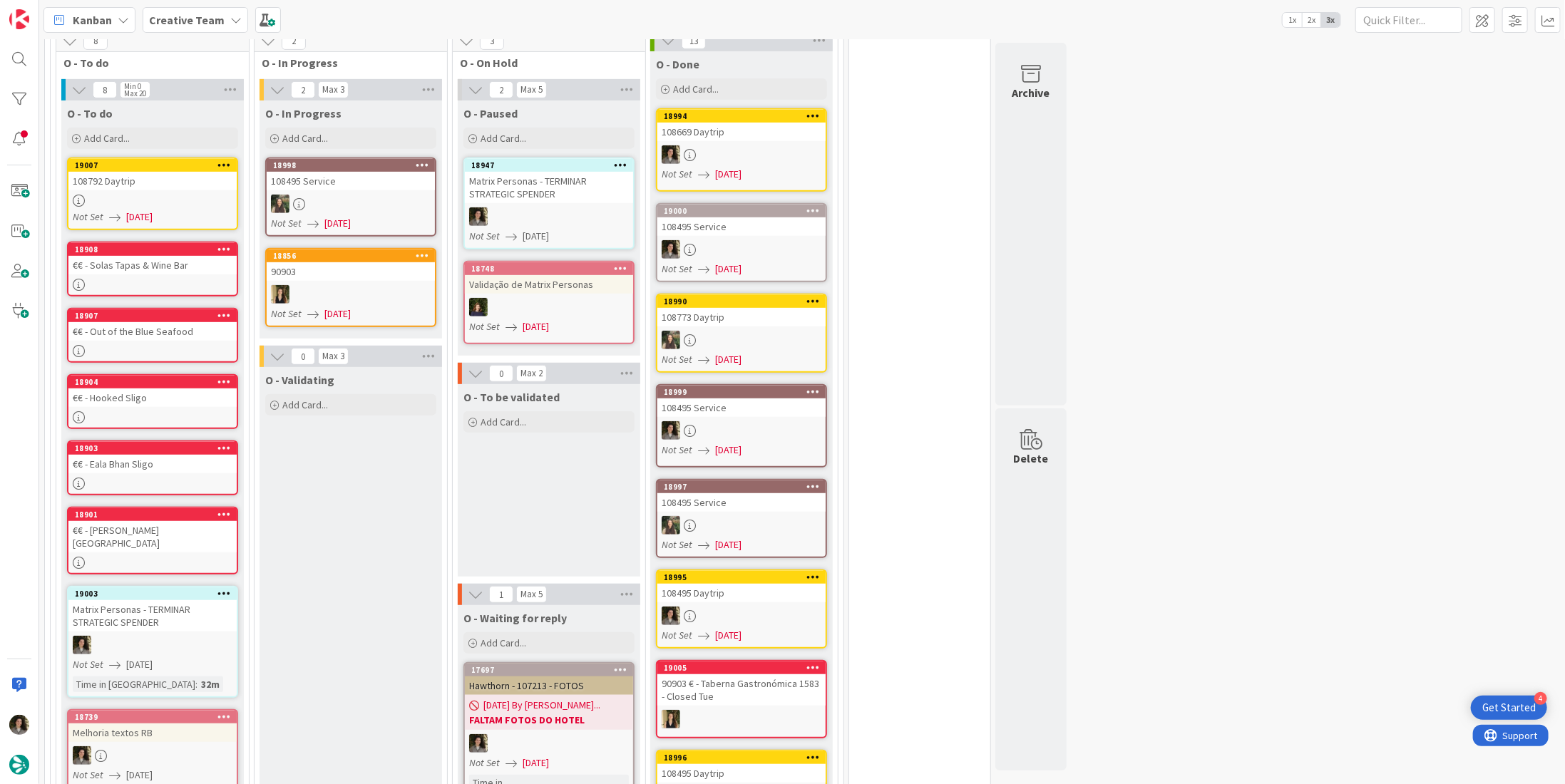 click on "18994 108669 Daytrip Not Set [DATE]" at bounding box center [742, 150] 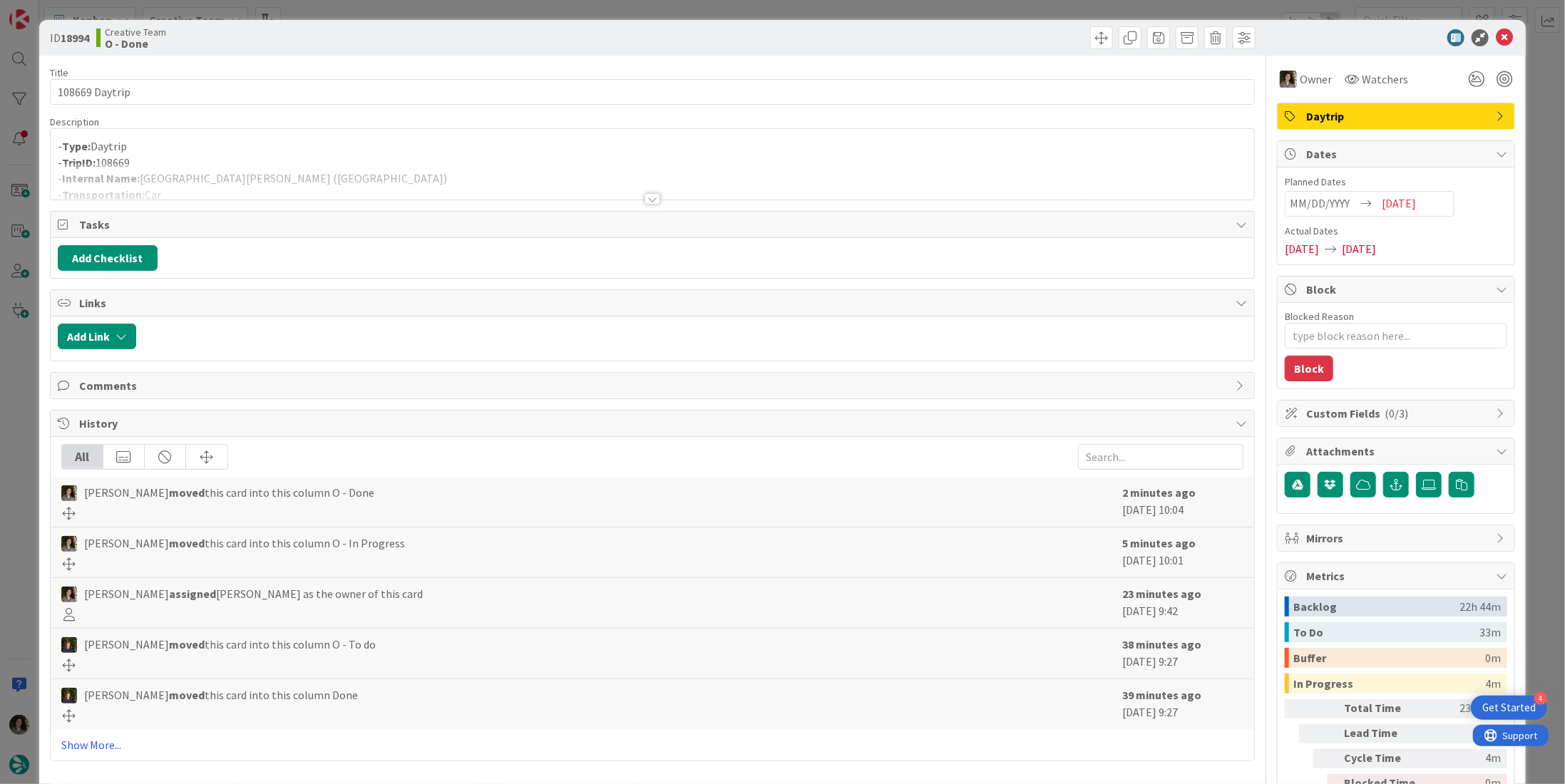 scroll, scrollTop: 0, scrollLeft: 0, axis: both 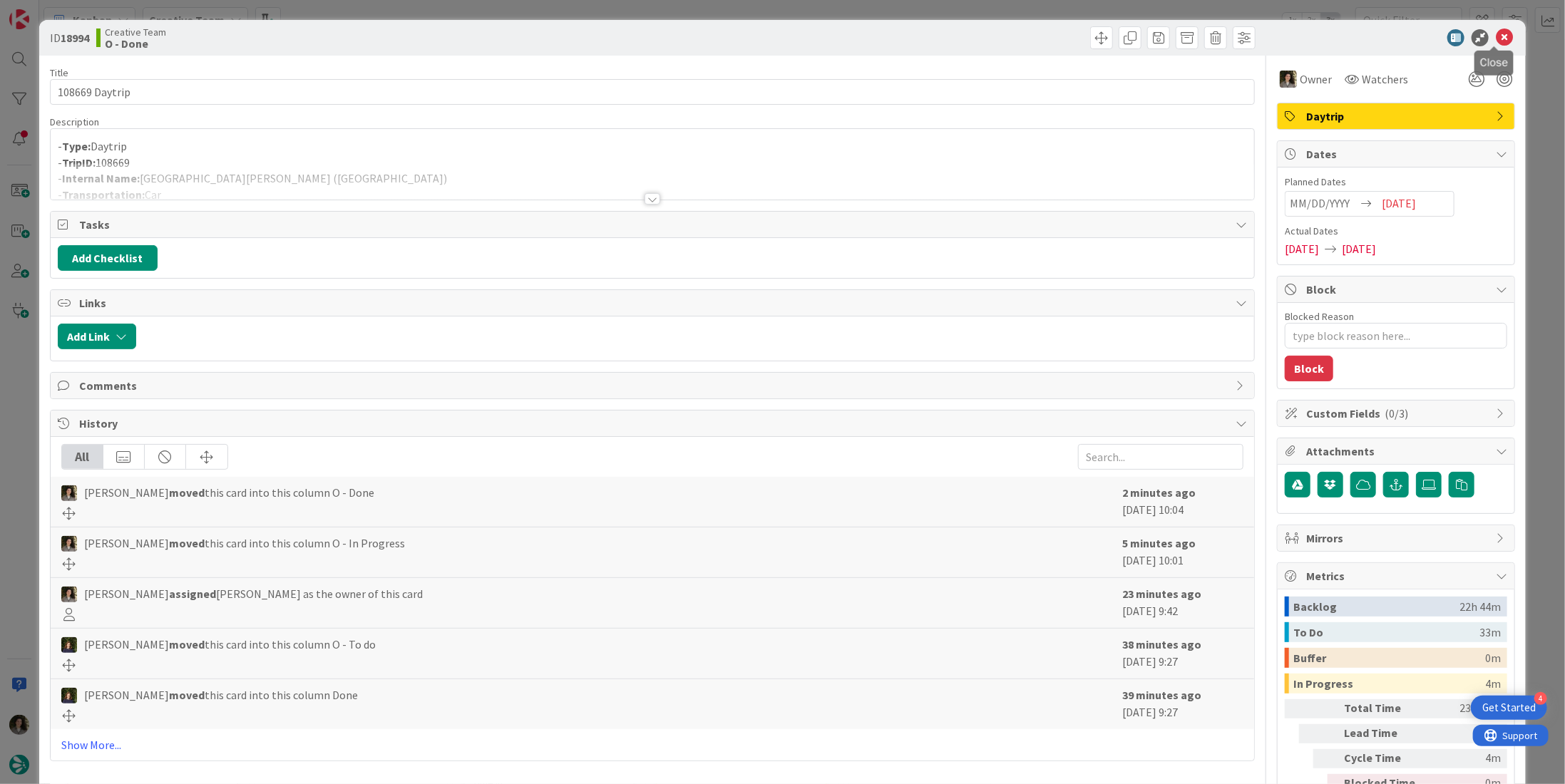 click on "ID  18994 Creative Team O - Done" at bounding box center (782, 38) 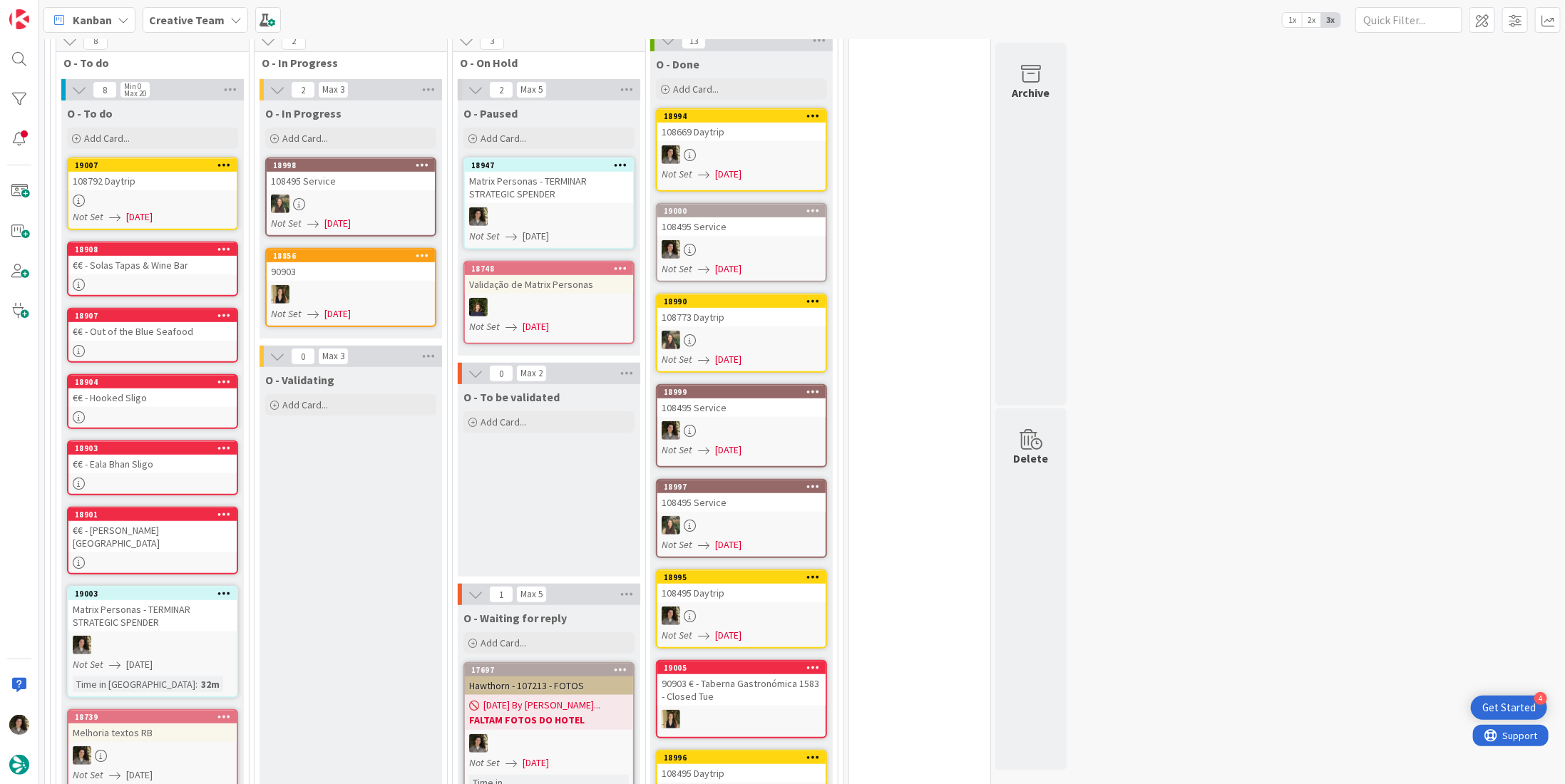 scroll, scrollTop: 0, scrollLeft: 0, axis: both 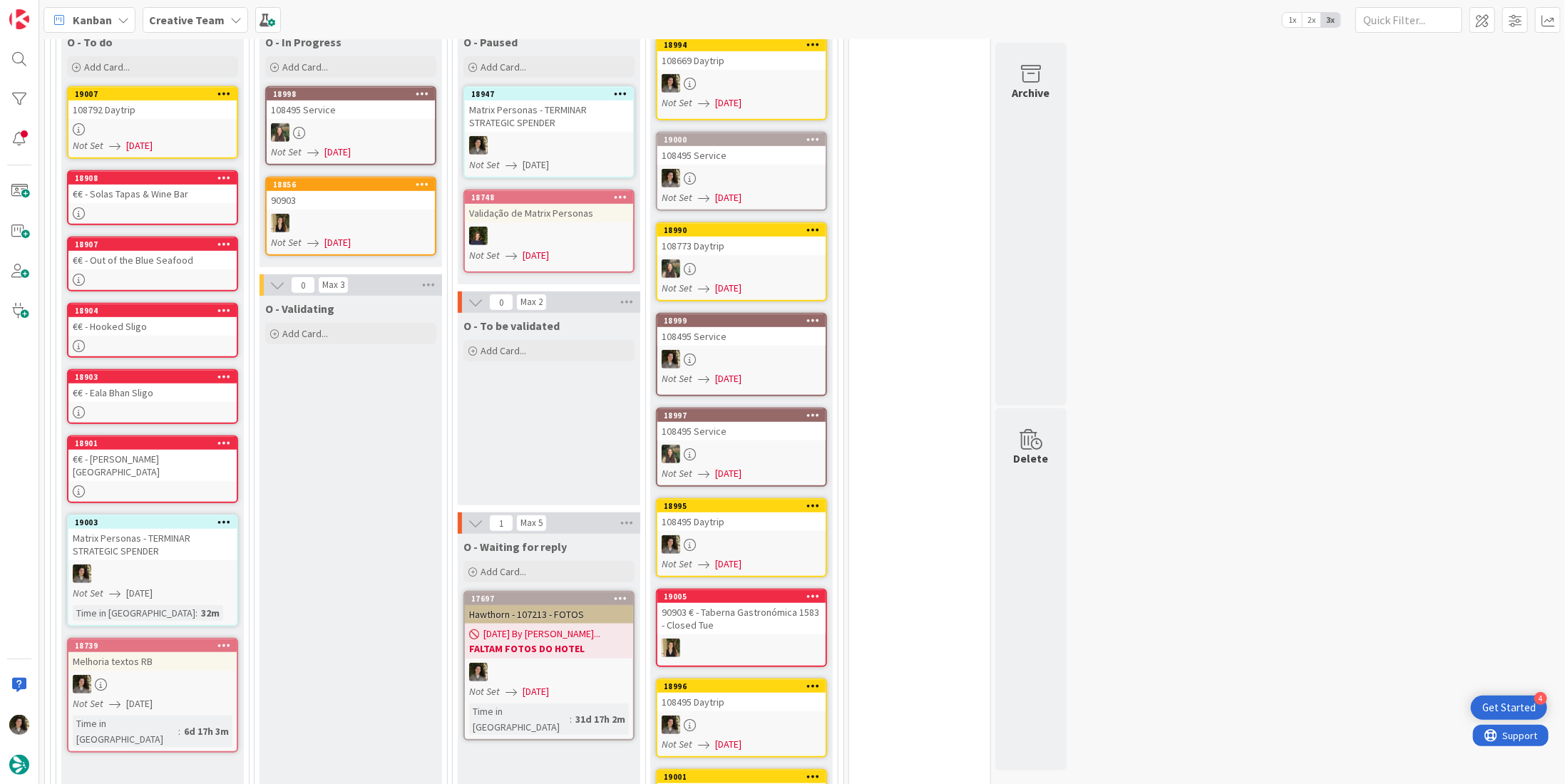 click at bounding box center (549, 145) 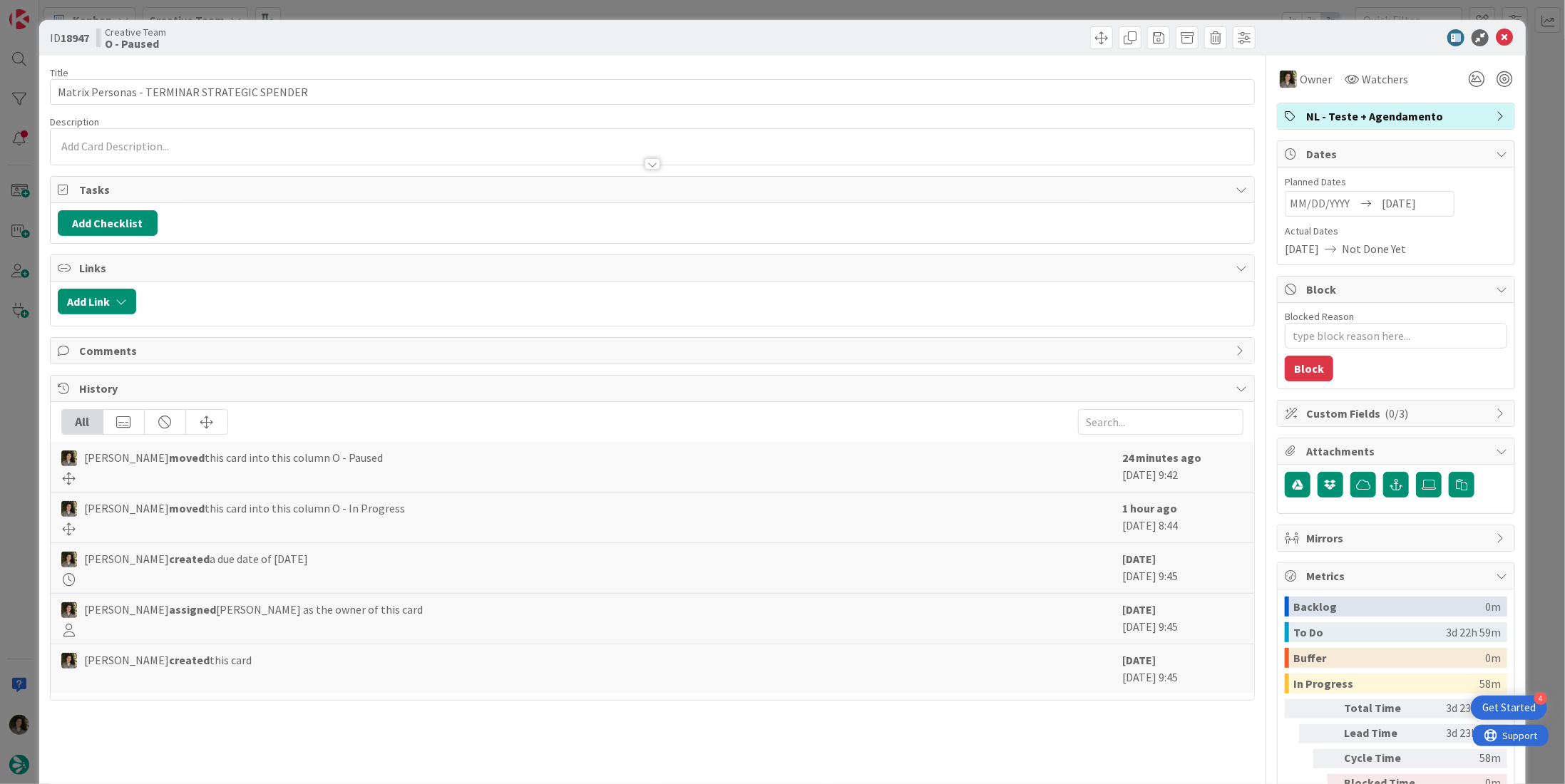 scroll, scrollTop: 0, scrollLeft: 0, axis: both 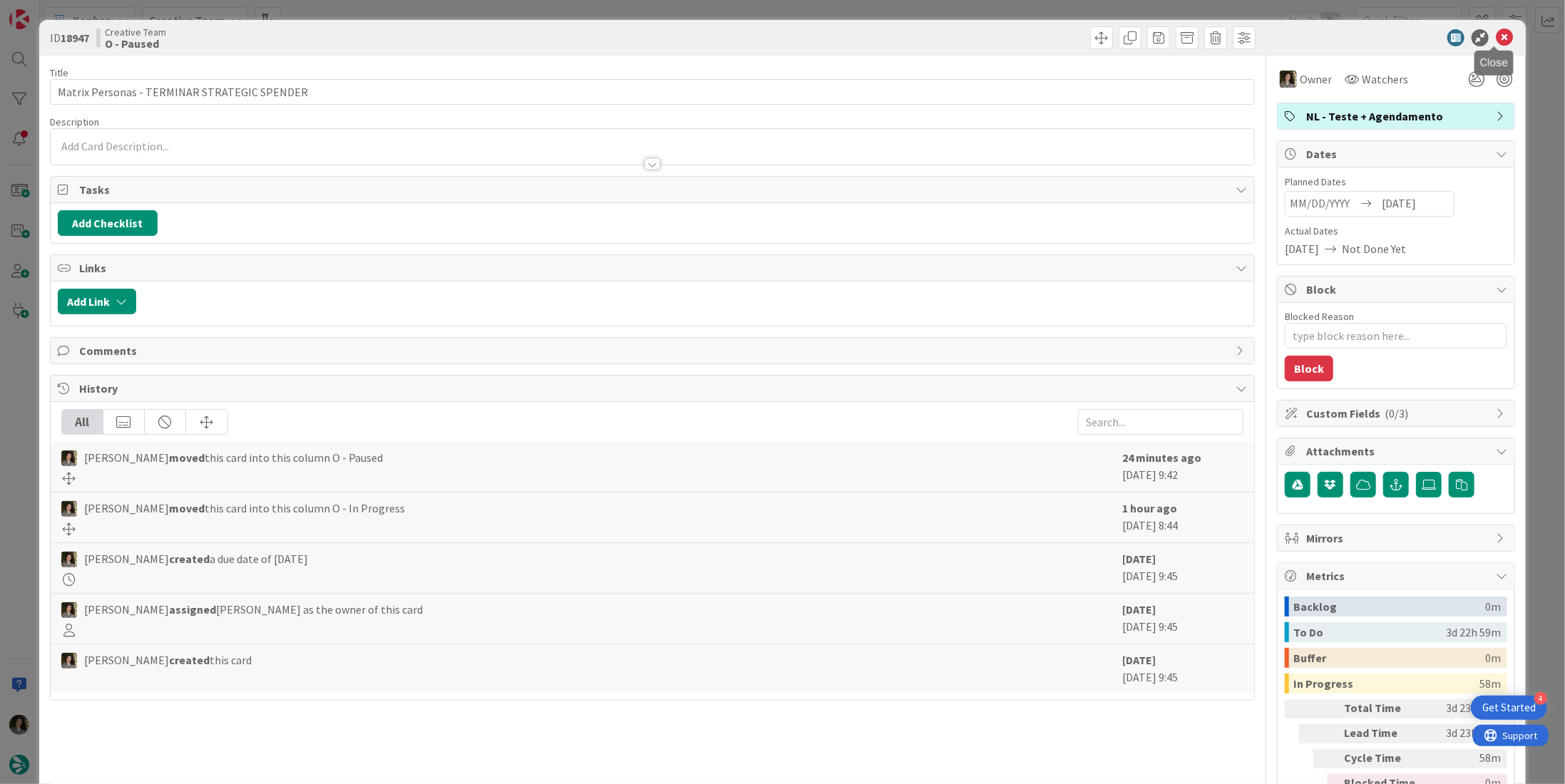 click at bounding box center [1504, 38] 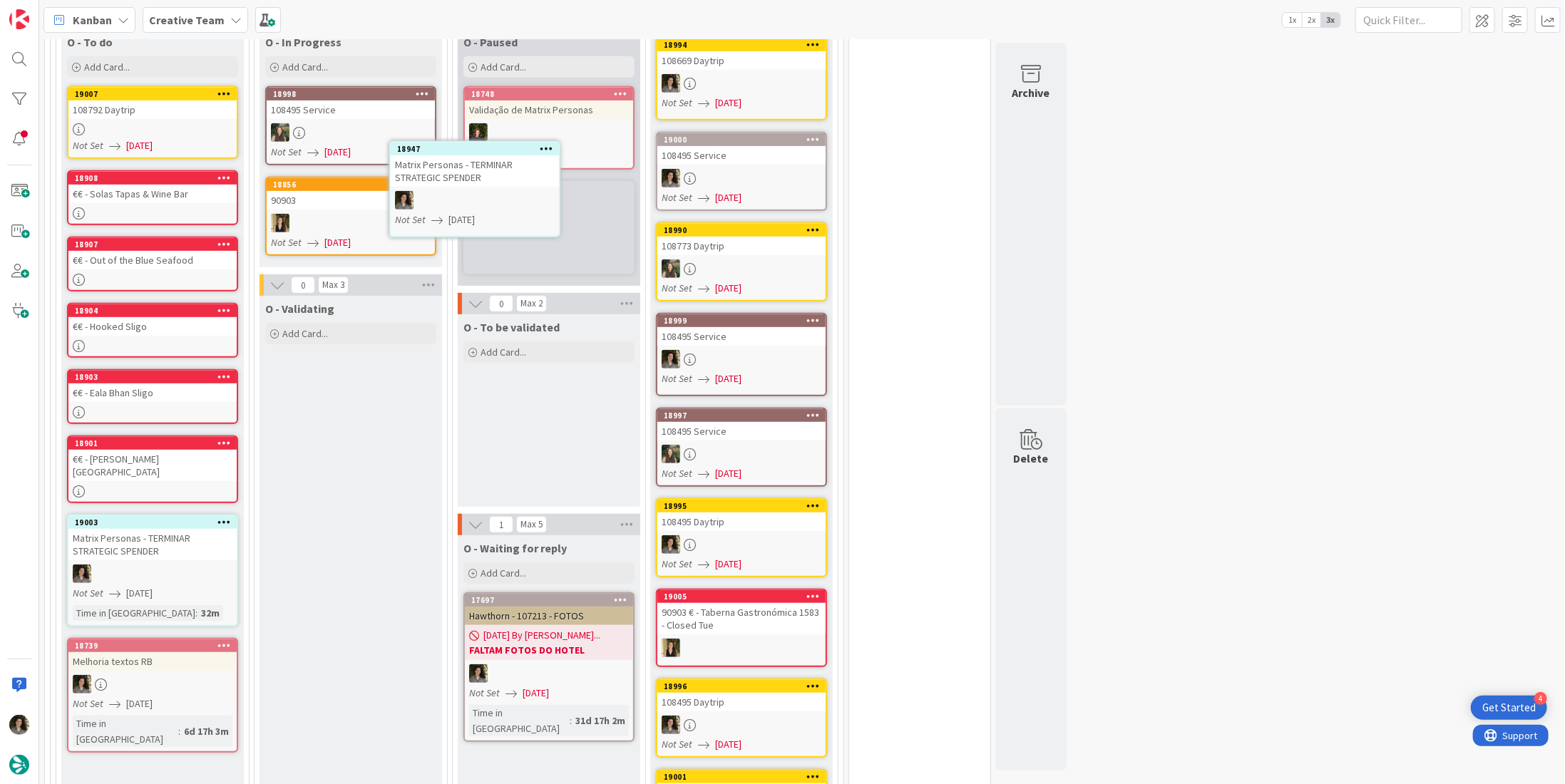 scroll, scrollTop: 452, scrollLeft: 0, axis: vertical 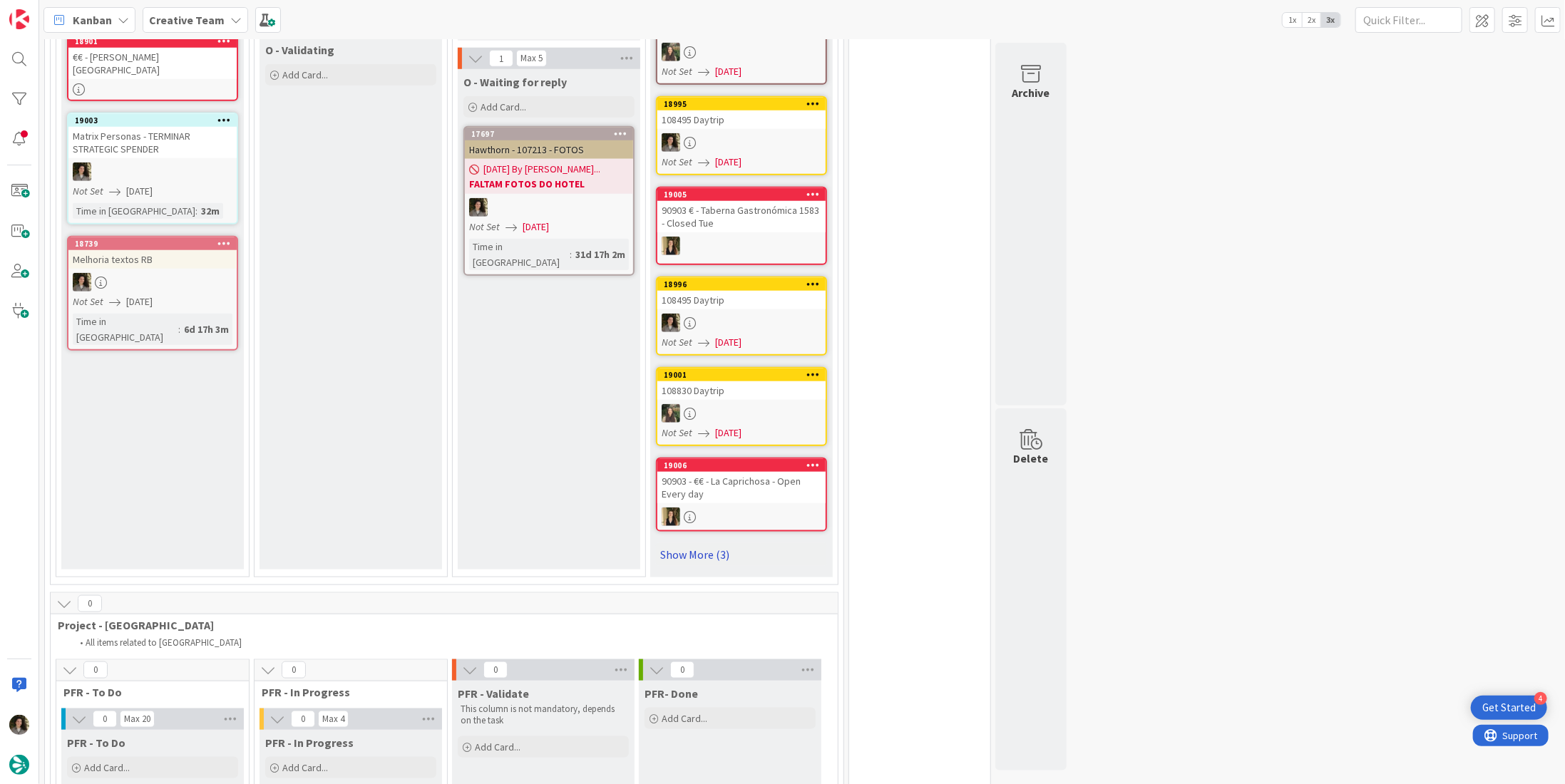 click on "Show More (3)" at bounding box center (742, 555) 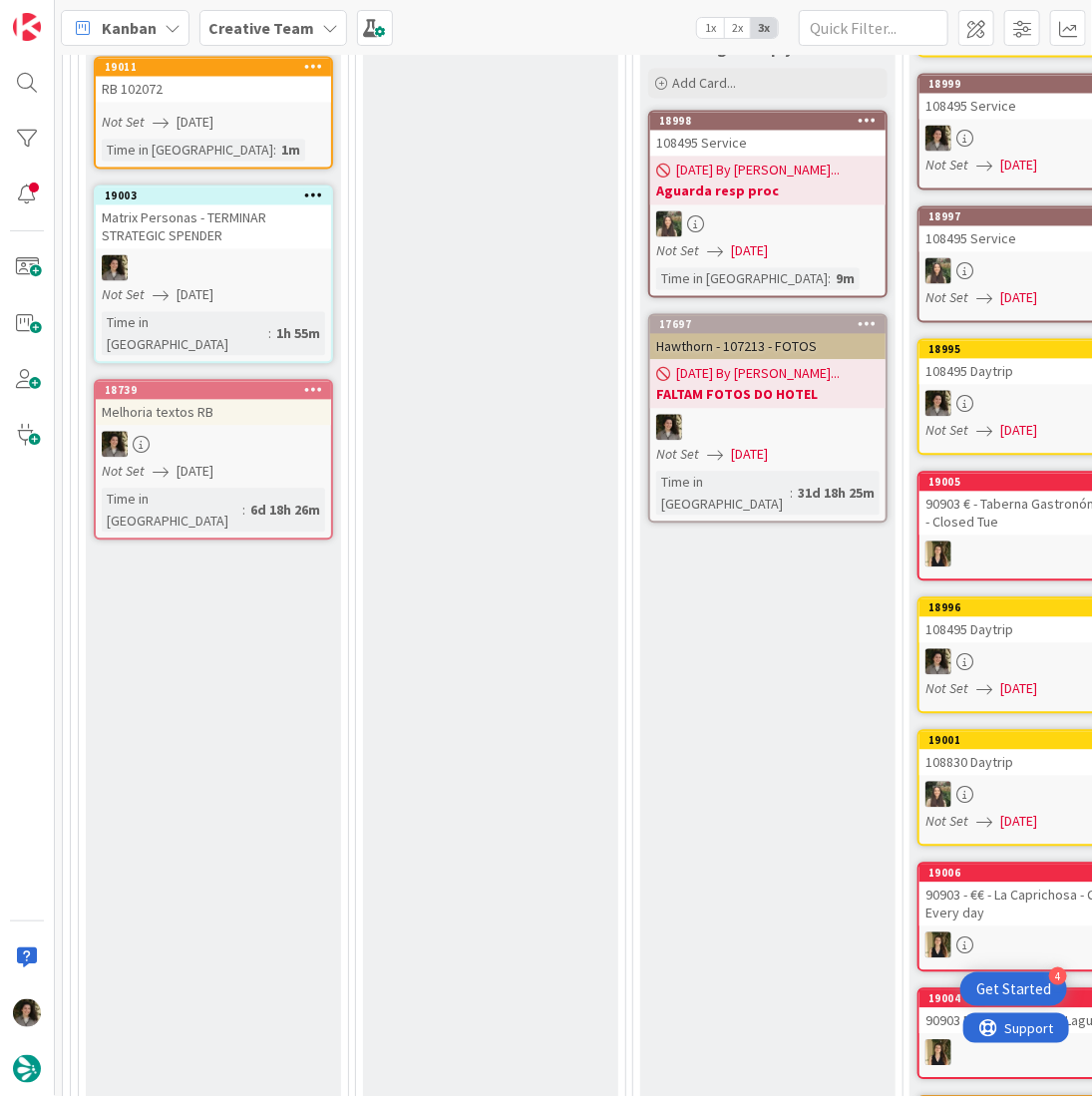 scroll, scrollTop: 1995, scrollLeft: 0, axis: vertical 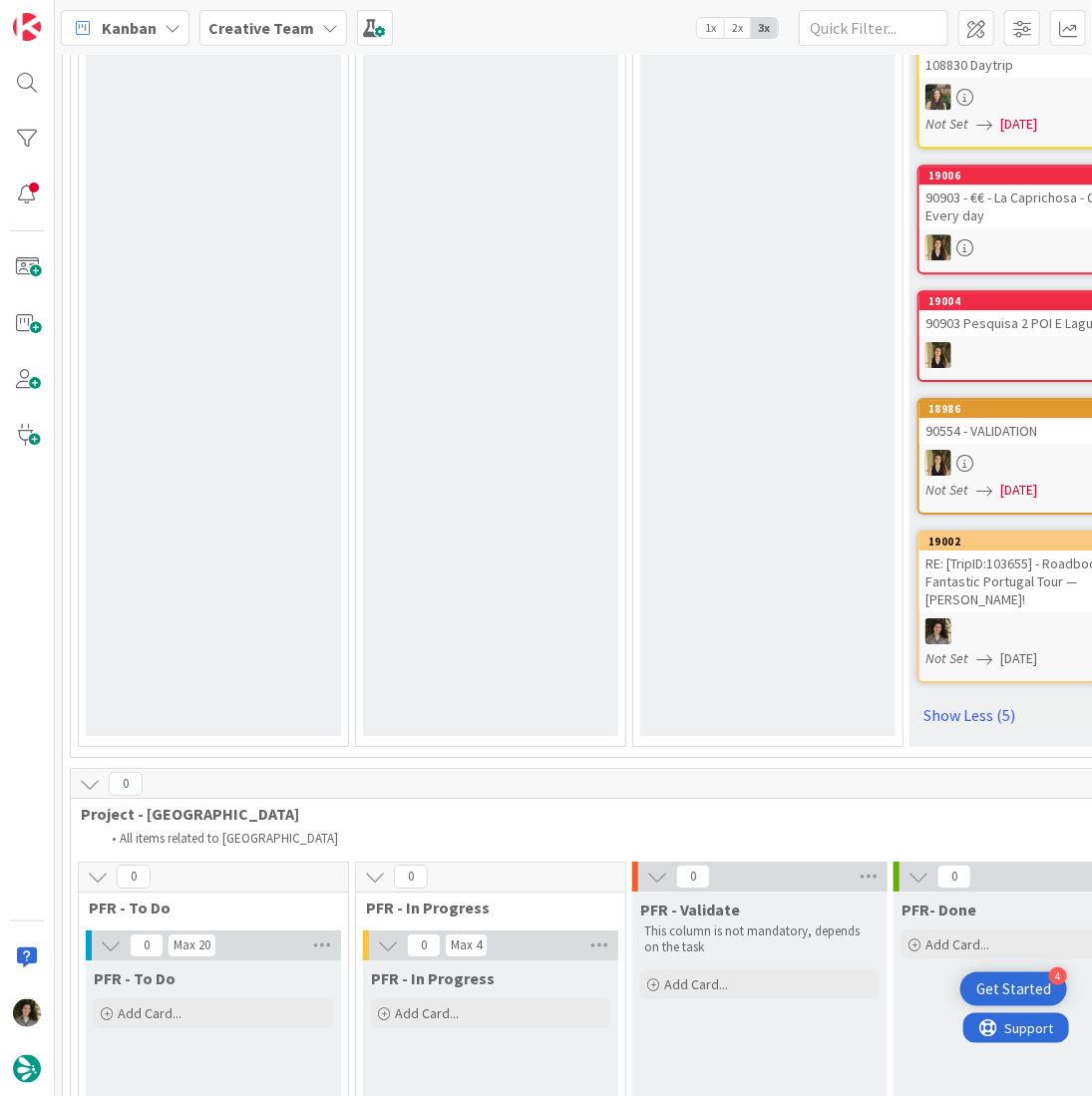 click on "90554 - VALIDATION" at bounding box center [1037, 431] 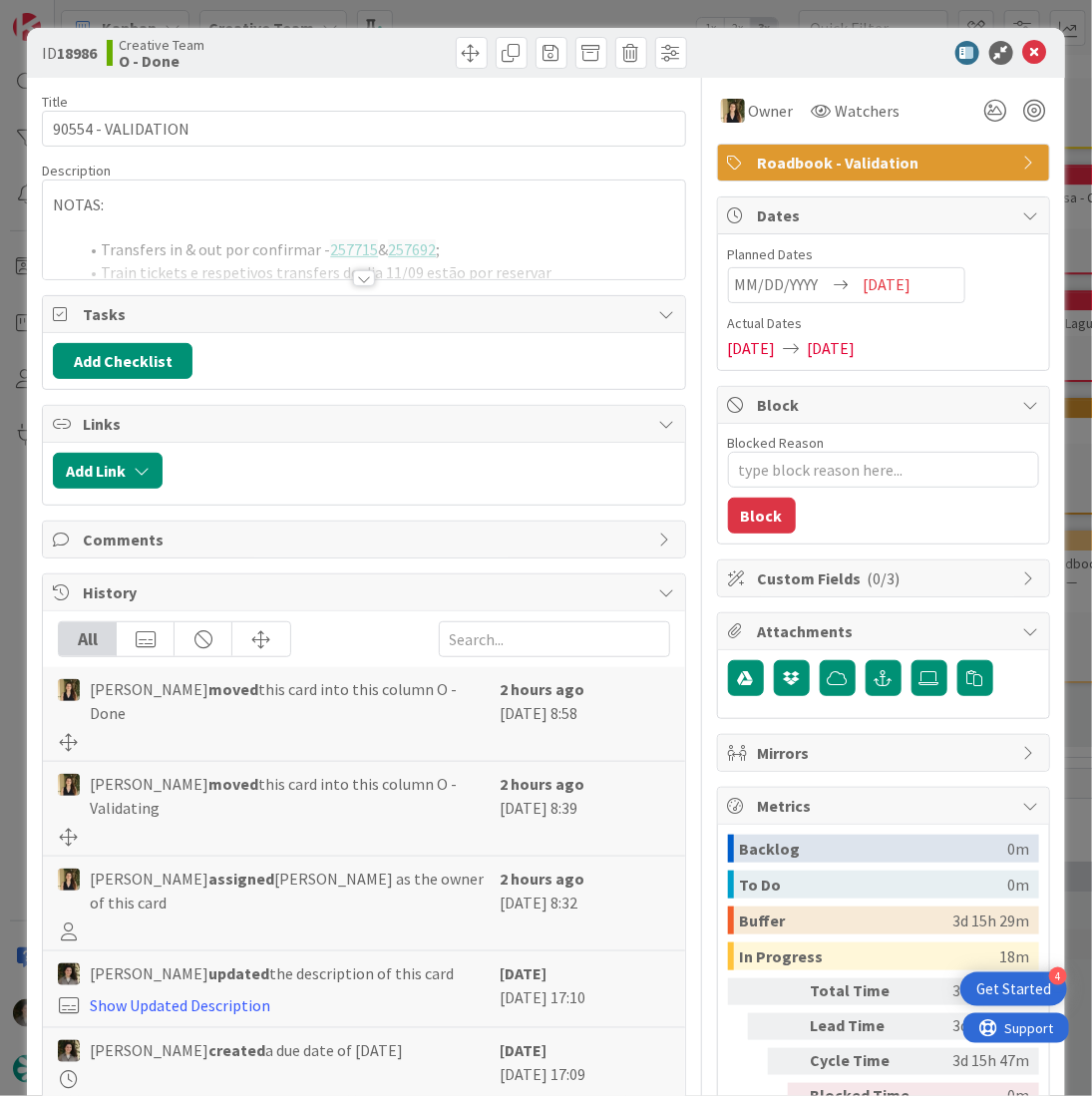 scroll, scrollTop: 0, scrollLeft: 0, axis: both 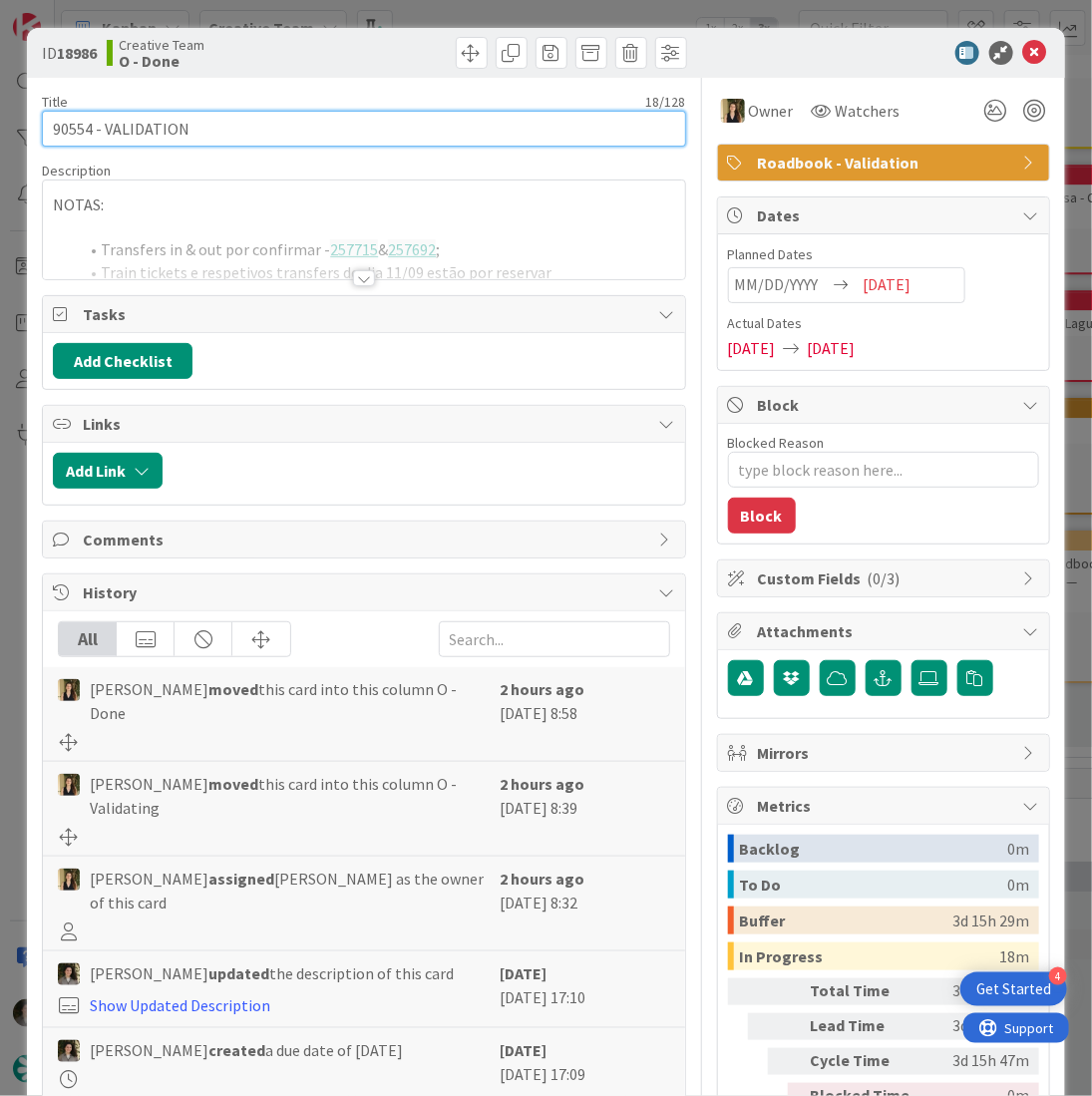 drag, startPoint x: 93, startPoint y: 128, endPoint x: -30, endPoint y: 128, distance: 123 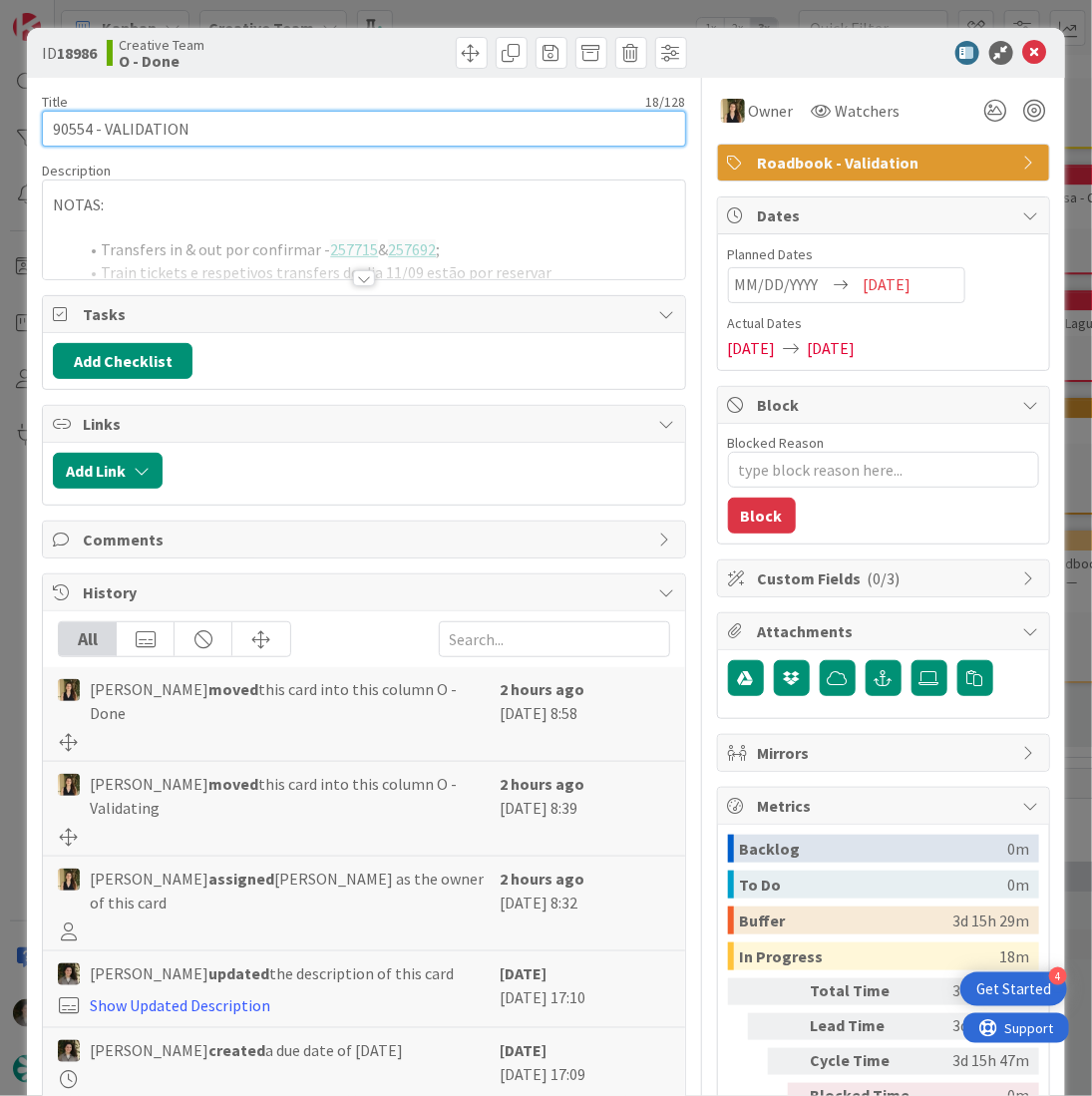 click on "4 Get Started Kanban Creative Team 1x 2x 3x 67 Camembert 1 Expedite For critical and top priority items that require immediate handling. 1 E - To Do Add Card... 19010 RB 103254 Not Set [DATE] Time in [GEOGRAPHIC_DATA] : 1m 0 E - In Progress Add Card... 0 E- Validate For roadbooks, if the card owner is the same person who comments, then it is pending validation Add Card... 0 E - Done Add Card... 29 Ongoing 7 O - To do 7 Min 0 Max 20 O - To do Add Card... 19008 Agendamento NL #295 - 2ª & 3ª f Not Set [DATE] Time in [GEOGRAPHIC_DATA] : 28m 18903 €€ - [PERSON_NAME] Sligo Not Set [DATE] Time in [GEOGRAPHIC_DATA] : 35m 18901 €€ - Darcy's [GEOGRAPHIC_DATA] Not Set [DATE] Time in [GEOGRAPHIC_DATA] : 35m 19012 RB 105007 Not Set [DATE] 19011 RB 102072
Not Set [DATE] Time in [GEOGRAPHIC_DATA] : 1m 19003 Matrix Personas - TERMINAR STRATEGIC SPENDER  Not Set [DATE] Time in [GEOGRAPHIC_DATA] : 1h 55m 18739 Melhoria textos RB Not Set [DATE] Time in Column : 6d 18h 26m 3 O - In Progress 3 Max 3 O - In Progress Add Card... Template Not Set Title 0 / 128 Label :" at bounding box center (546, 548) 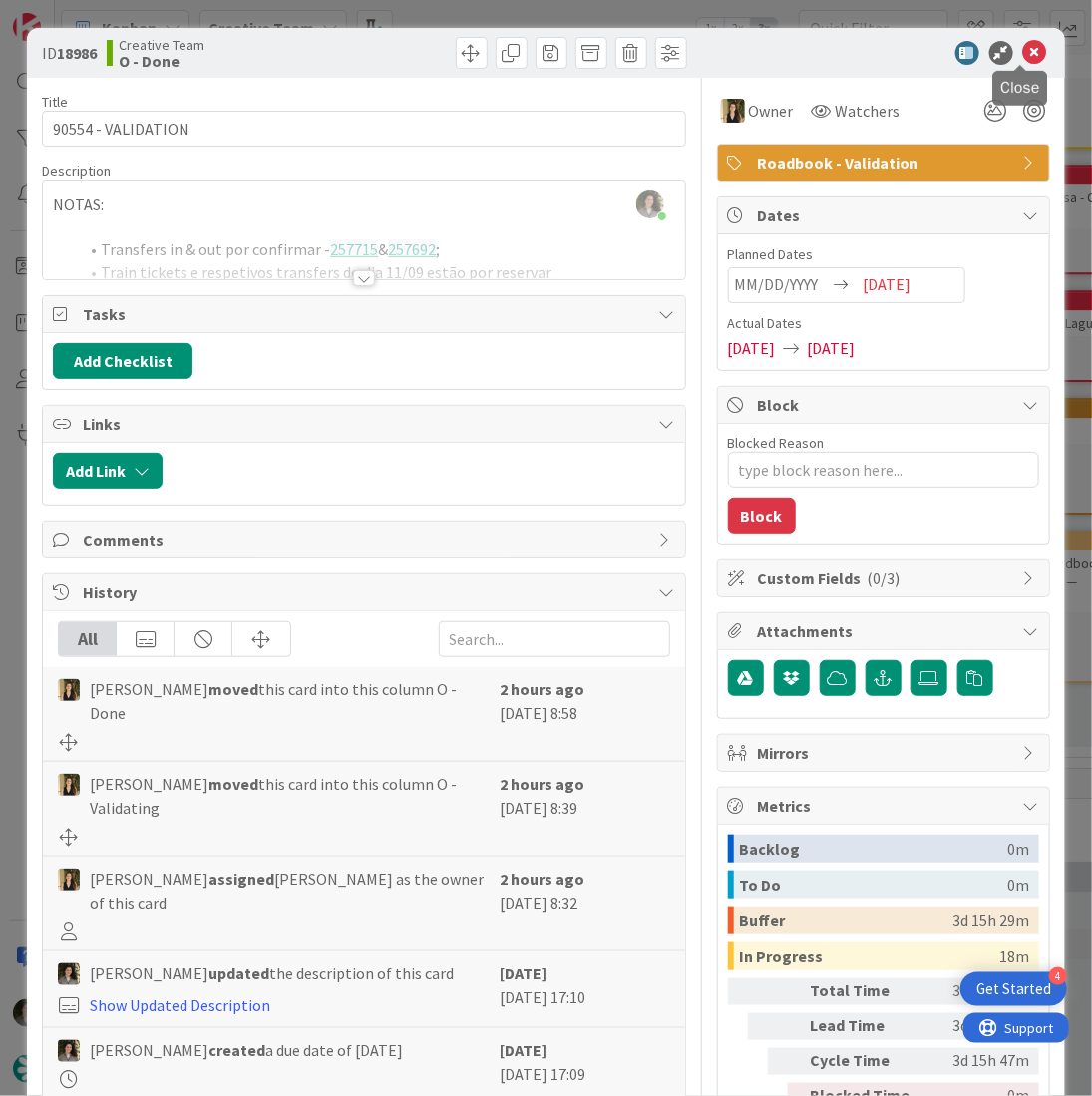click at bounding box center (1035, 53) 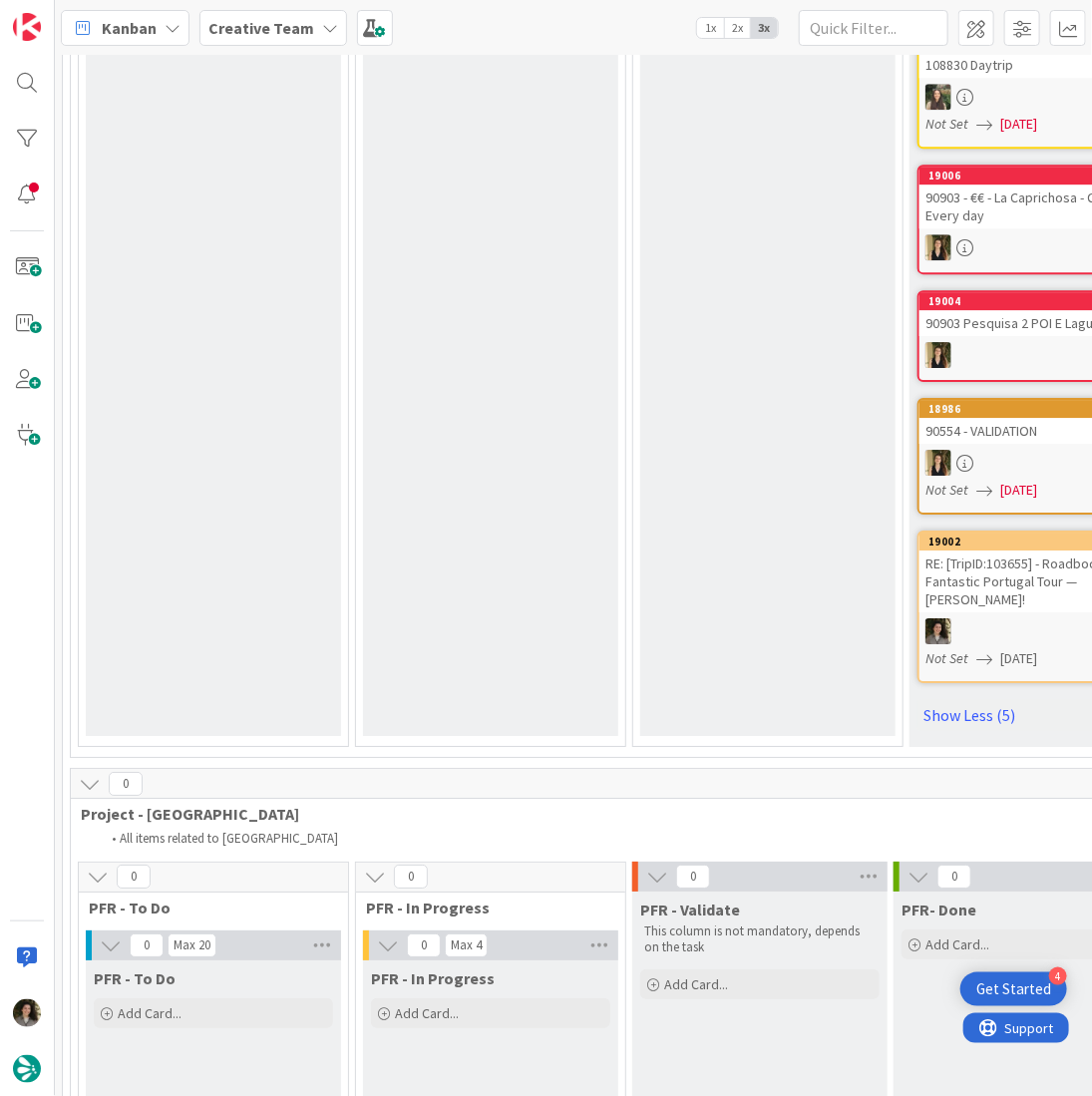 scroll, scrollTop: 0, scrollLeft: 0, axis: both 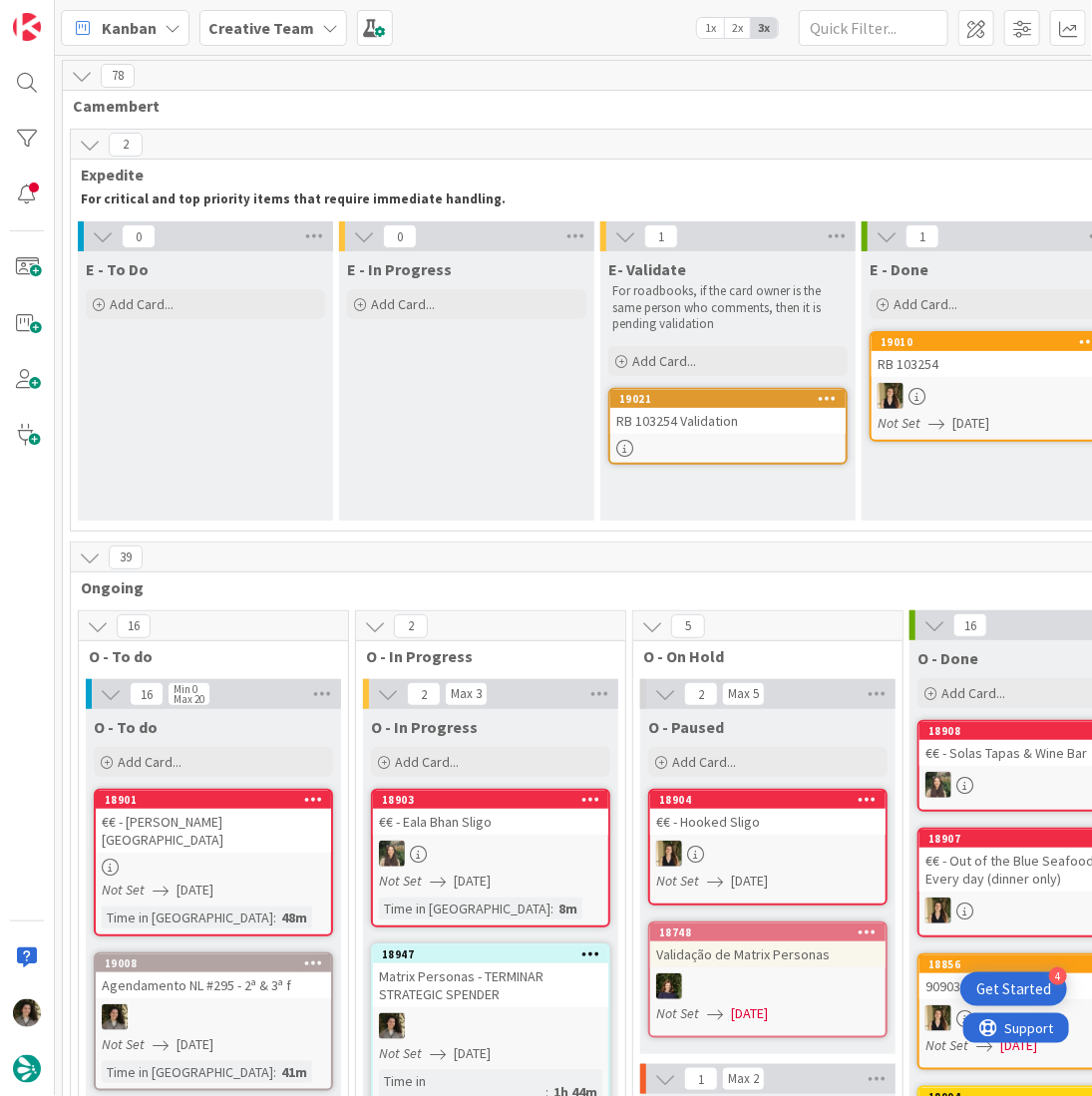 click on "RB 103254 Validation" at bounding box center (728, 421) 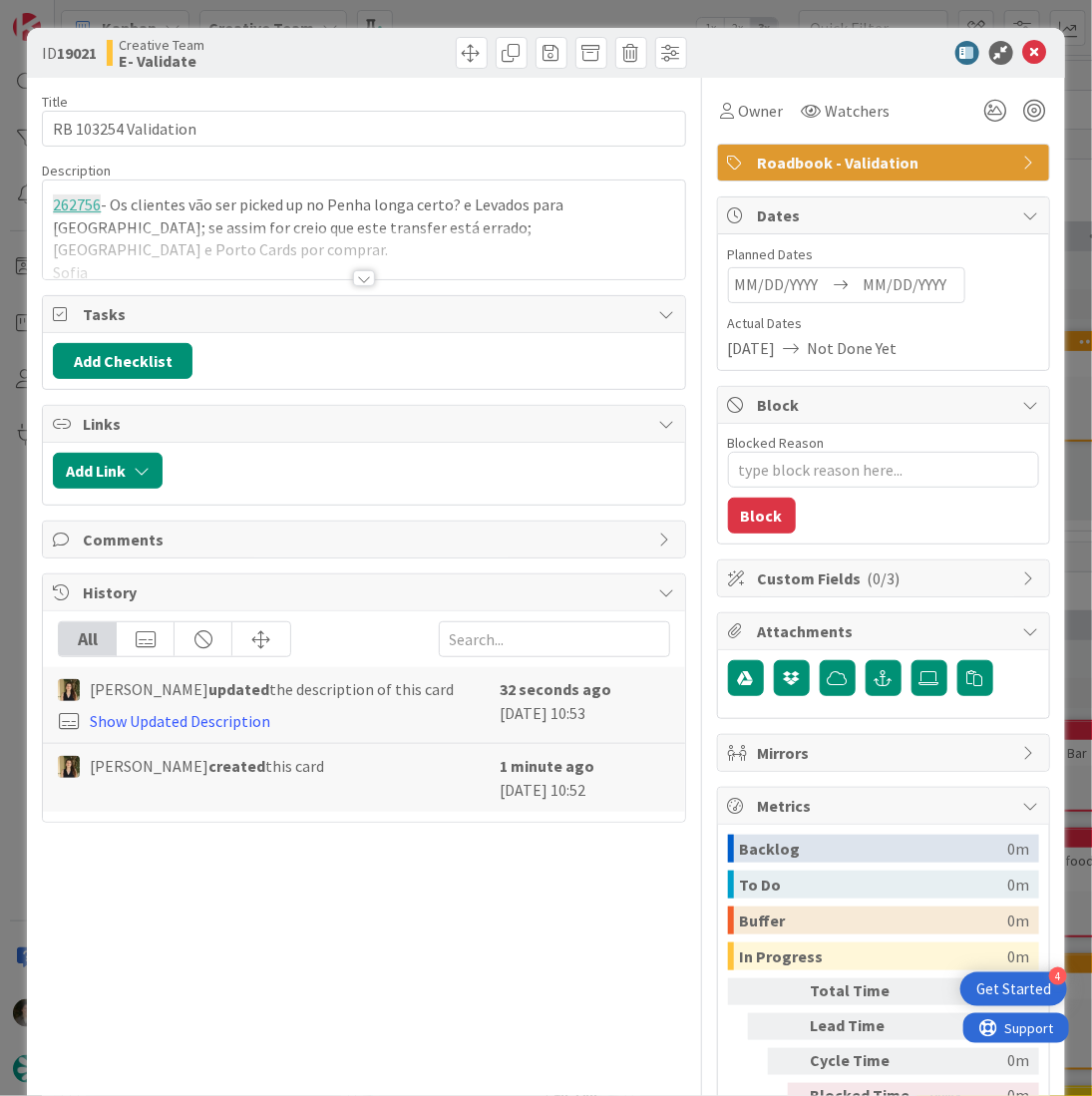 scroll, scrollTop: 0, scrollLeft: 0, axis: both 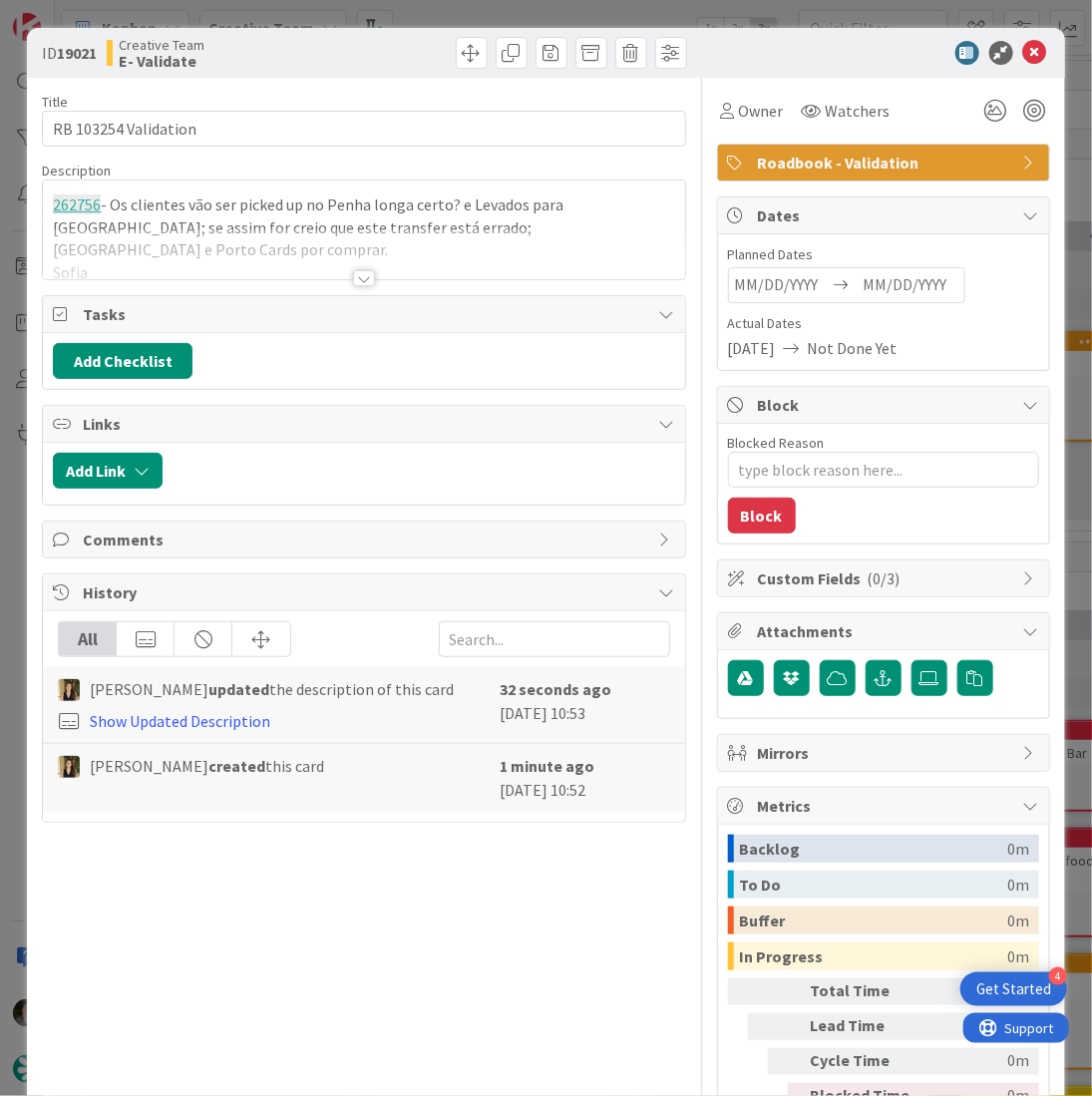 click at bounding box center (363, 253) 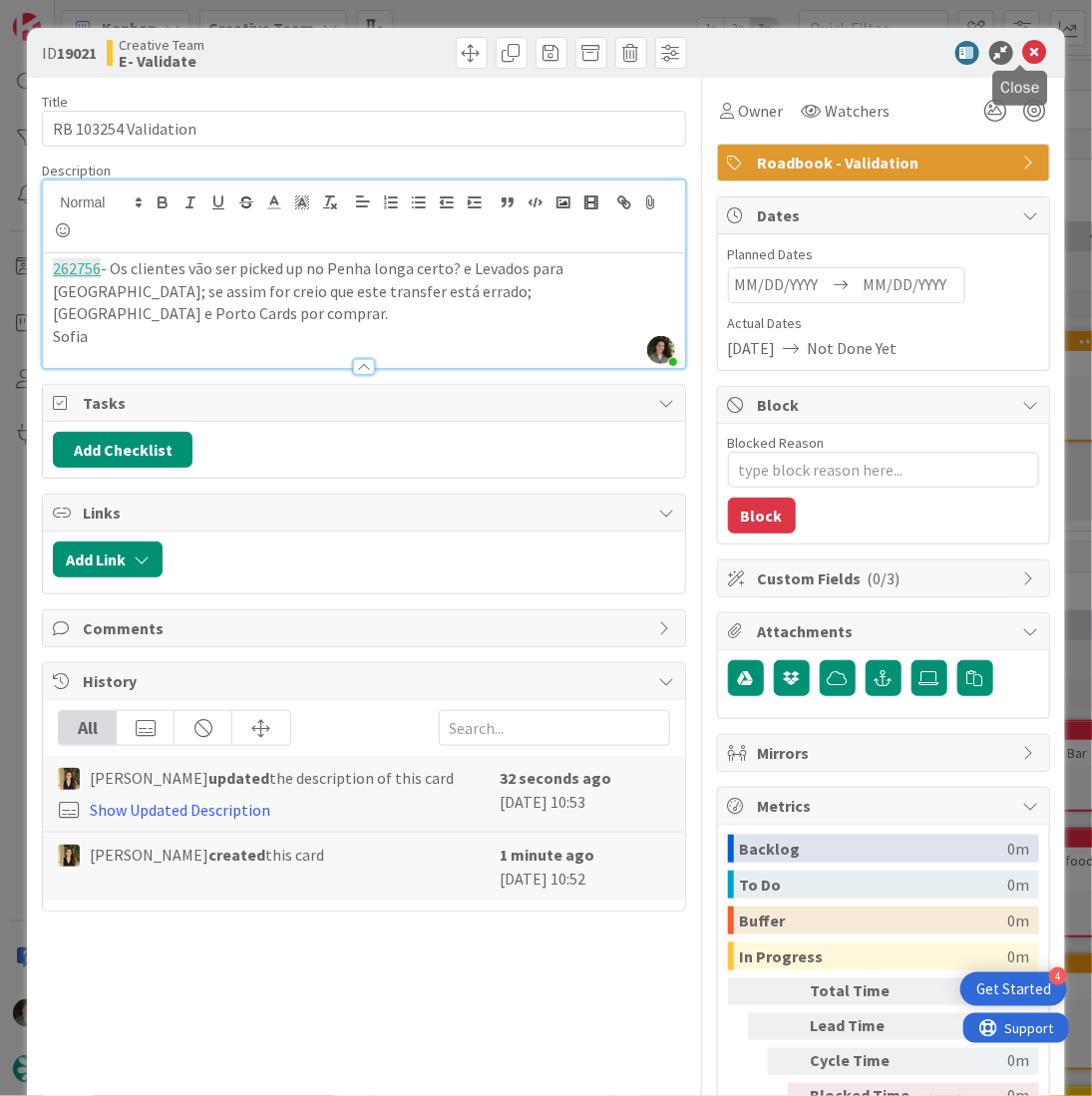 click at bounding box center [1035, 53] 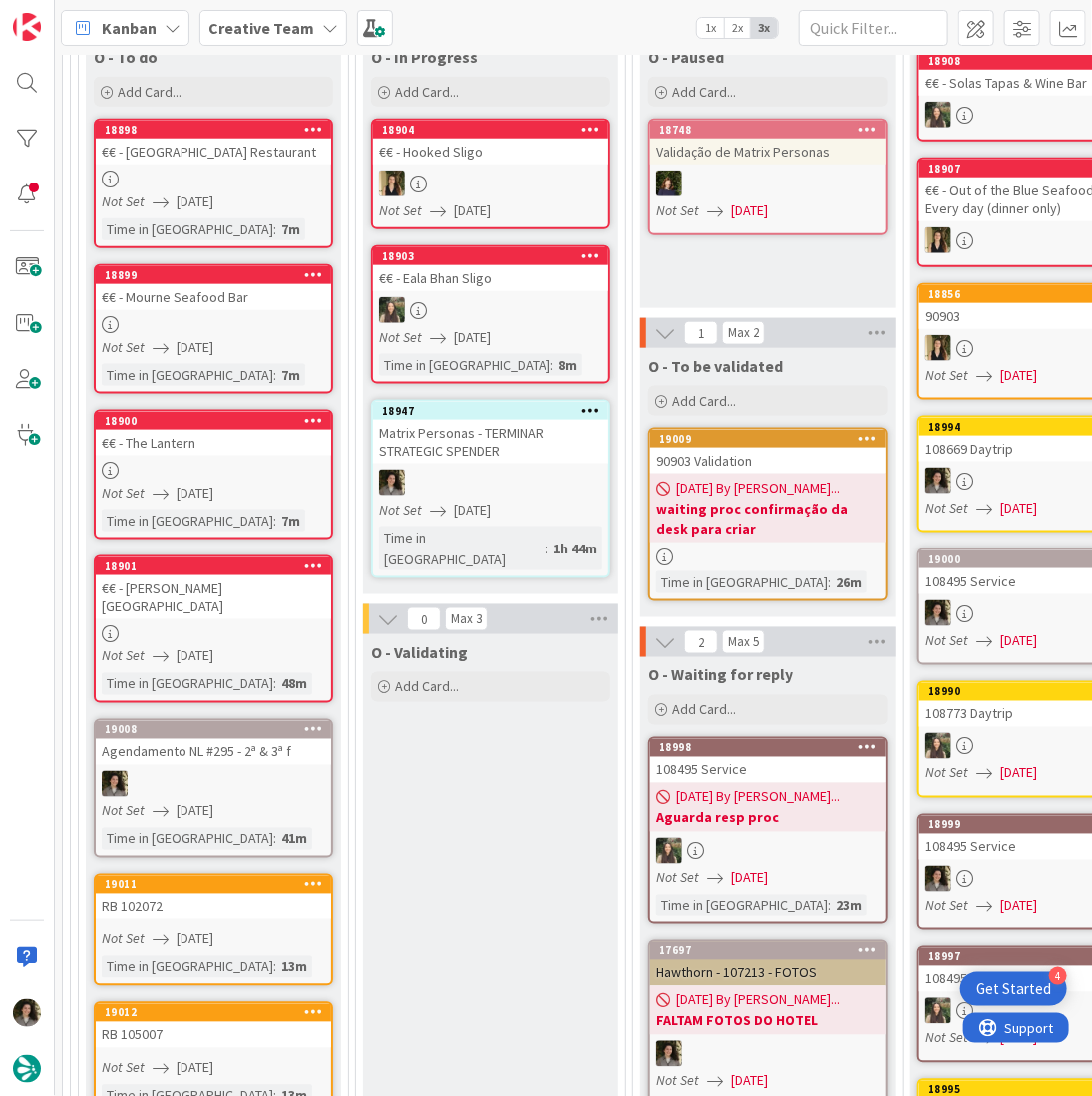 scroll, scrollTop: 698, scrollLeft: 0, axis: vertical 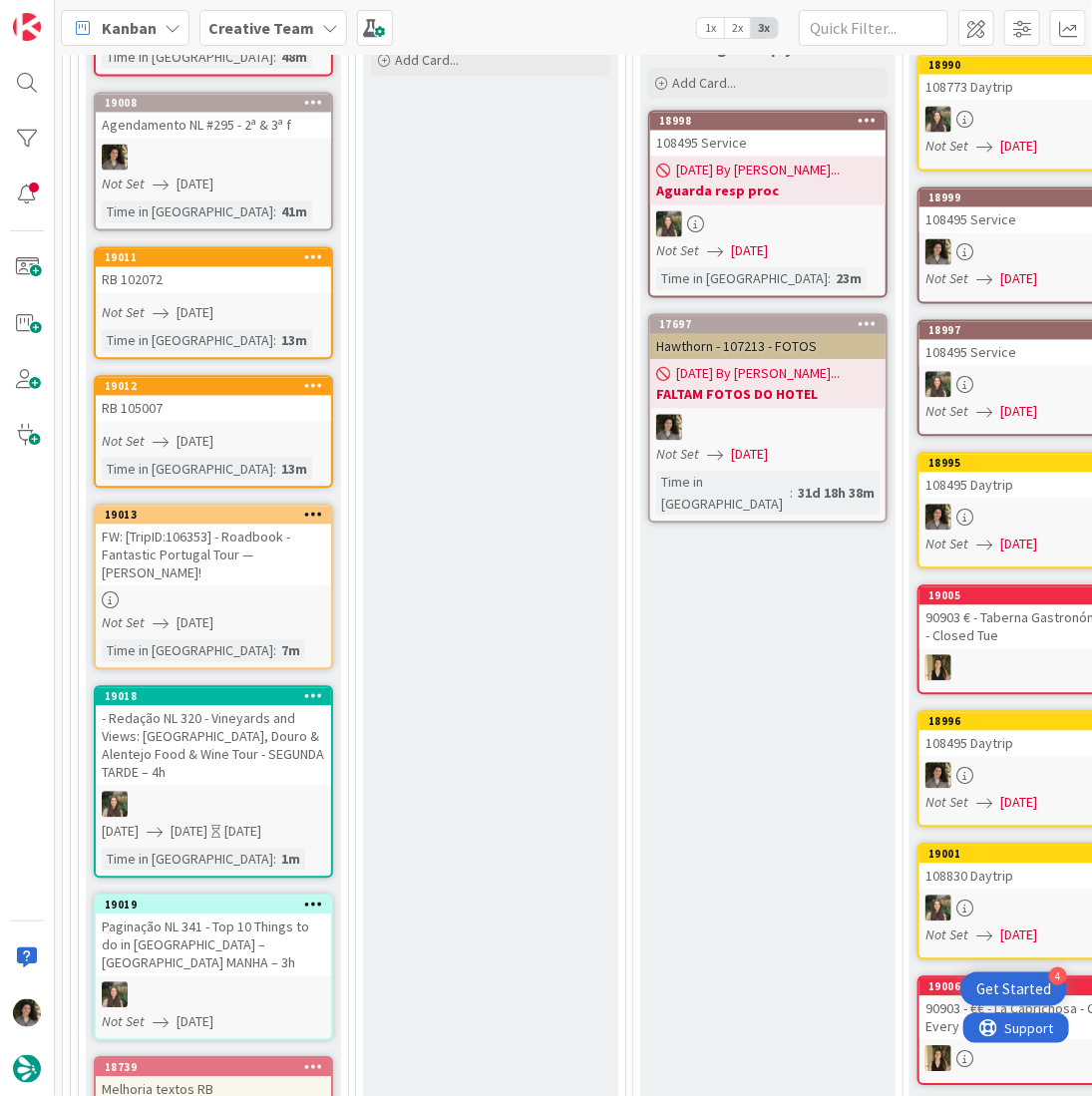 click on "FW: [TripID:106353] - Roadbook - Fantastic Portugal Tour — [PERSON_NAME]!" at bounding box center (213, 555) 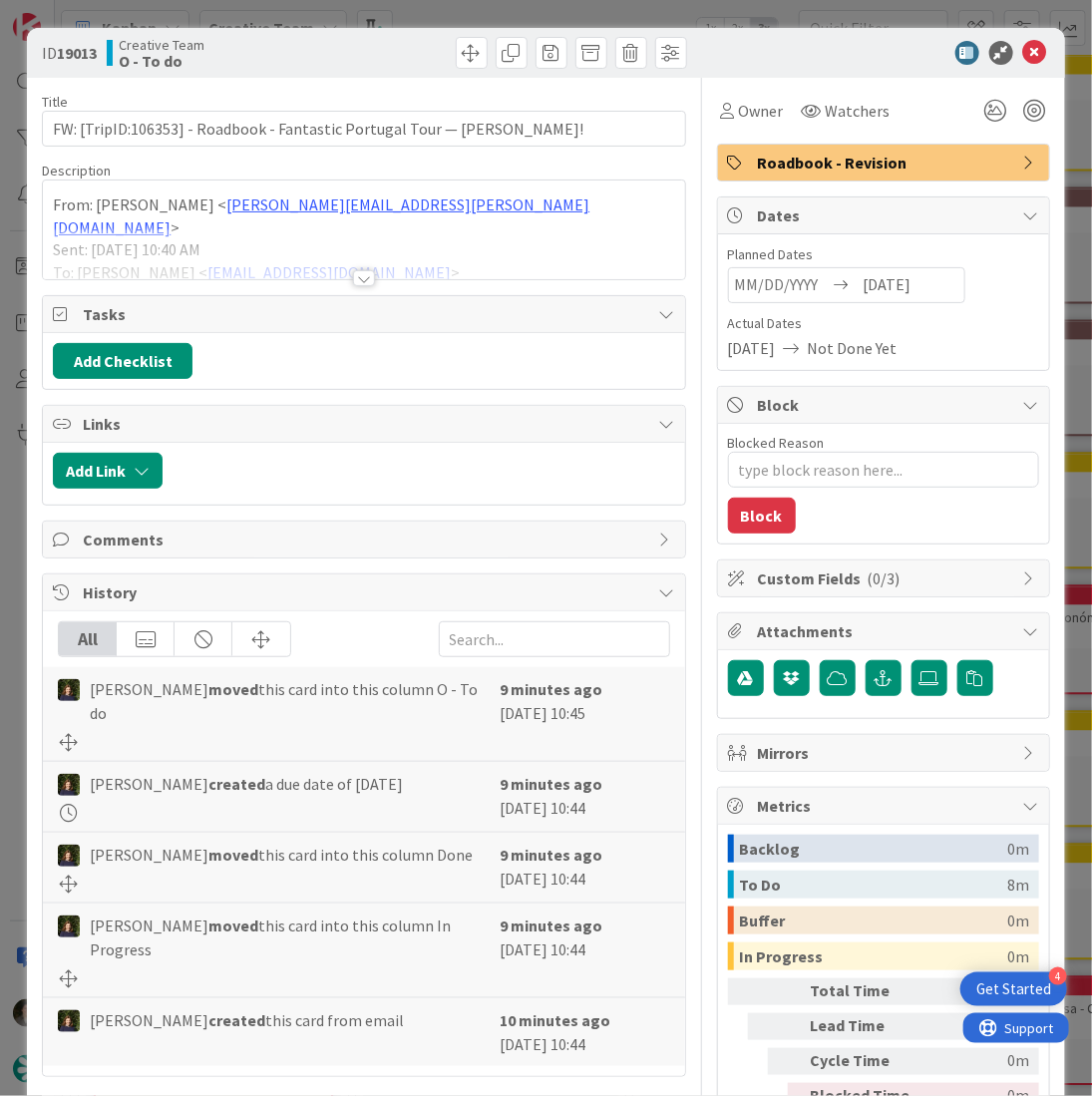 scroll, scrollTop: 0, scrollLeft: 0, axis: both 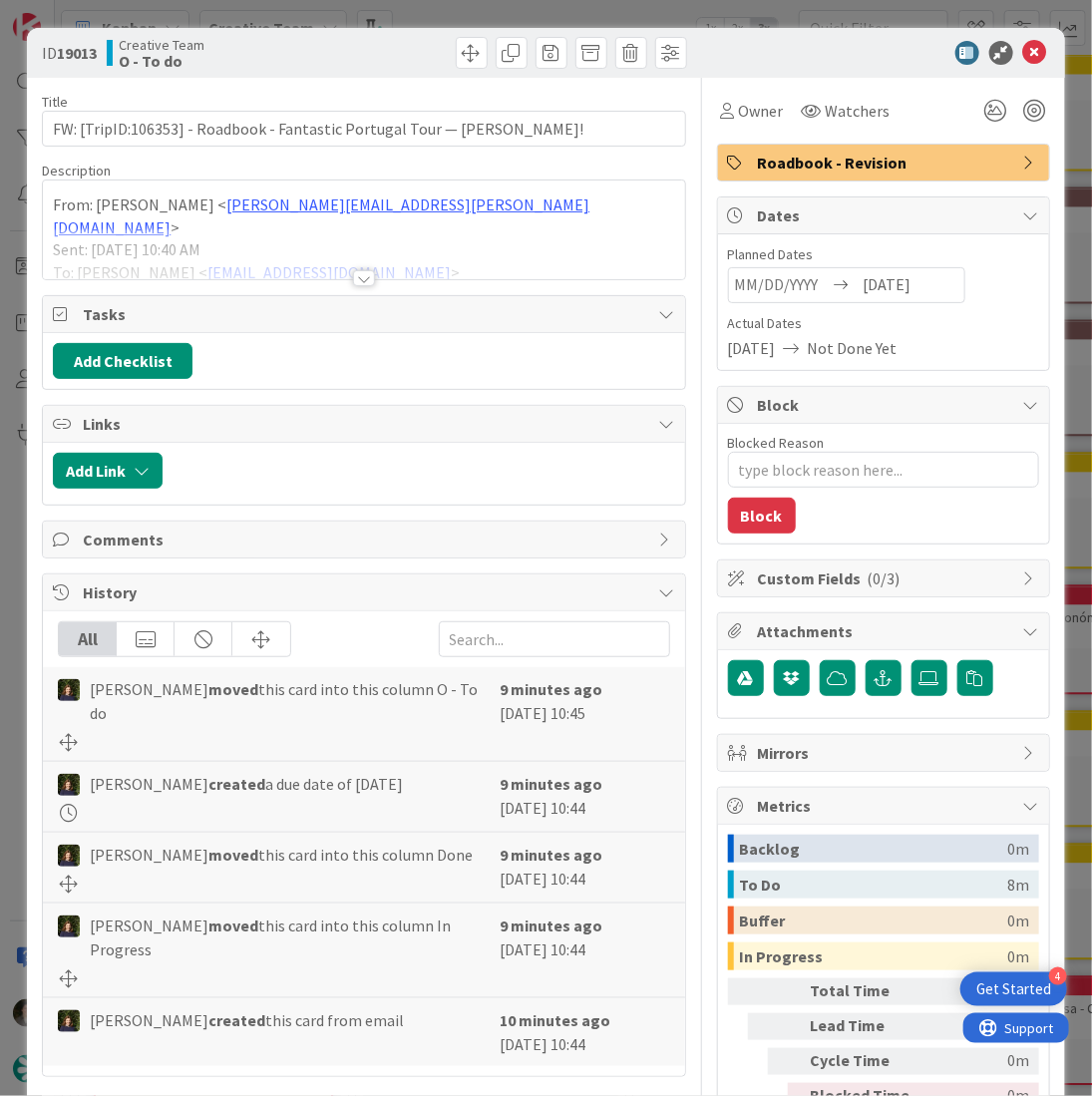 click at bounding box center (364, 278) 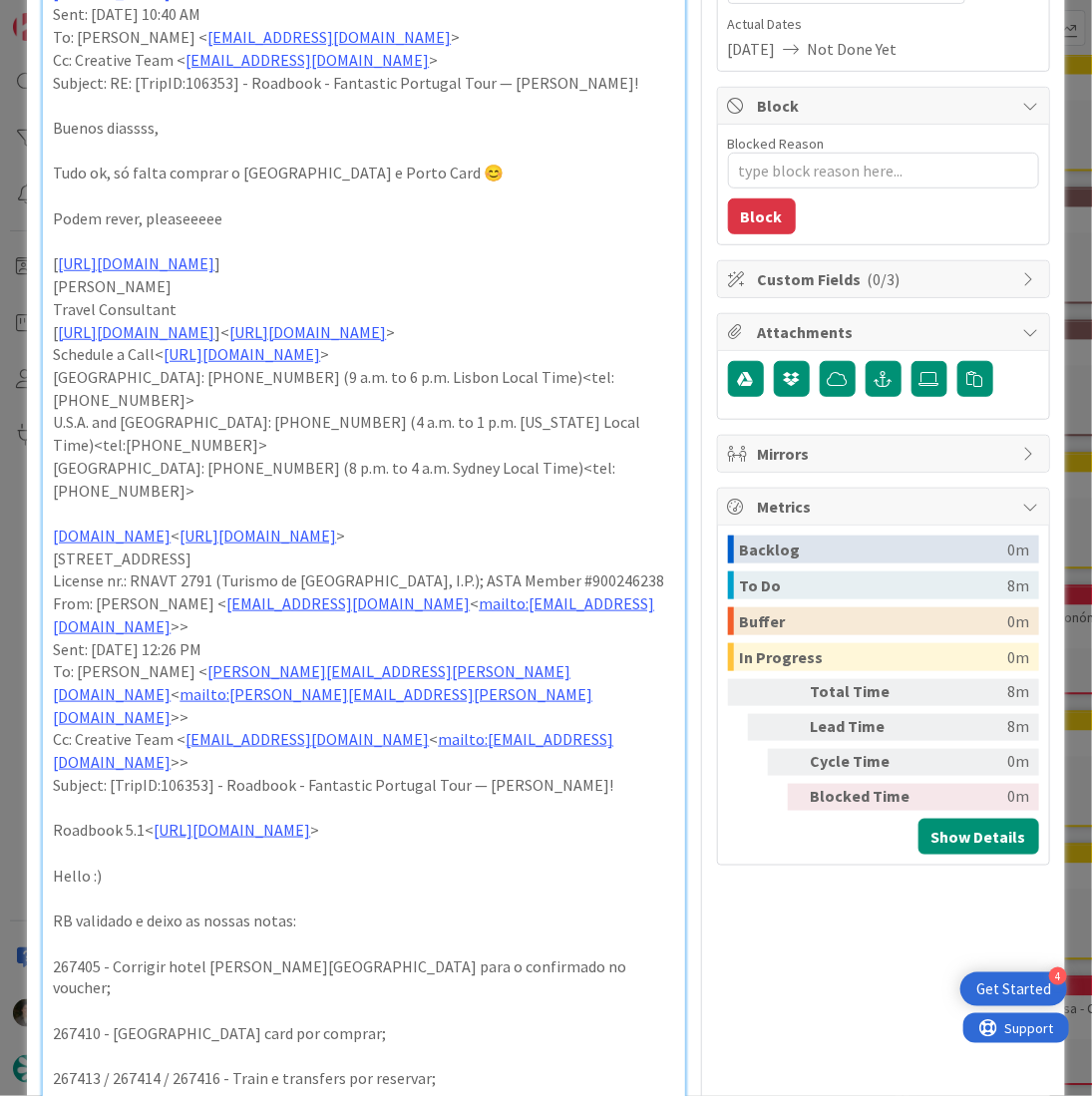 scroll, scrollTop: 0, scrollLeft: 0, axis: both 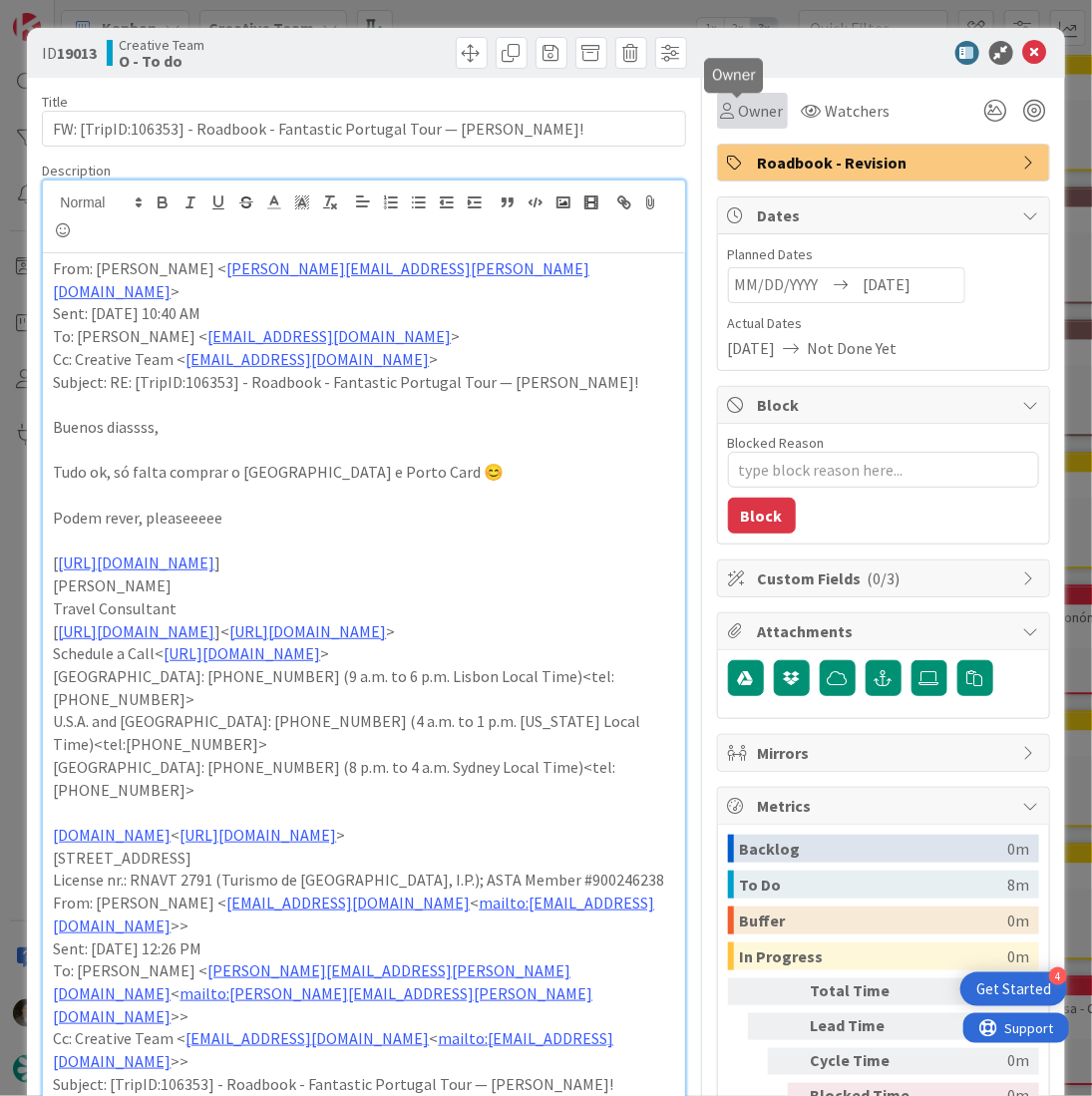 click on "Owner" at bounding box center (761, 111) 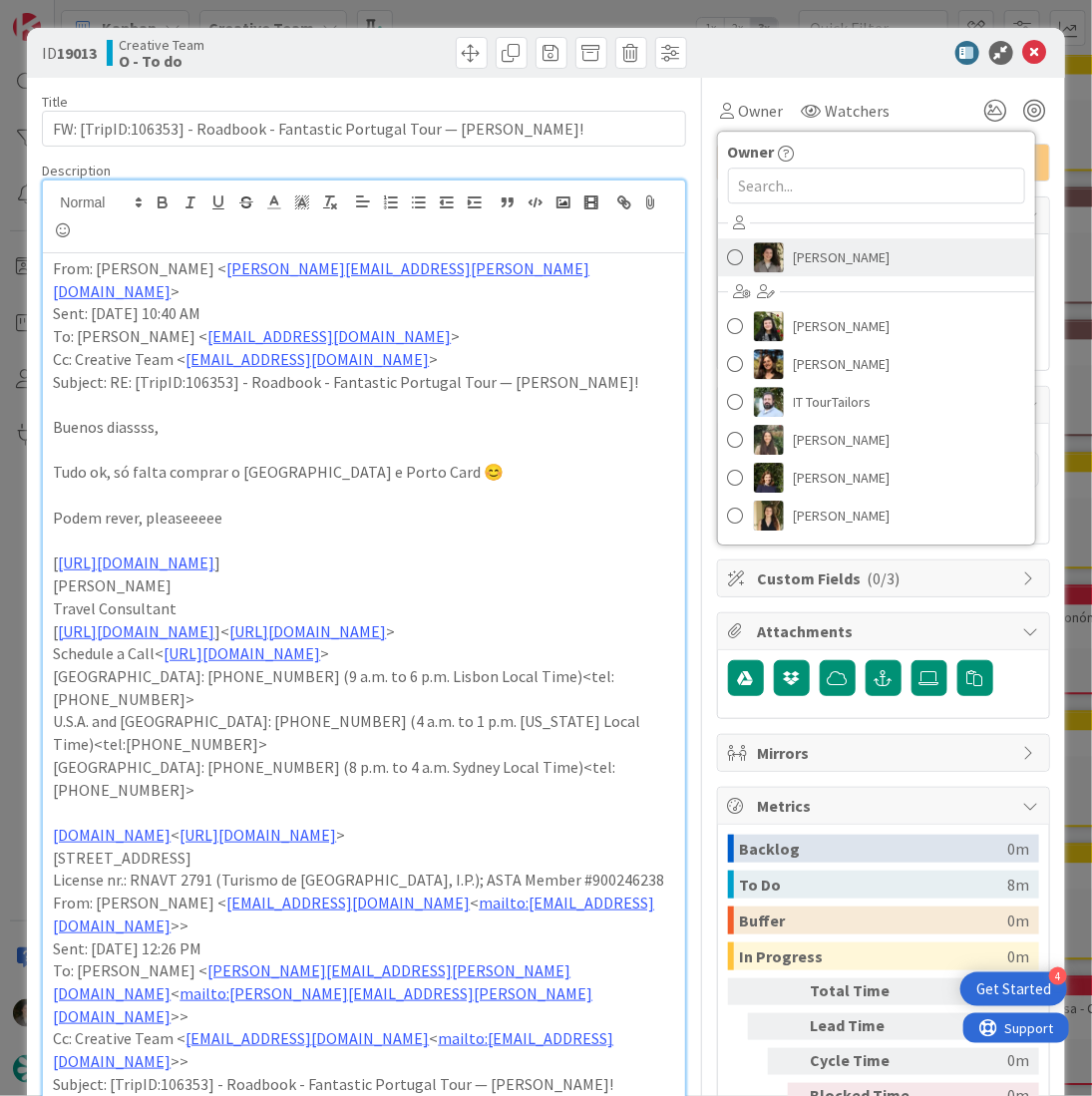 click on "[PERSON_NAME]" at bounding box center (877, 257) 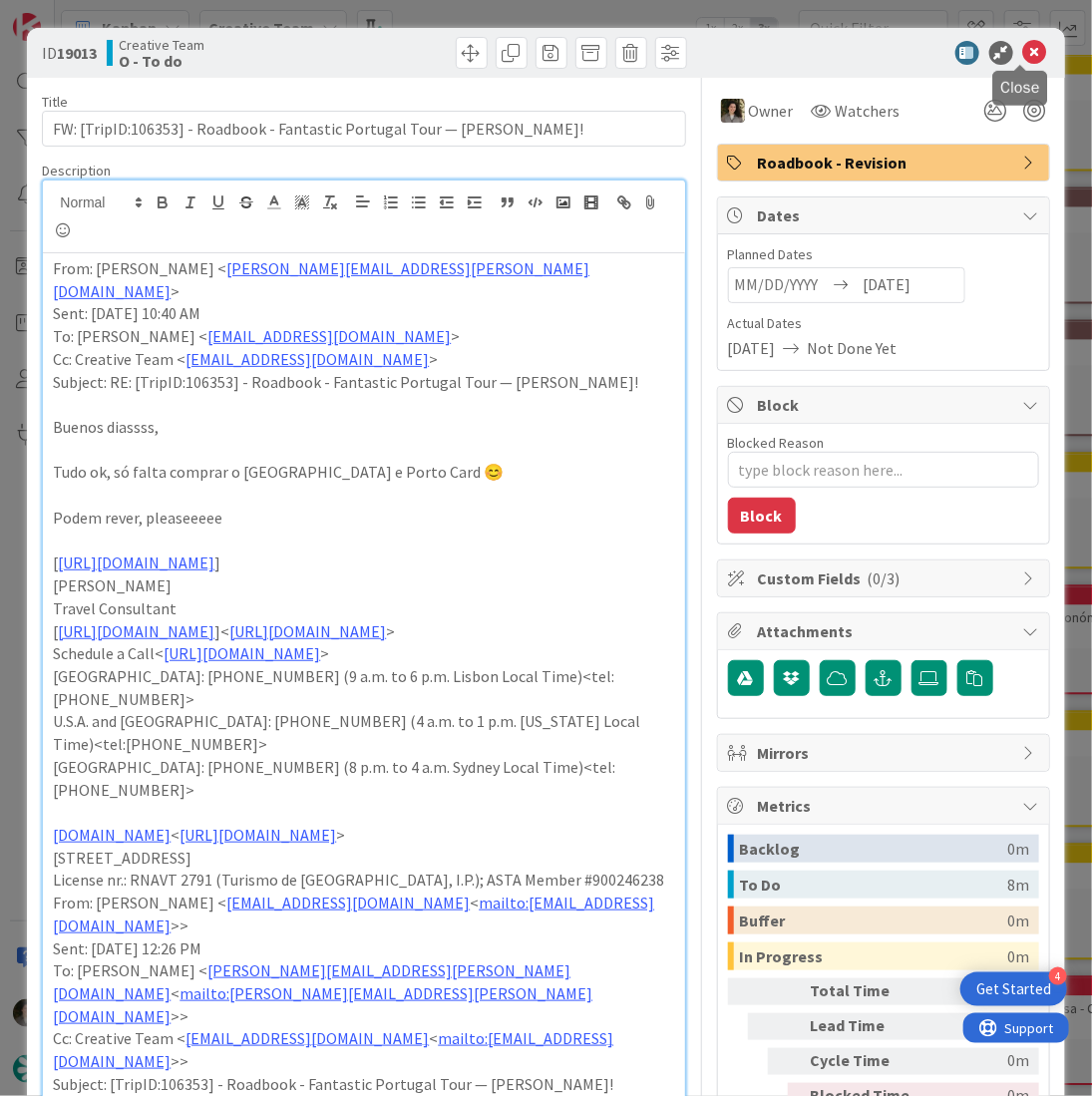 click at bounding box center [1035, 53] 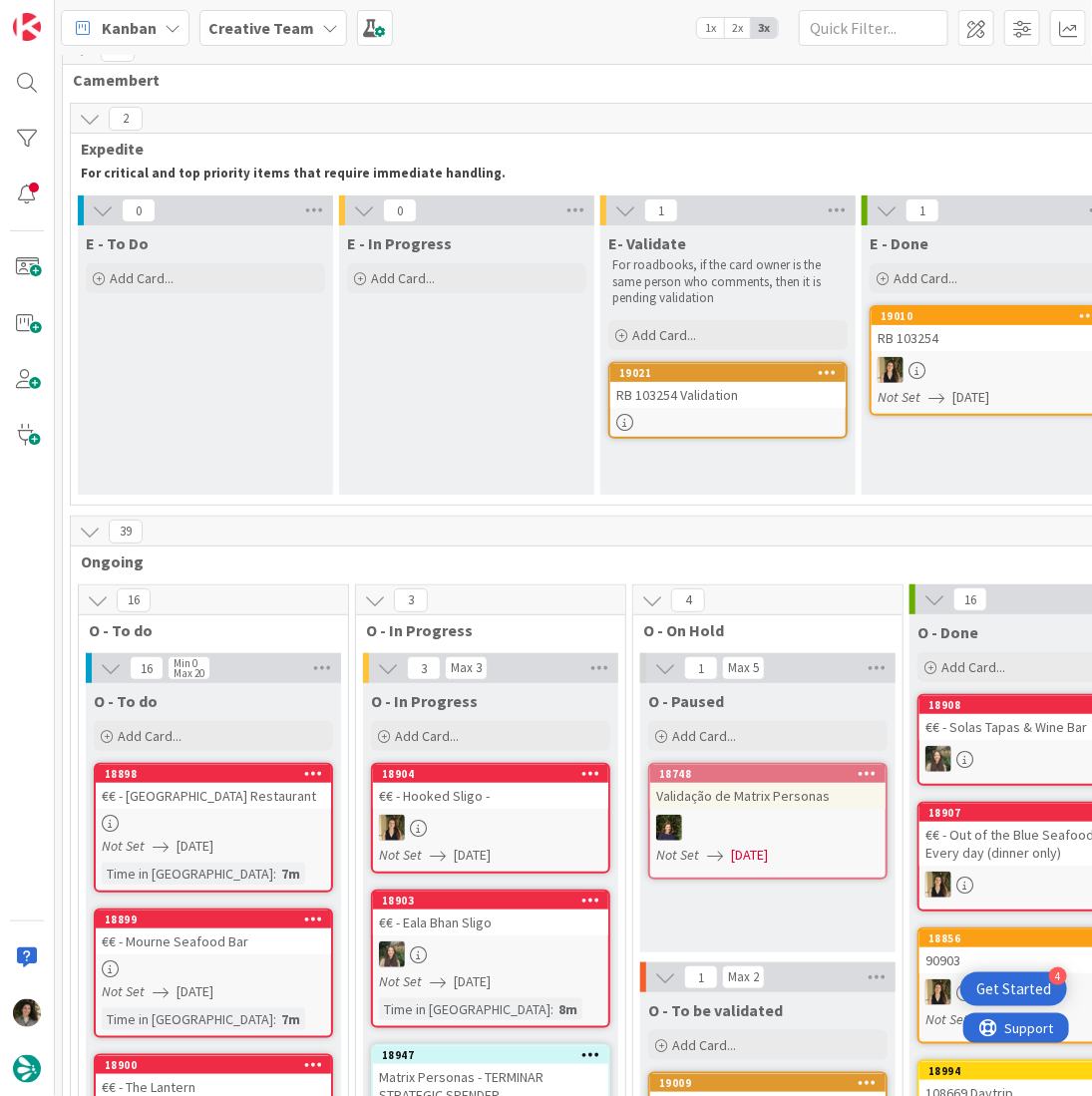 scroll, scrollTop: 0, scrollLeft: 0, axis: both 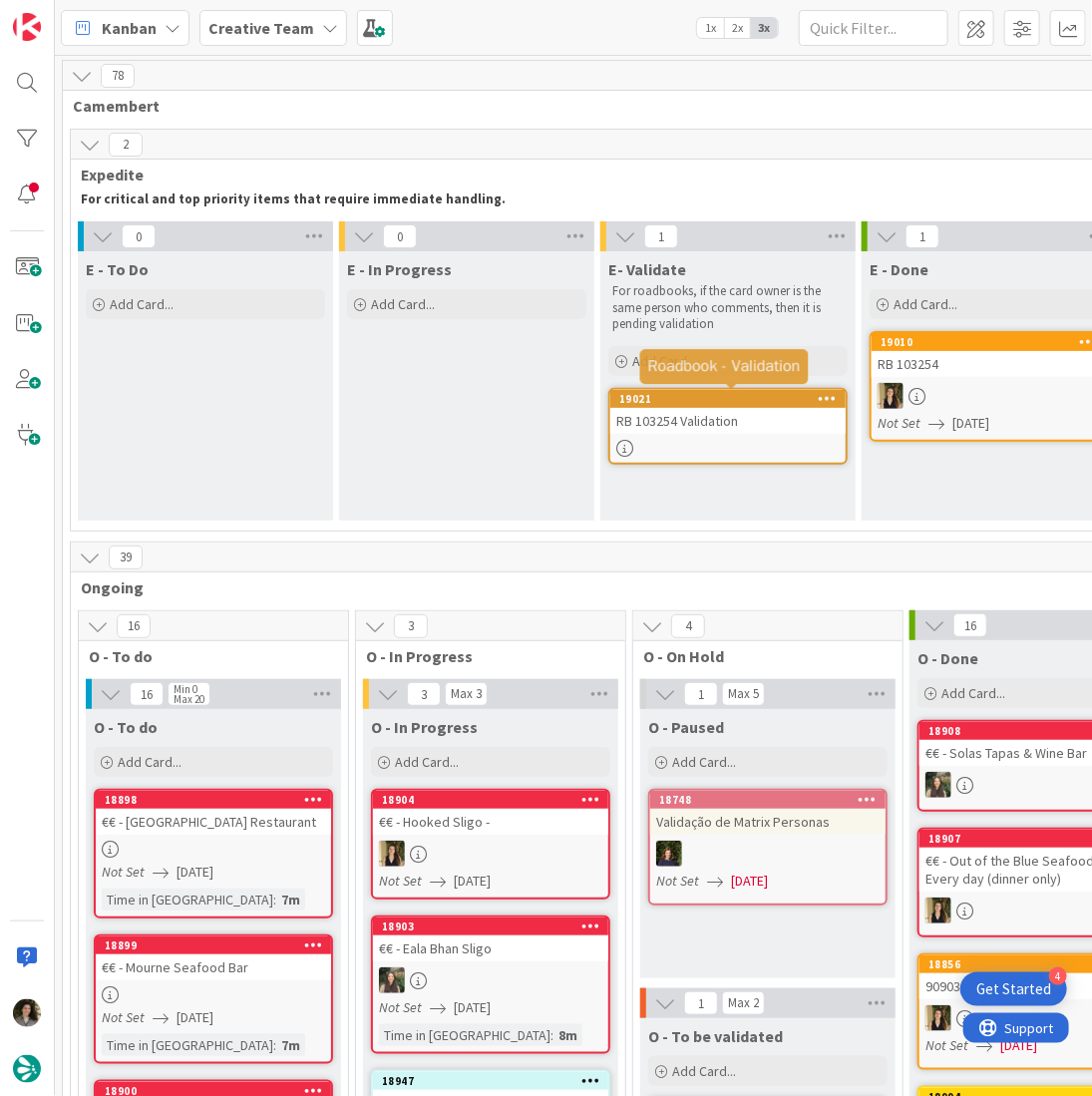 click on "RB 103254 Validation" at bounding box center (728, 421) 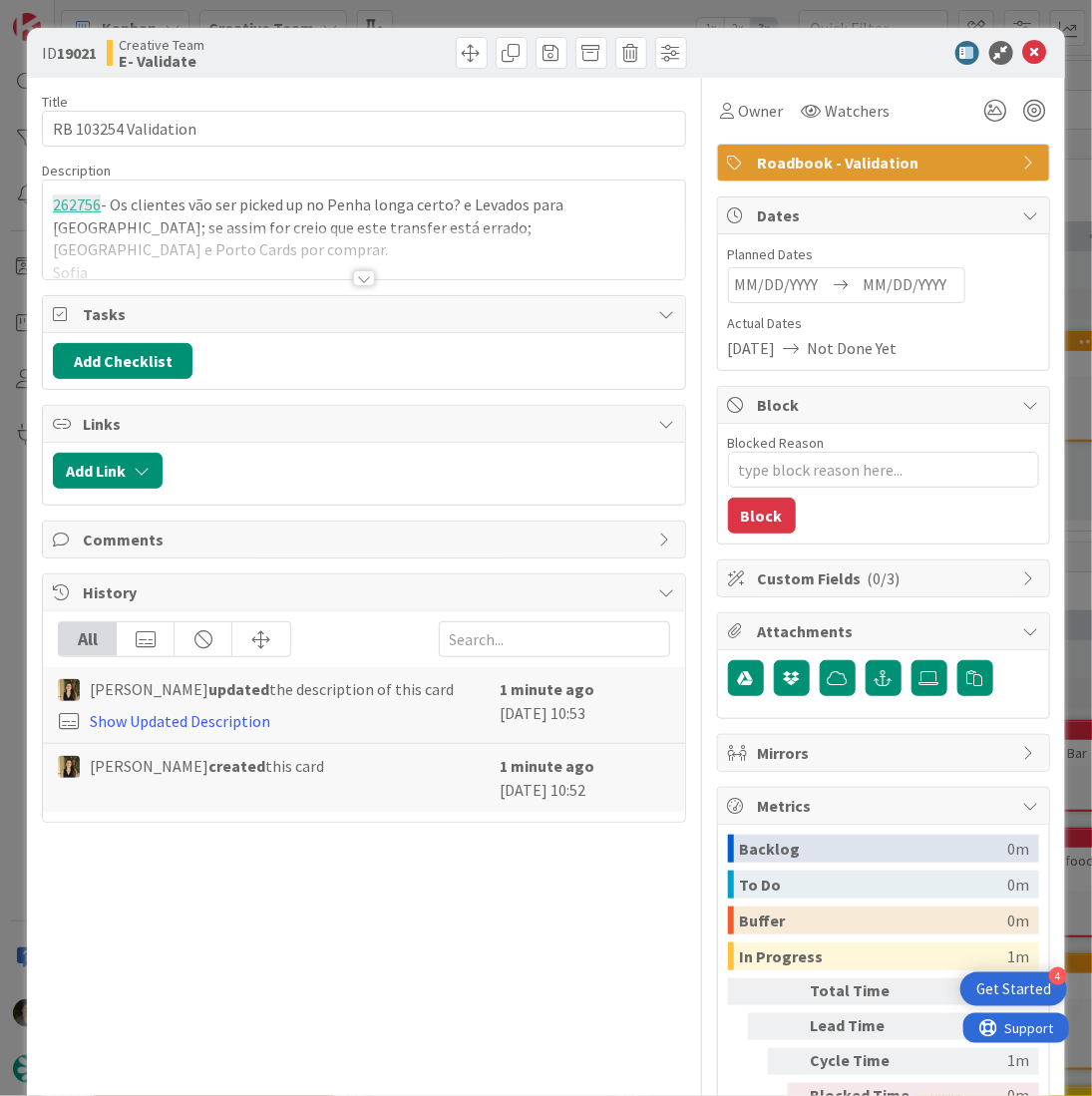 scroll, scrollTop: 0, scrollLeft: 0, axis: both 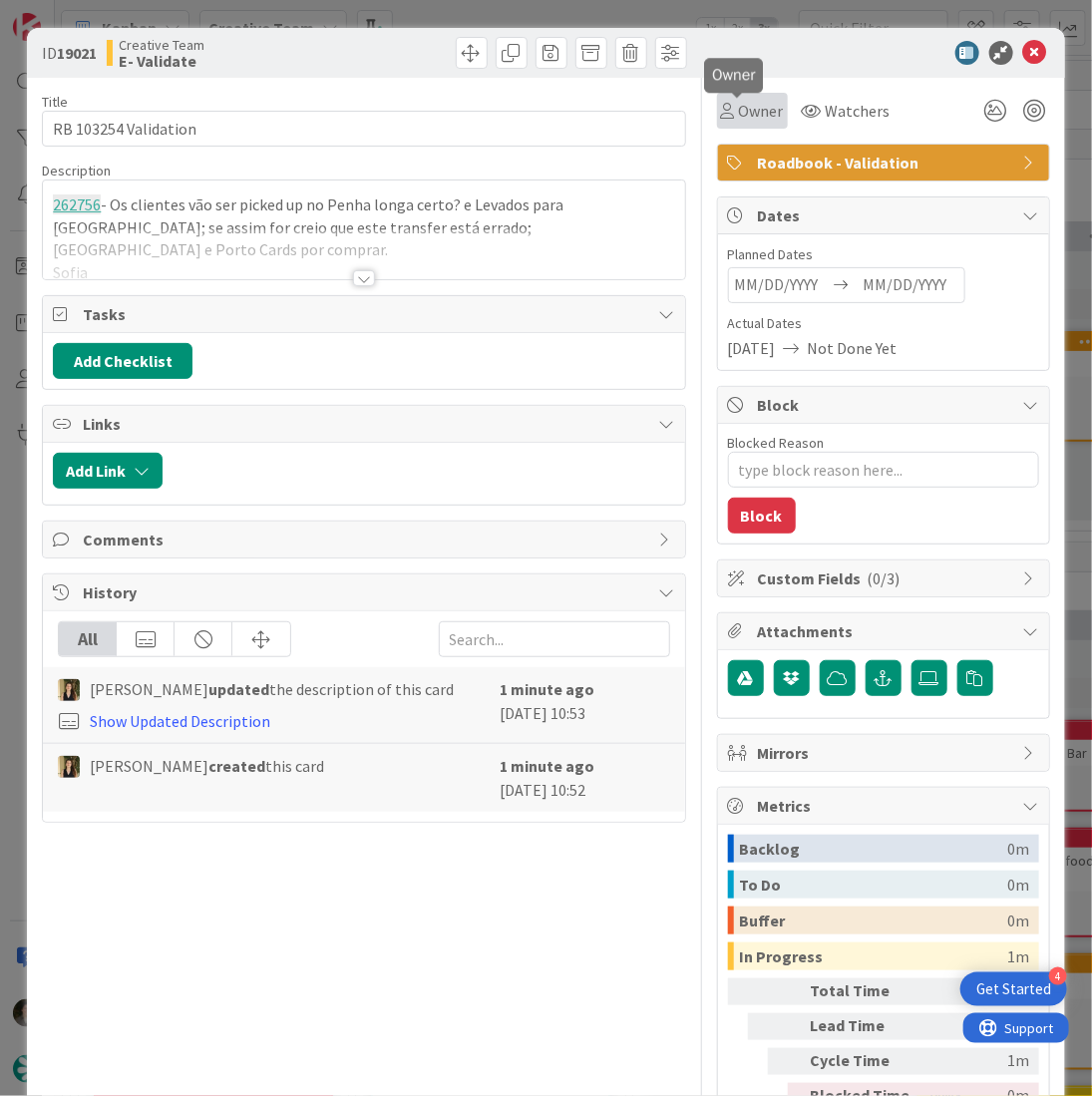 click on "Owner" at bounding box center [761, 111] 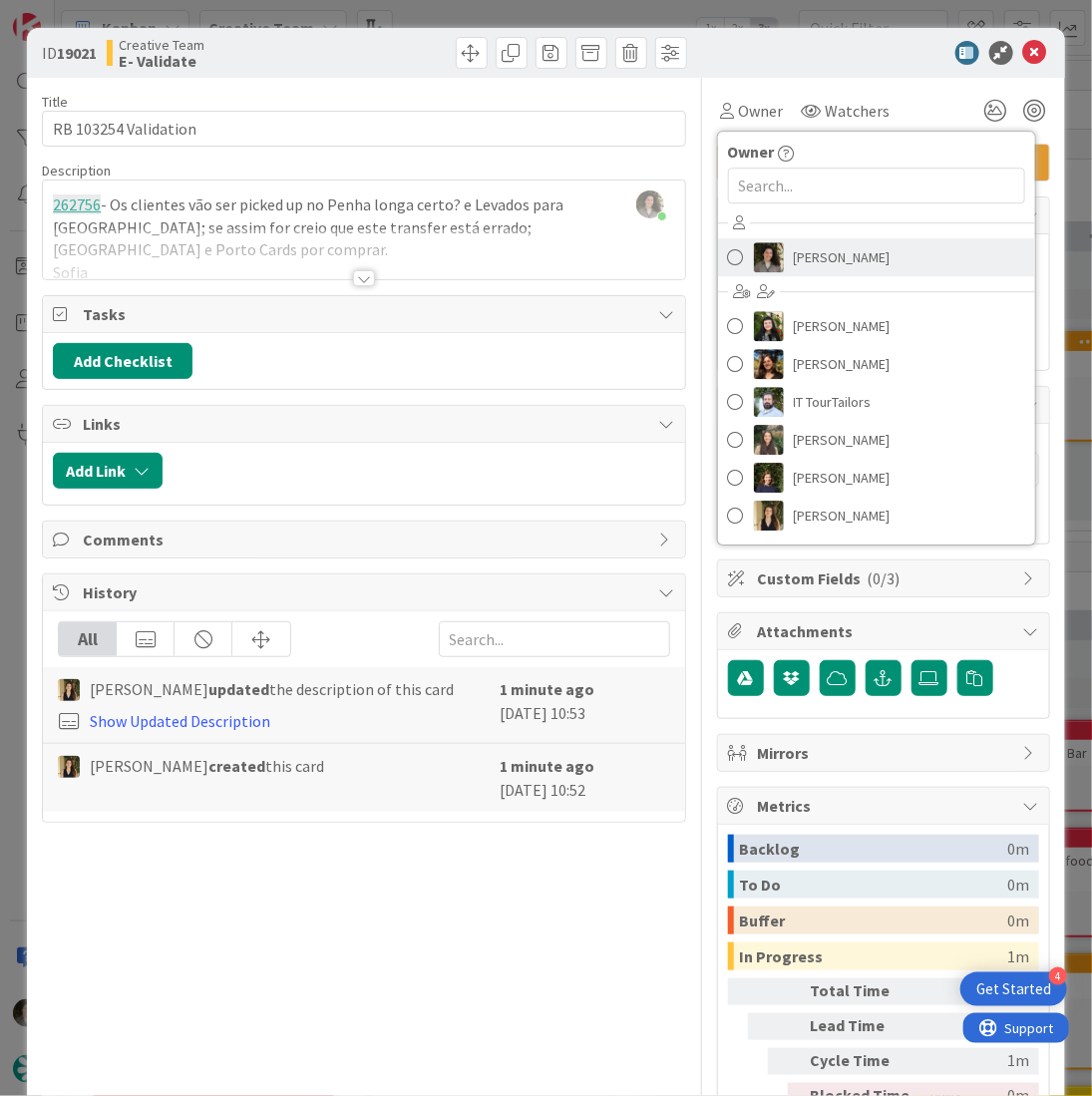 click on "[PERSON_NAME]" at bounding box center [842, 257] 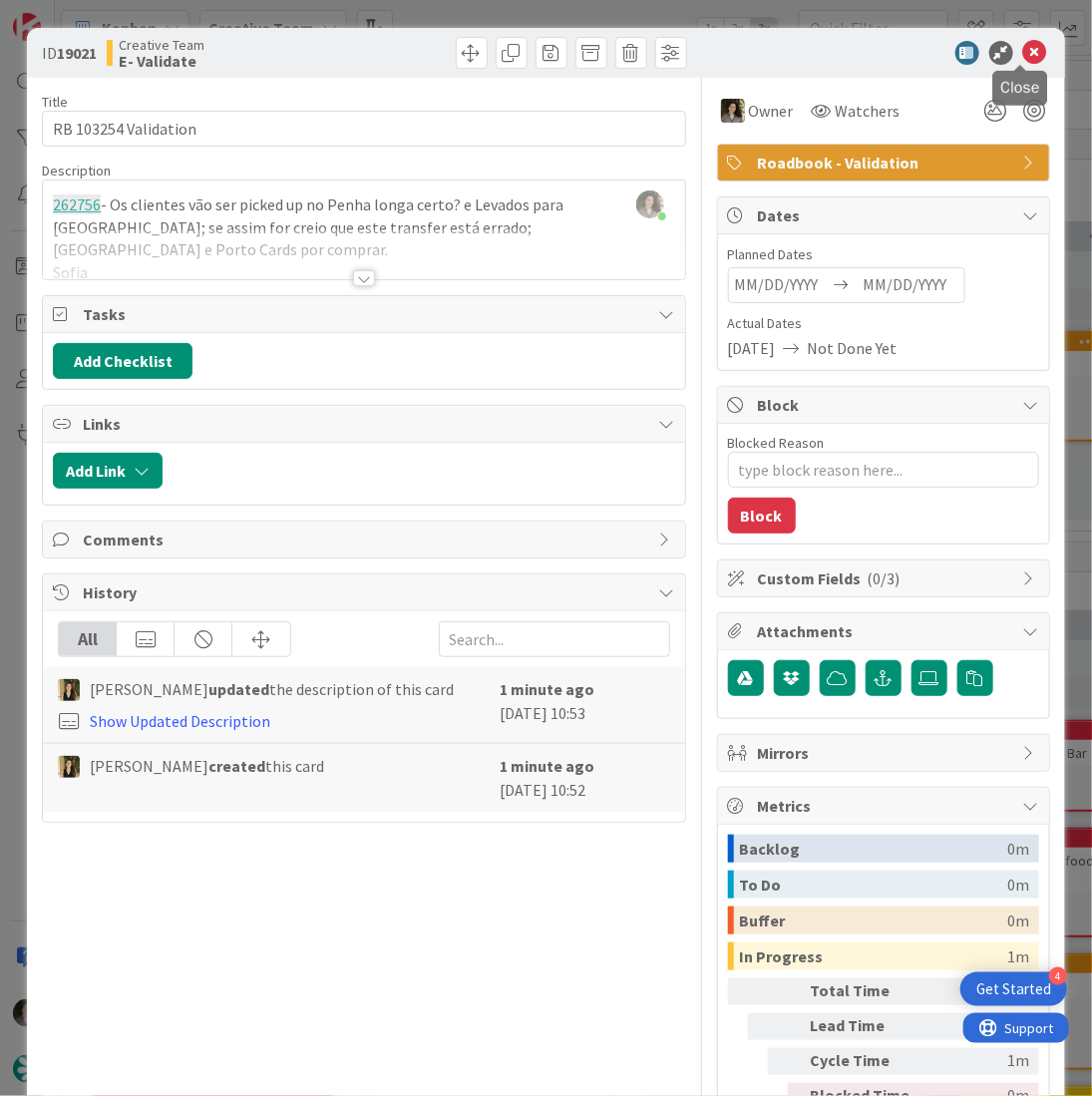 click at bounding box center [1035, 53] 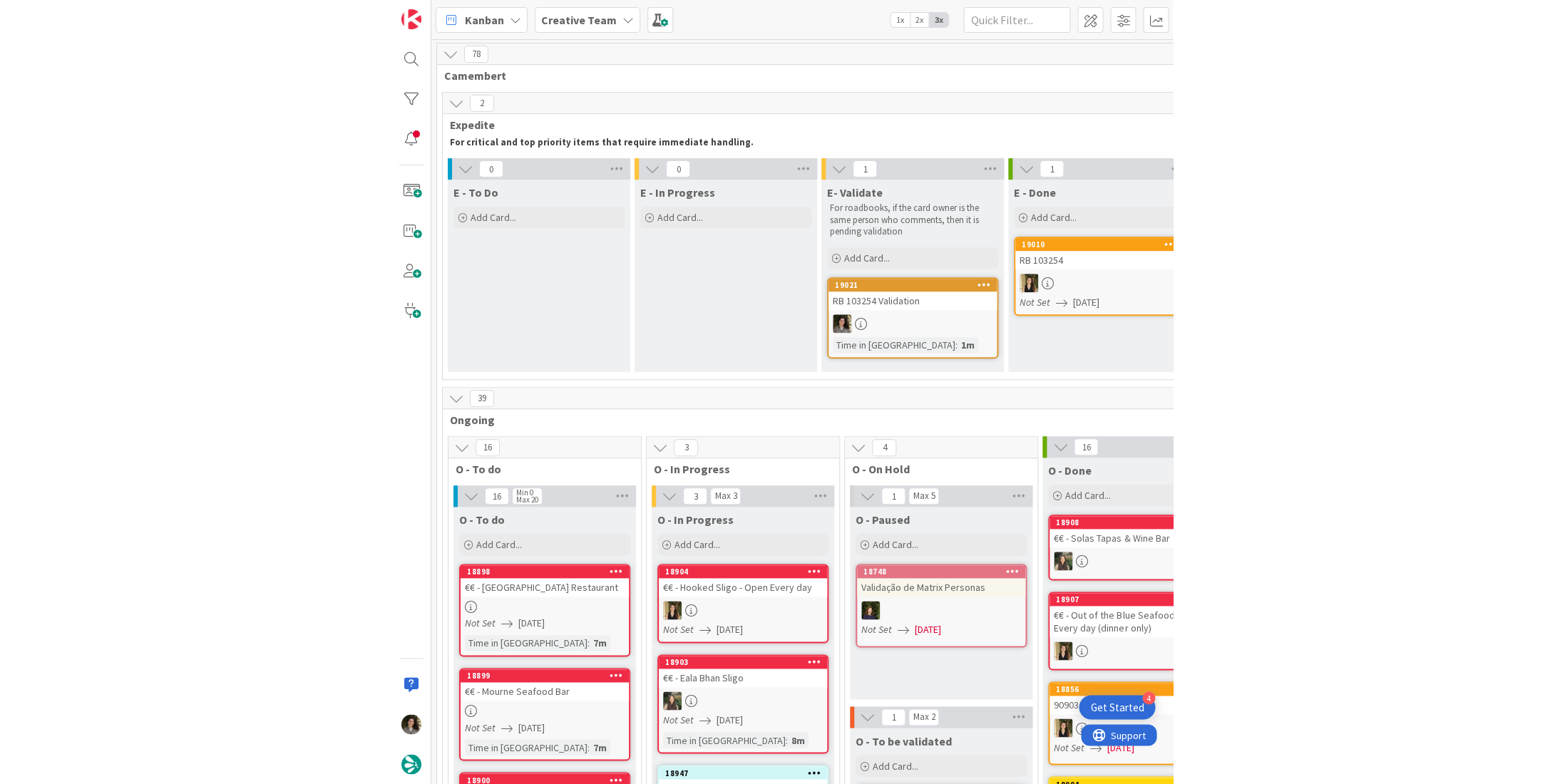 scroll, scrollTop: 0, scrollLeft: 0, axis: both 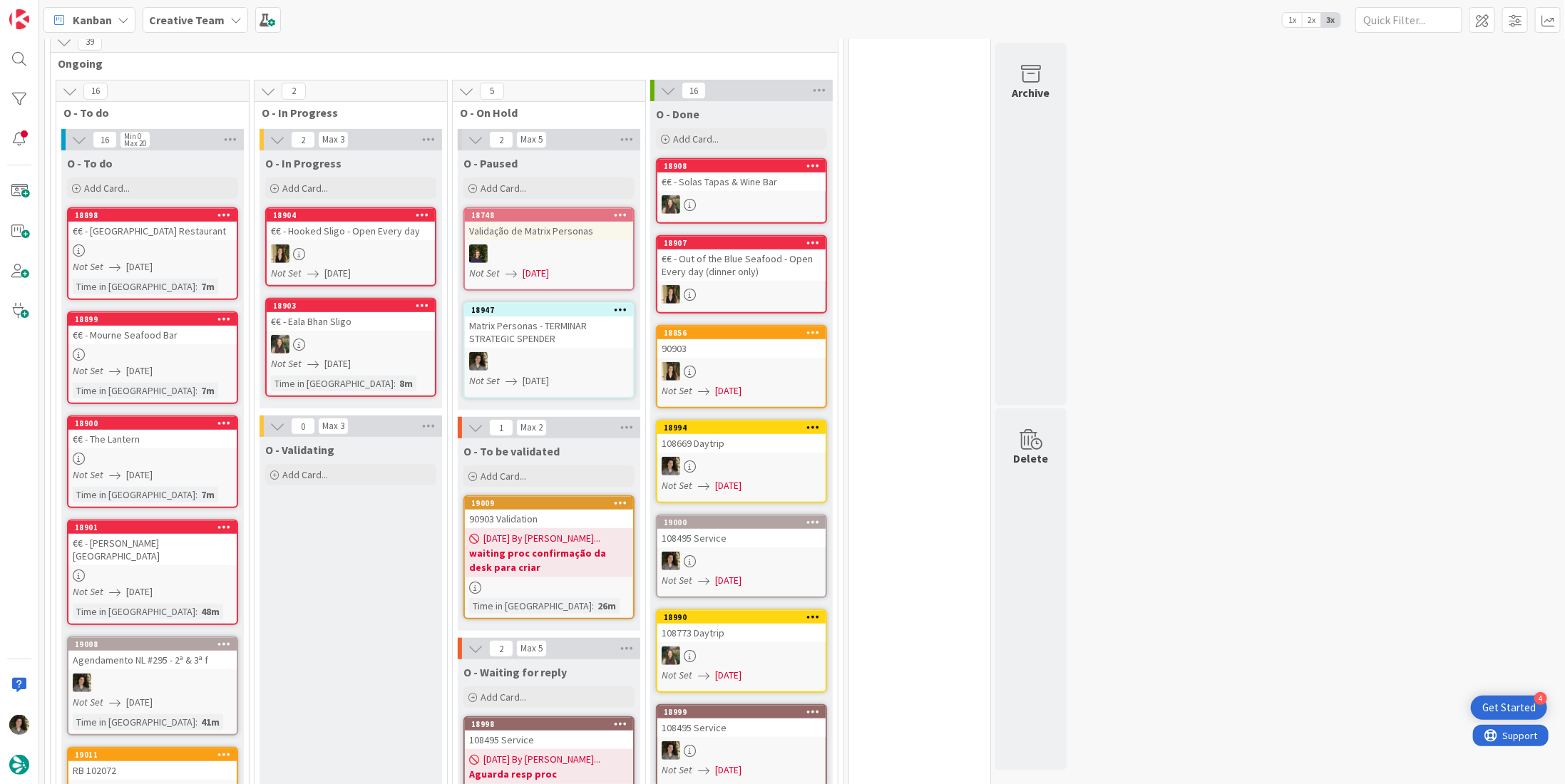 click on "Matrix Personas - TERMINAR STRATEGIC SPENDER" at bounding box center [549, 332] 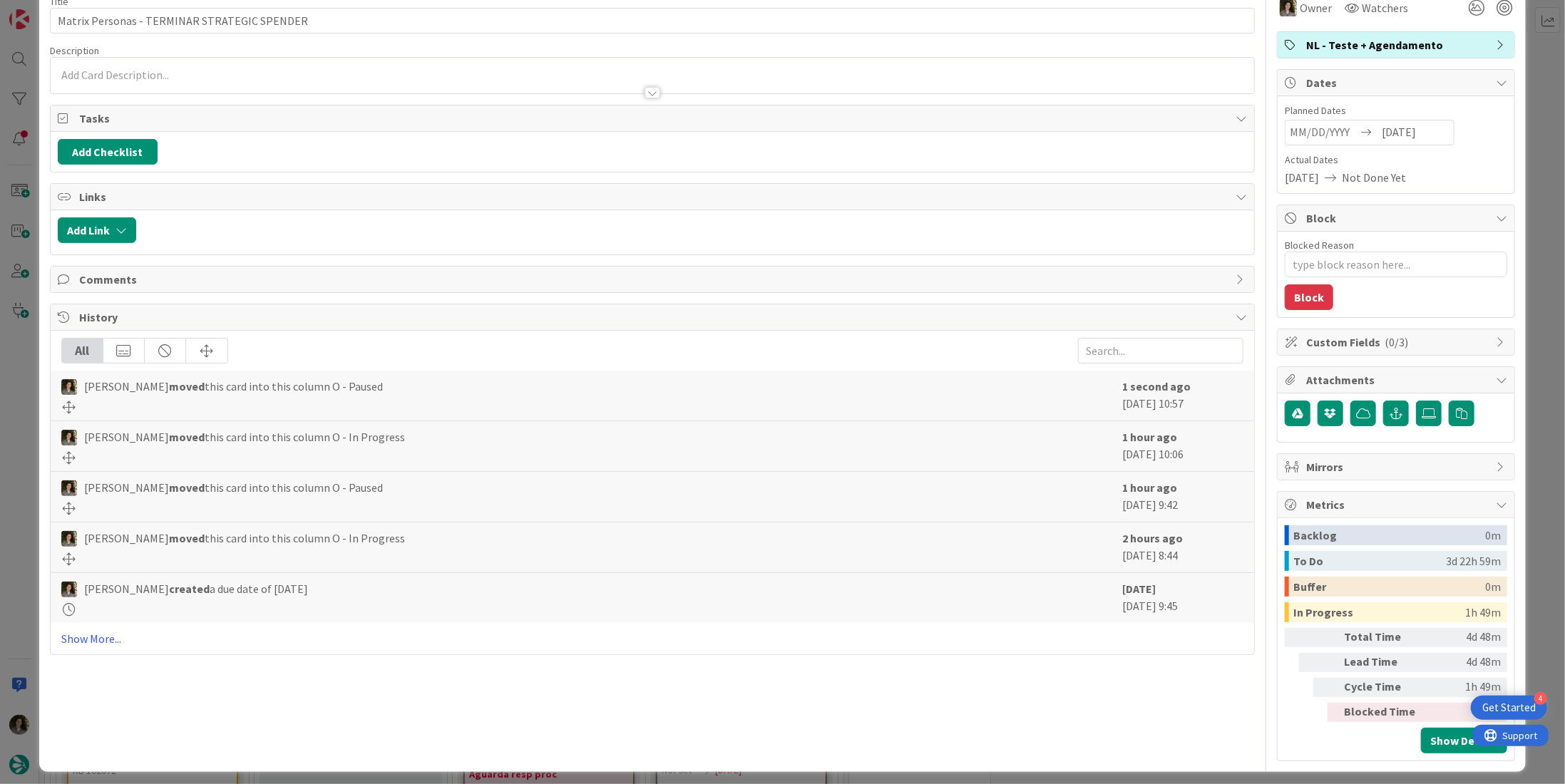scroll, scrollTop: 72, scrollLeft: 0, axis: vertical 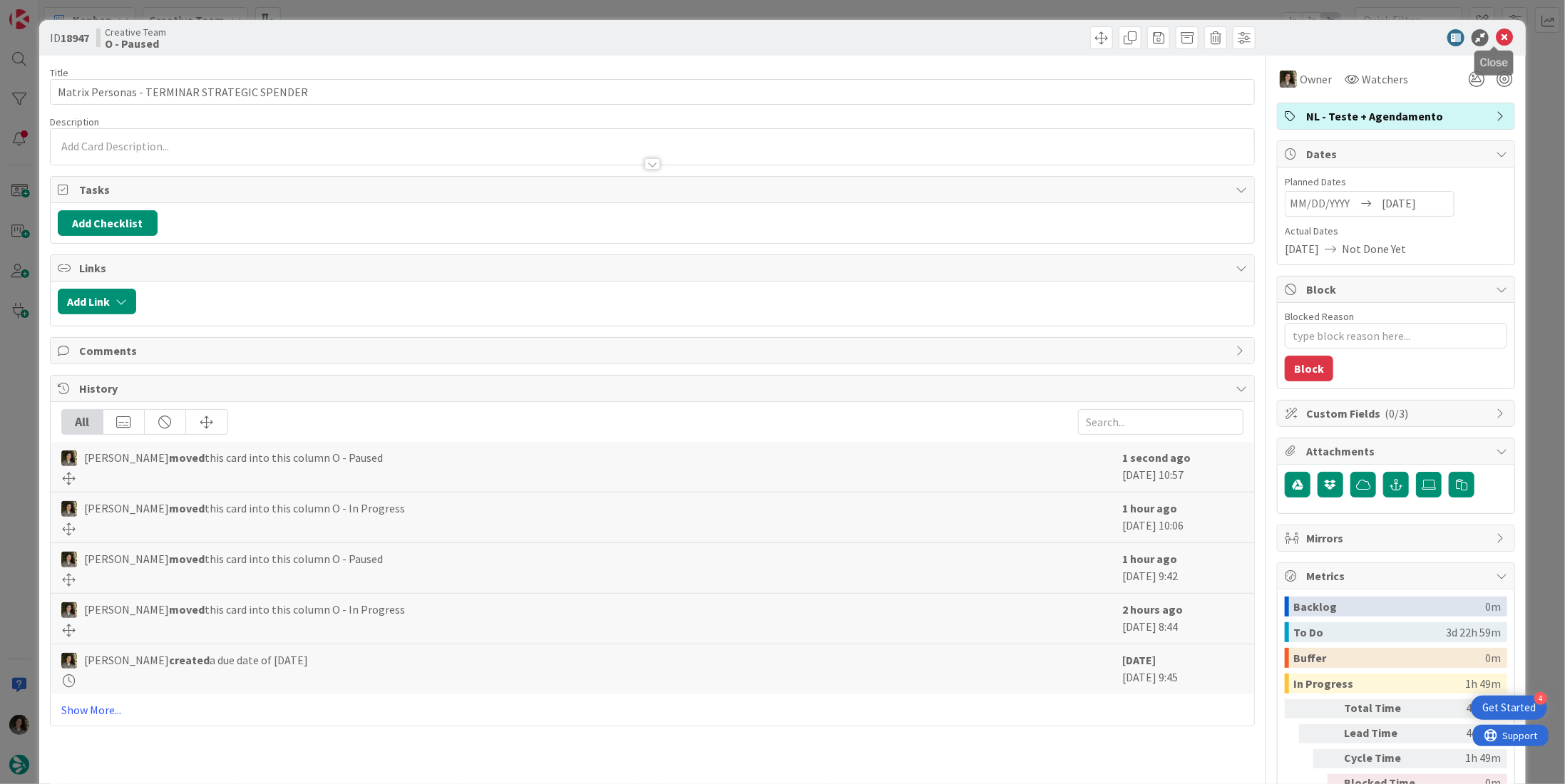 click at bounding box center (1504, 38) 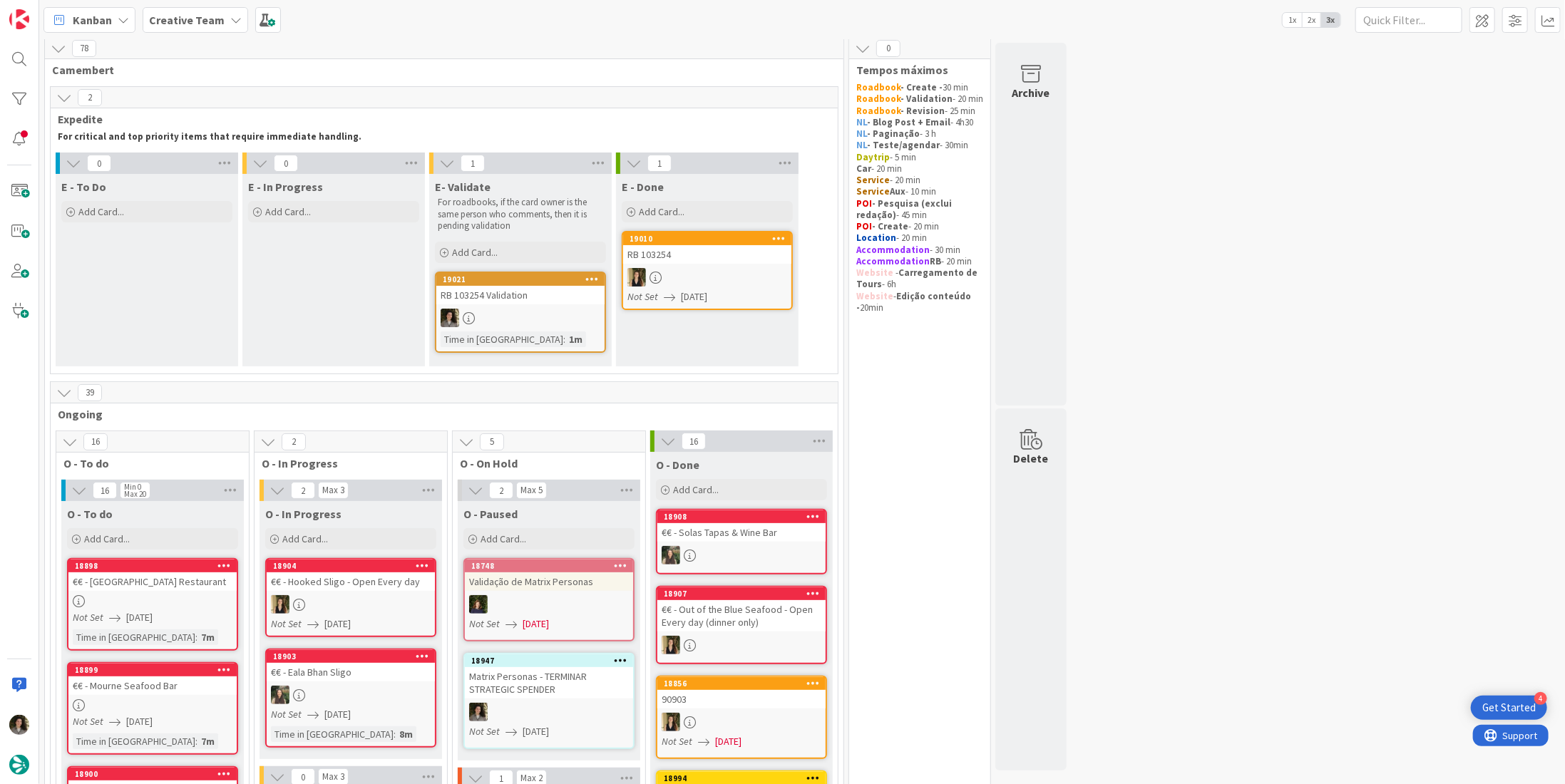 scroll, scrollTop: 0, scrollLeft: 0, axis: both 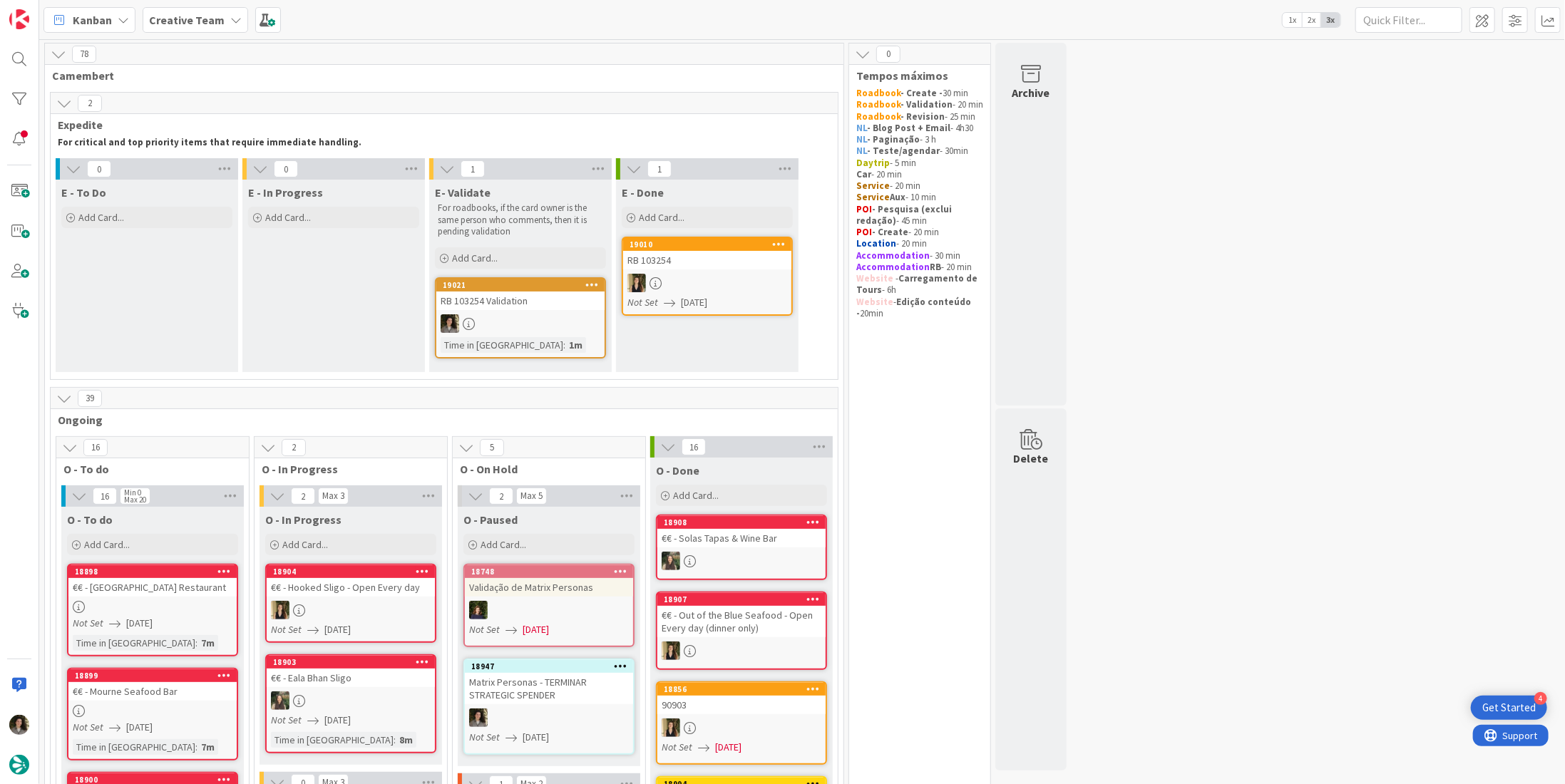 click on "RB 103254 Validation" at bounding box center [520, 301] 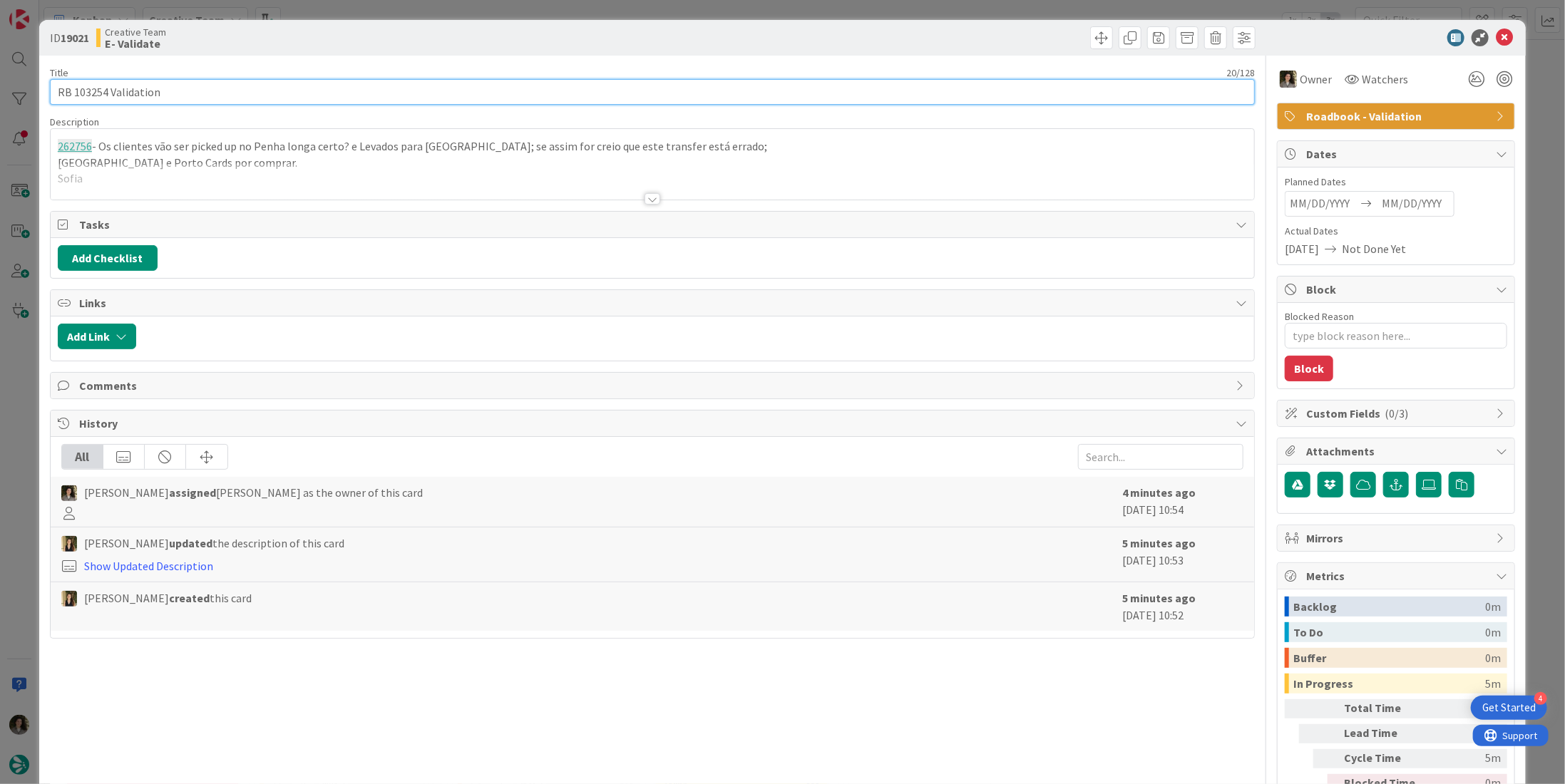 scroll, scrollTop: 0, scrollLeft: 0, axis: both 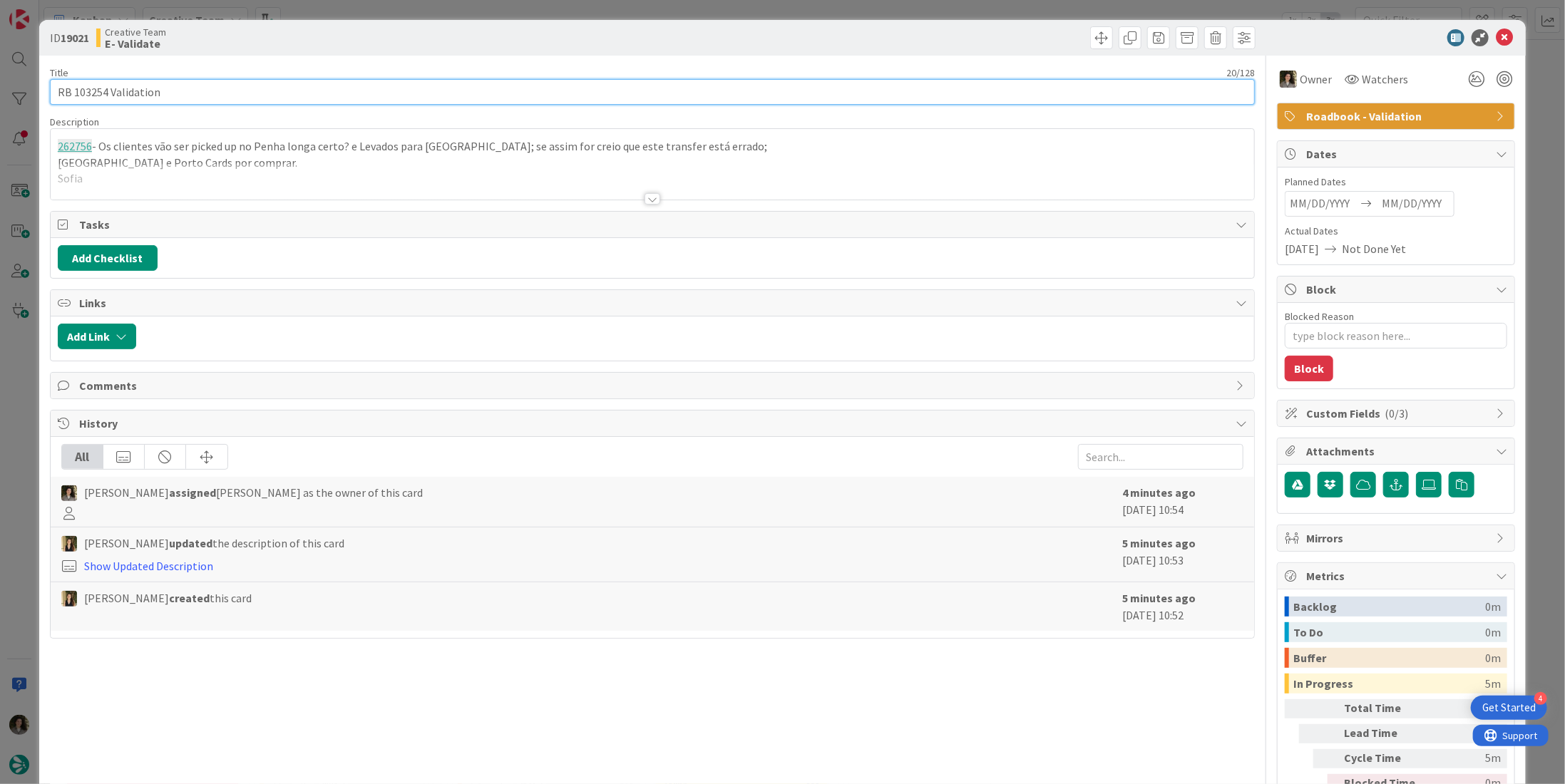 drag, startPoint x: 106, startPoint y: 90, endPoint x: 73, endPoint y: 90, distance: 33 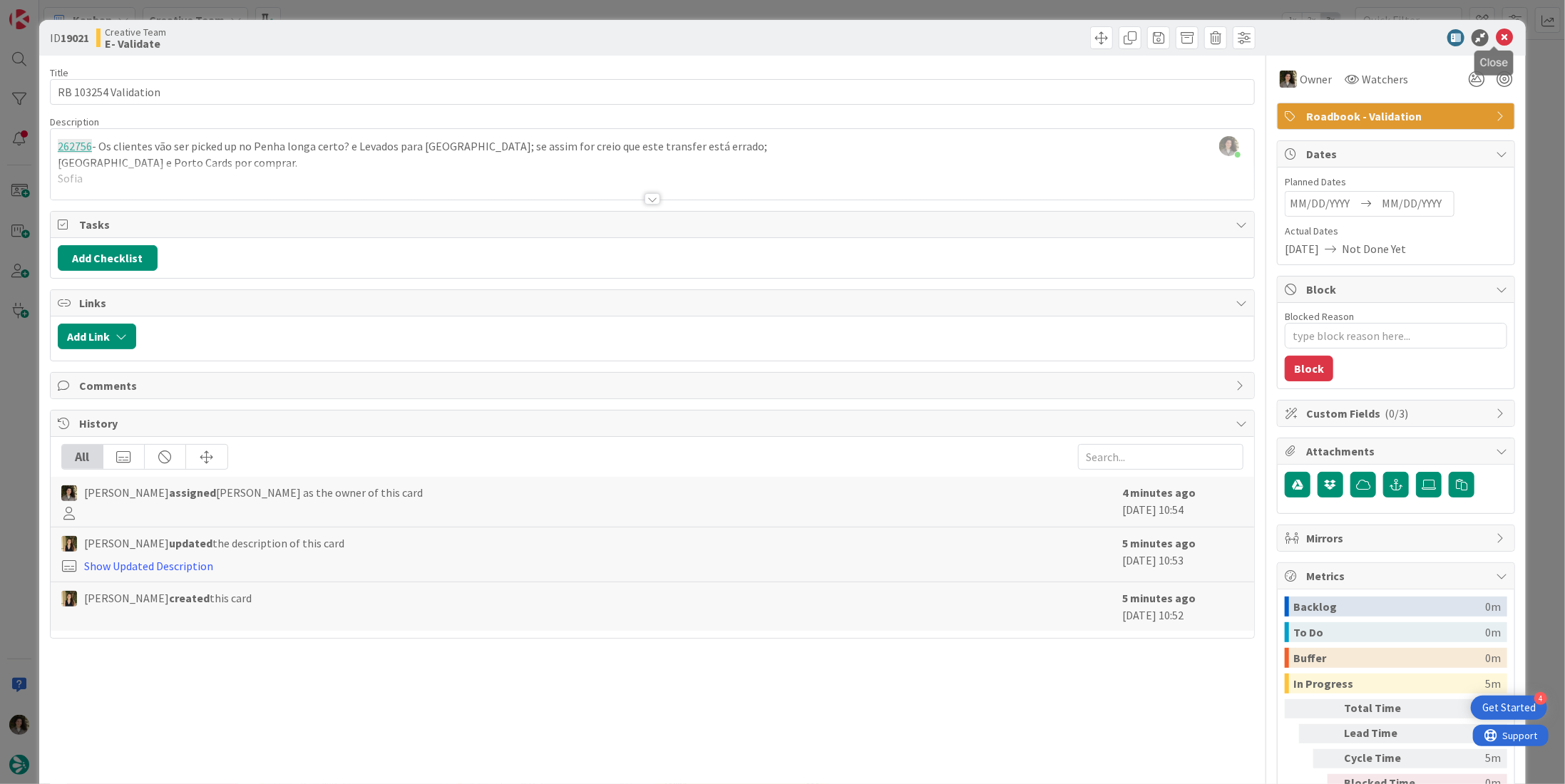 click at bounding box center [1504, 38] 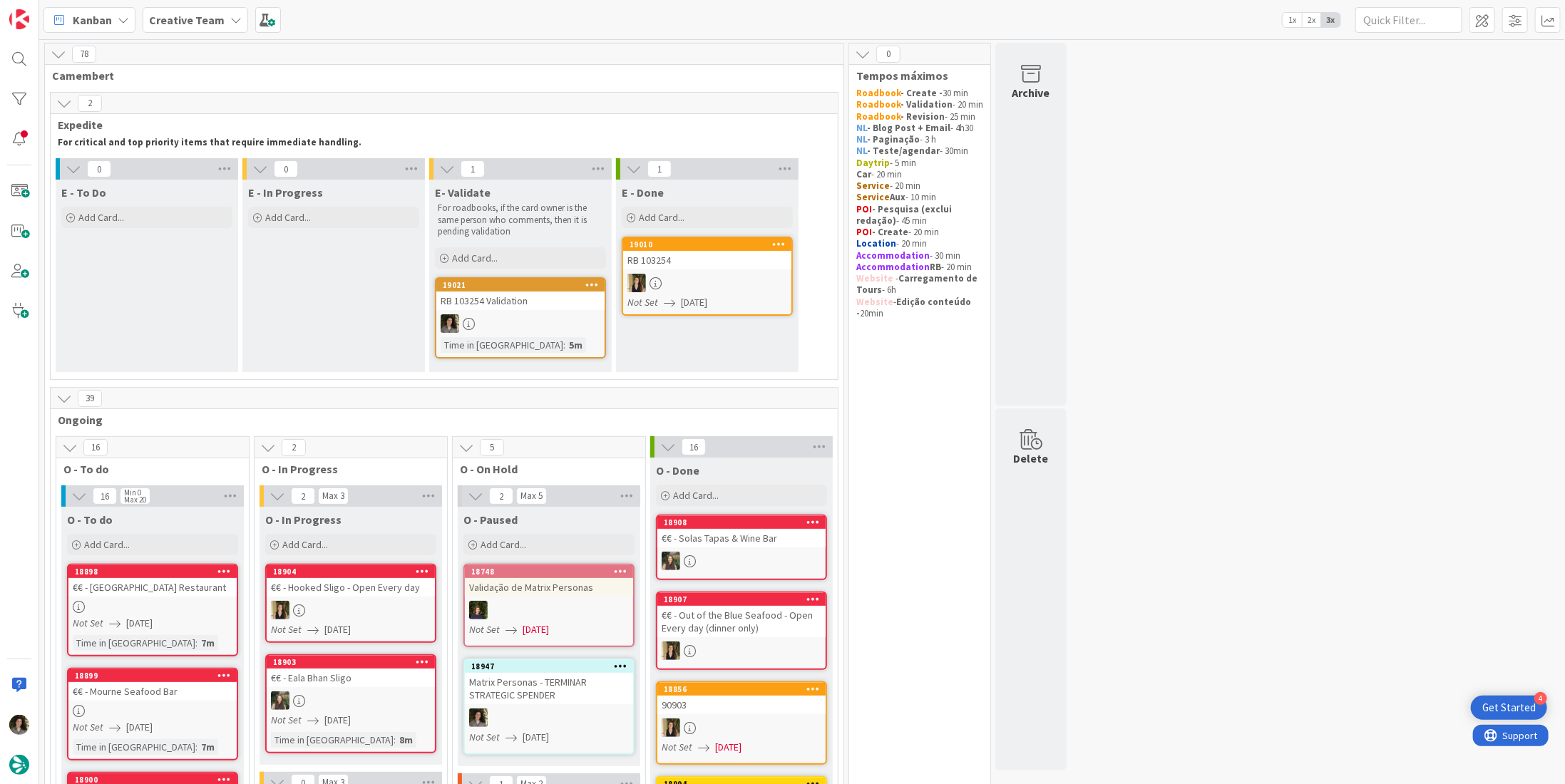 scroll, scrollTop: 0, scrollLeft: 0, axis: both 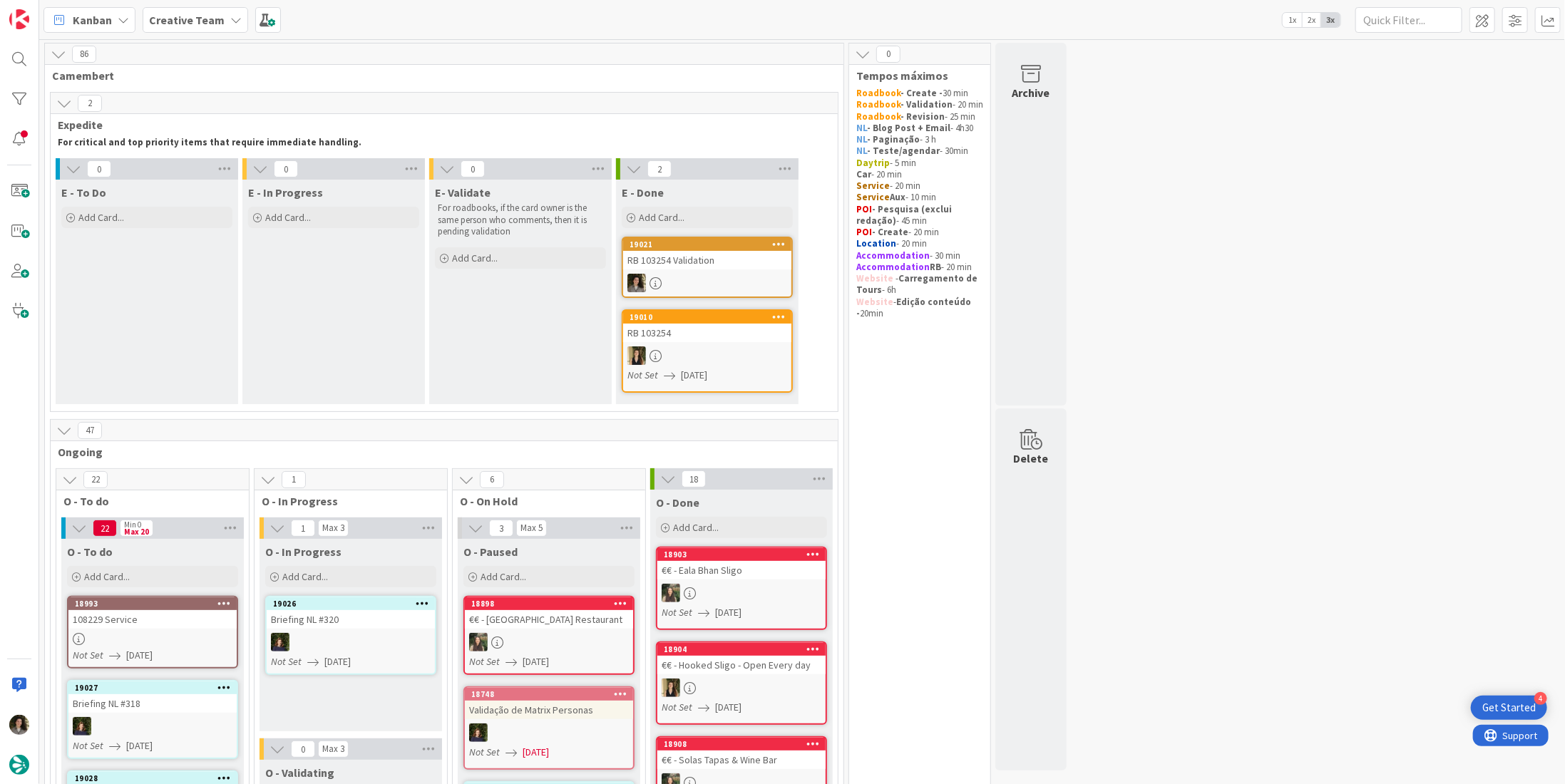 click on "19021 RB 103254 Validation" at bounding box center [707, 267] 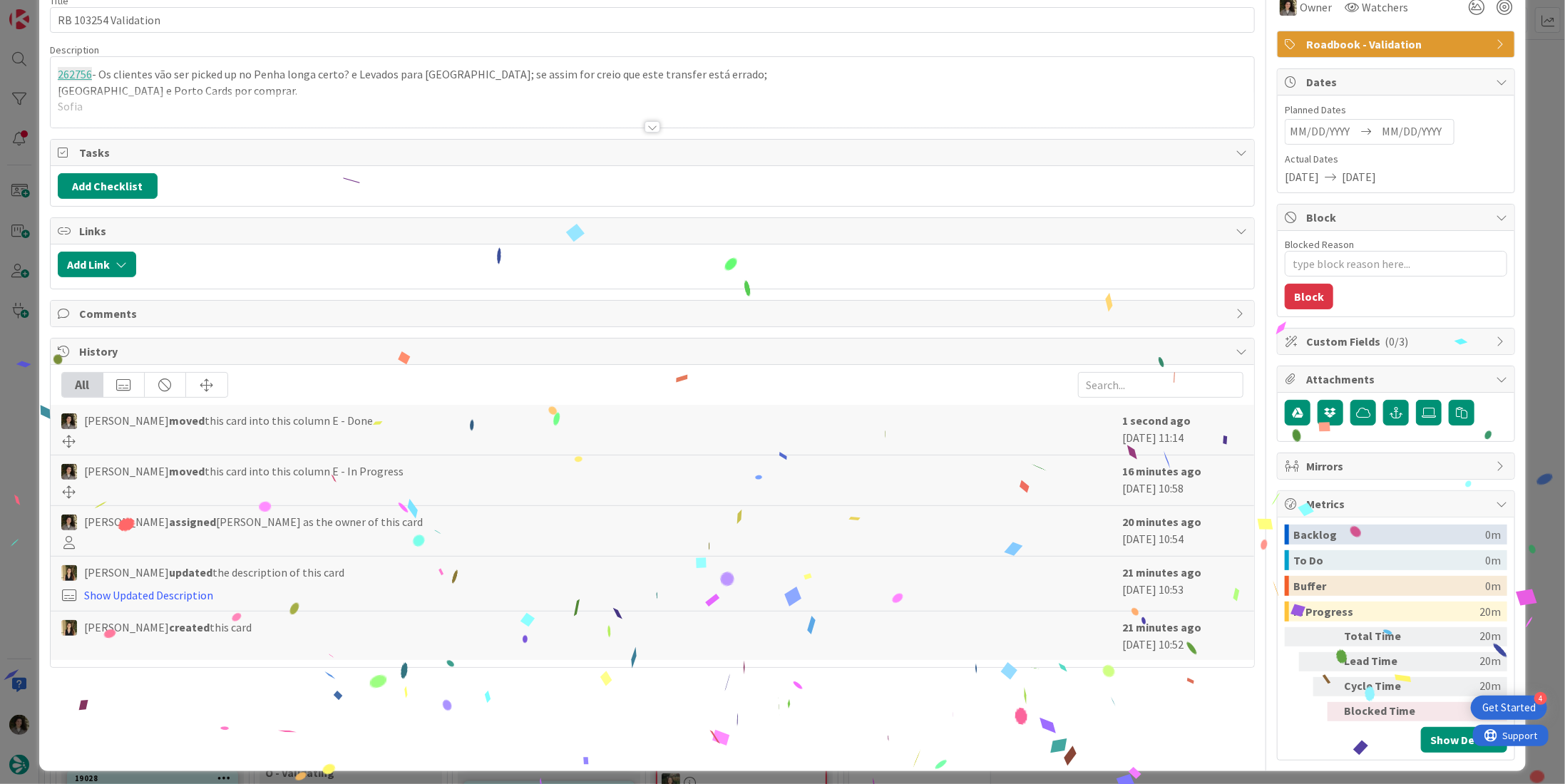scroll, scrollTop: 3, scrollLeft: 0, axis: vertical 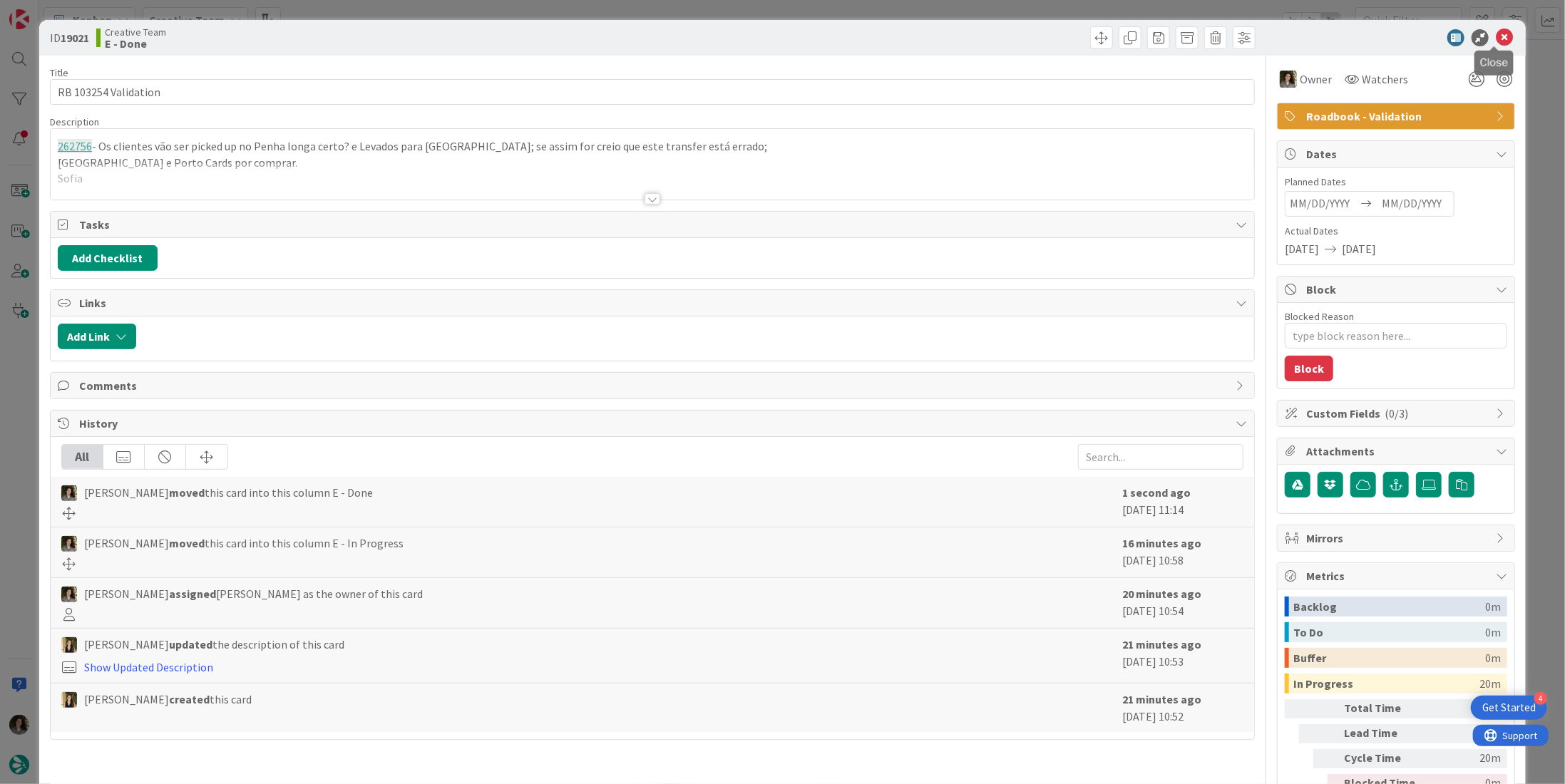click at bounding box center (1504, 38) 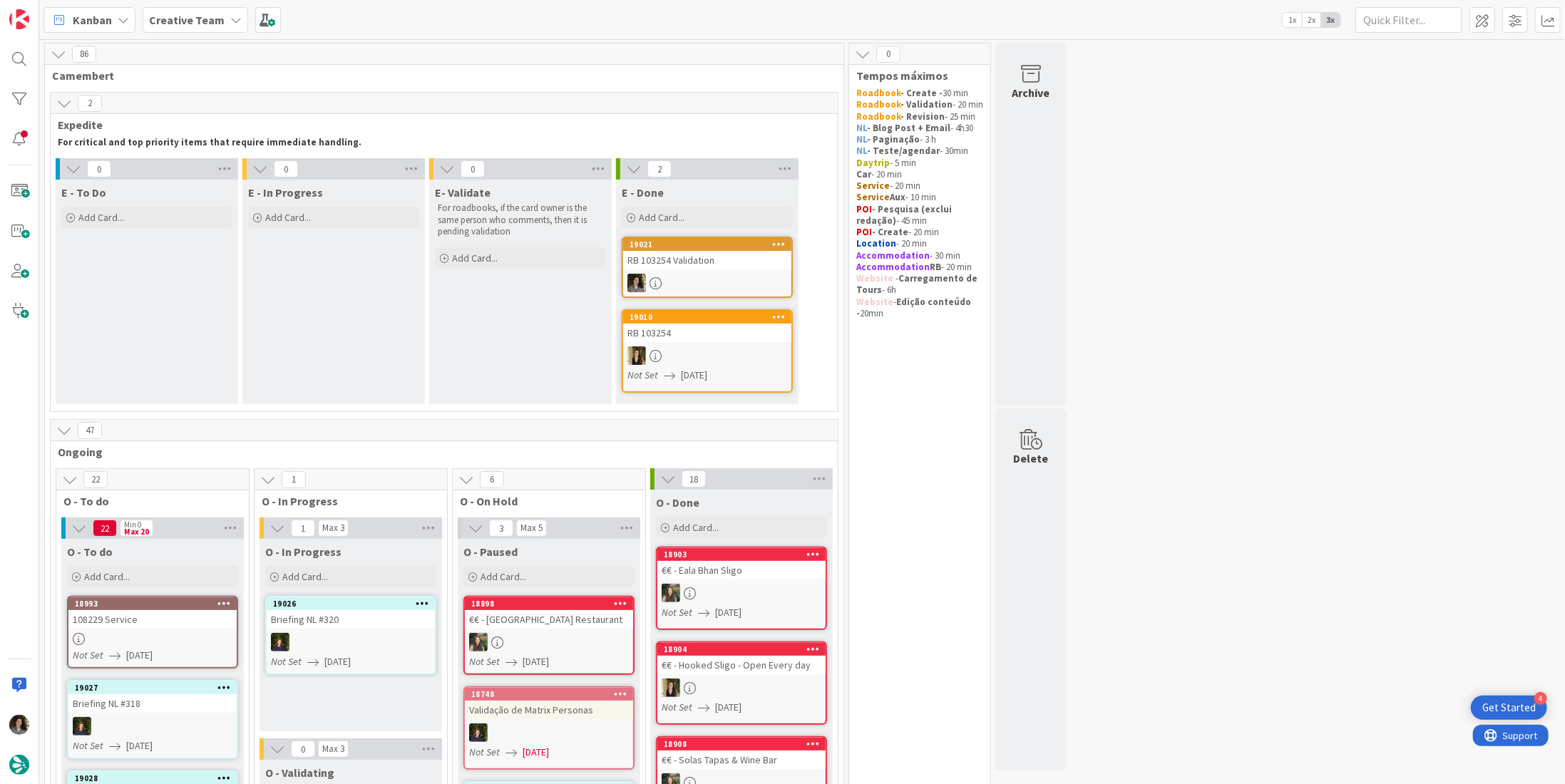 scroll, scrollTop: 0, scrollLeft: 0, axis: both 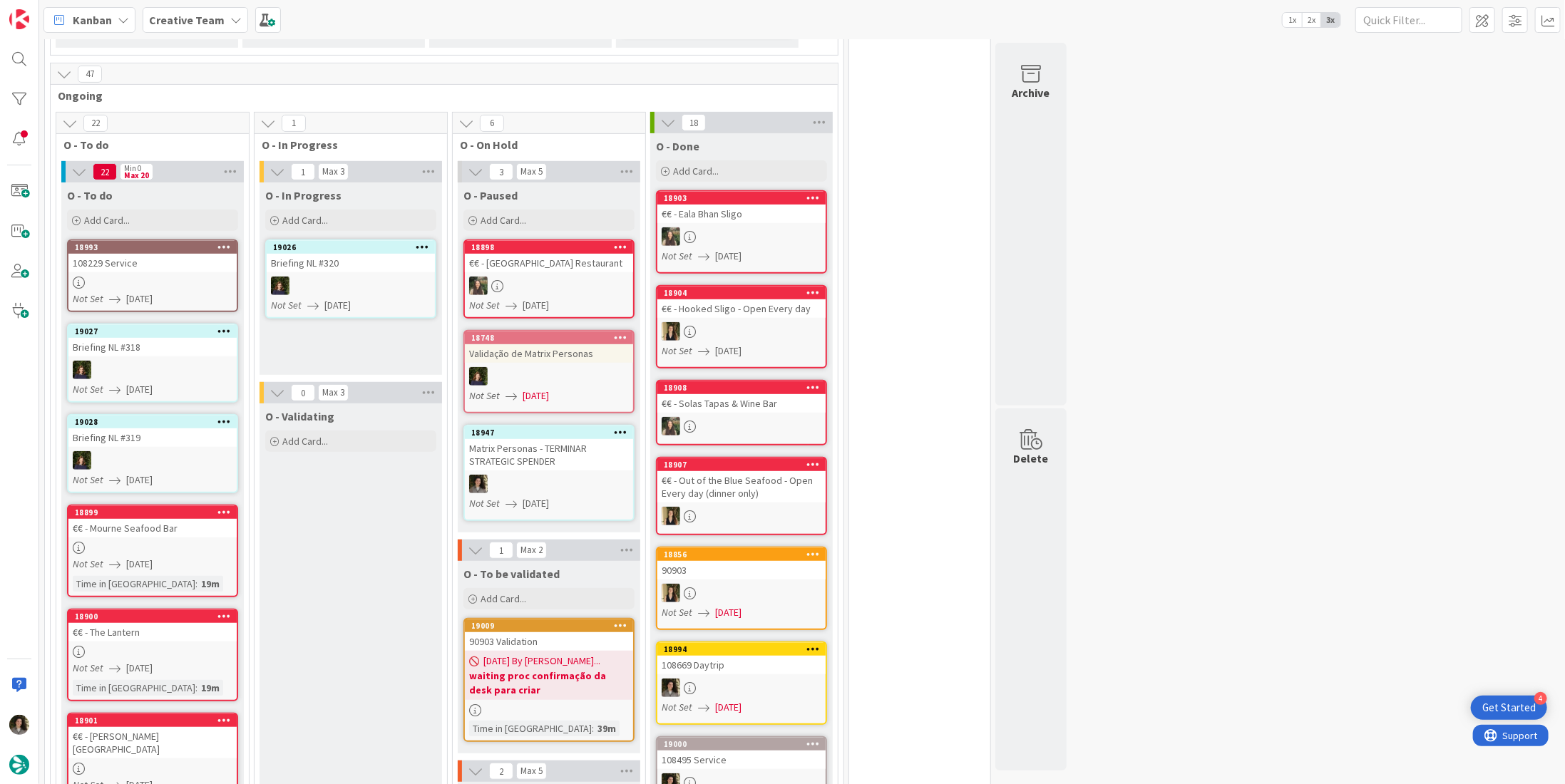 click on "108229 Service" at bounding box center (153, 263) 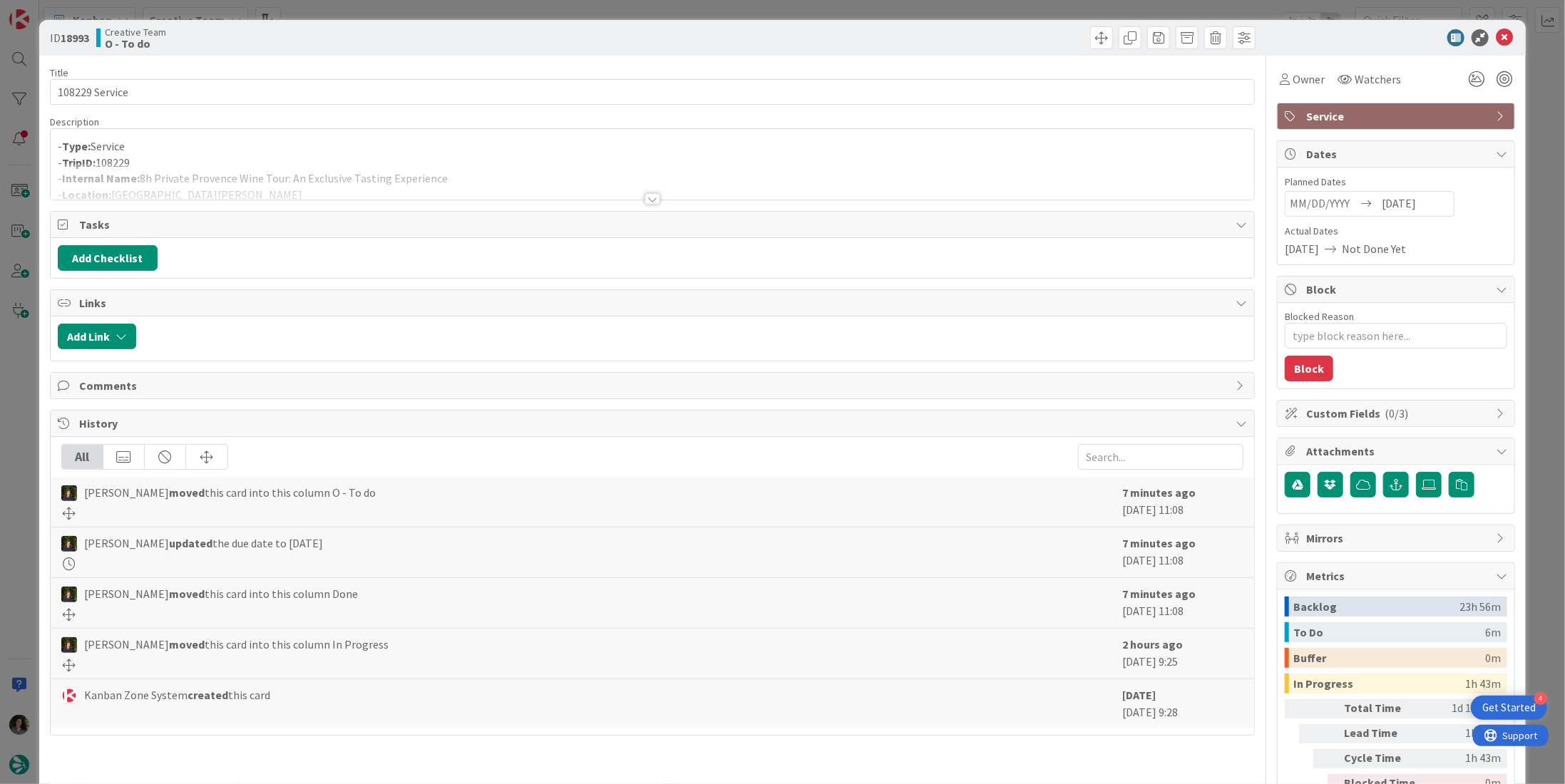 scroll, scrollTop: 0, scrollLeft: 0, axis: both 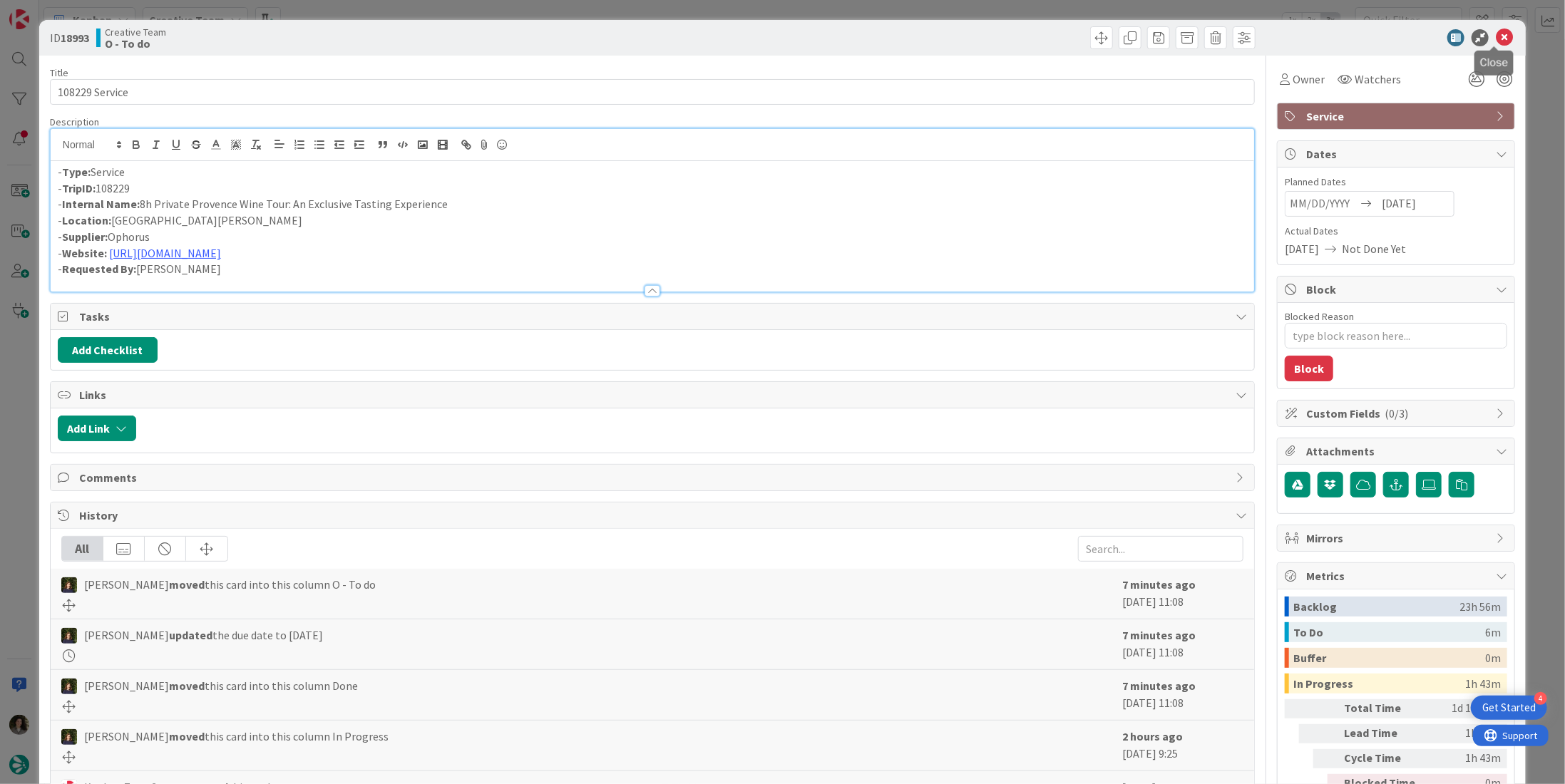 click at bounding box center (1504, 38) 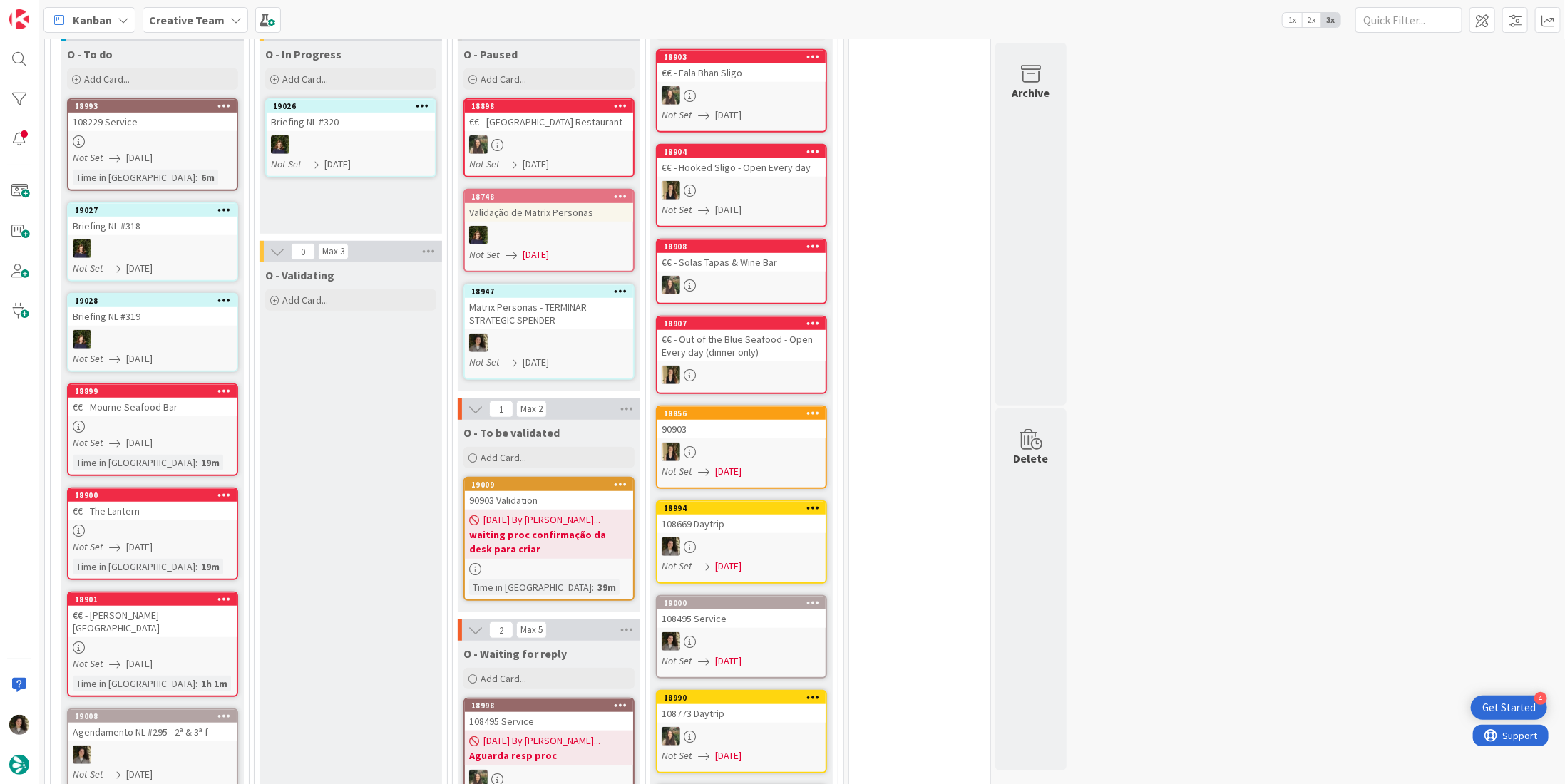 scroll, scrollTop: 499, scrollLeft: 0, axis: vertical 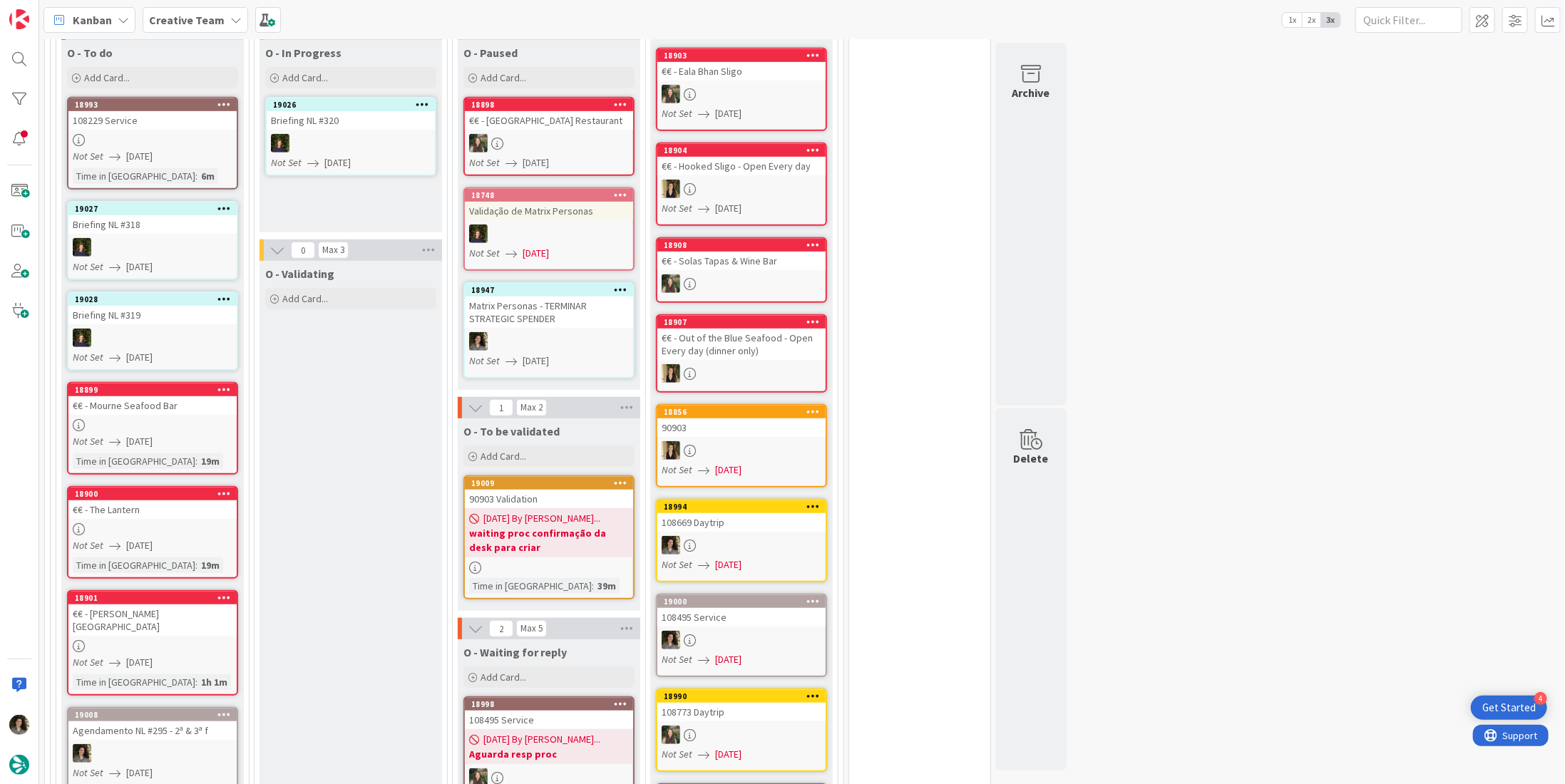 click at bounding box center (549, 341) 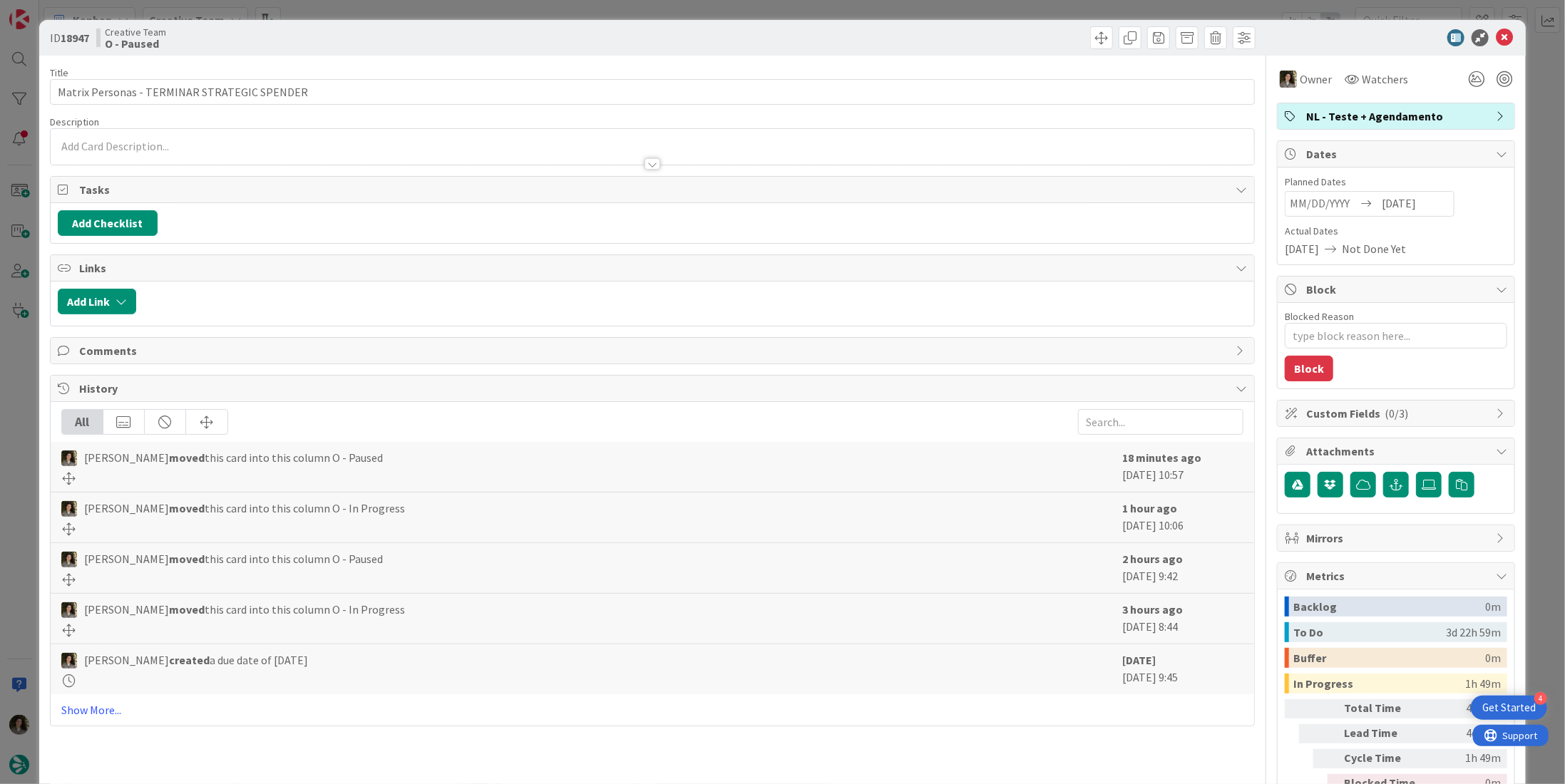 scroll, scrollTop: 42, scrollLeft: 0, axis: vertical 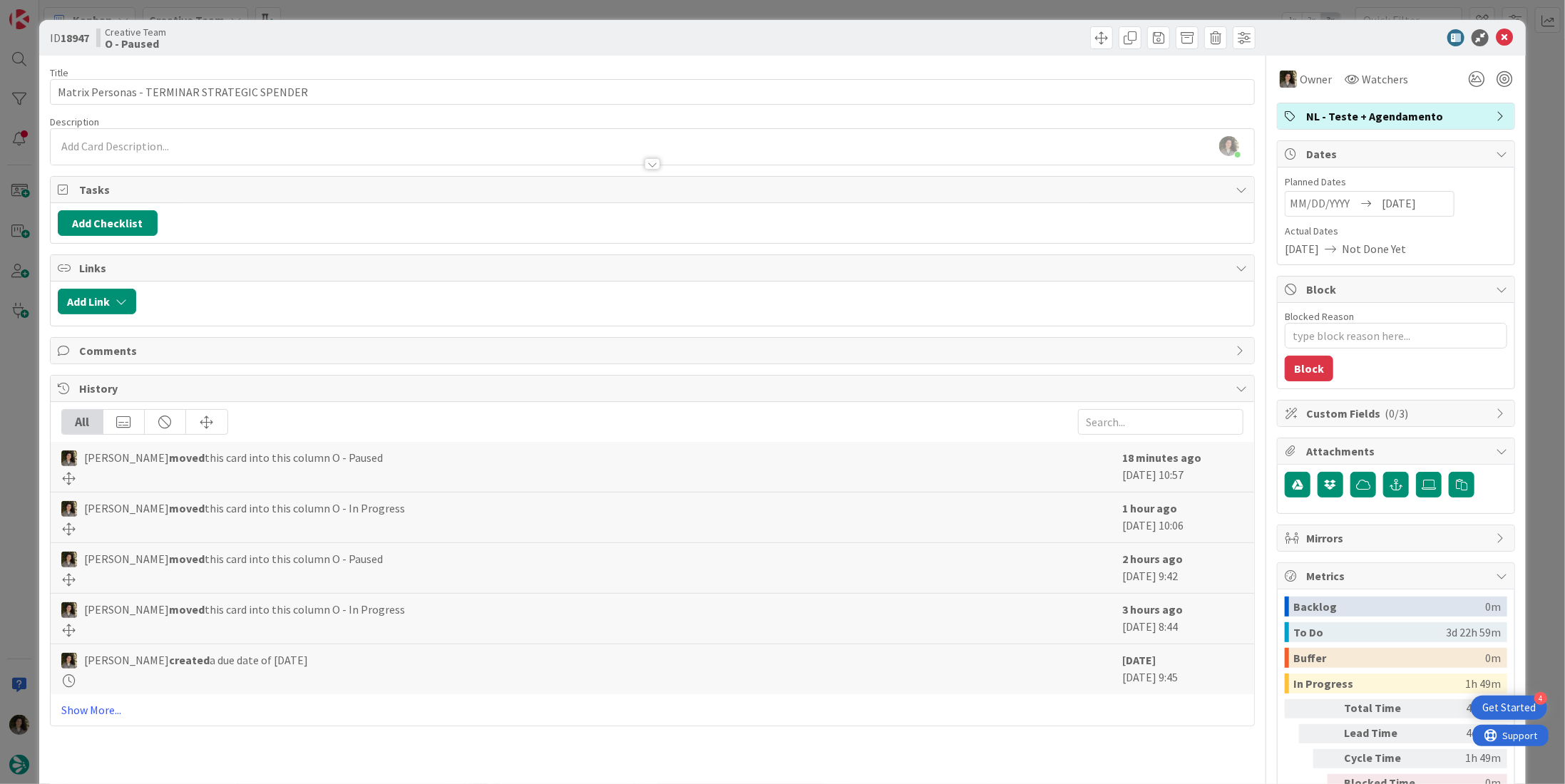 click at bounding box center (652, 164) 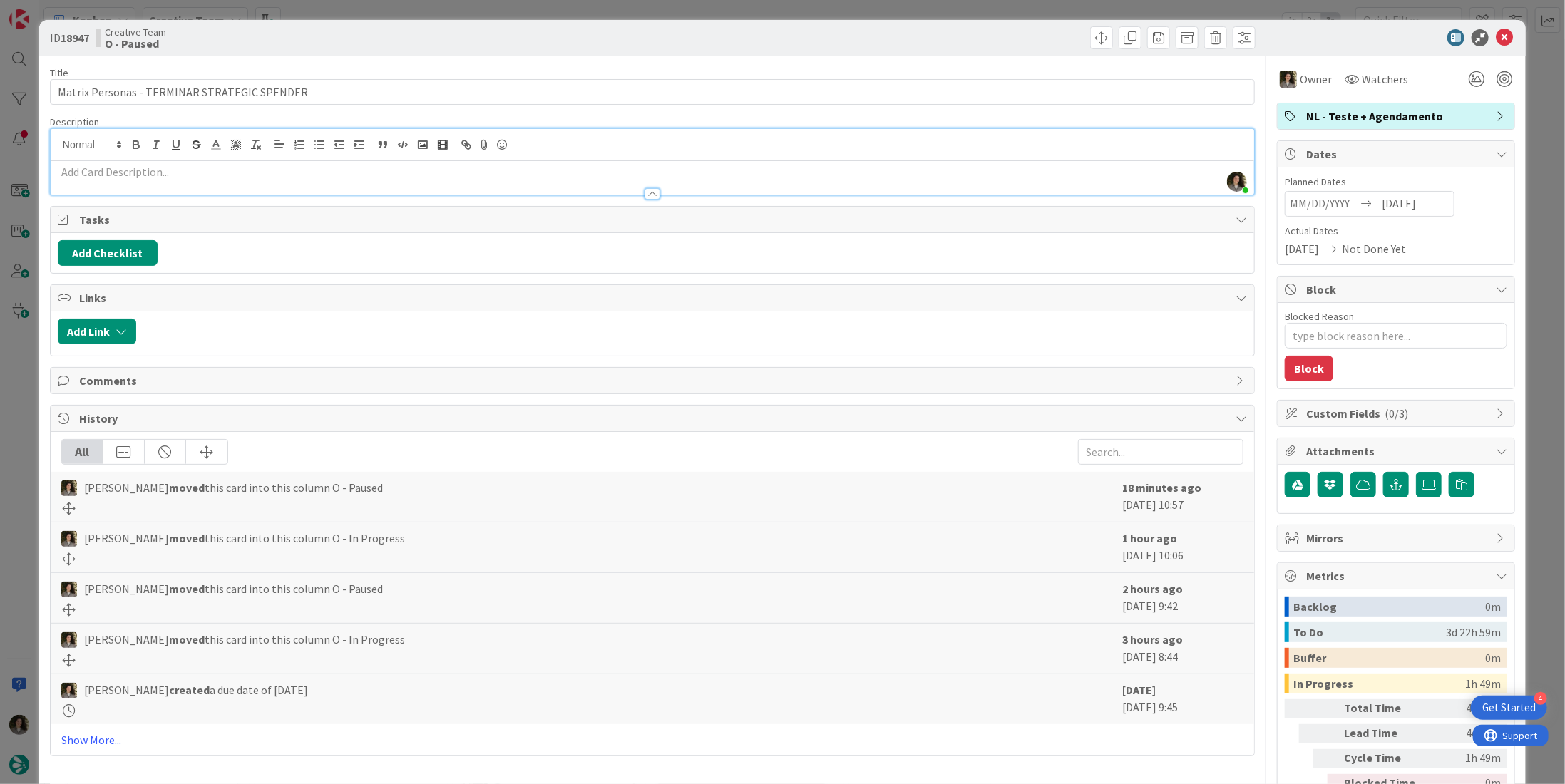 click at bounding box center [652, 177] 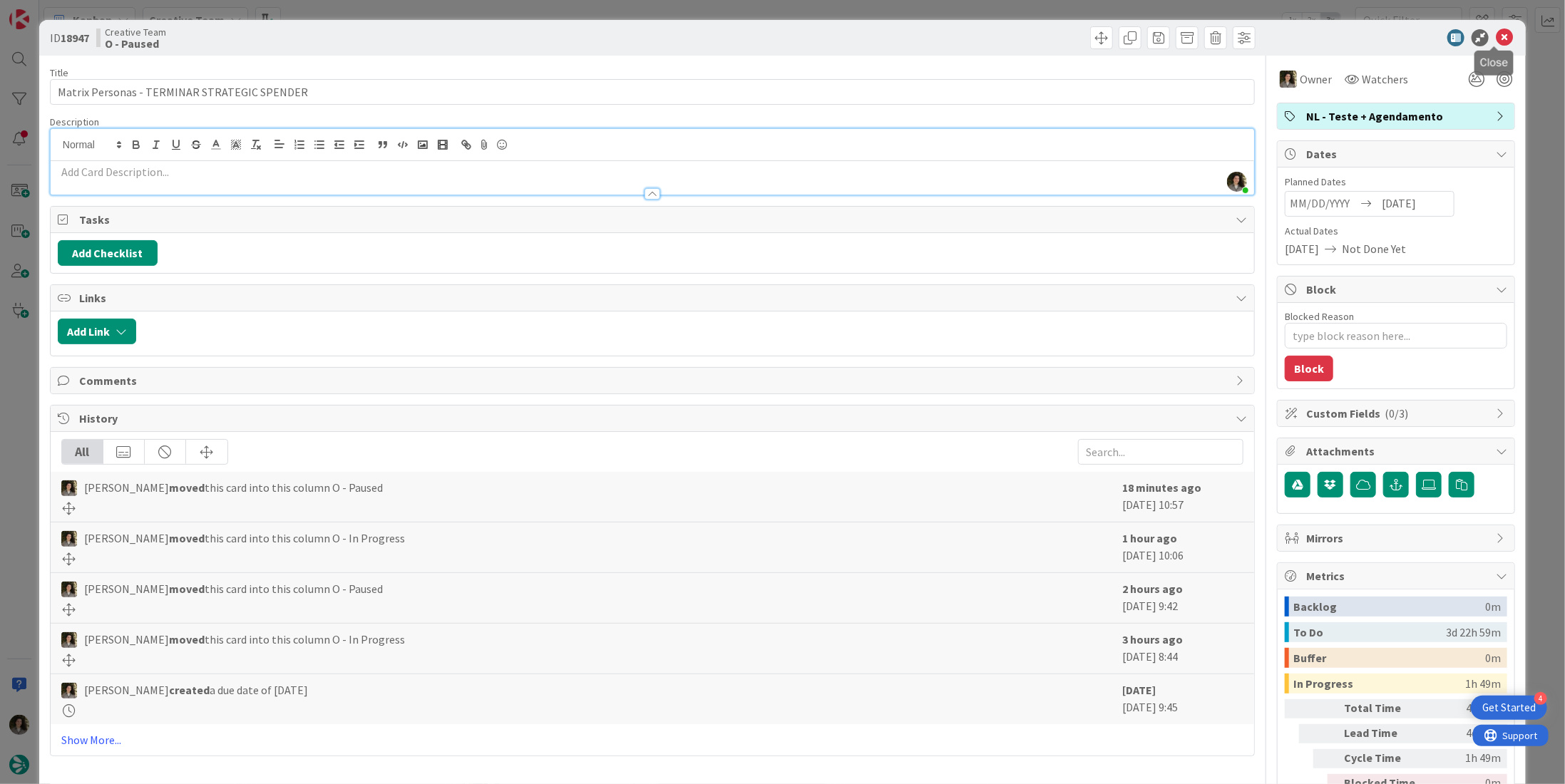 click at bounding box center (1504, 38) 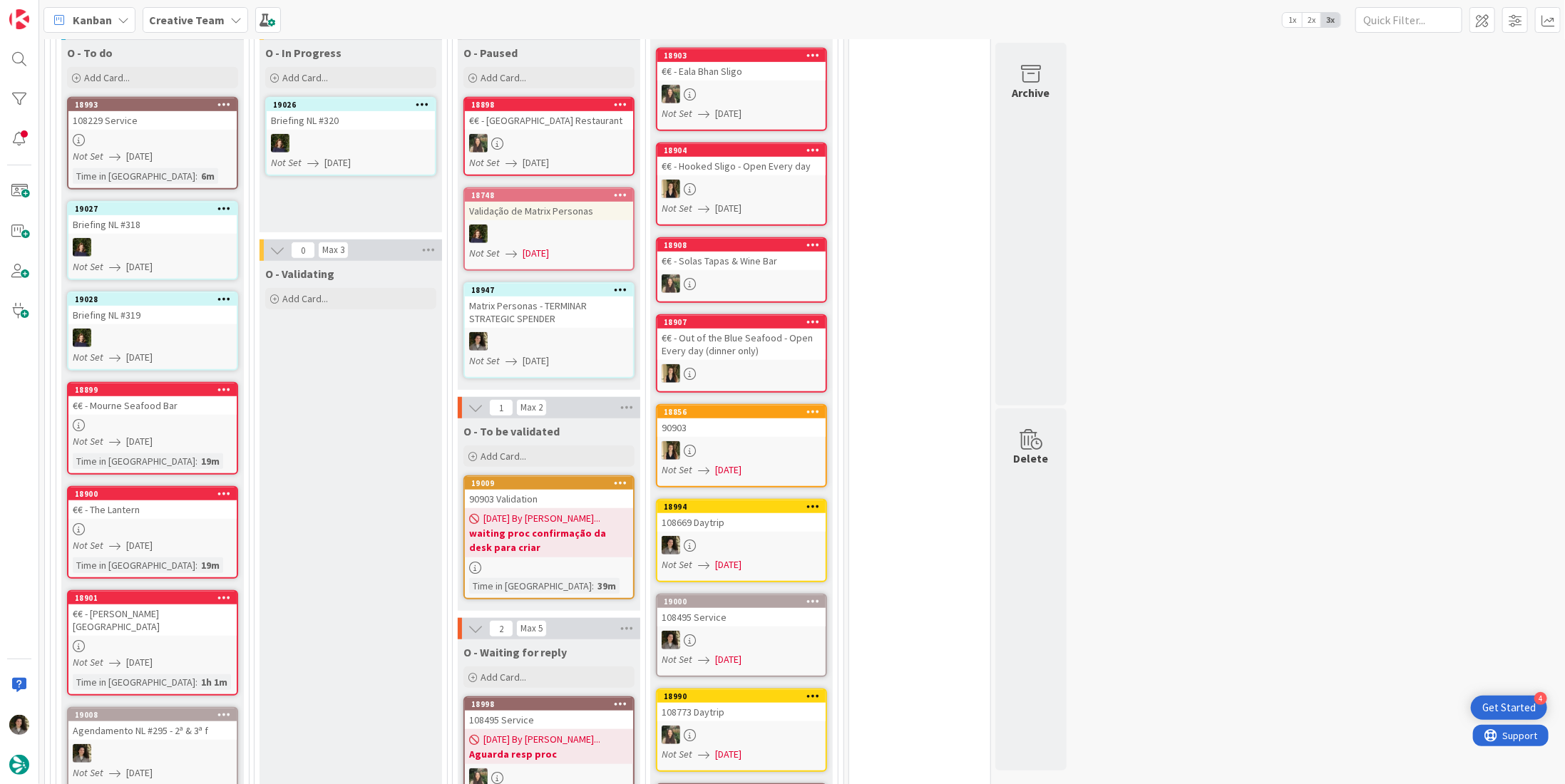 scroll, scrollTop: 0, scrollLeft: 0, axis: both 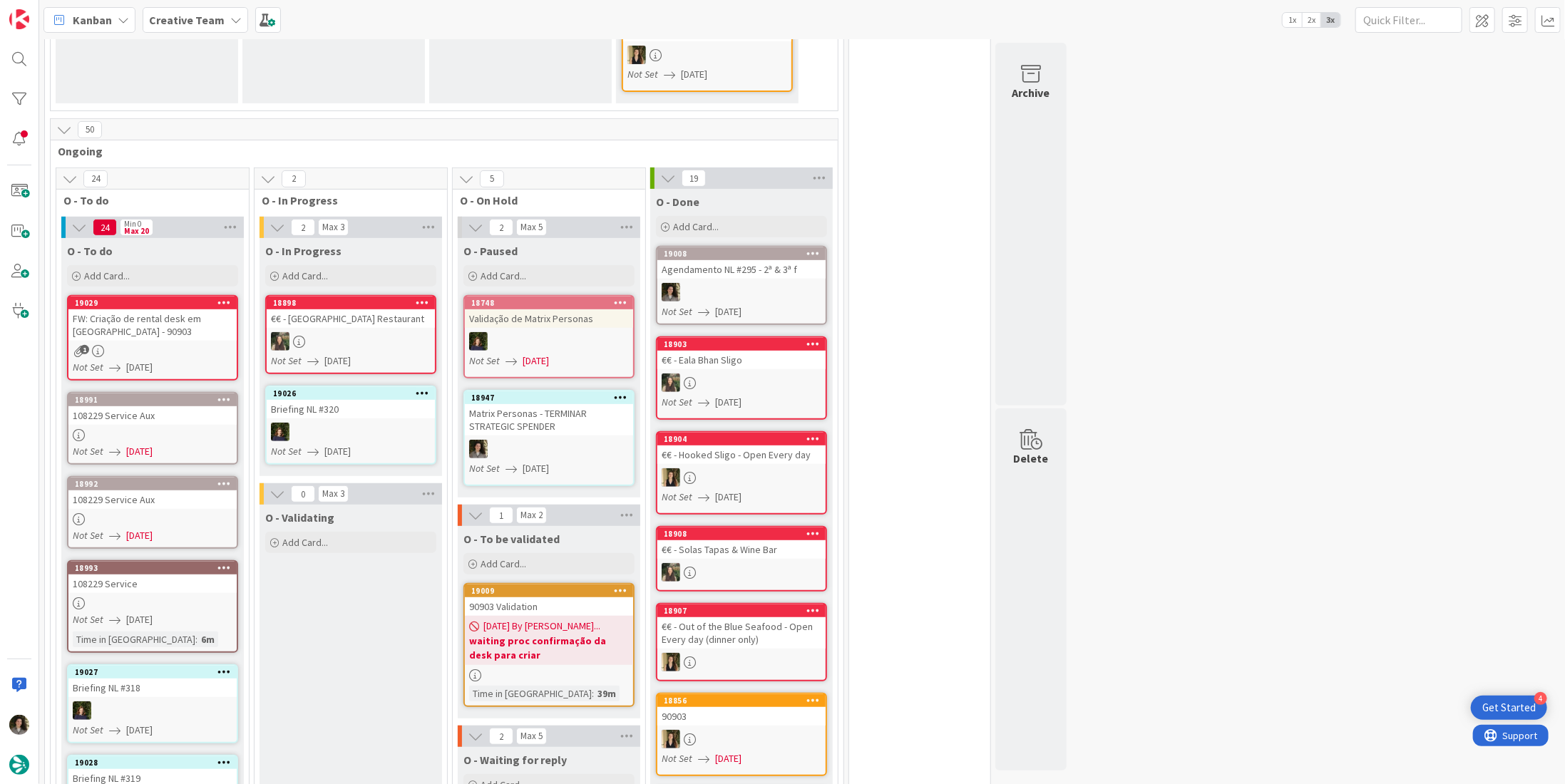 click on "108229 Service Aux" at bounding box center [153, 500] 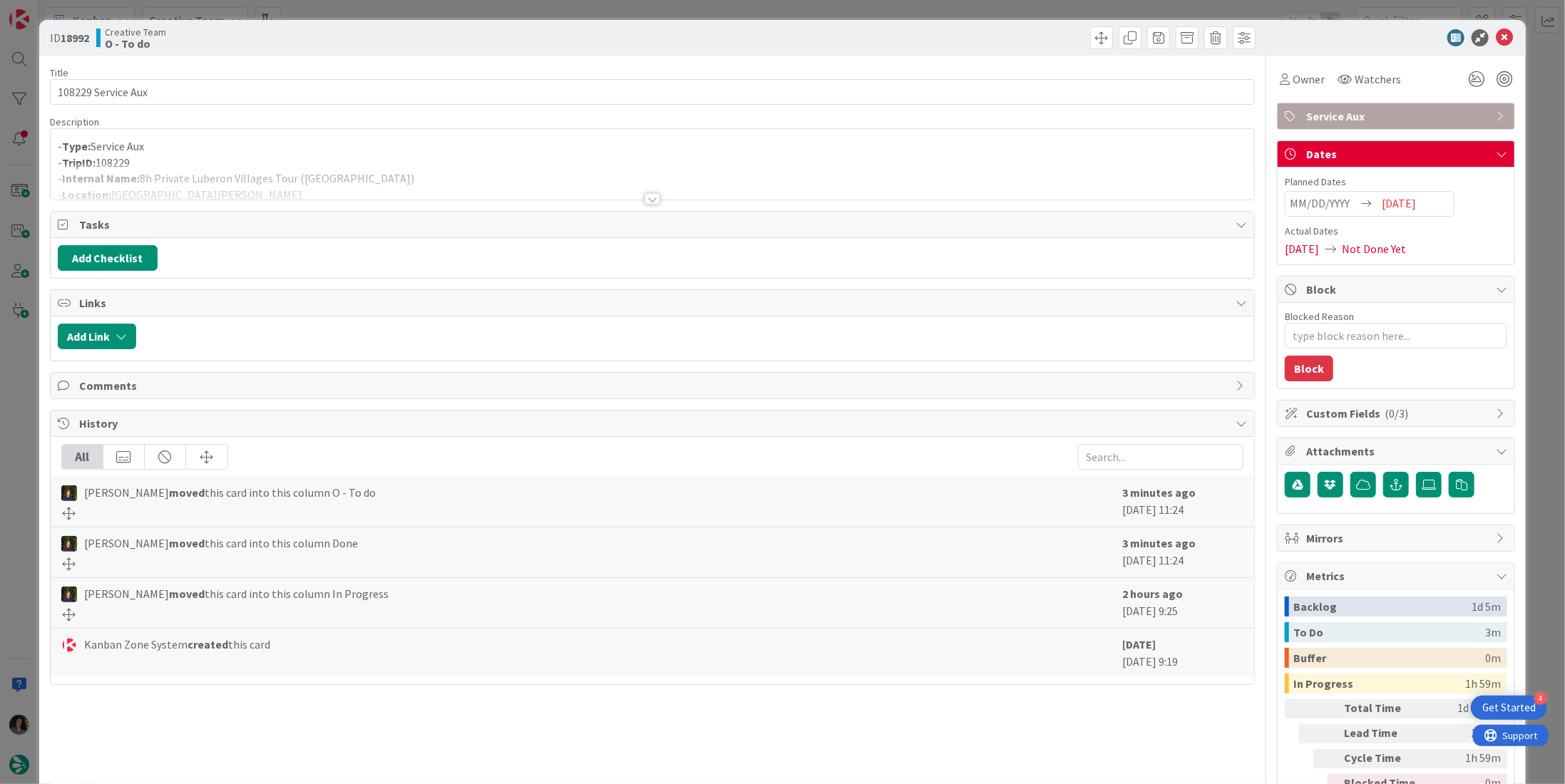 scroll, scrollTop: 0, scrollLeft: 0, axis: both 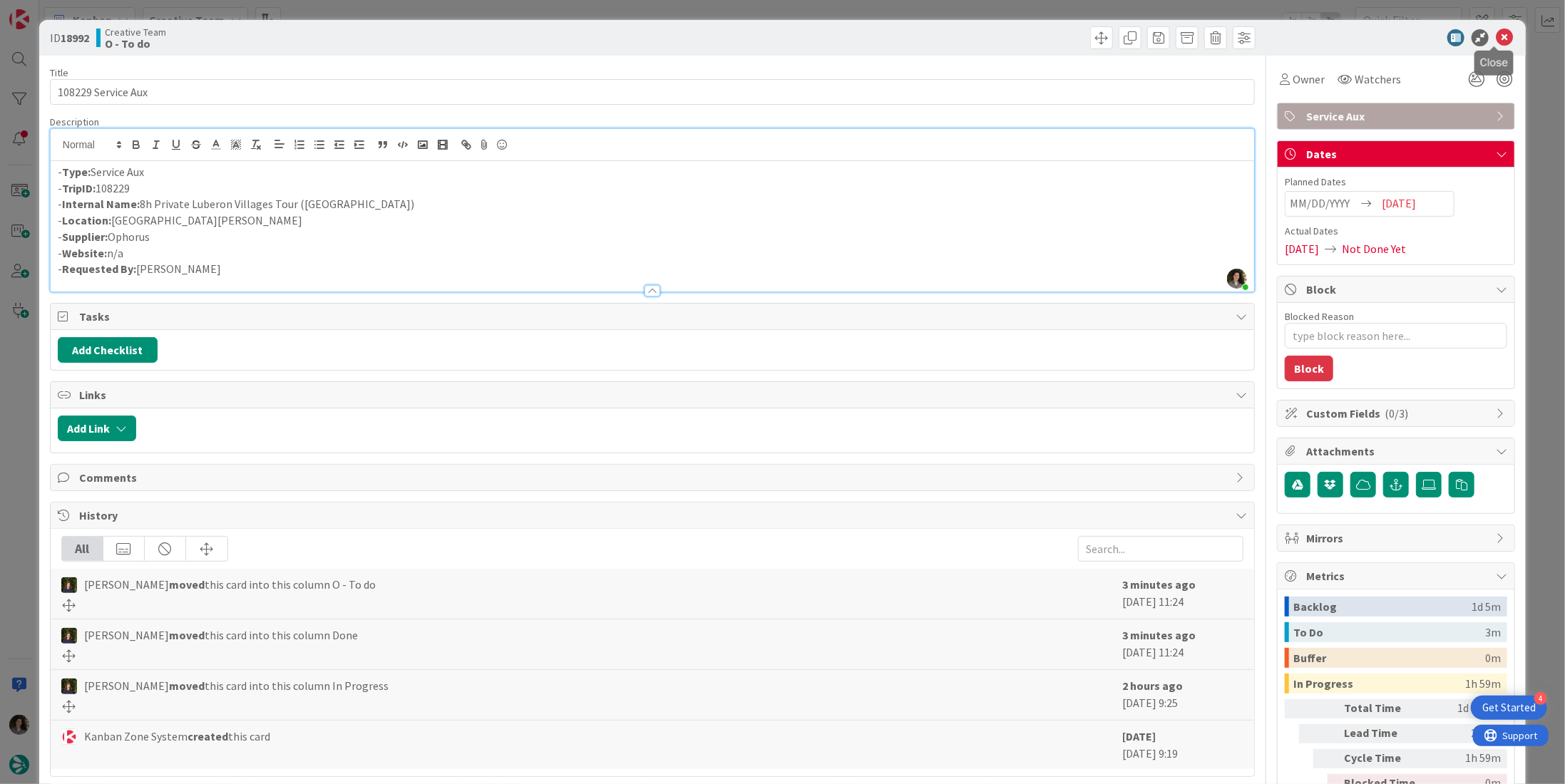 click at bounding box center [1504, 38] 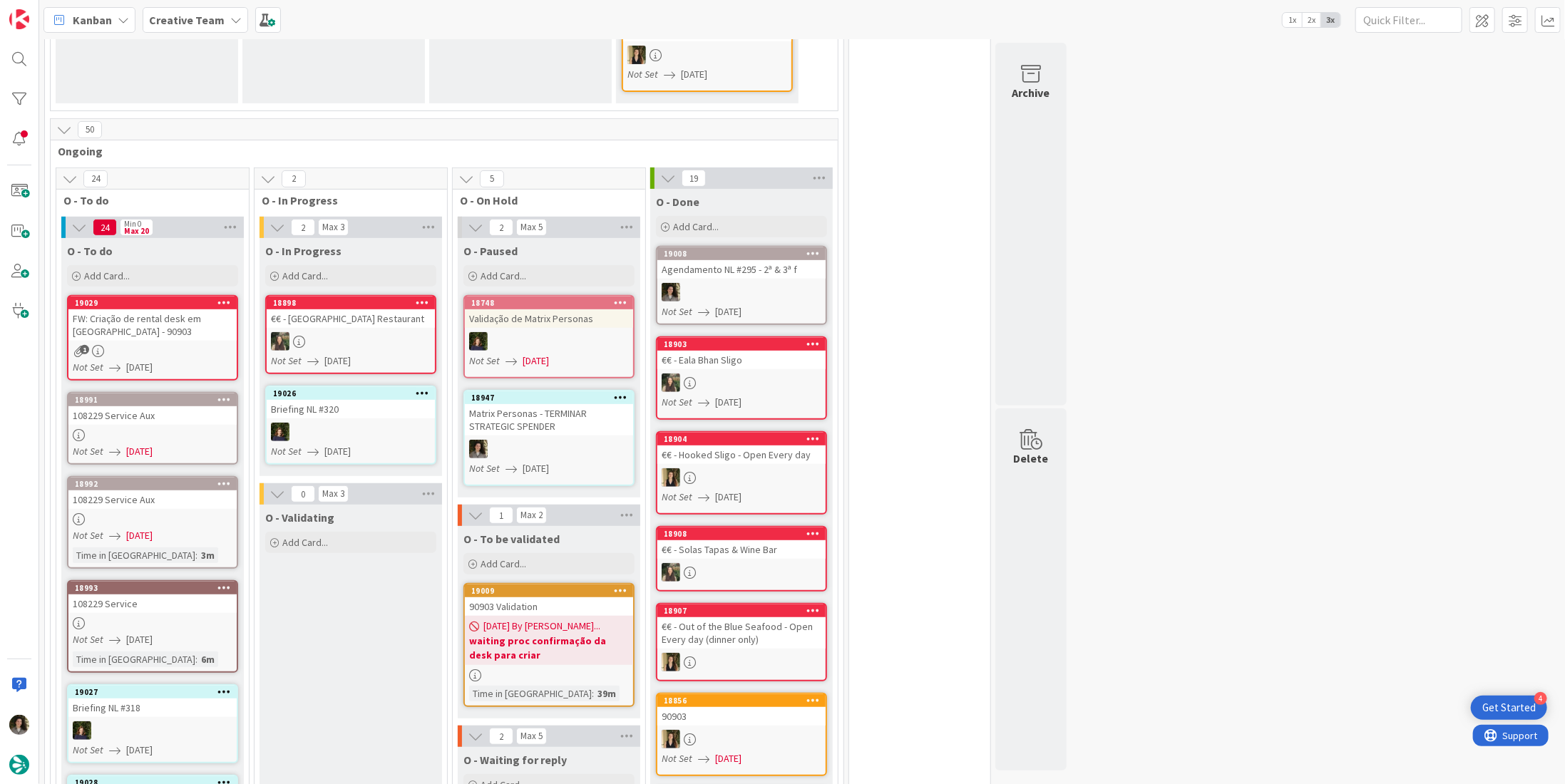 scroll, scrollTop: 0, scrollLeft: 0, axis: both 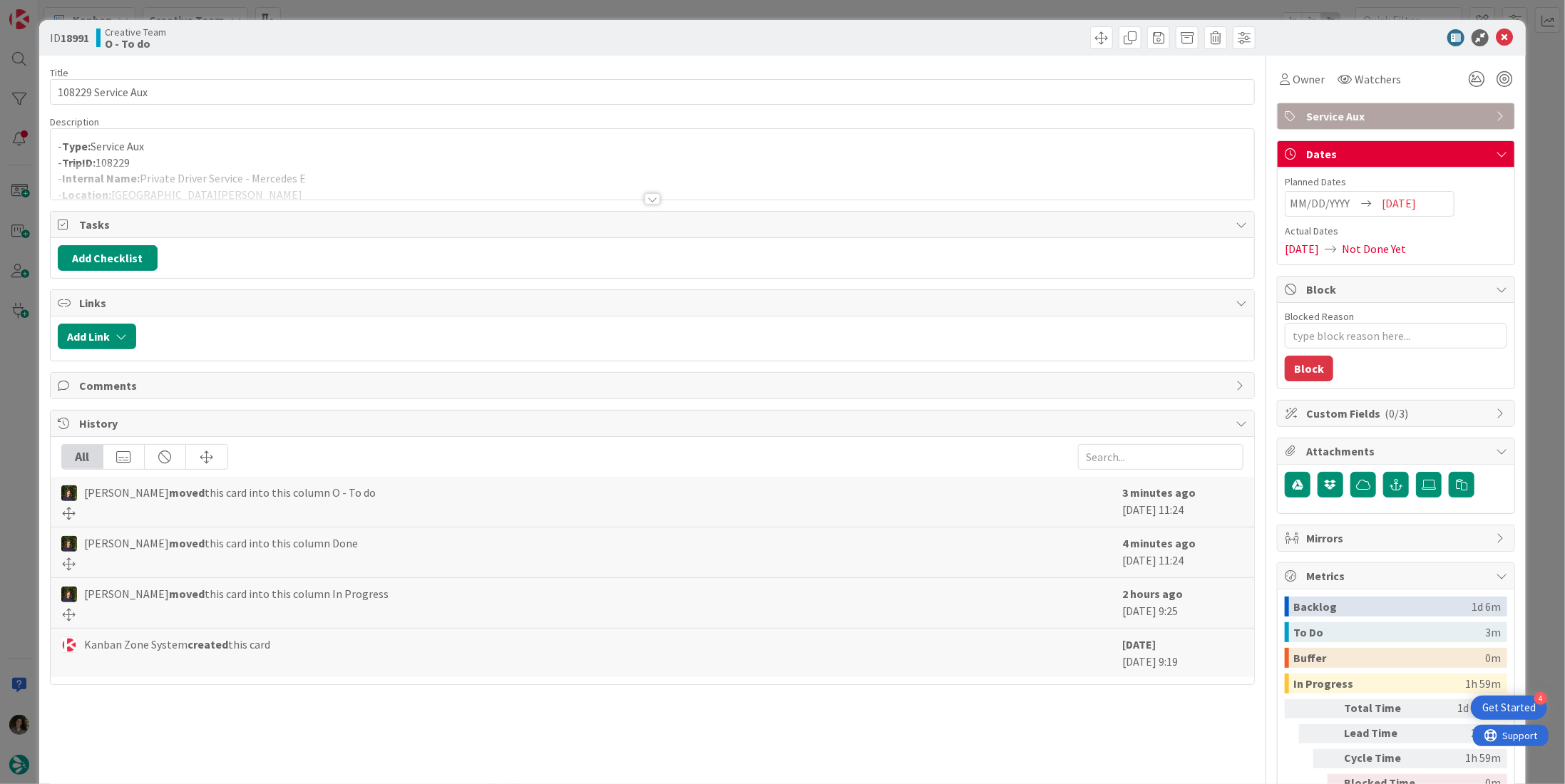 click at bounding box center [652, 199] 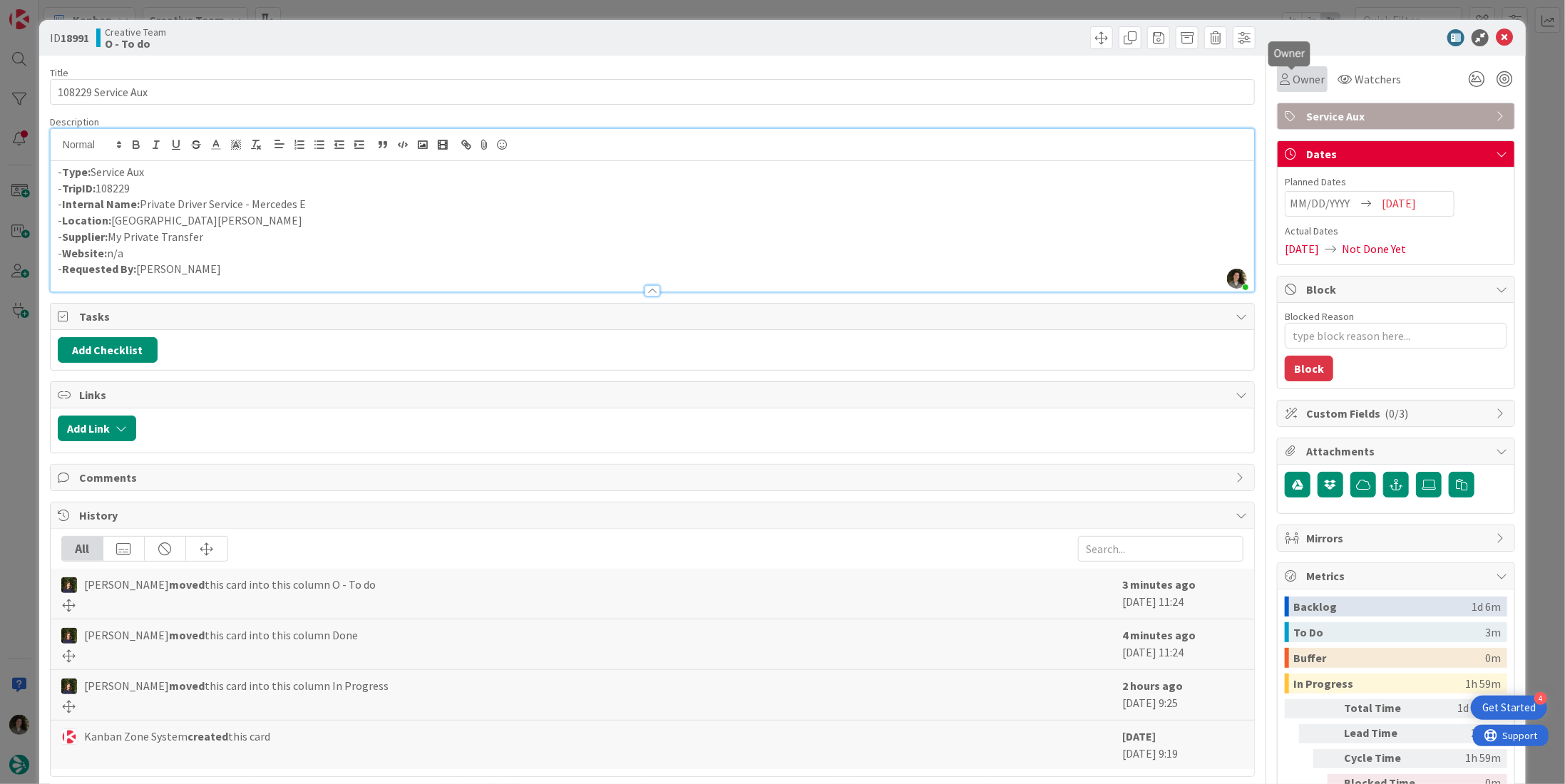 click on "Owner" at bounding box center (1308, 79) 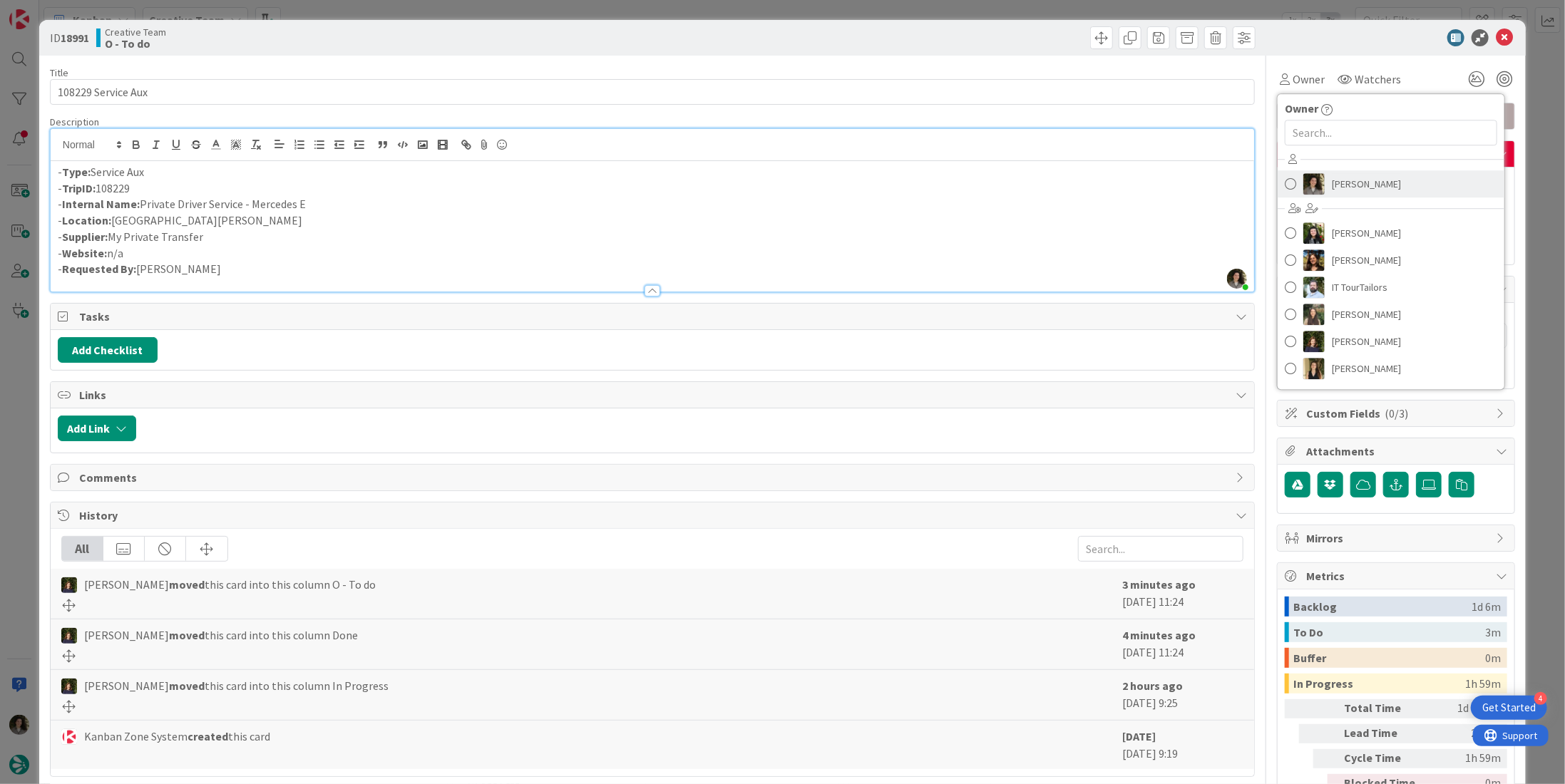 click on "[PERSON_NAME]" at bounding box center [1391, 184] 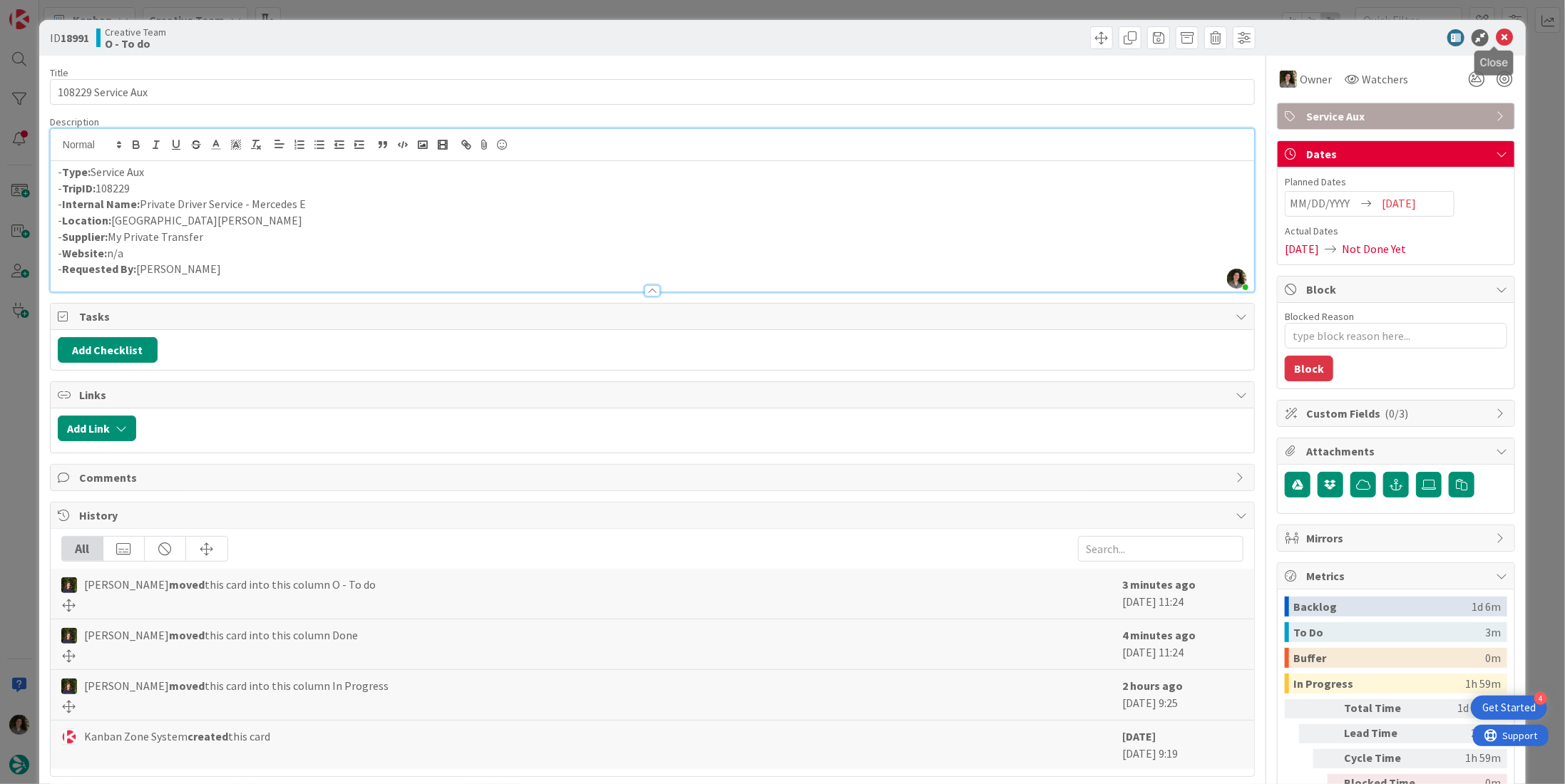 click at bounding box center (1504, 38) 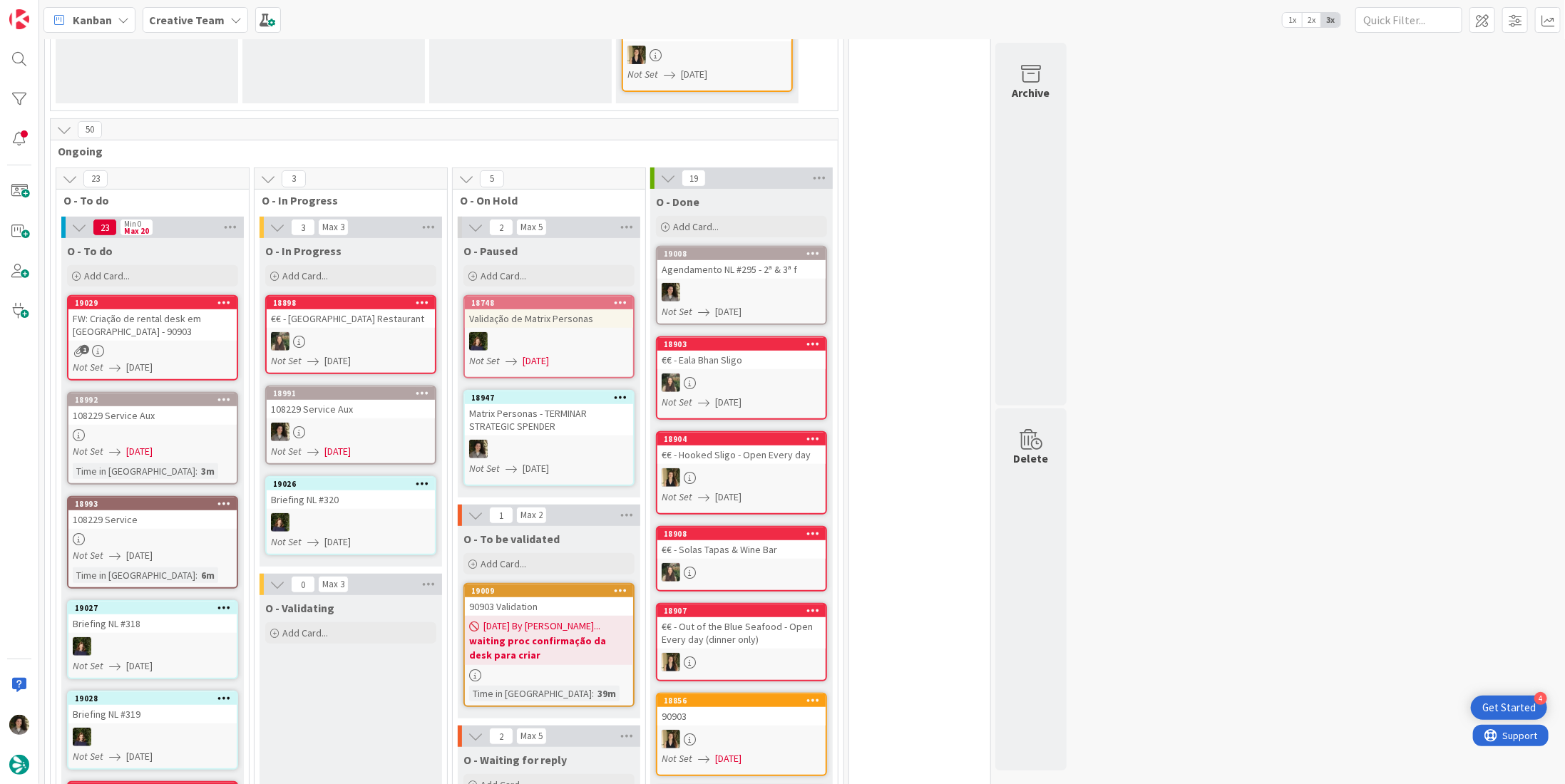 scroll, scrollTop: 0, scrollLeft: 0, axis: both 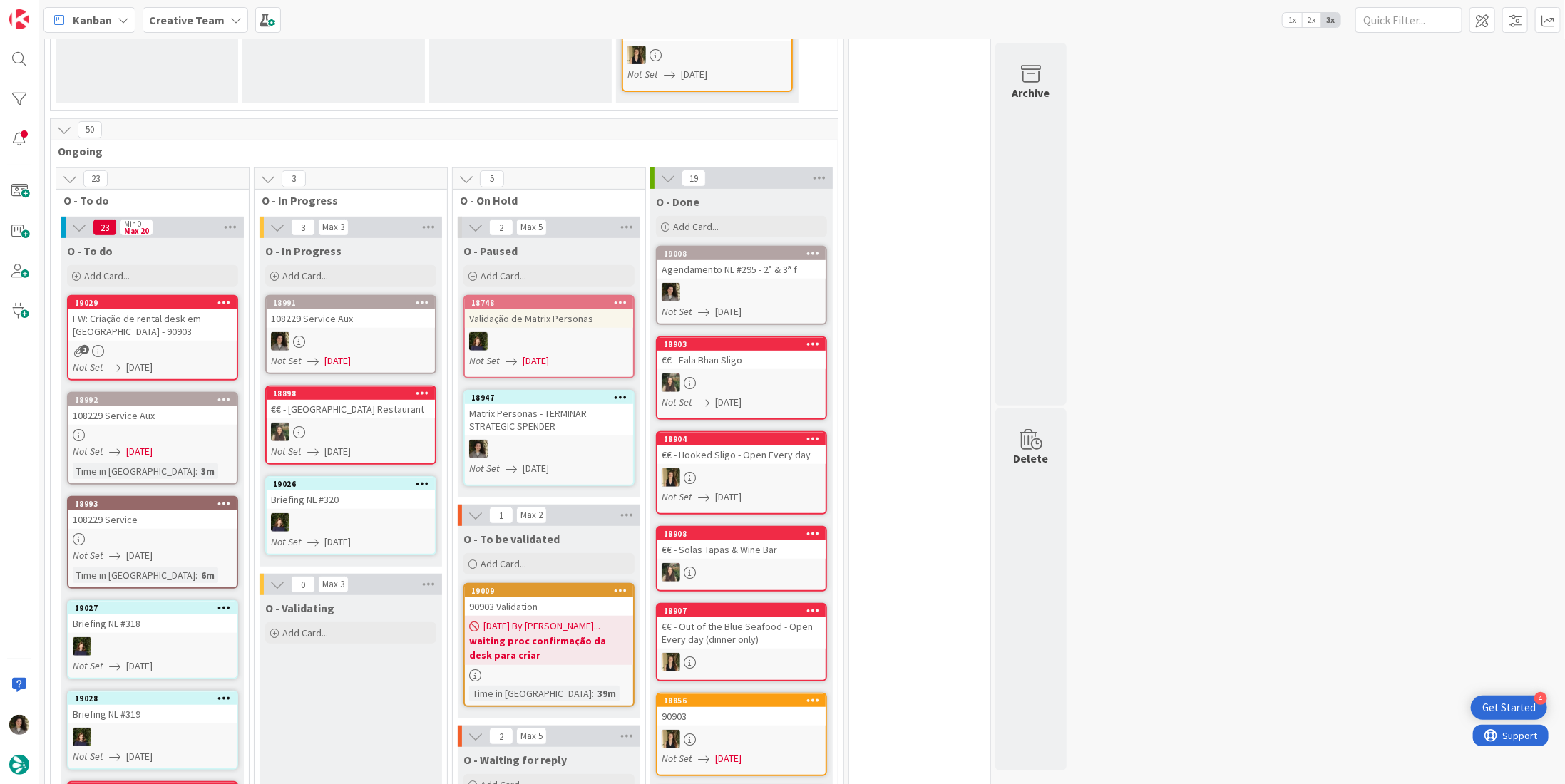 click on "108229 Service Aux" at bounding box center [351, 319] 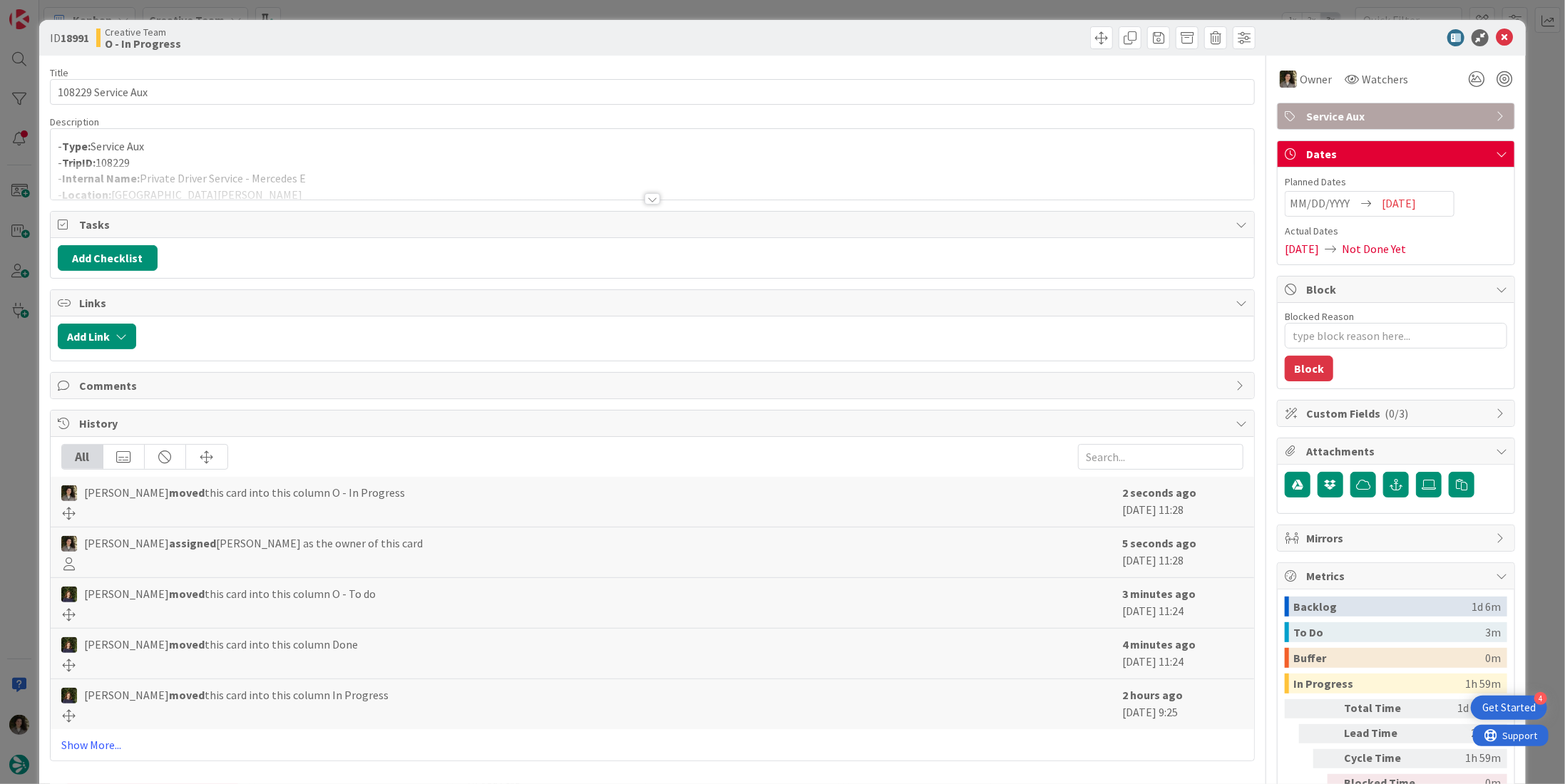 scroll, scrollTop: 0, scrollLeft: 0, axis: both 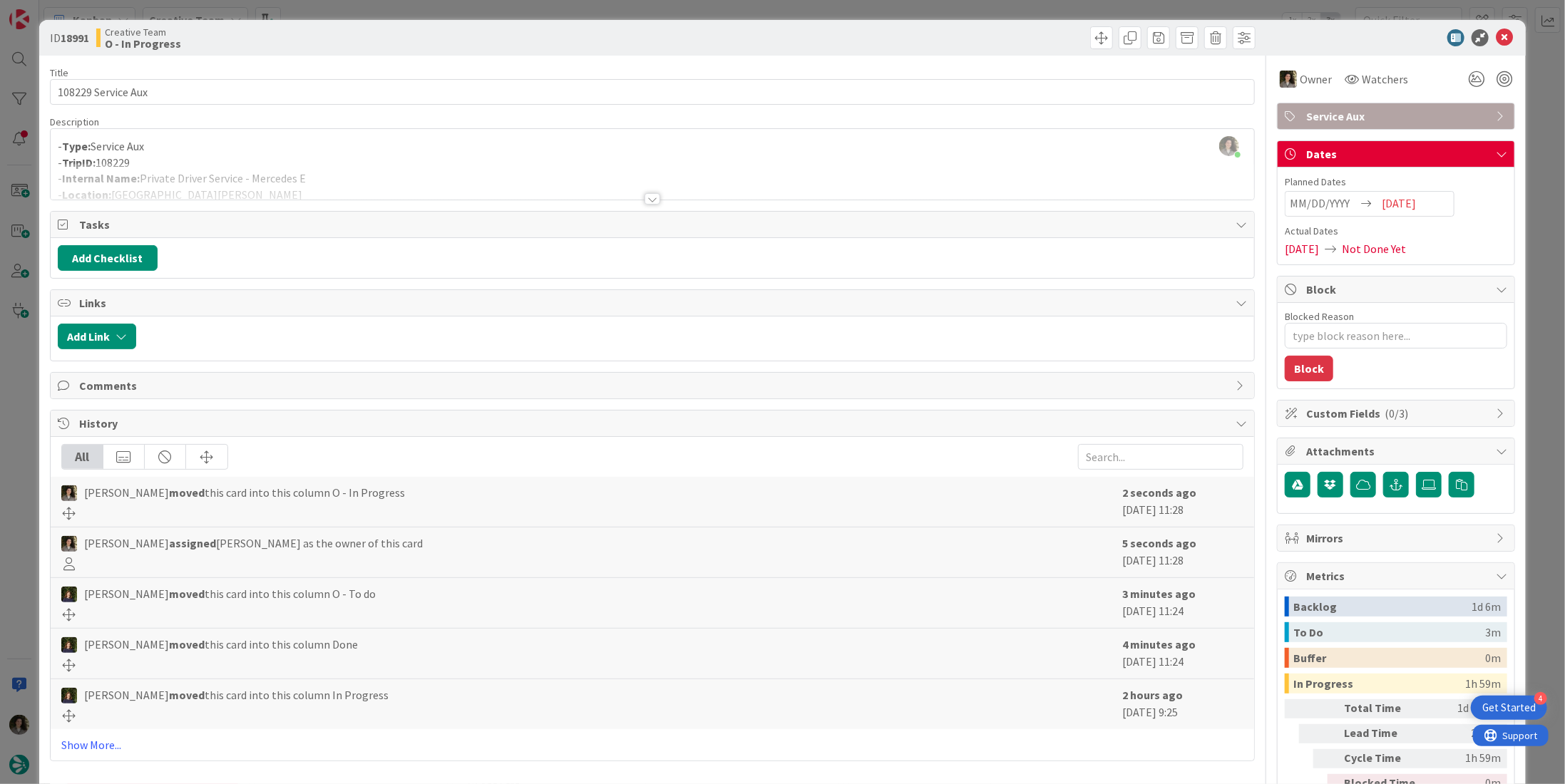 click at bounding box center [1389, 38] 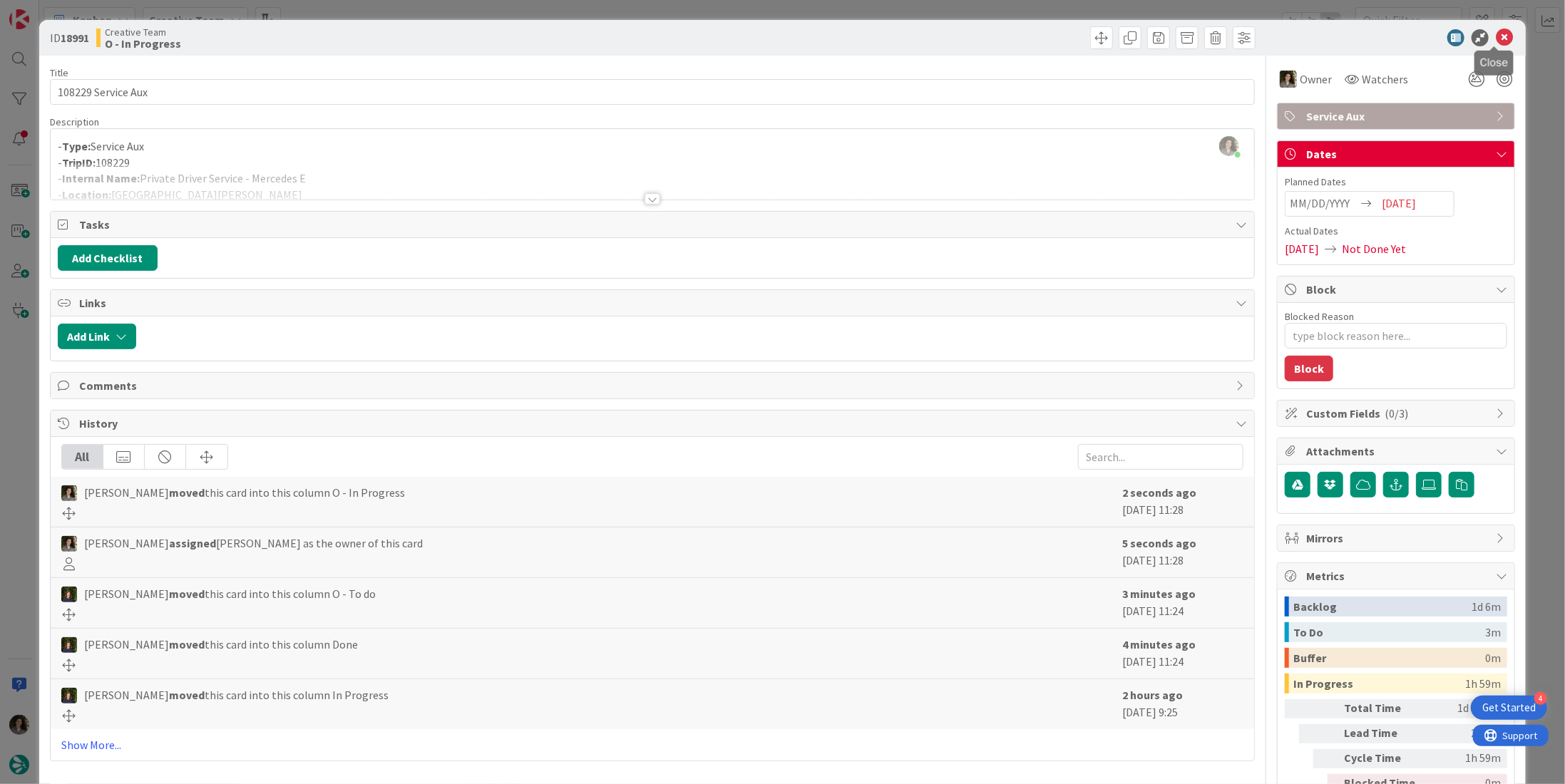 click at bounding box center (1504, 38) 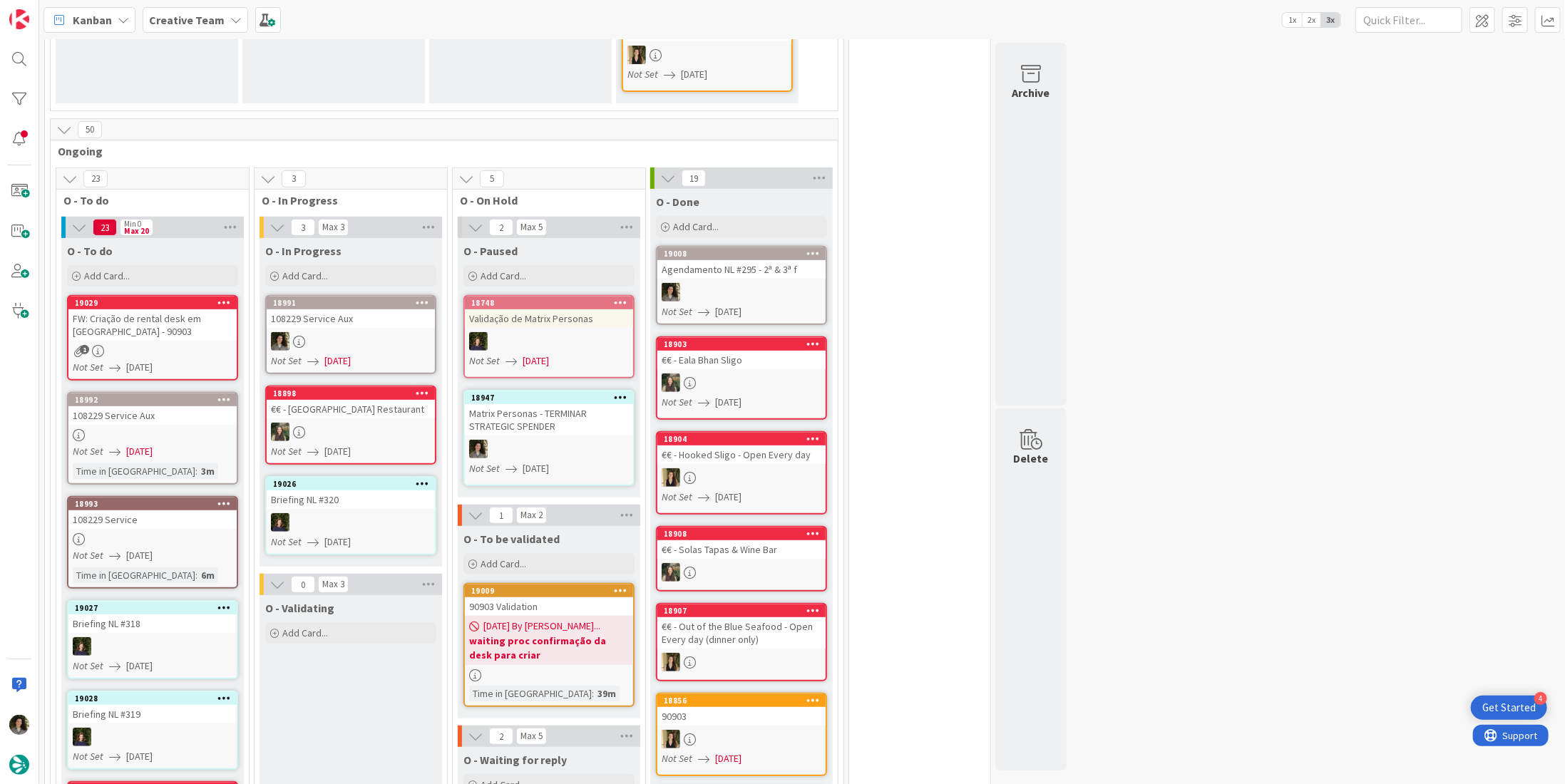 click at bounding box center (742, 292) 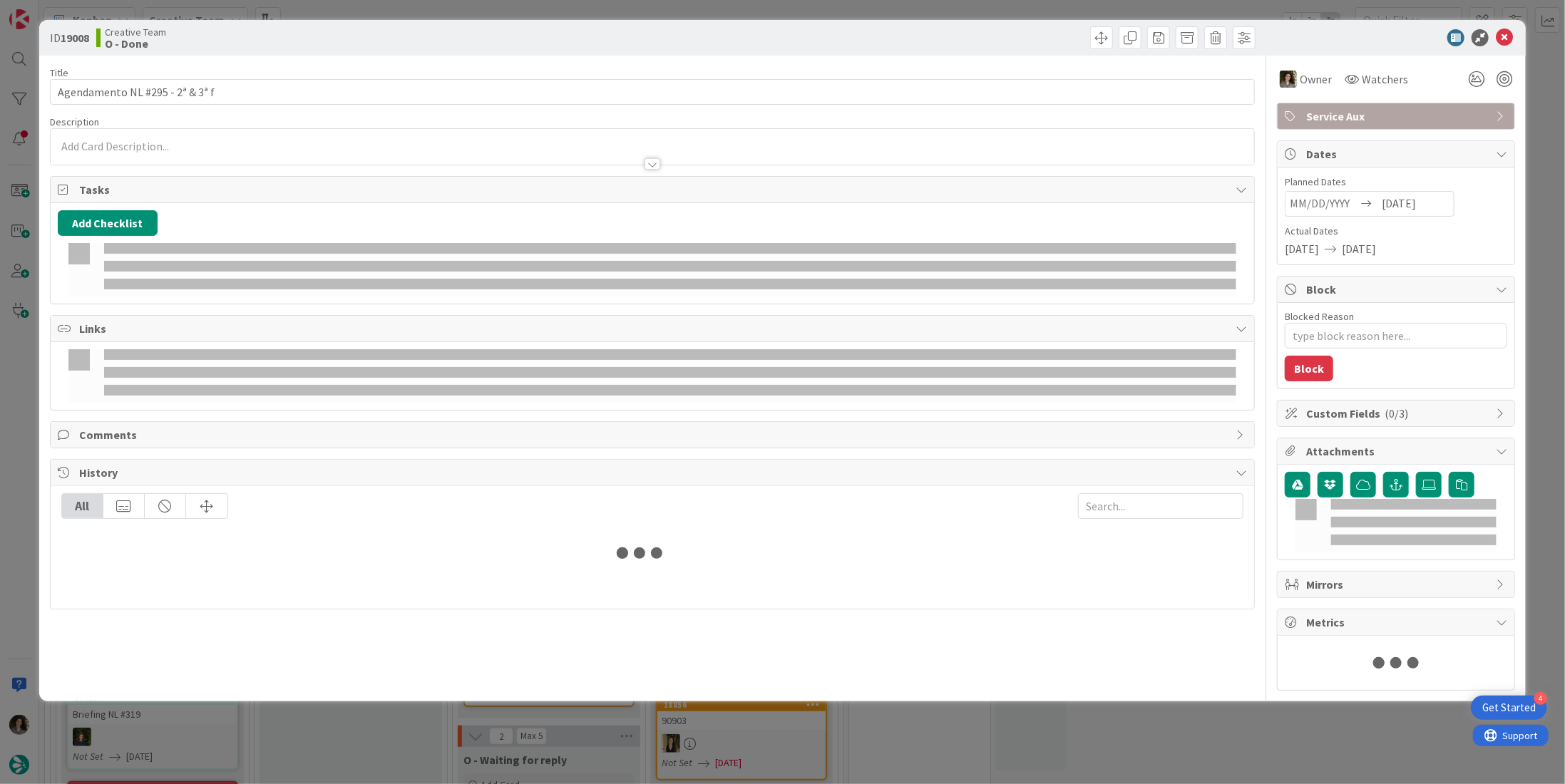 scroll, scrollTop: 0, scrollLeft: 0, axis: both 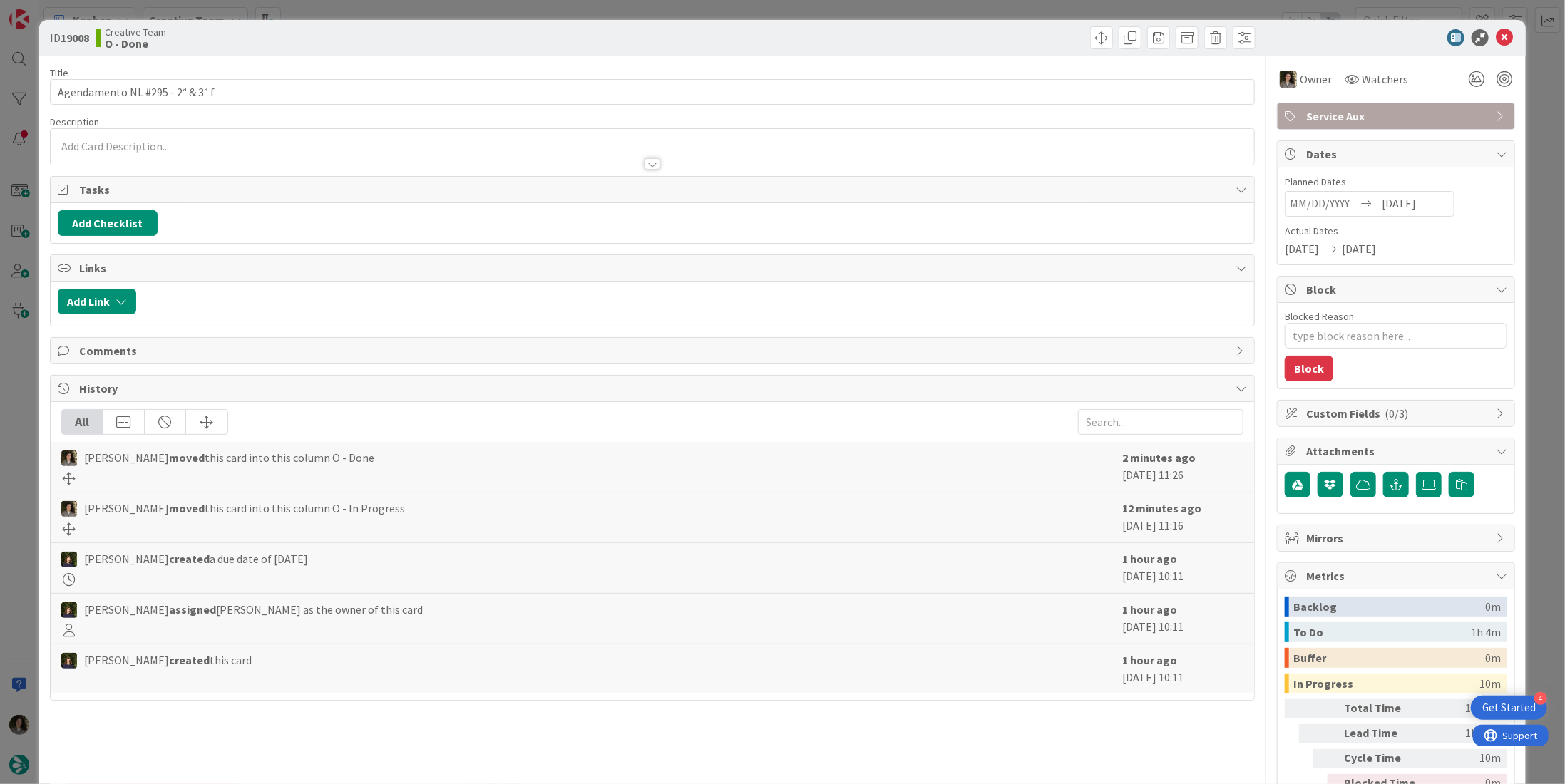 click at bounding box center [1504, 38] 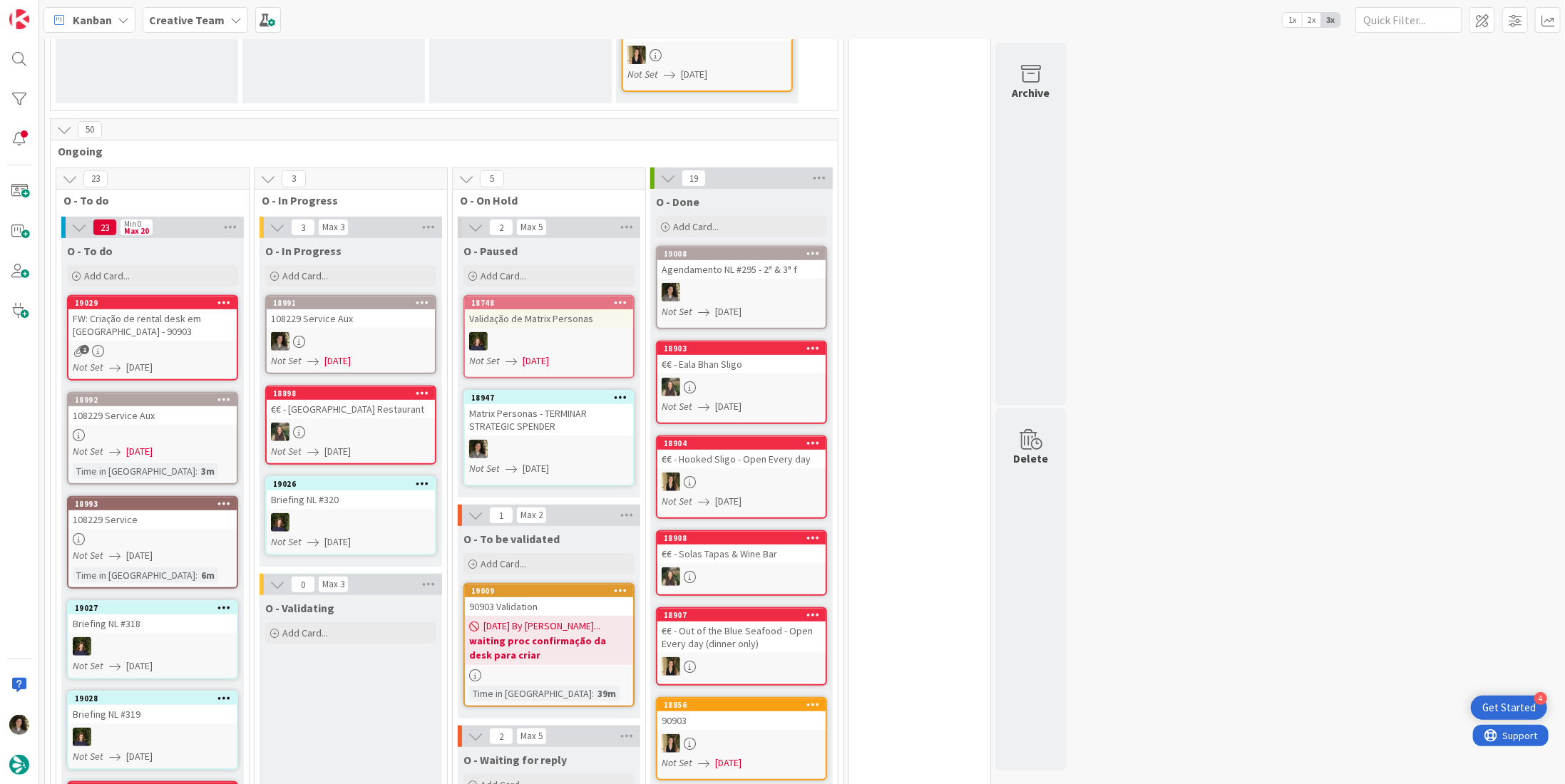 click at bounding box center (351, 341) 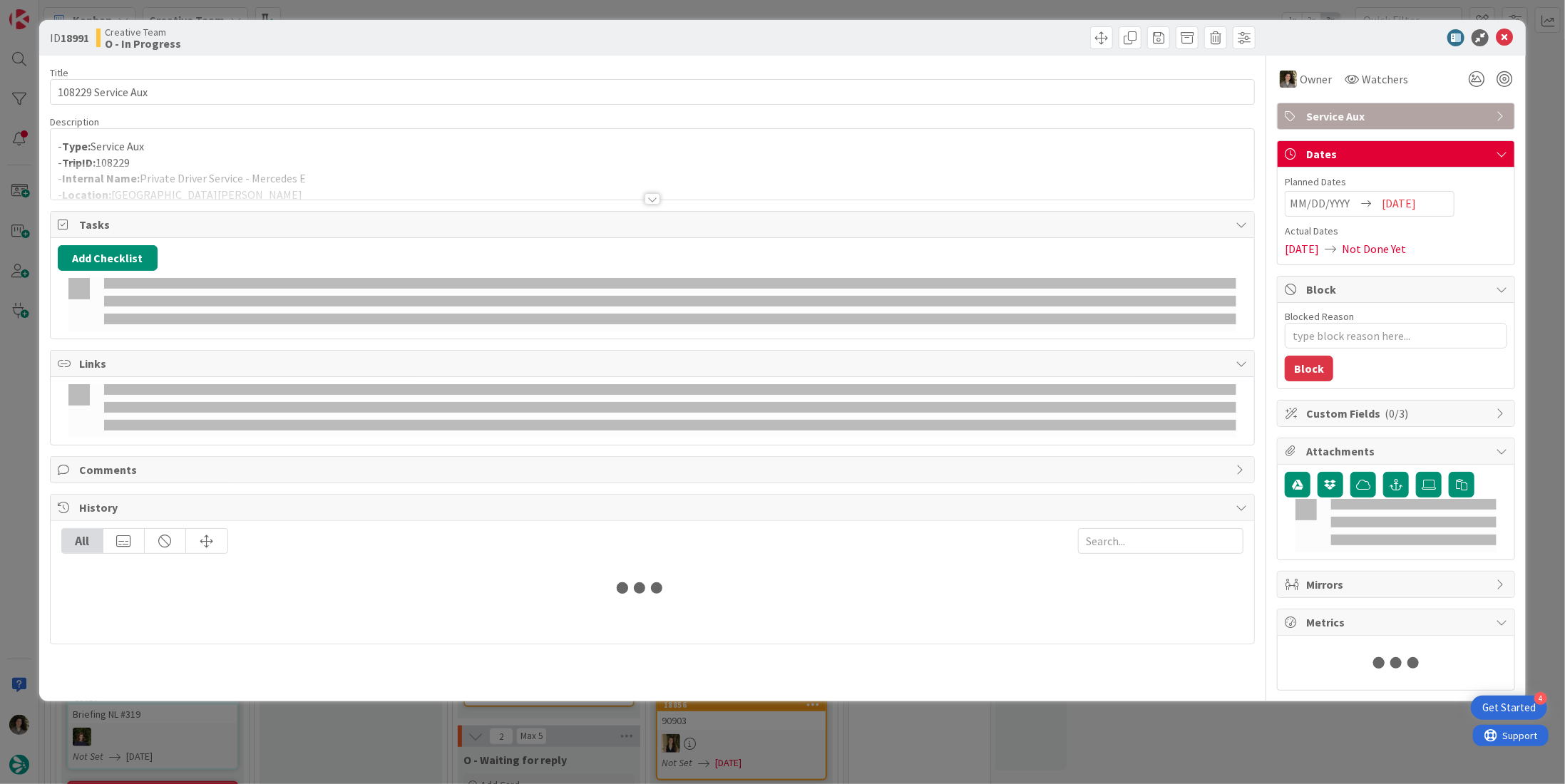 scroll, scrollTop: 0, scrollLeft: 0, axis: both 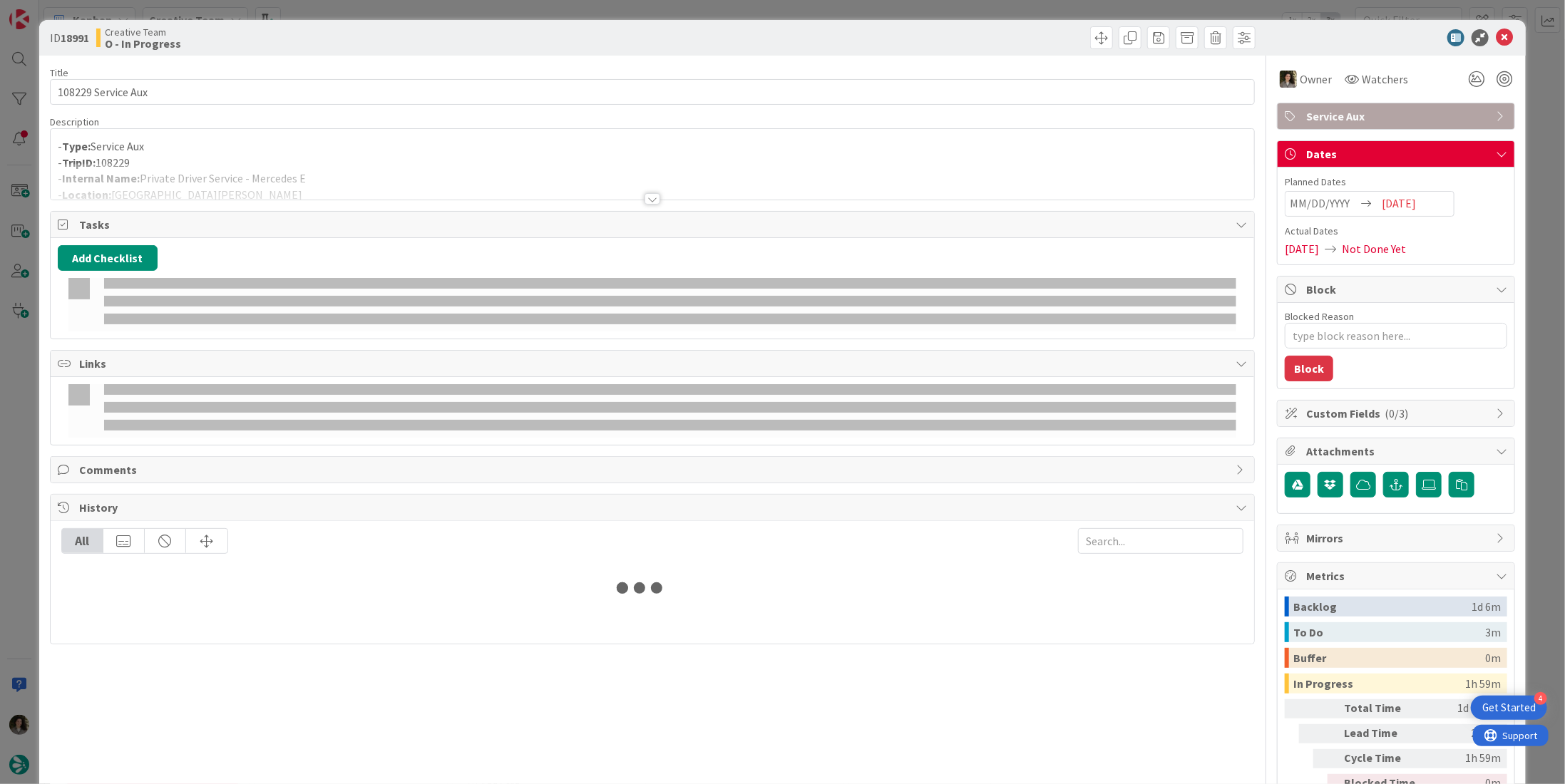 click on "-  Type:  Service Aux" at bounding box center [652, 146] 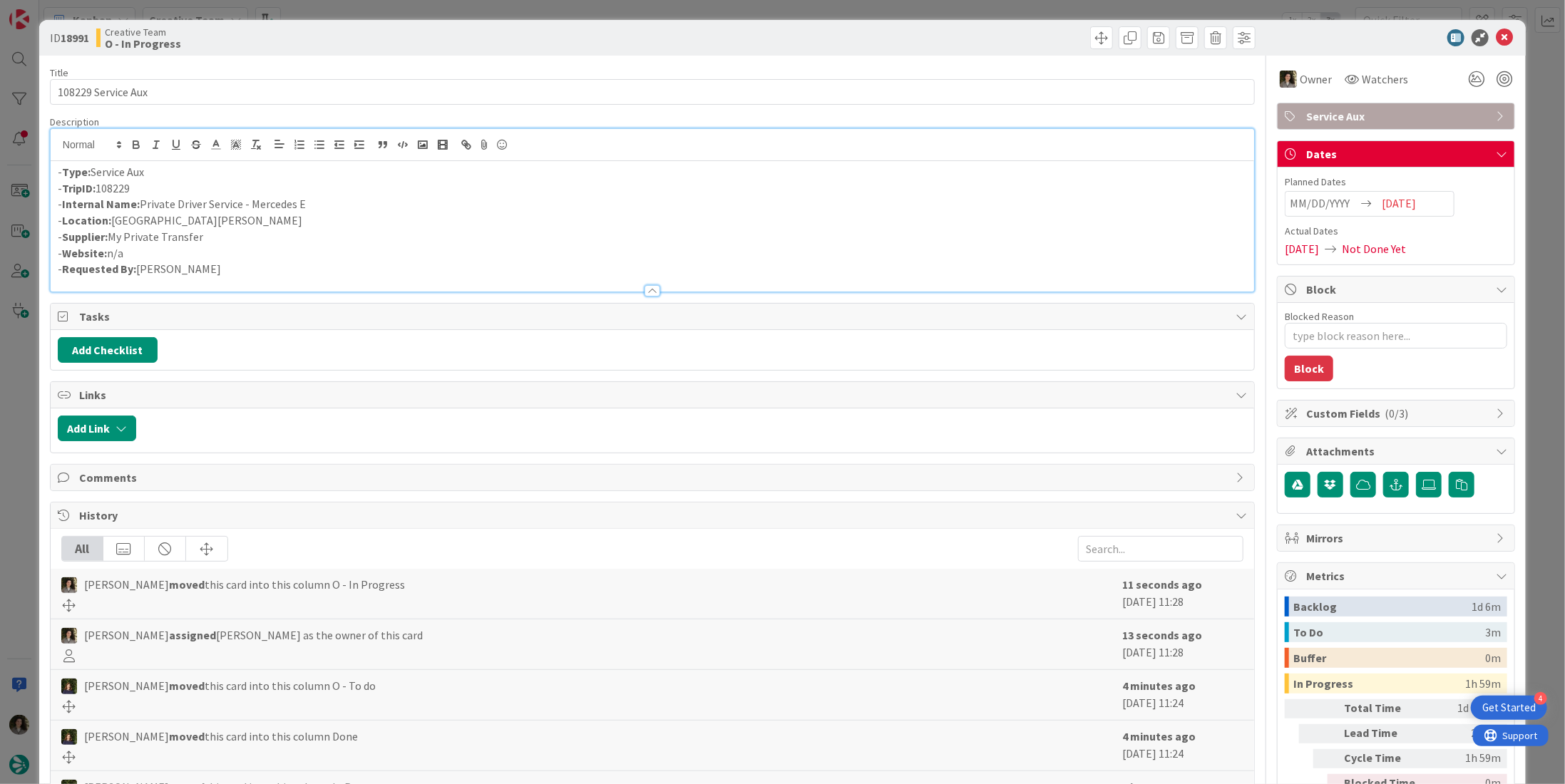 scroll, scrollTop: 0, scrollLeft: 0, axis: both 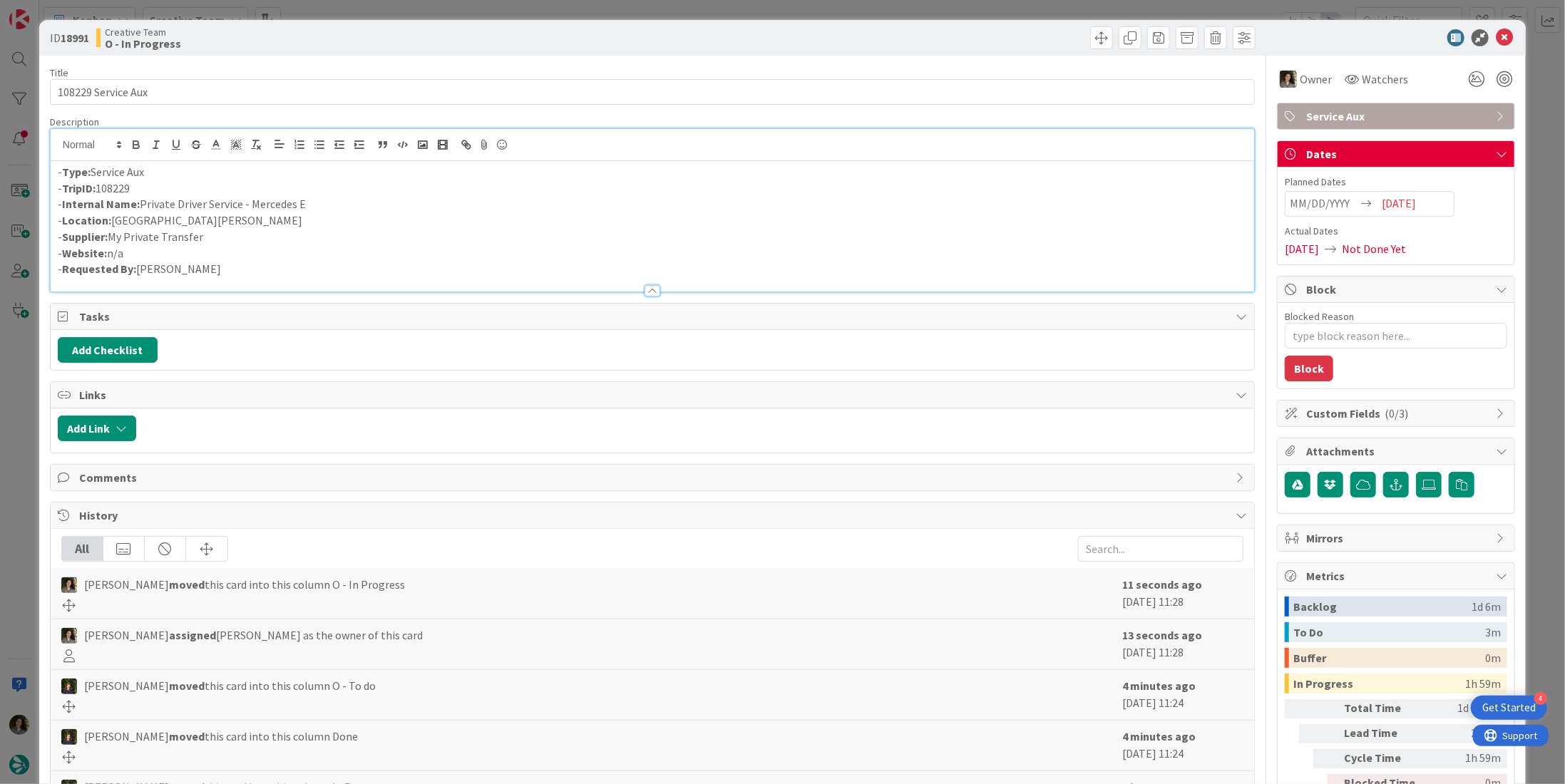 drag, startPoint x: 333, startPoint y: 202, endPoint x: 150, endPoint y: 195, distance: 183.13383 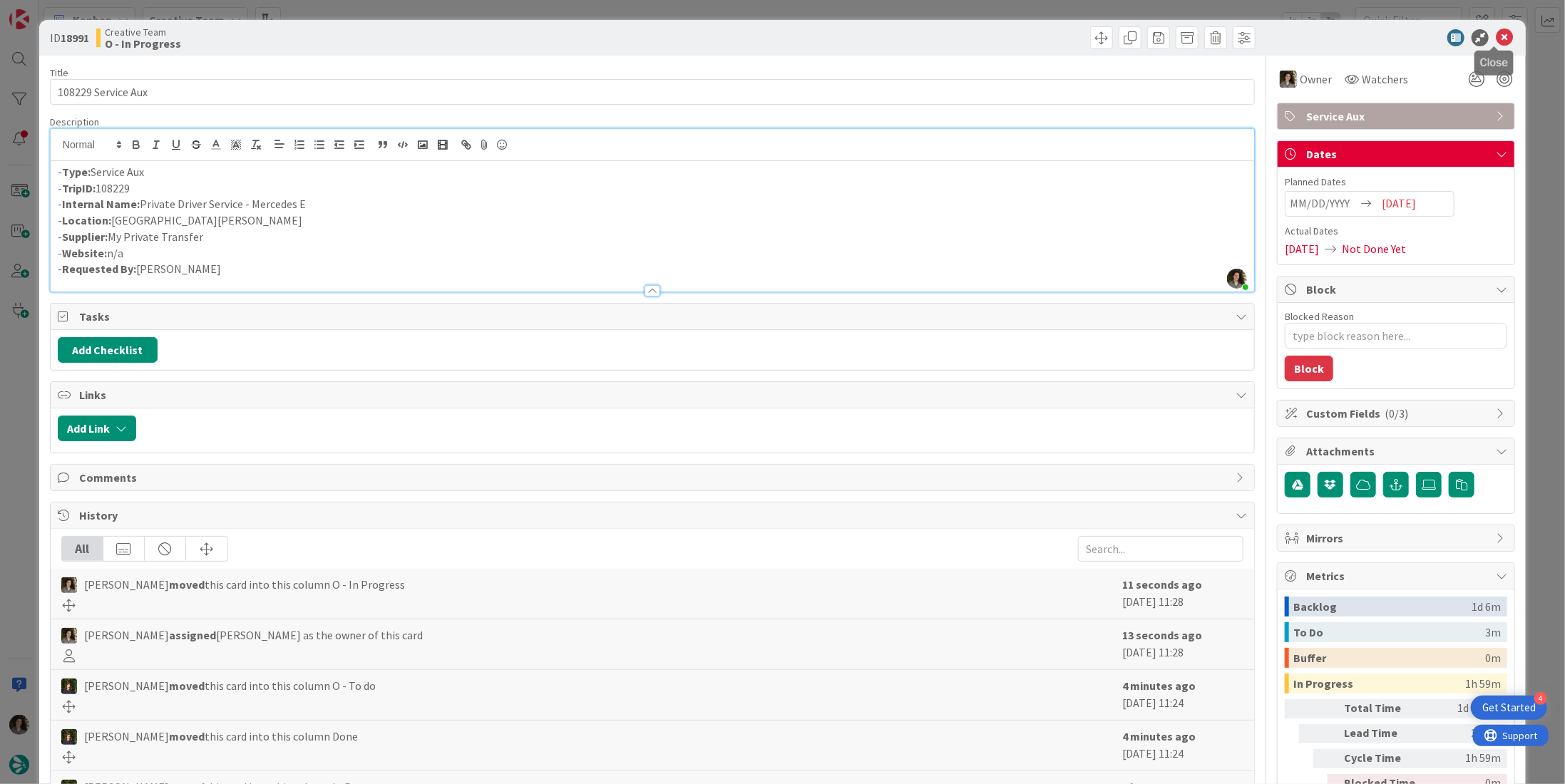 click at bounding box center (1504, 38) 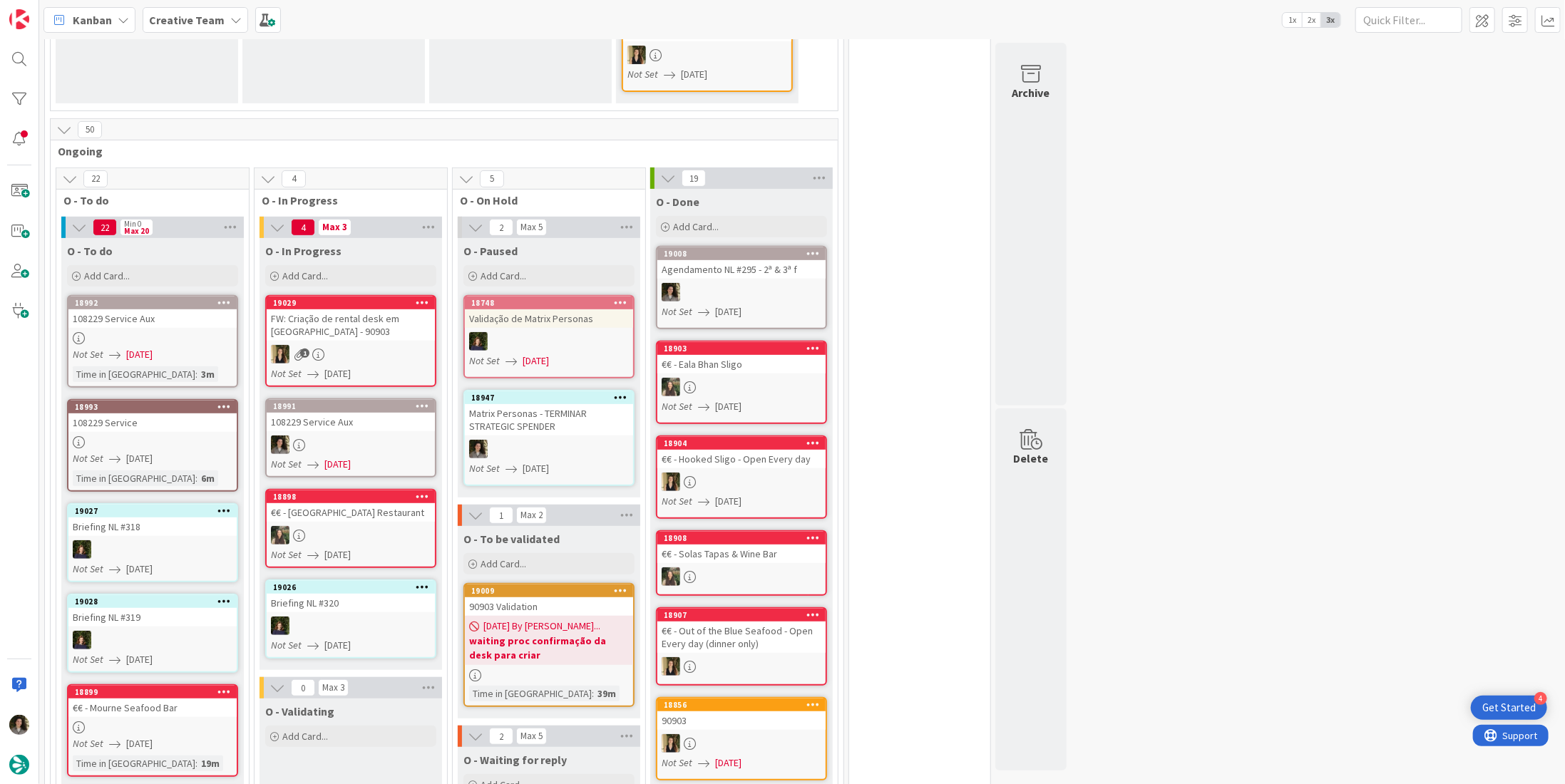 click at bounding box center [153, 338] 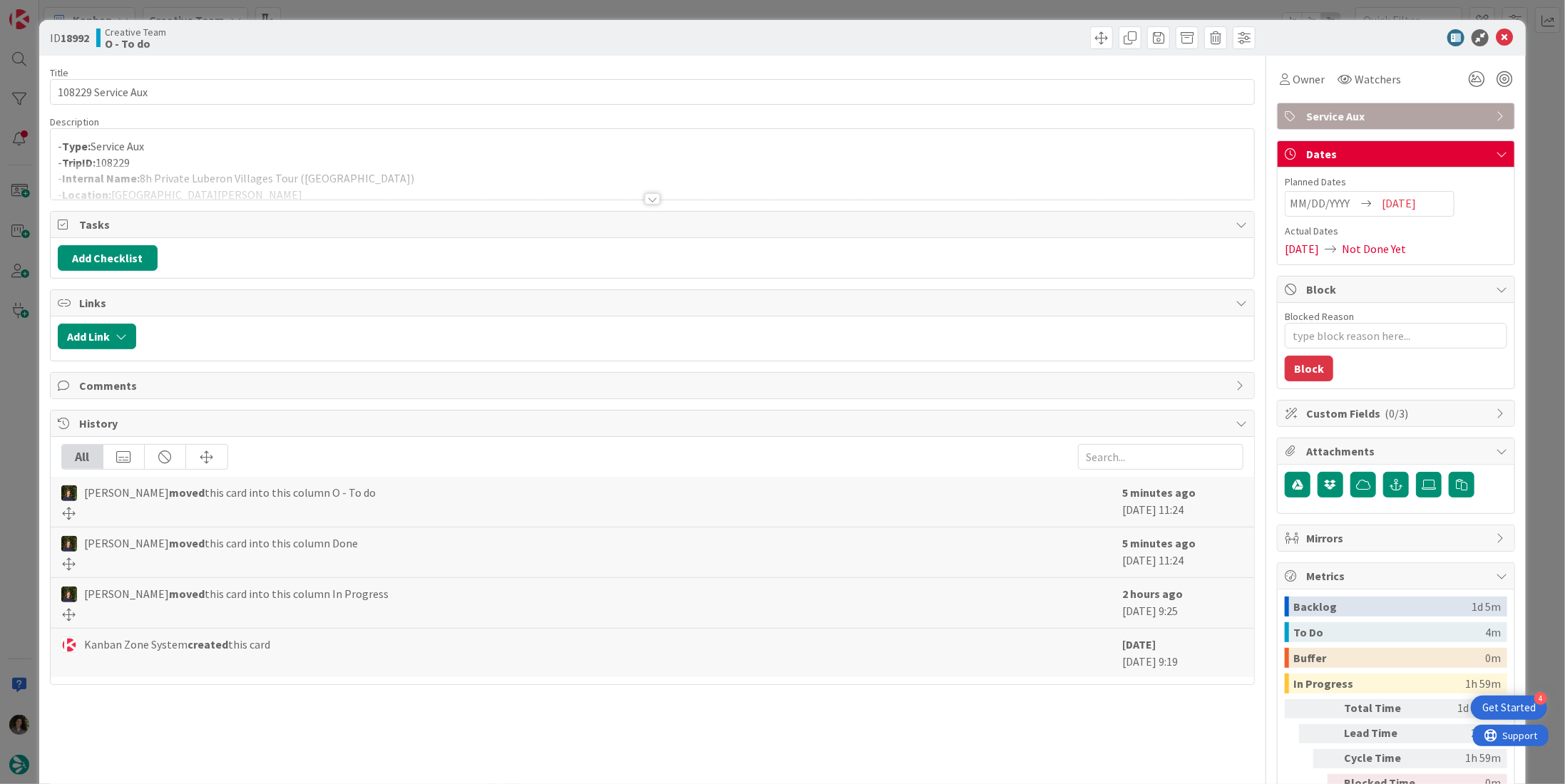 scroll, scrollTop: 0, scrollLeft: 0, axis: both 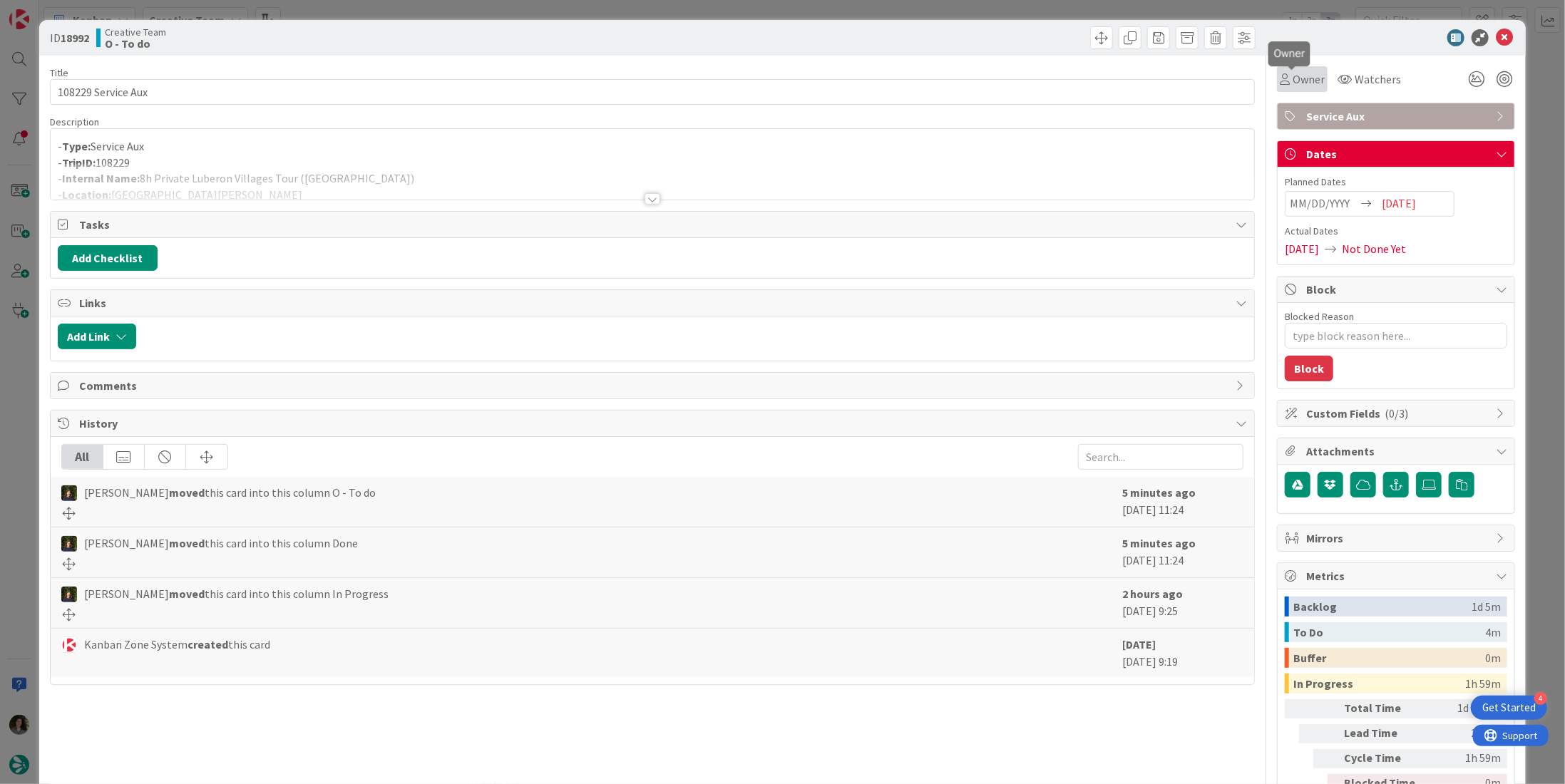 click on "Owner" at bounding box center [1308, 79] 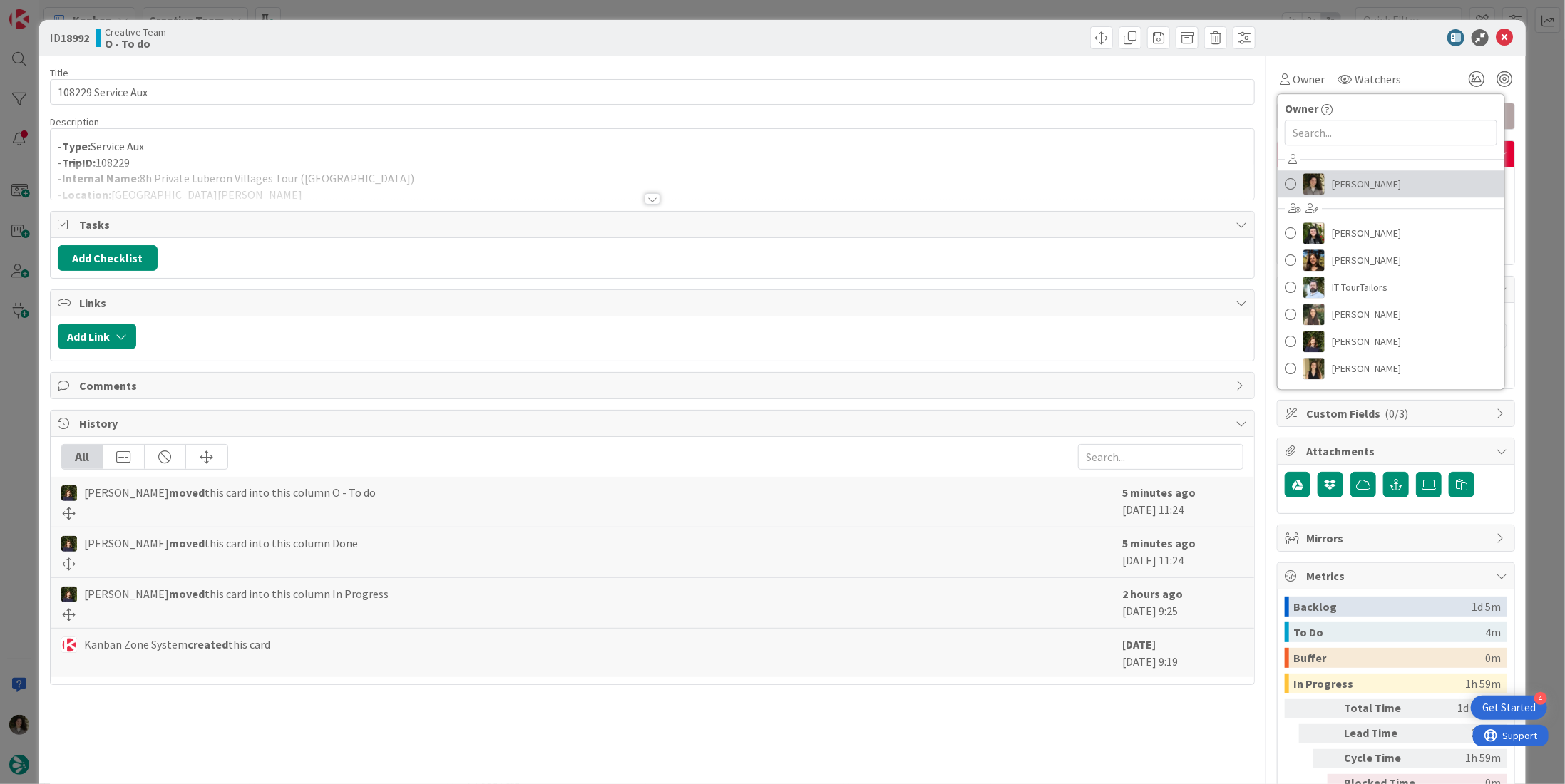 click on "[PERSON_NAME]" at bounding box center [1366, 184] 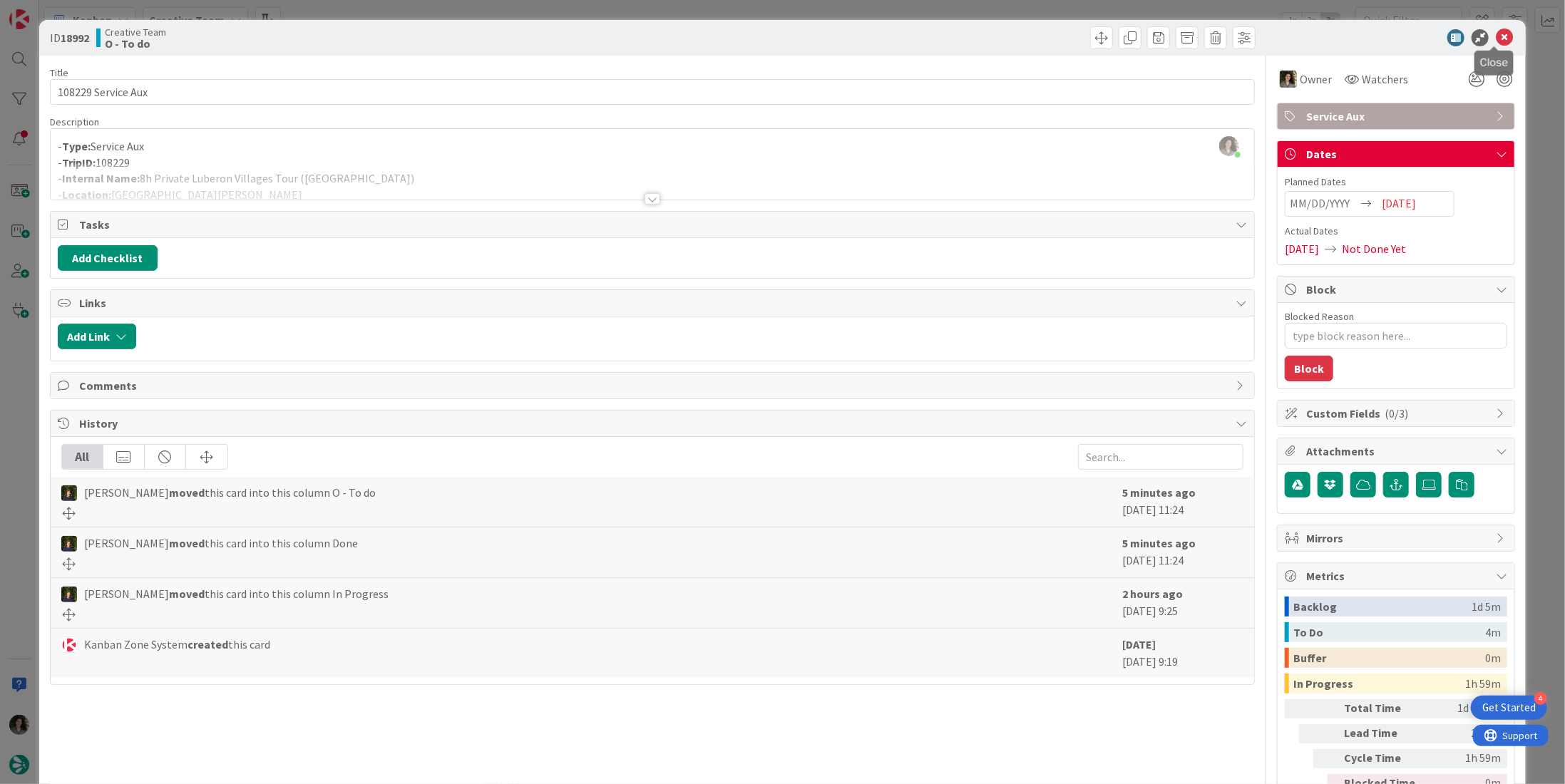 click at bounding box center [1504, 38] 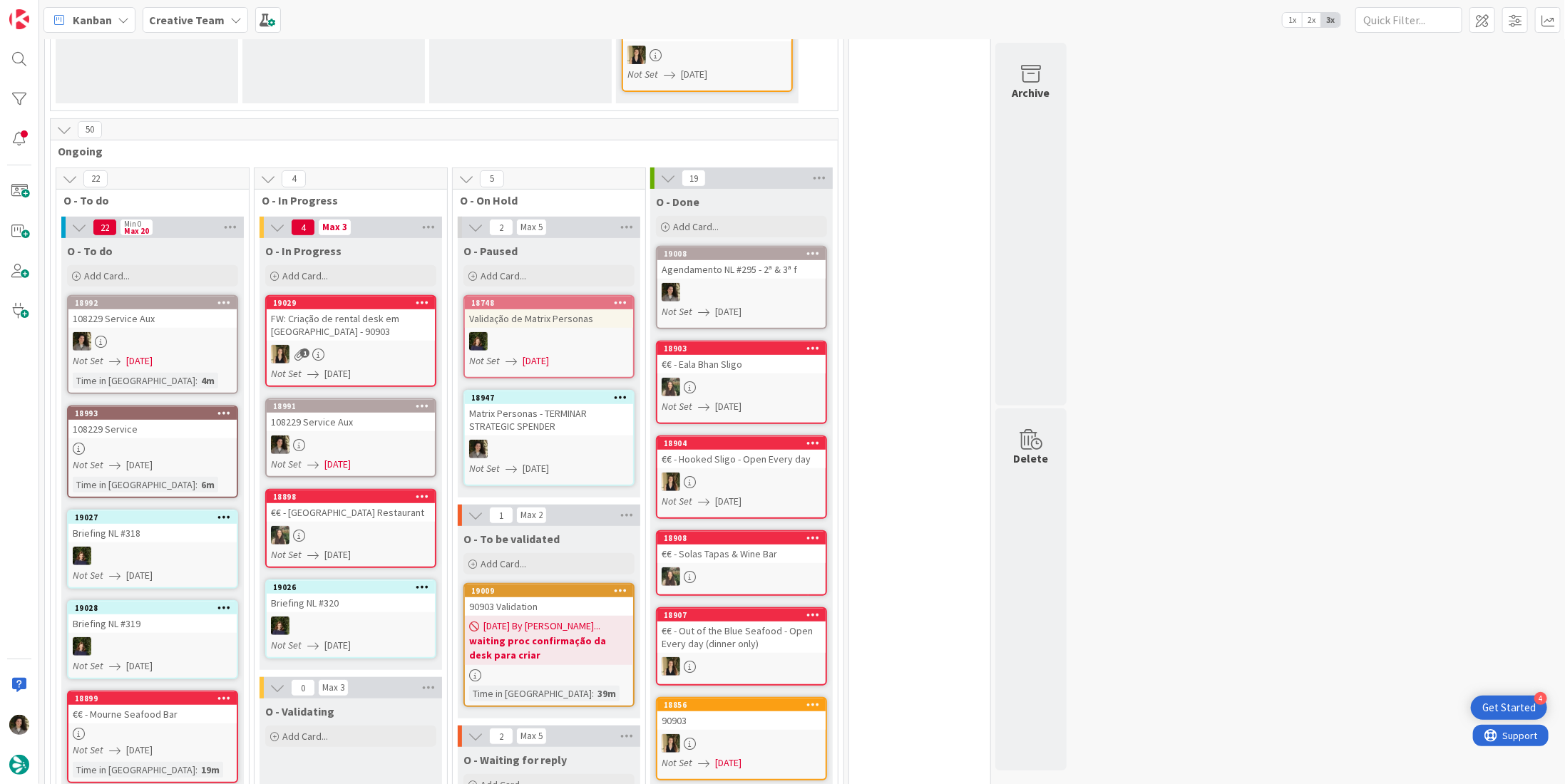 click on "108229 Service Aux" at bounding box center [351, 422] 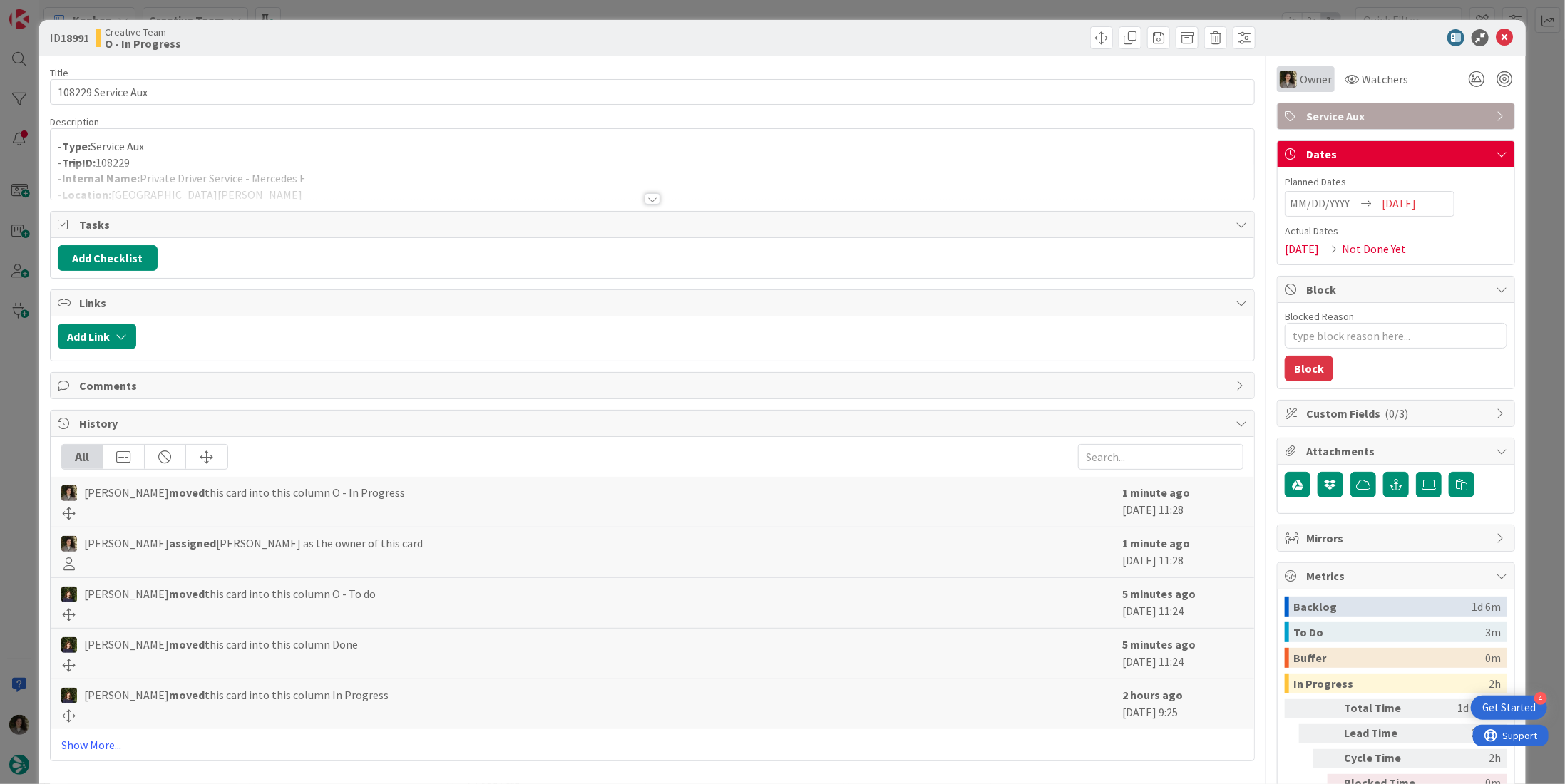 scroll, scrollTop: 0, scrollLeft: 0, axis: both 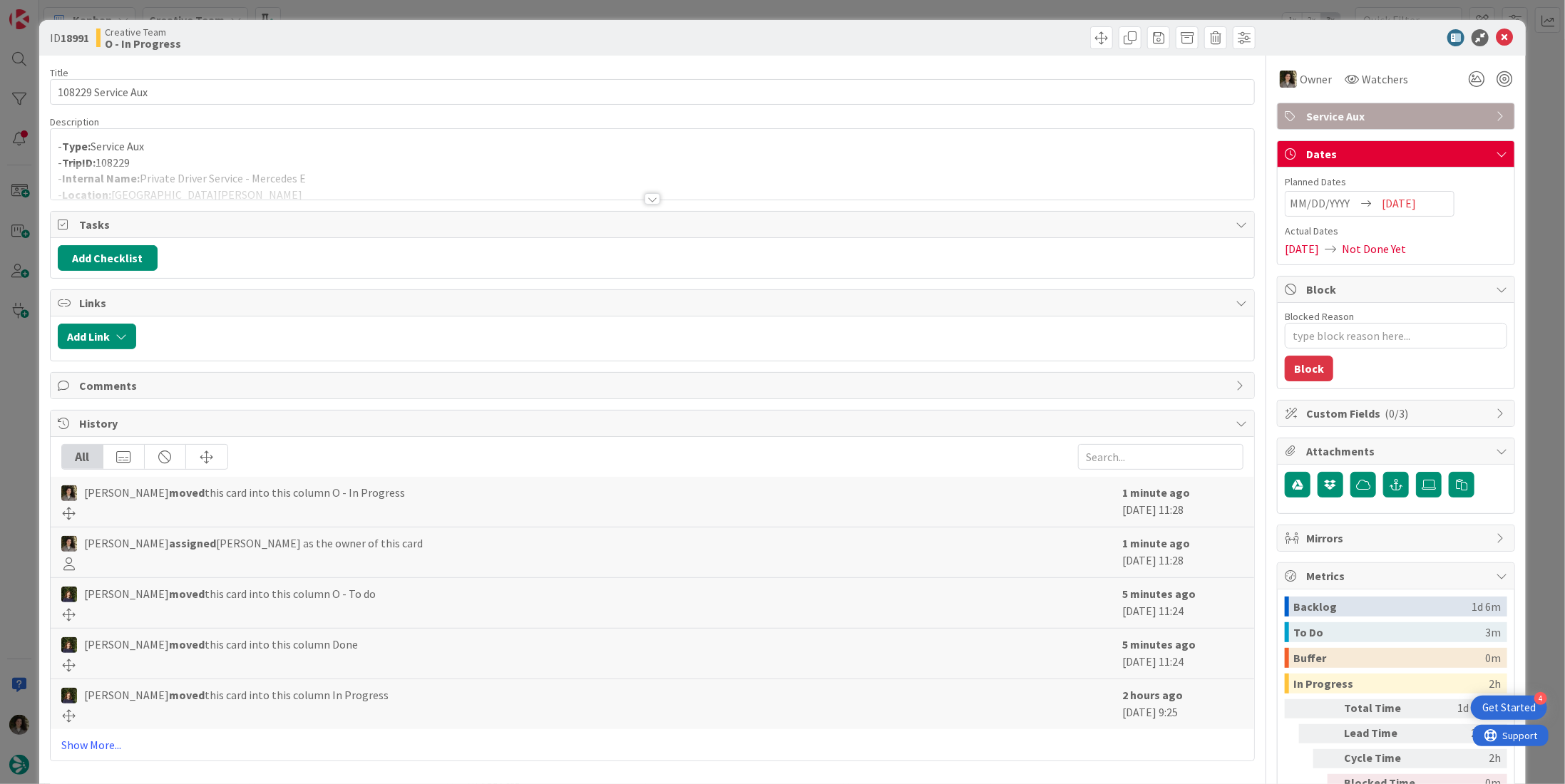 click on "Service Aux" at bounding box center (1397, 116) 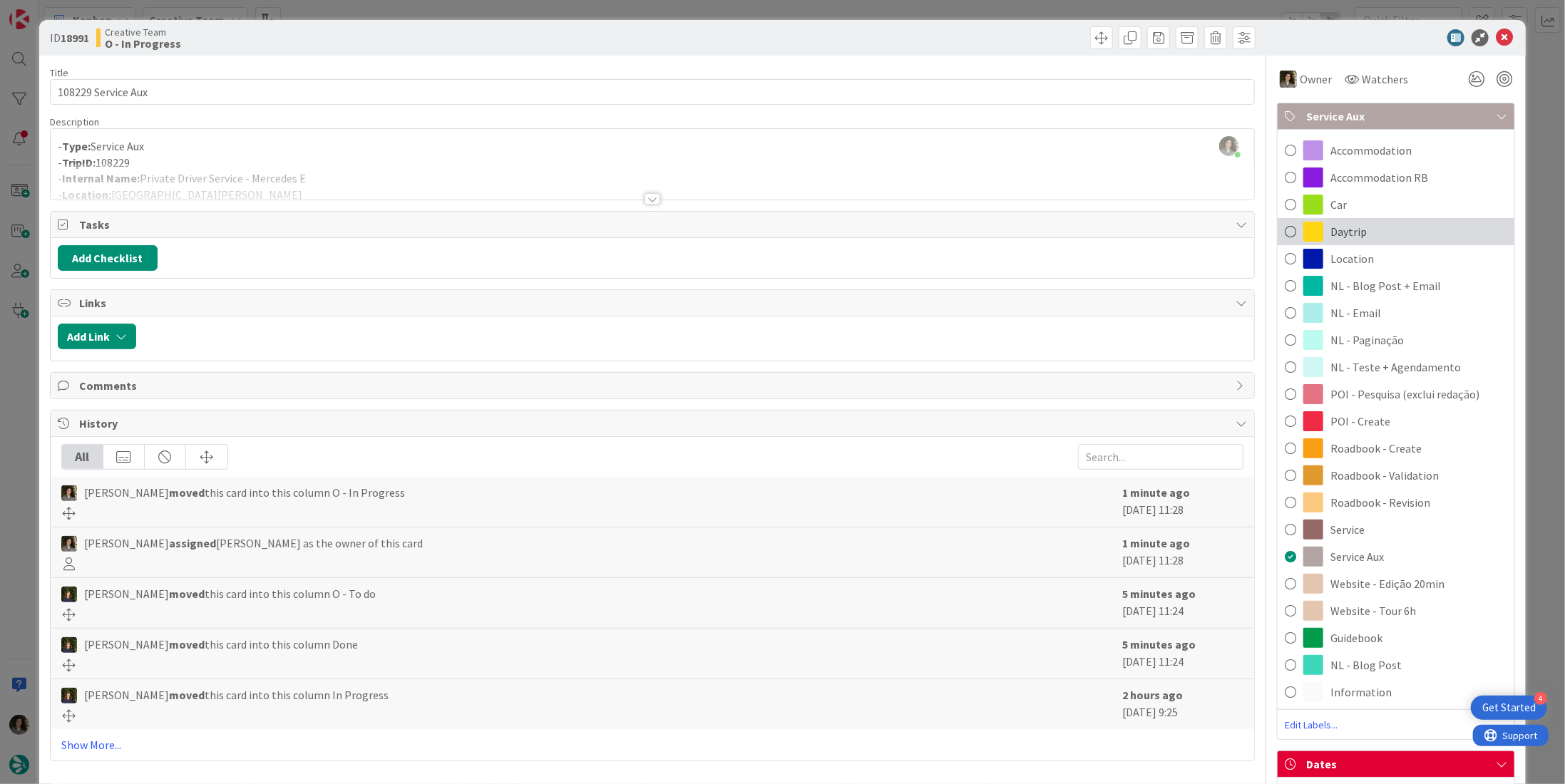 click on "Daytrip" at bounding box center (1396, 232) 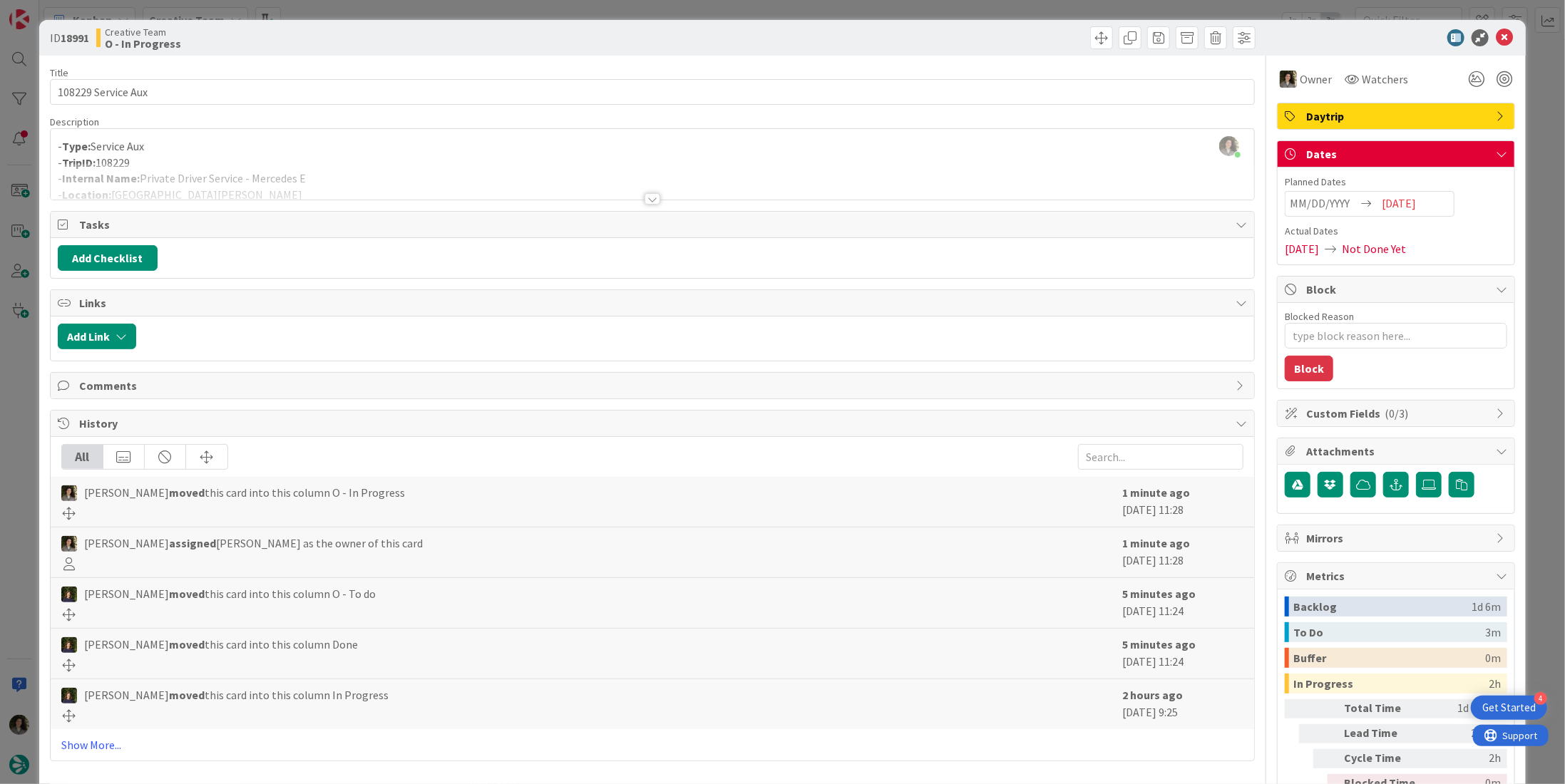 click at bounding box center (1504, 38) 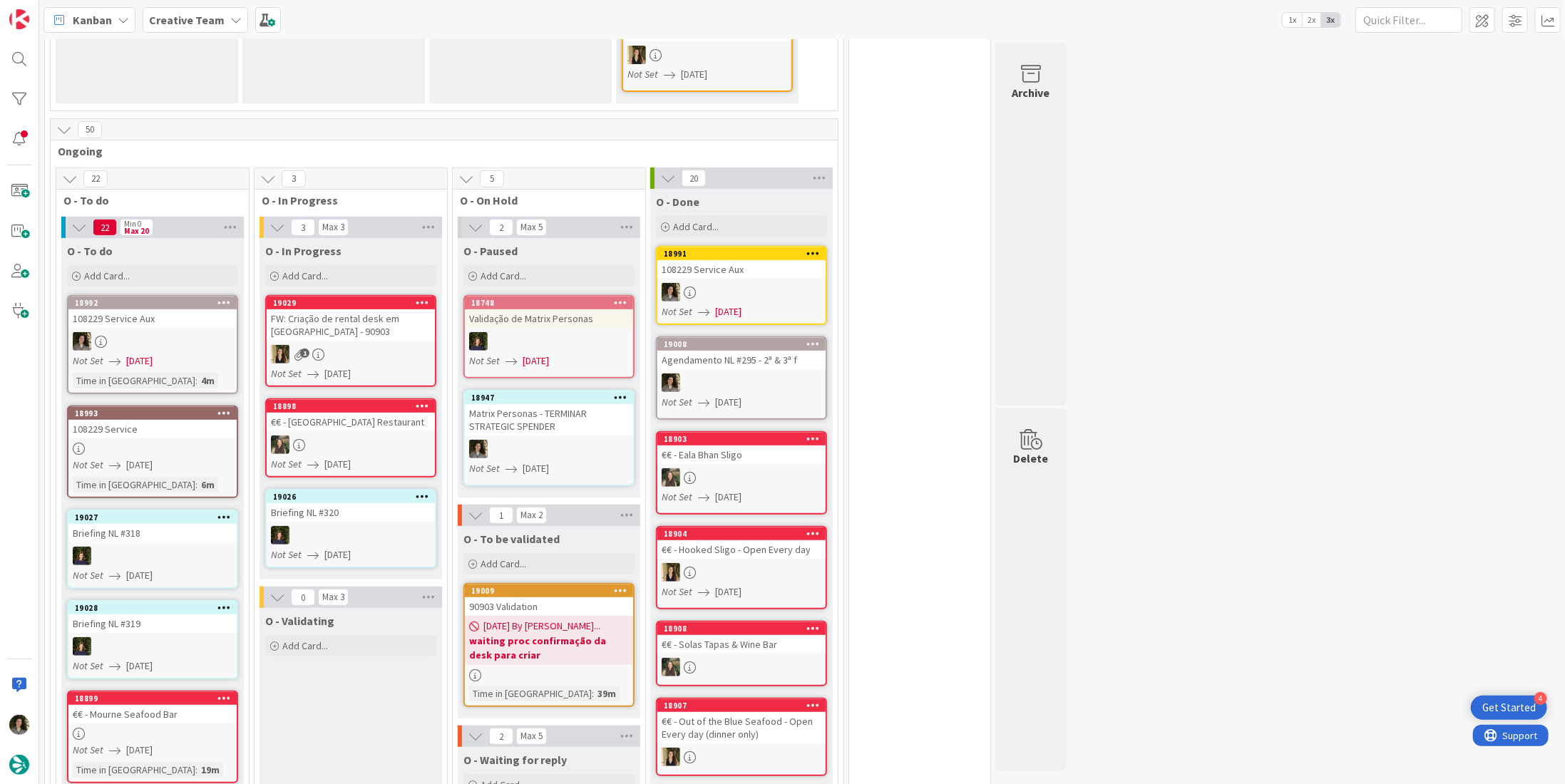 scroll, scrollTop: 0, scrollLeft: 0, axis: both 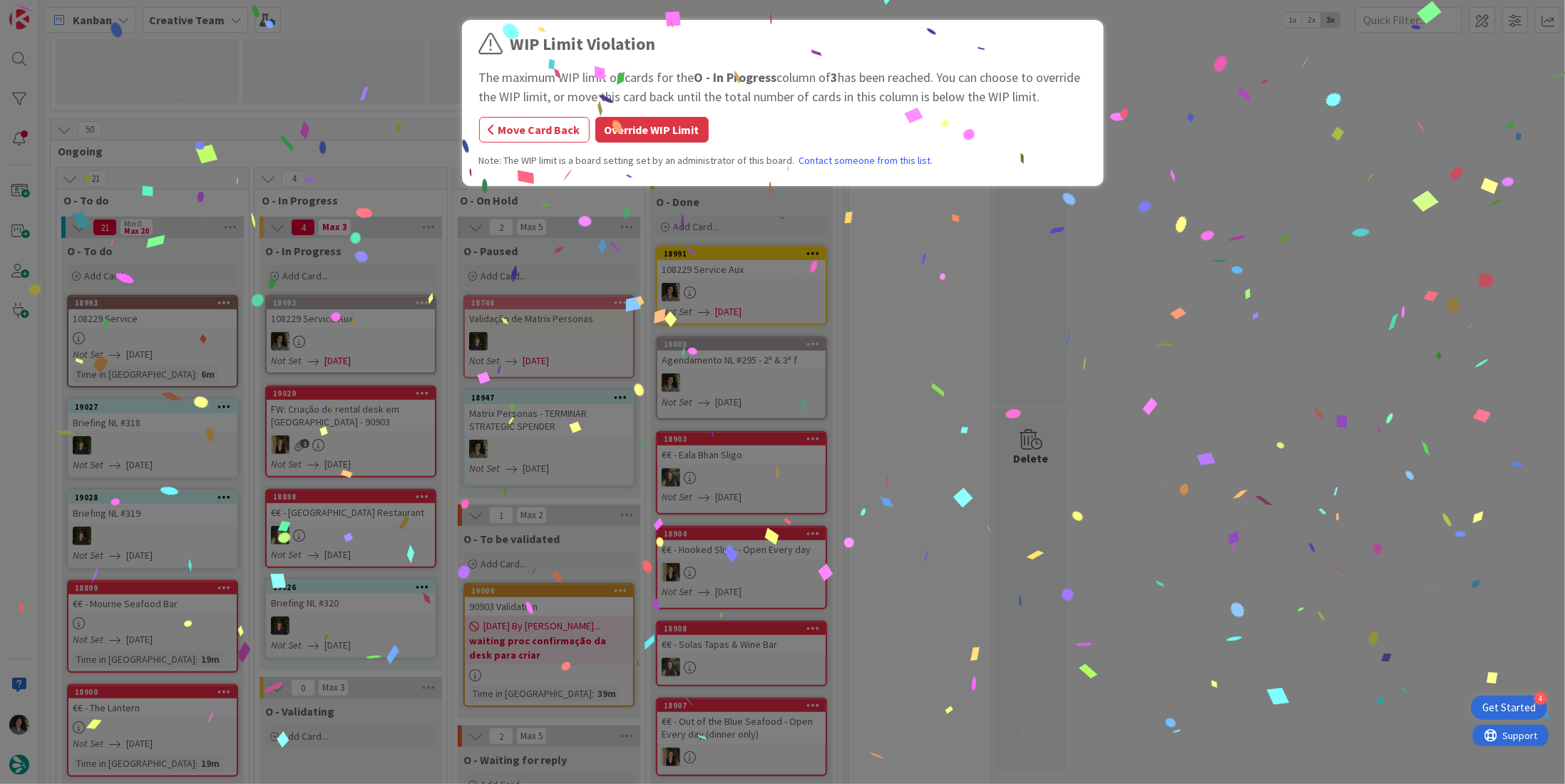 click on "WIP Limit Violation The maximum WIP limit of cards for the  O - In Progress  column of  3  has been reached. You can choose to override the WIP limit, or move this card back until the total number of cards in this column is below the WIP limit. Move Card Back Override WIP Limit Note: The WIP limit is a board setting set by an administrator of this board. Contact someone from this list." at bounding box center (782, 392) 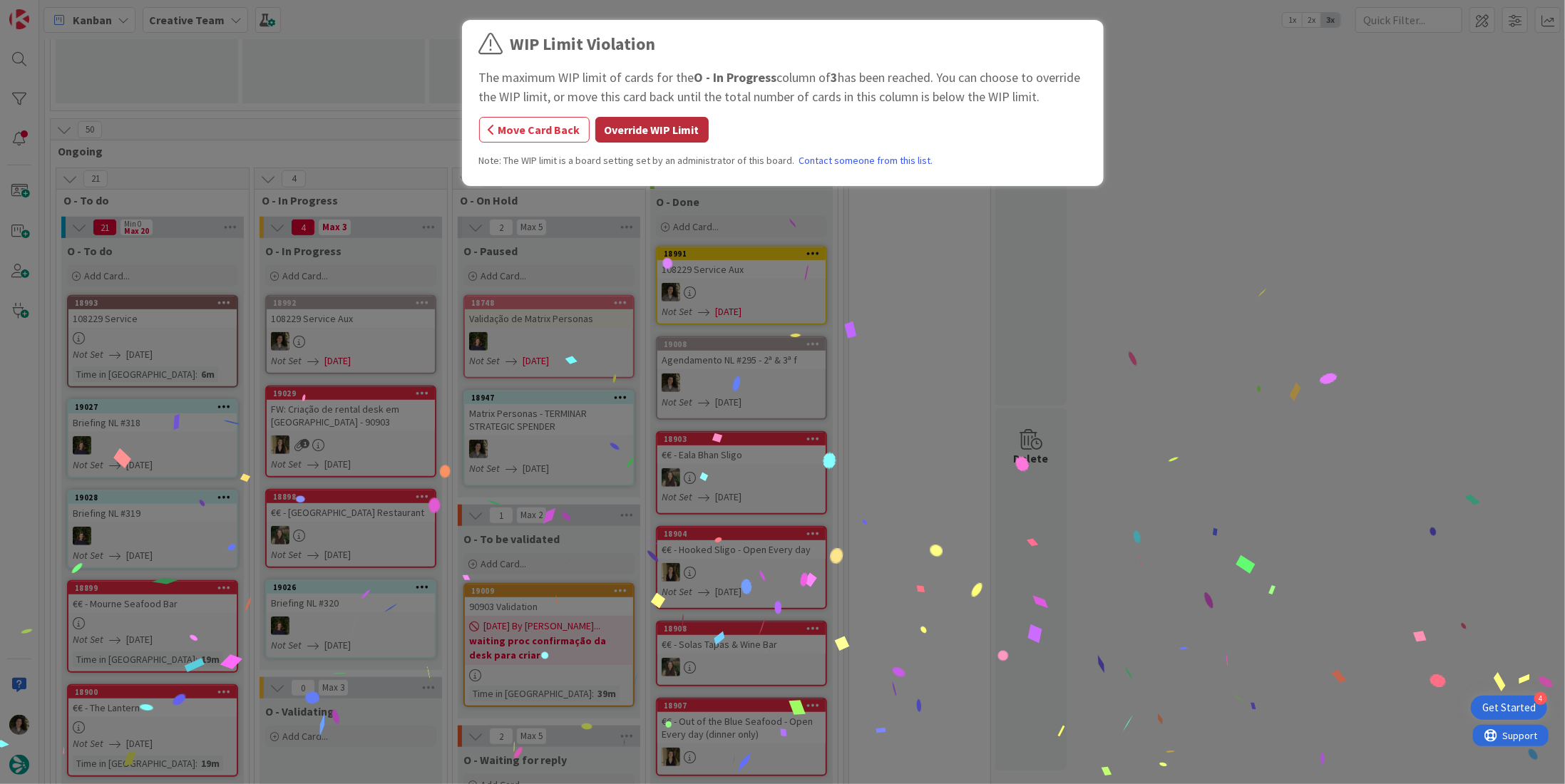 click on "Override WIP Limit" at bounding box center [652, 130] 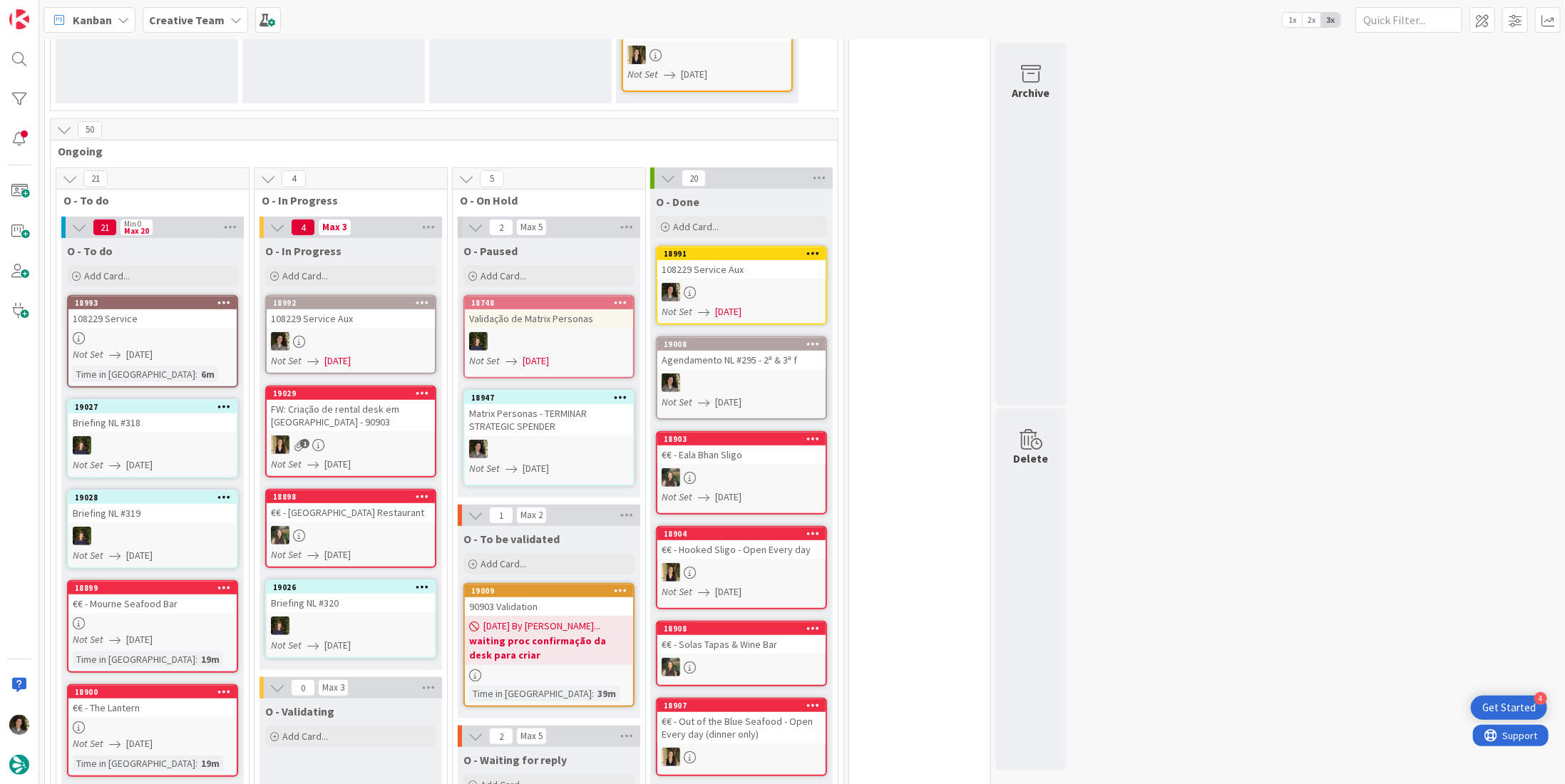 click on "108229 Service Aux" at bounding box center [351, 319] 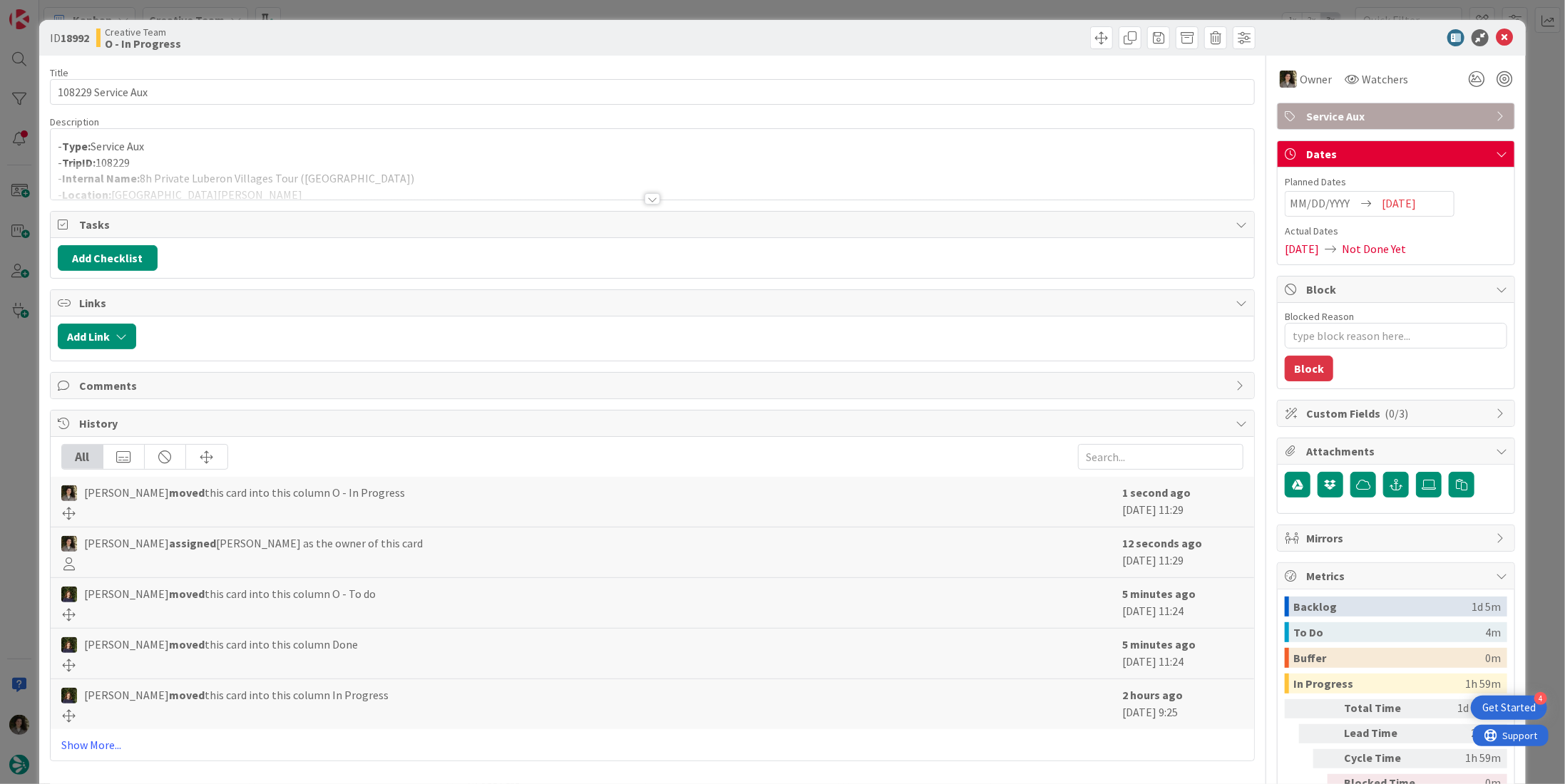 click at bounding box center [652, 181] 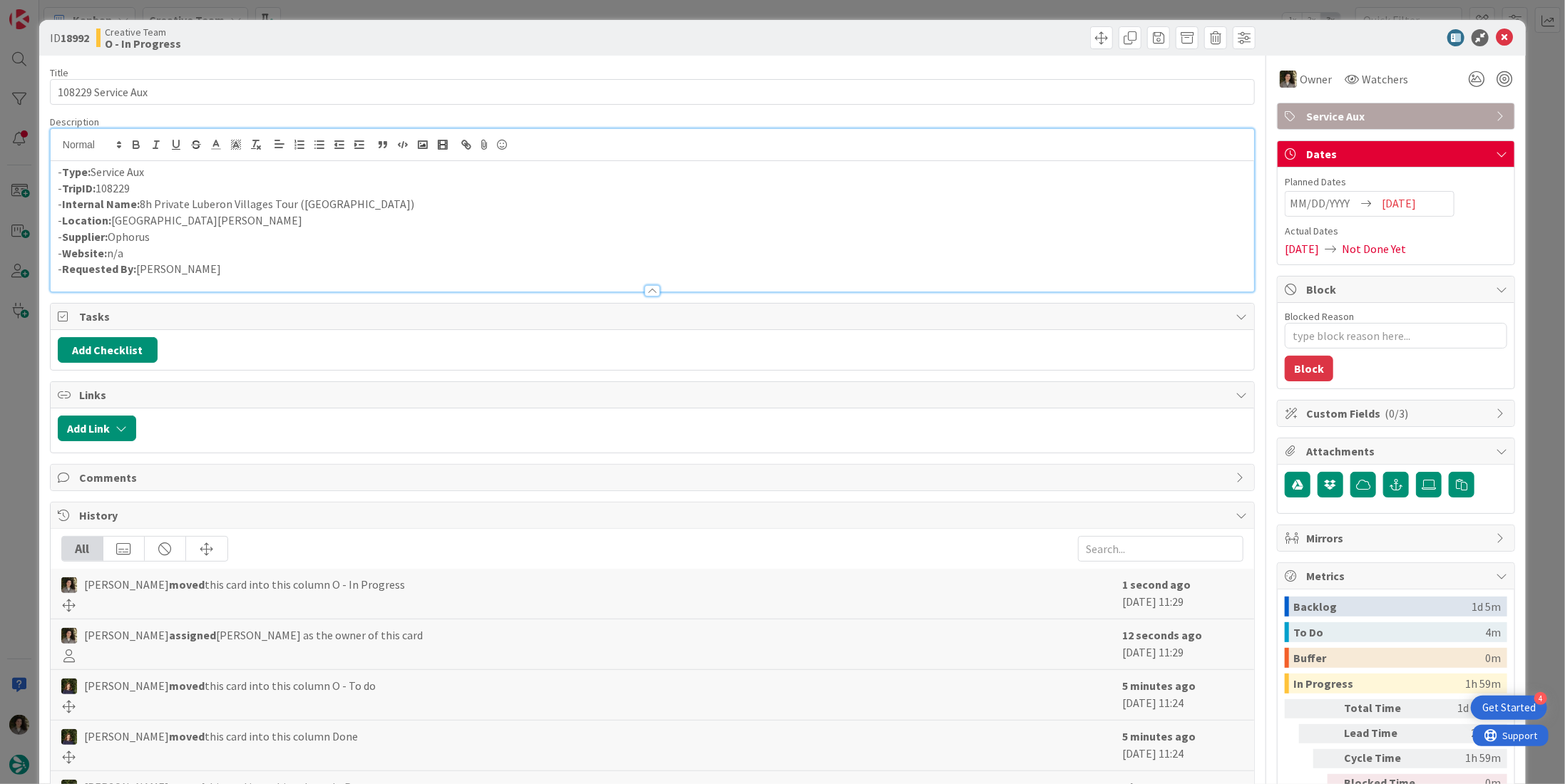 scroll, scrollTop: 0, scrollLeft: 0, axis: both 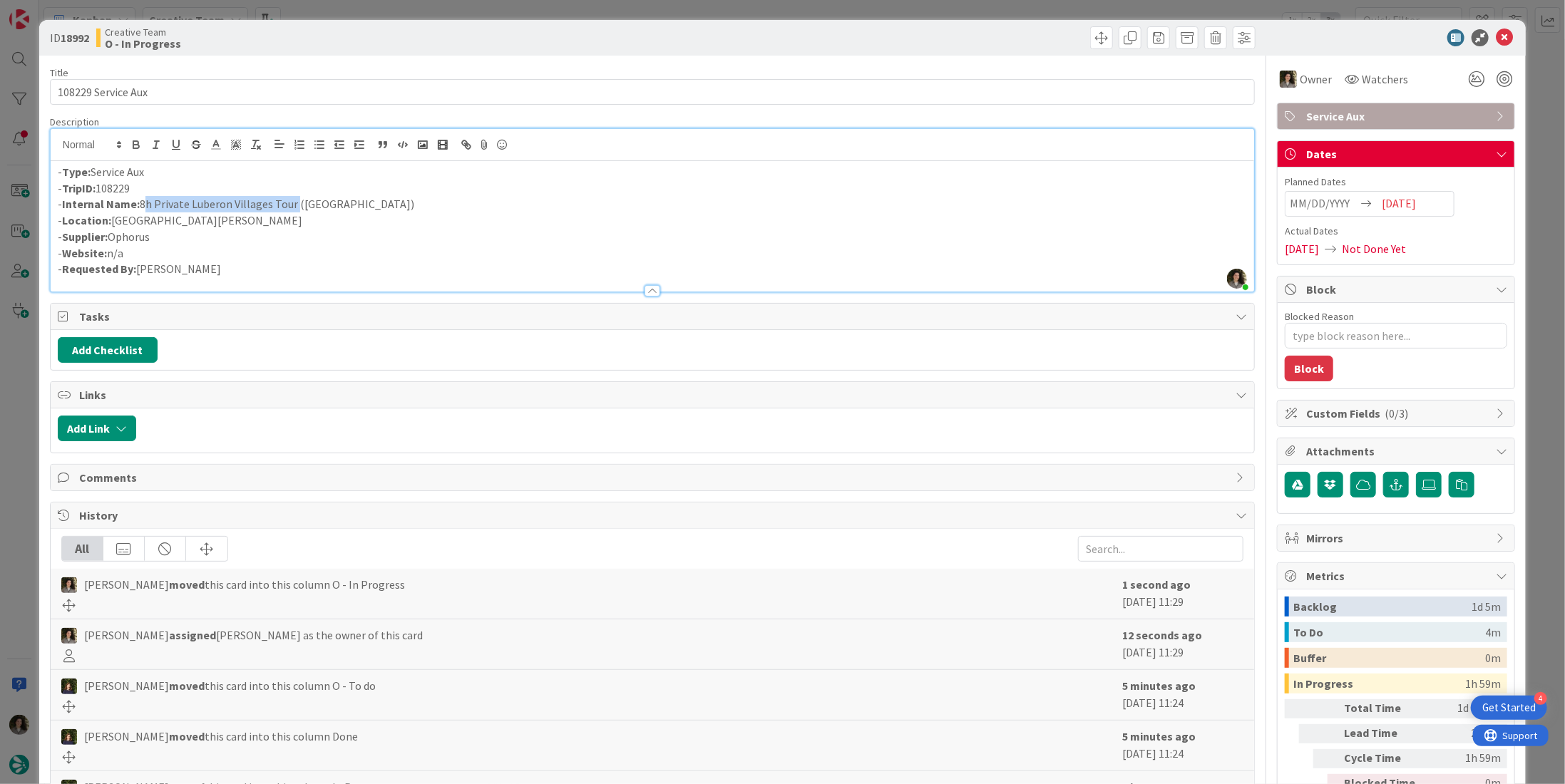 drag, startPoint x: 289, startPoint y: 203, endPoint x: 140, endPoint y: 206, distance: 149.0302 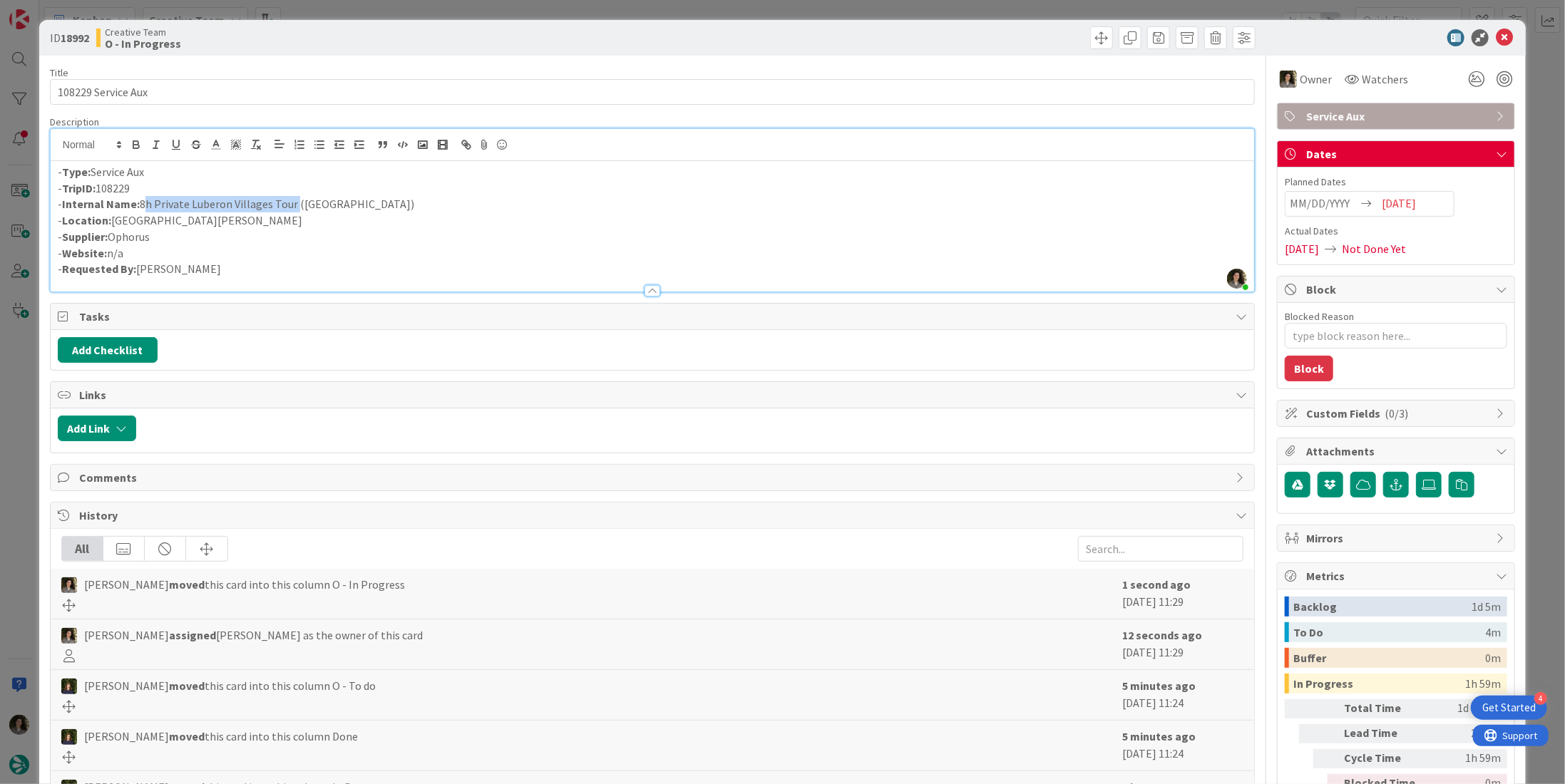 click on "-  Internal Name:  8h Private Luberon Villages Tour ([GEOGRAPHIC_DATA])" at bounding box center [652, 204] 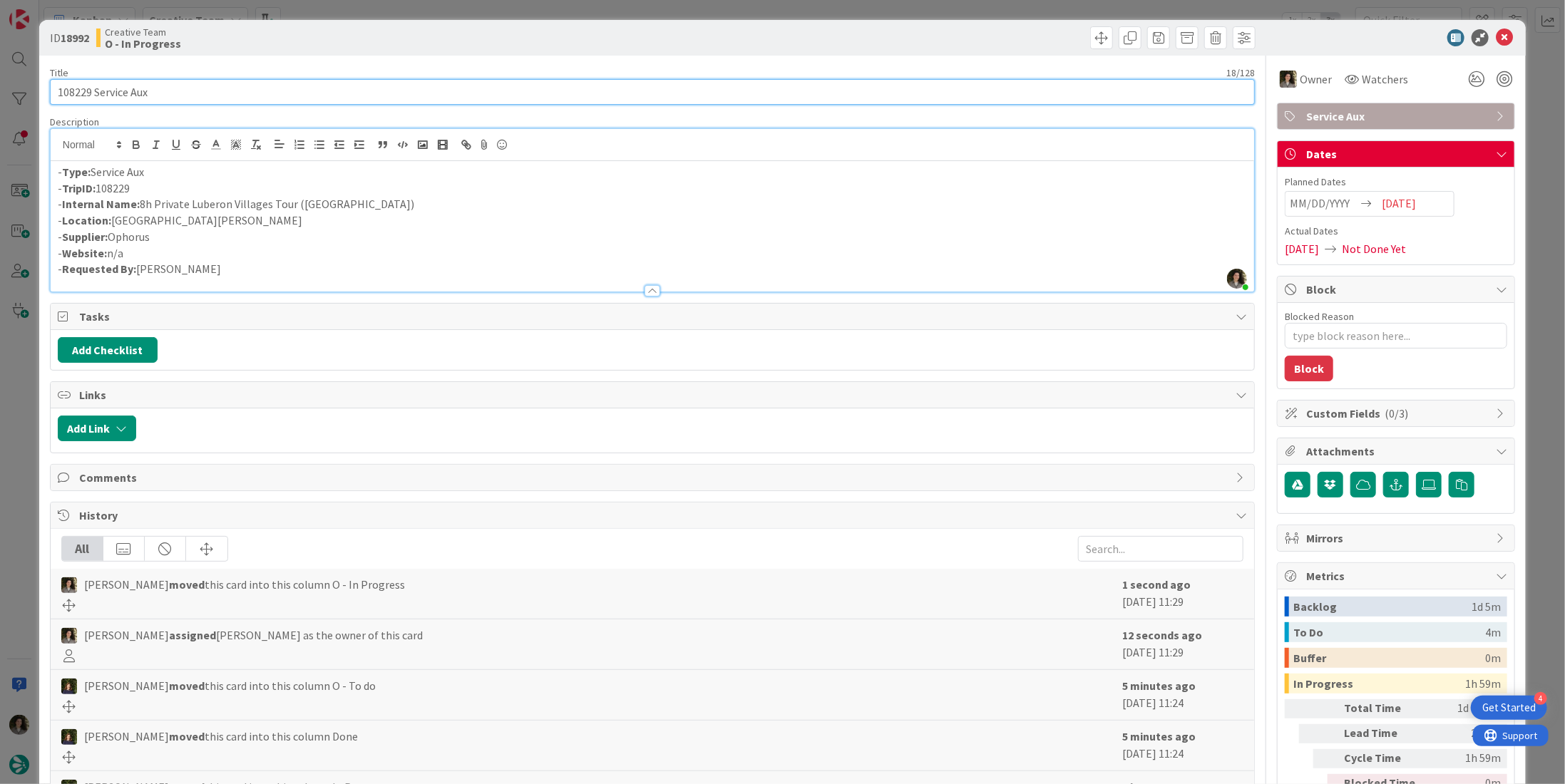 click on "108229 Service Aux" at bounding box center (652, 92) 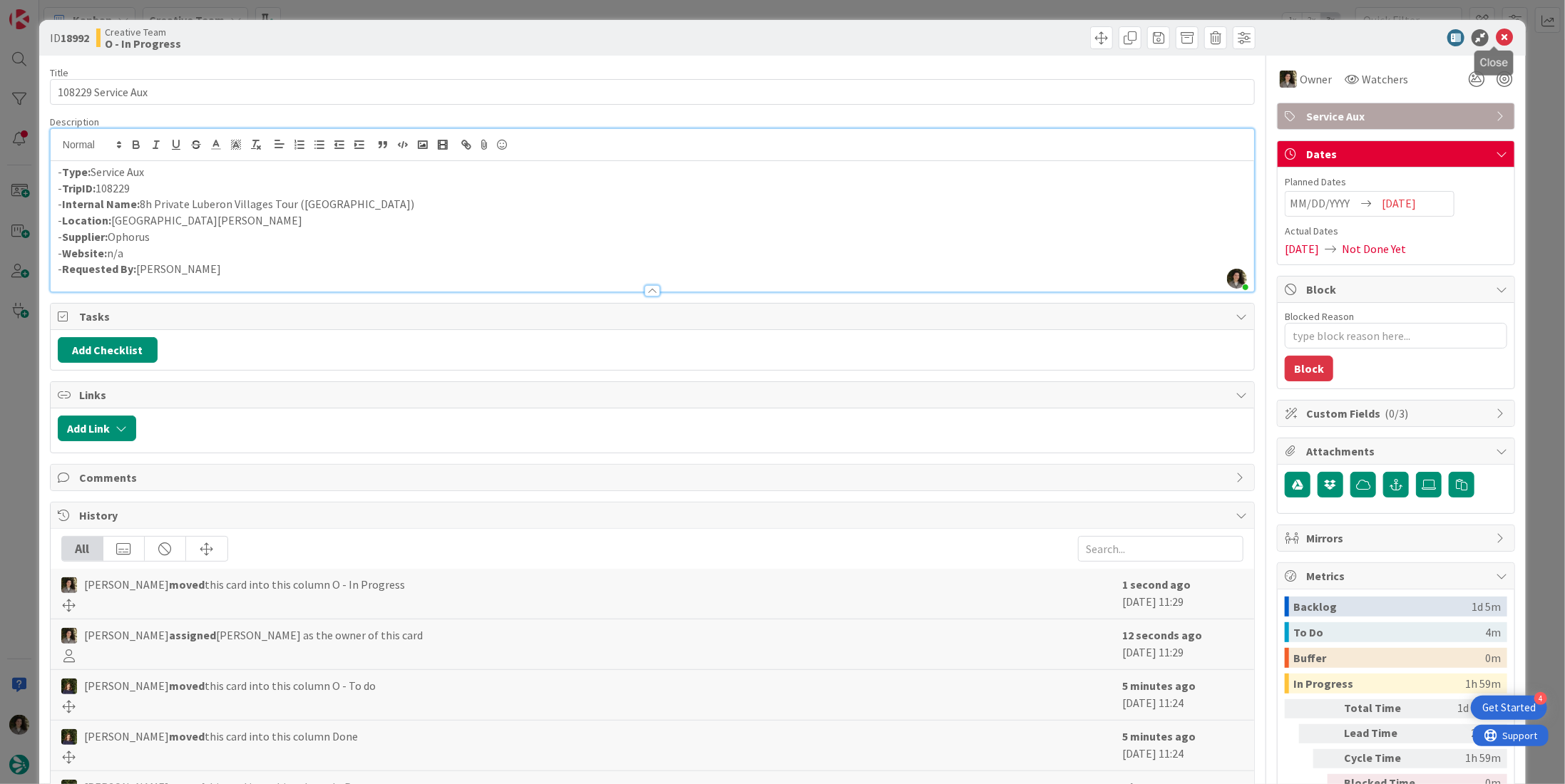click at bounding box center (1504, 38) 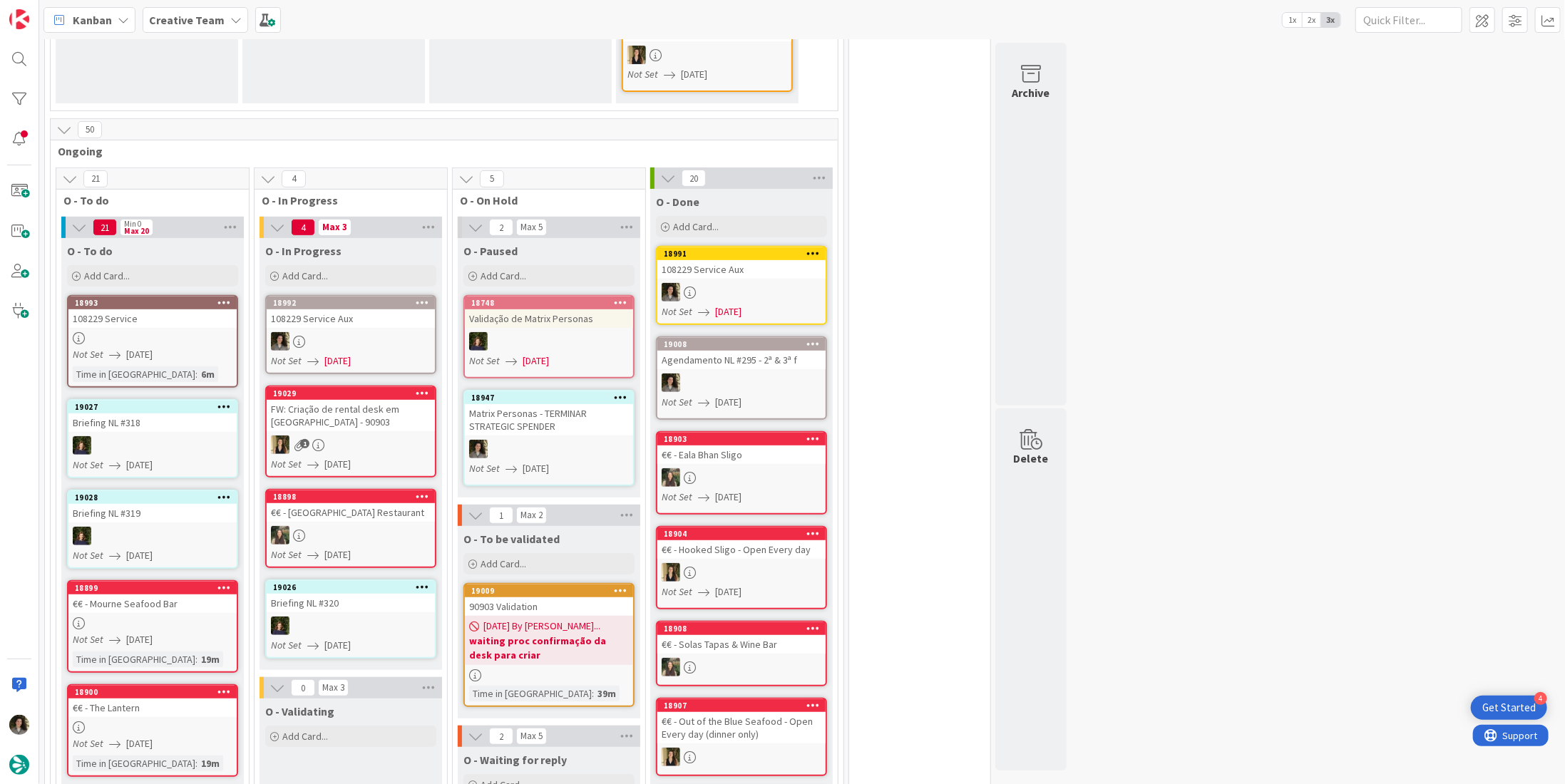 click at bounding box center [351, 341] 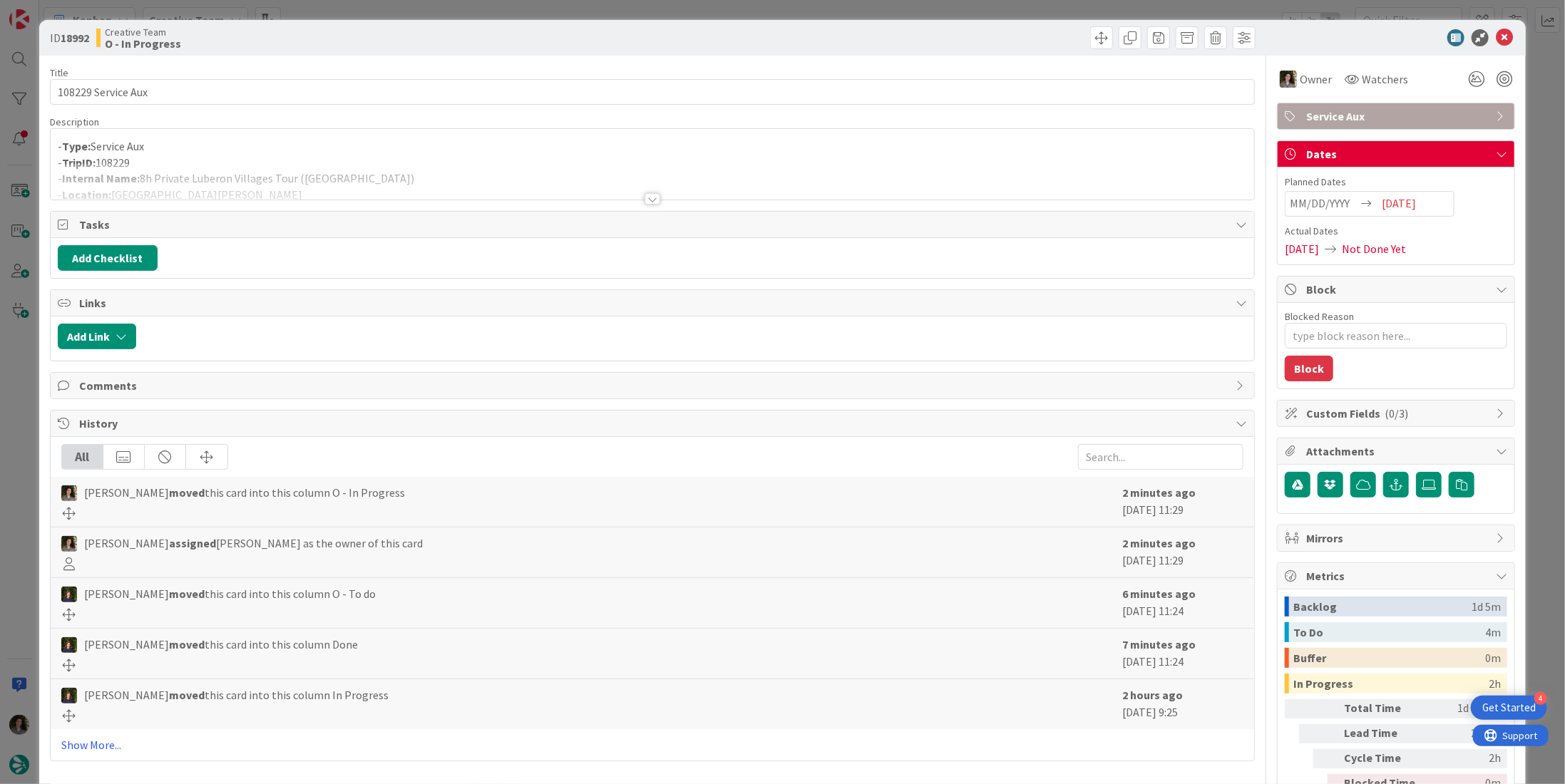 scroll, scrollTop: 0, scrollLeft: 0, axis: both 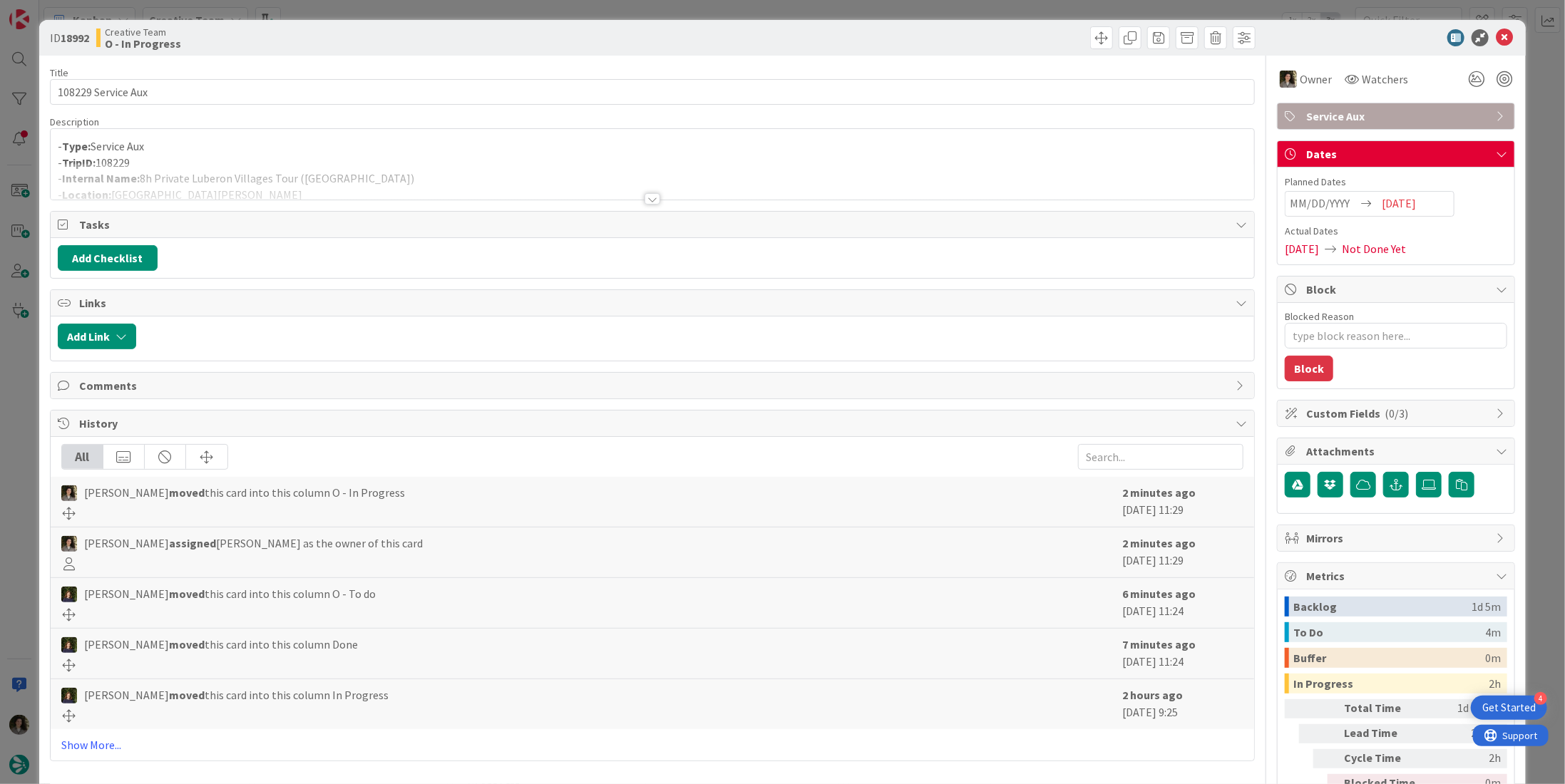 click on "Service Aux" at bounding box center [1397, 116] 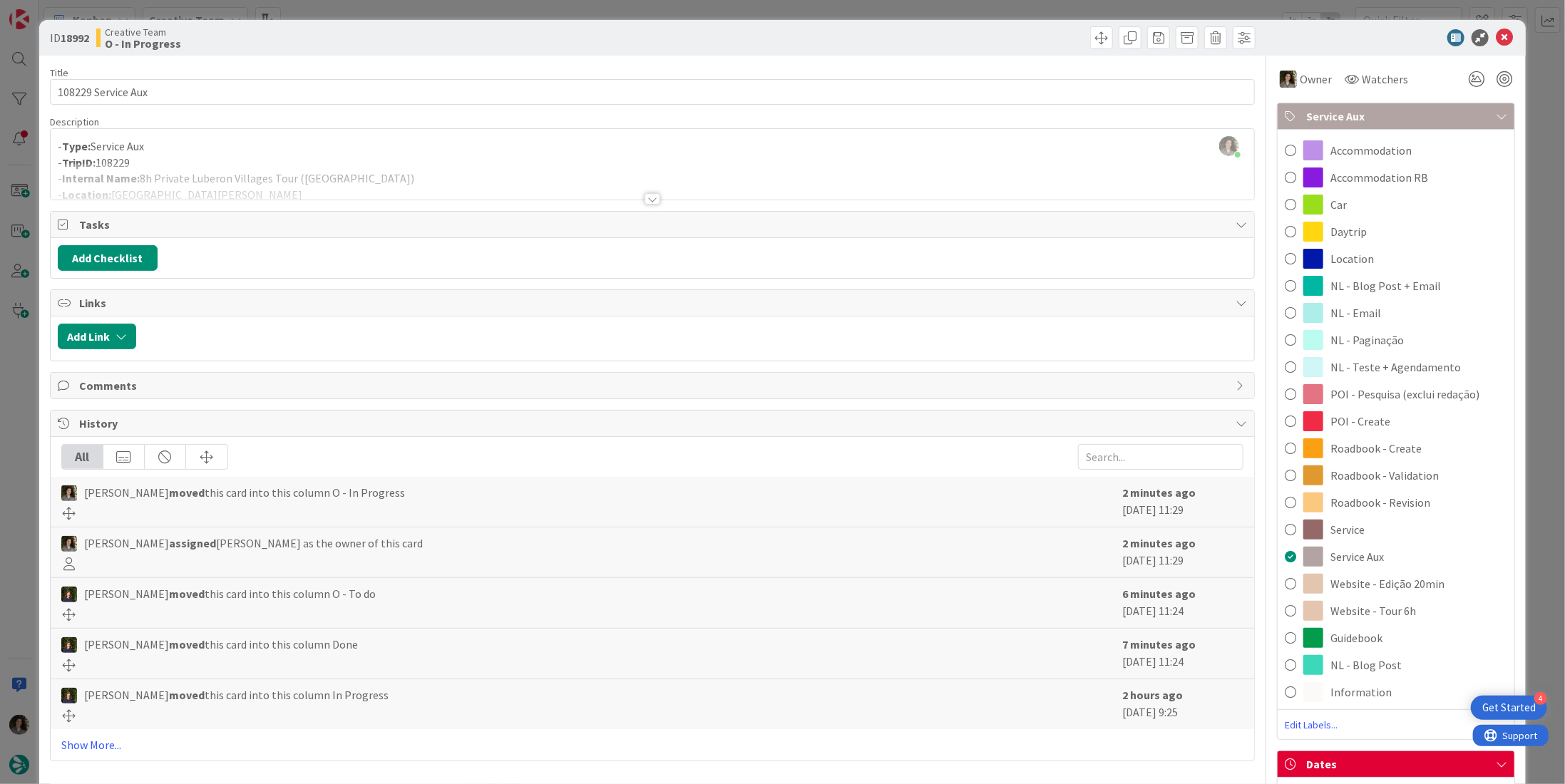 click on "Daytrip" at bounding box center (1396, 232) 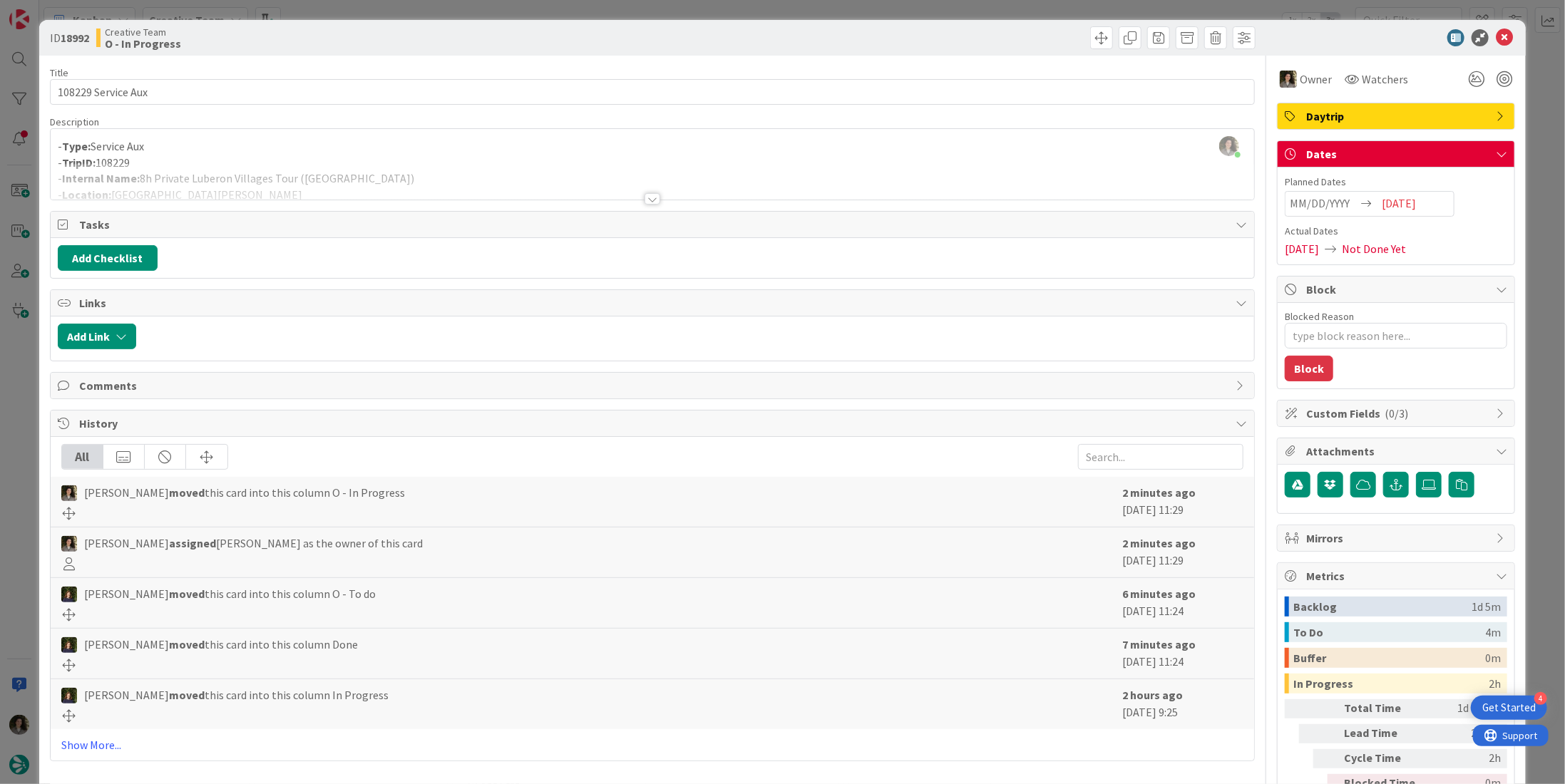 type on "x" 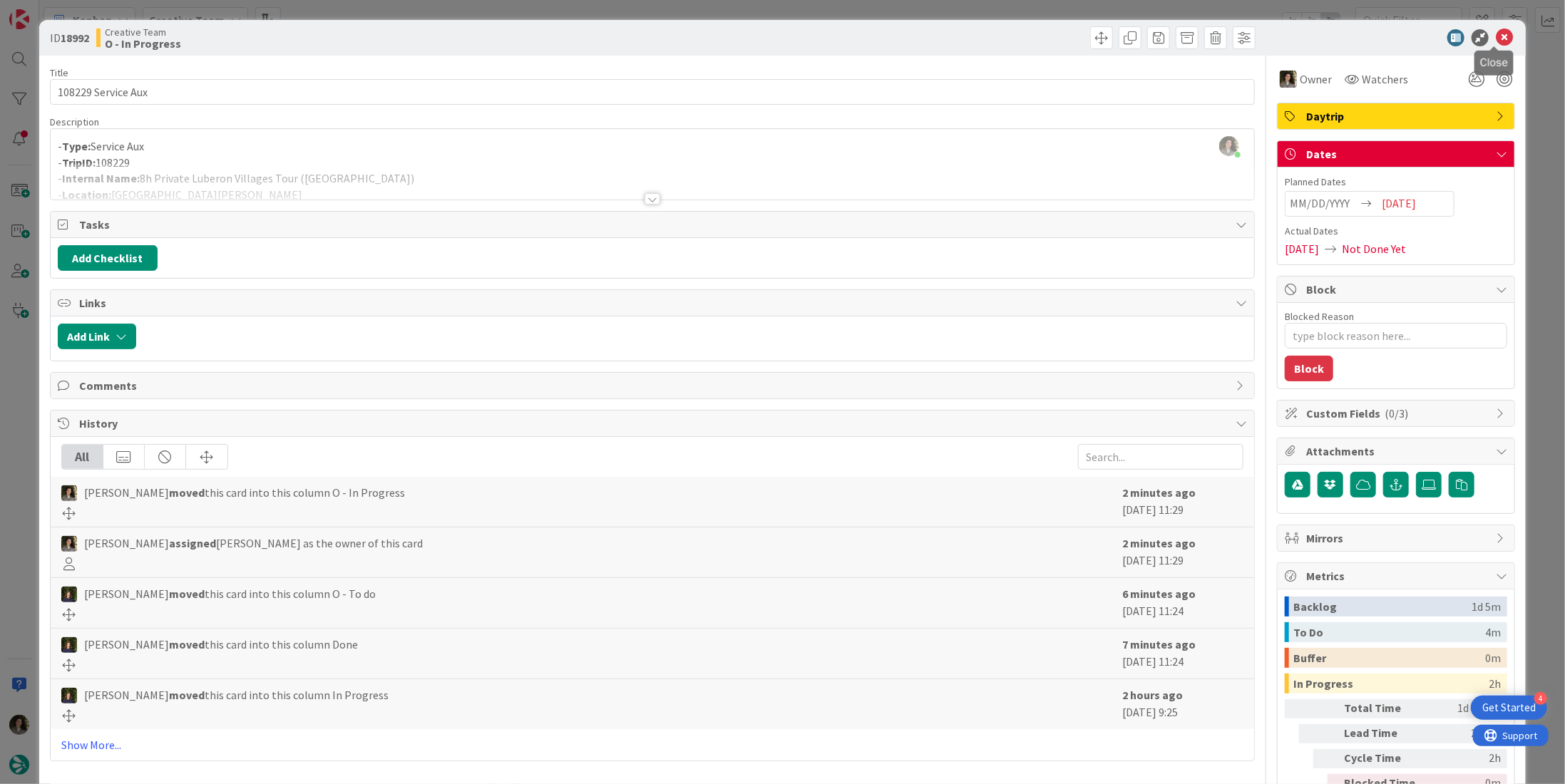click on "ID  18992 Creative Team O - In Progress" at bounding box center [782, 38] 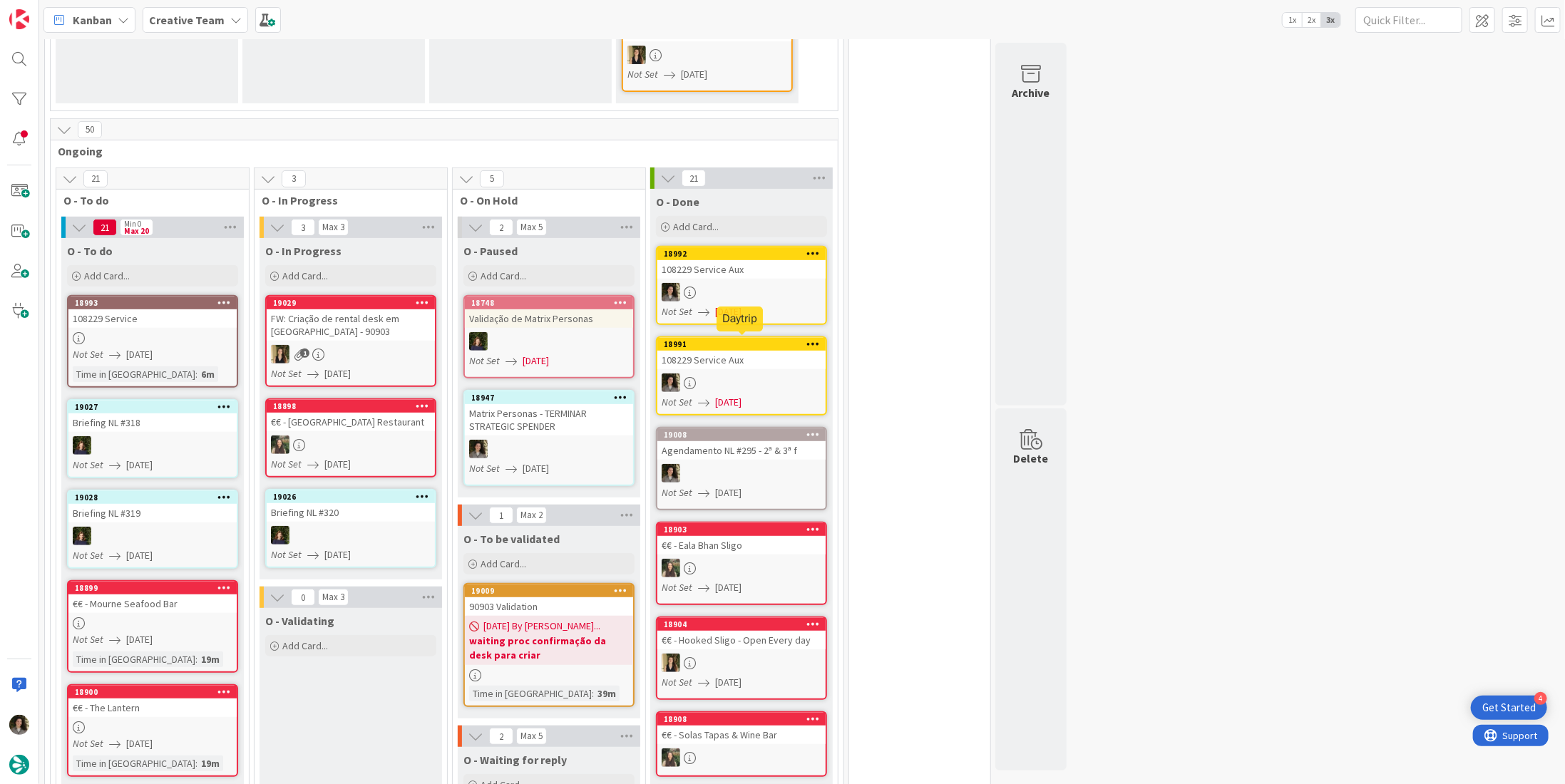 scroll, scrollTop: 0, scrollLeft: 0, axis: both 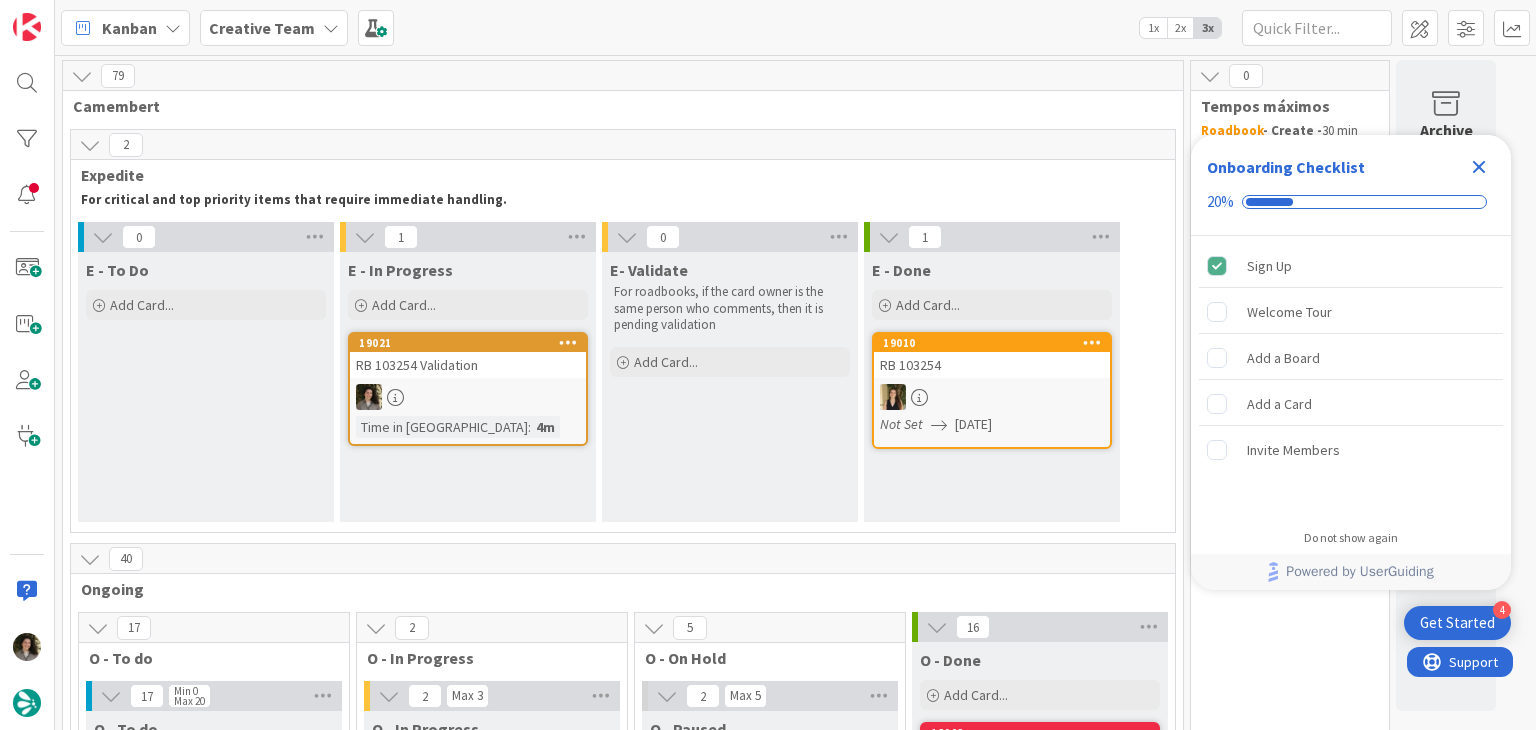 click 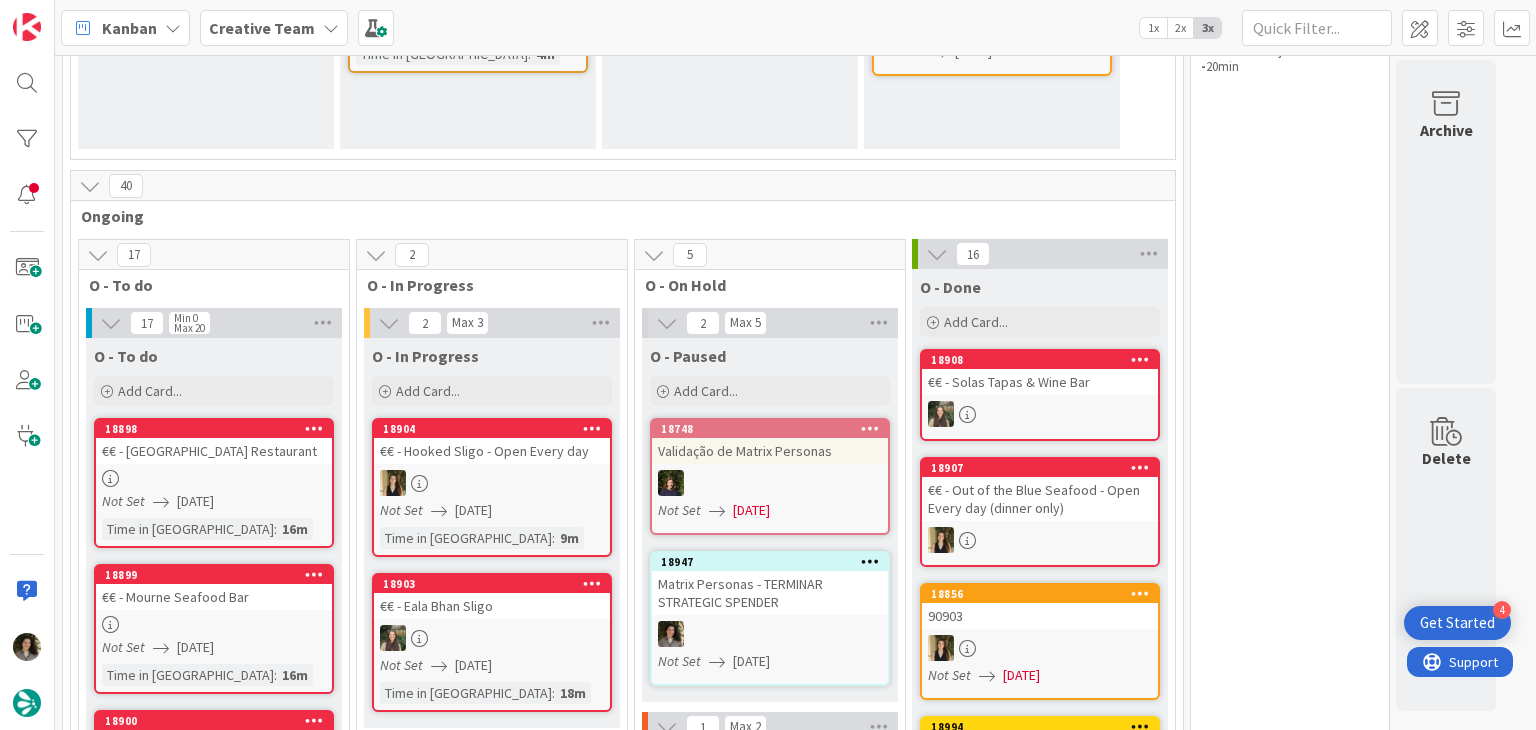 scroll, scrollTop: 698, scrollLeft: 0, axis: vertical 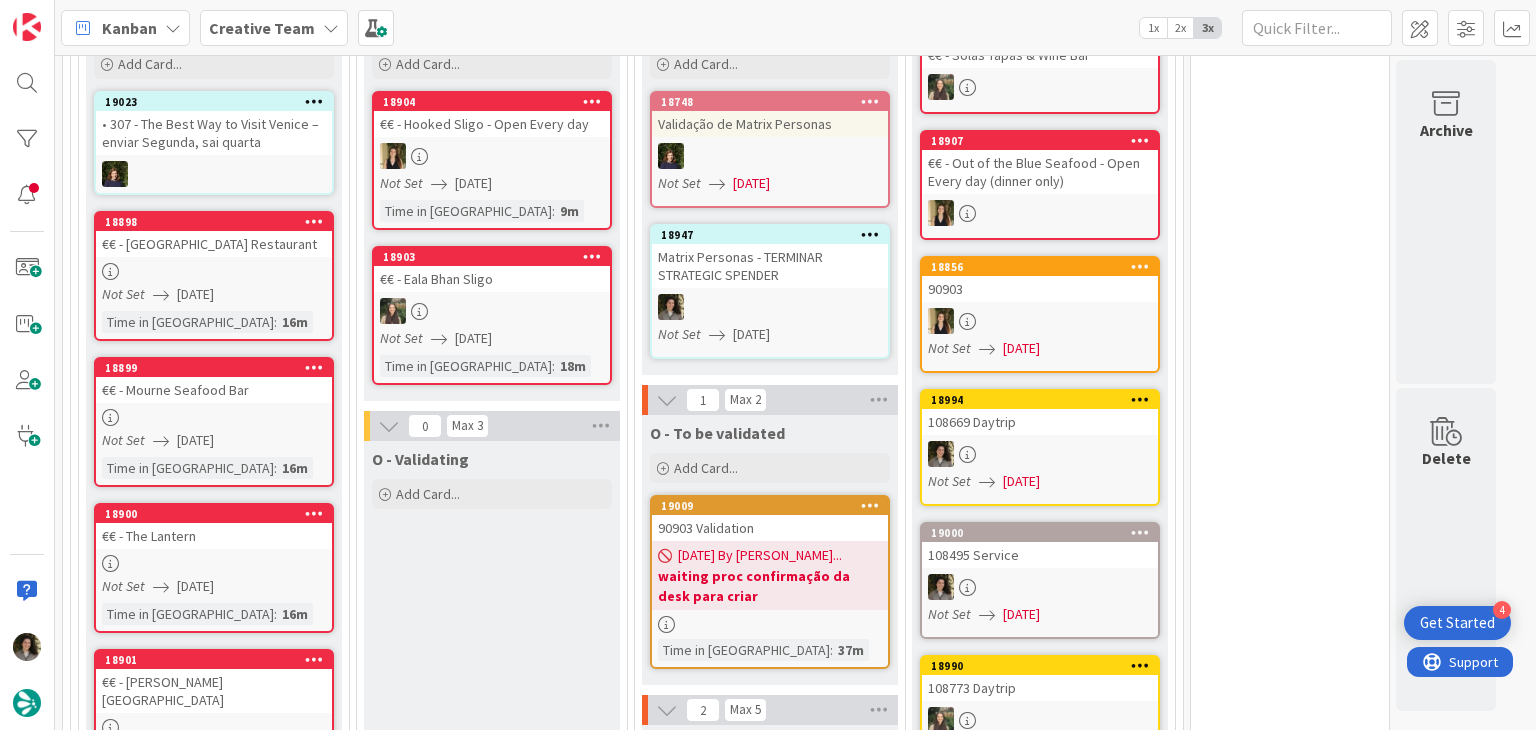 click on "18947 Matrix Personas - TERMINAR STRATEGIC SPENDER  Not Set [DATE]" at bounding box center (770, 291) 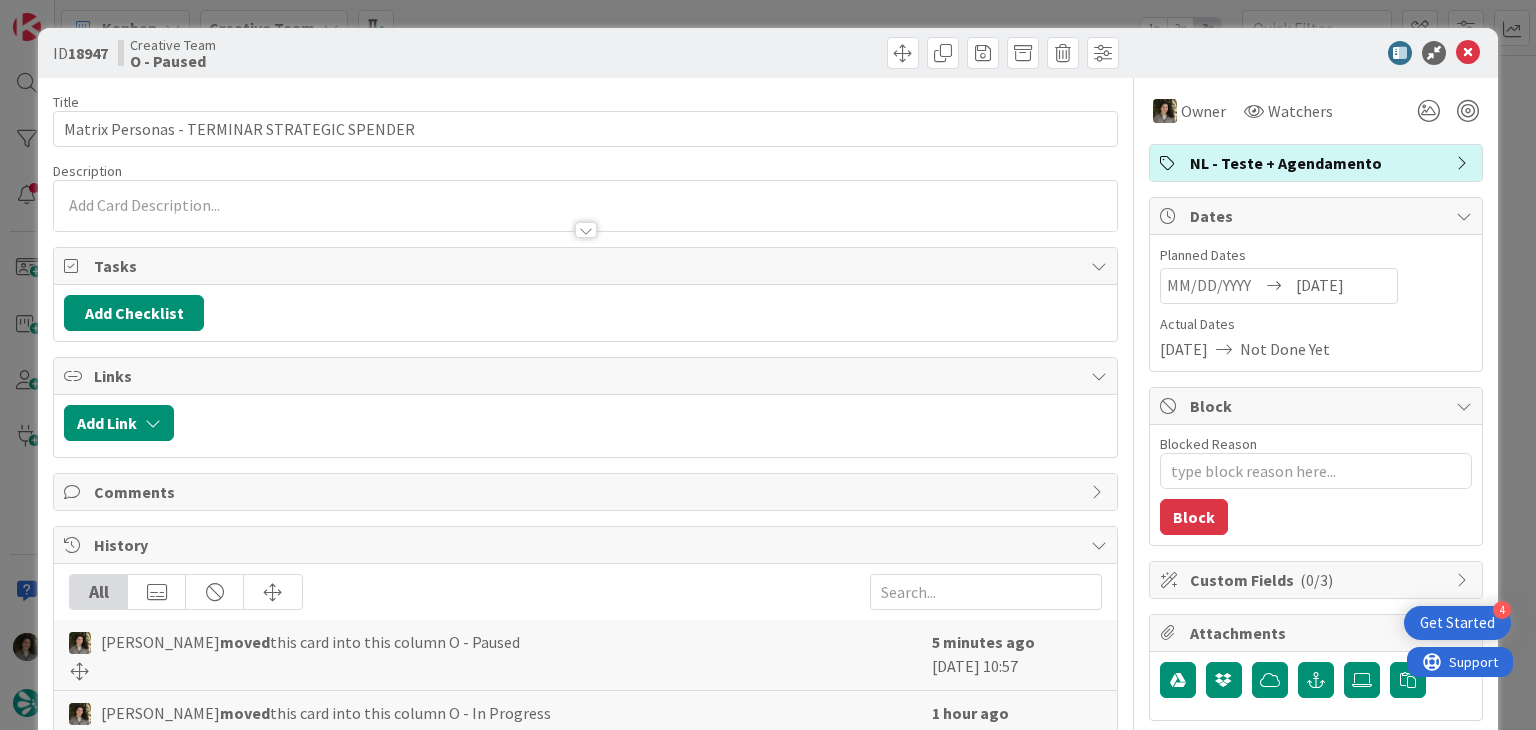 scroll, scrollTop: 0, scrollLeft: 0, axis: both 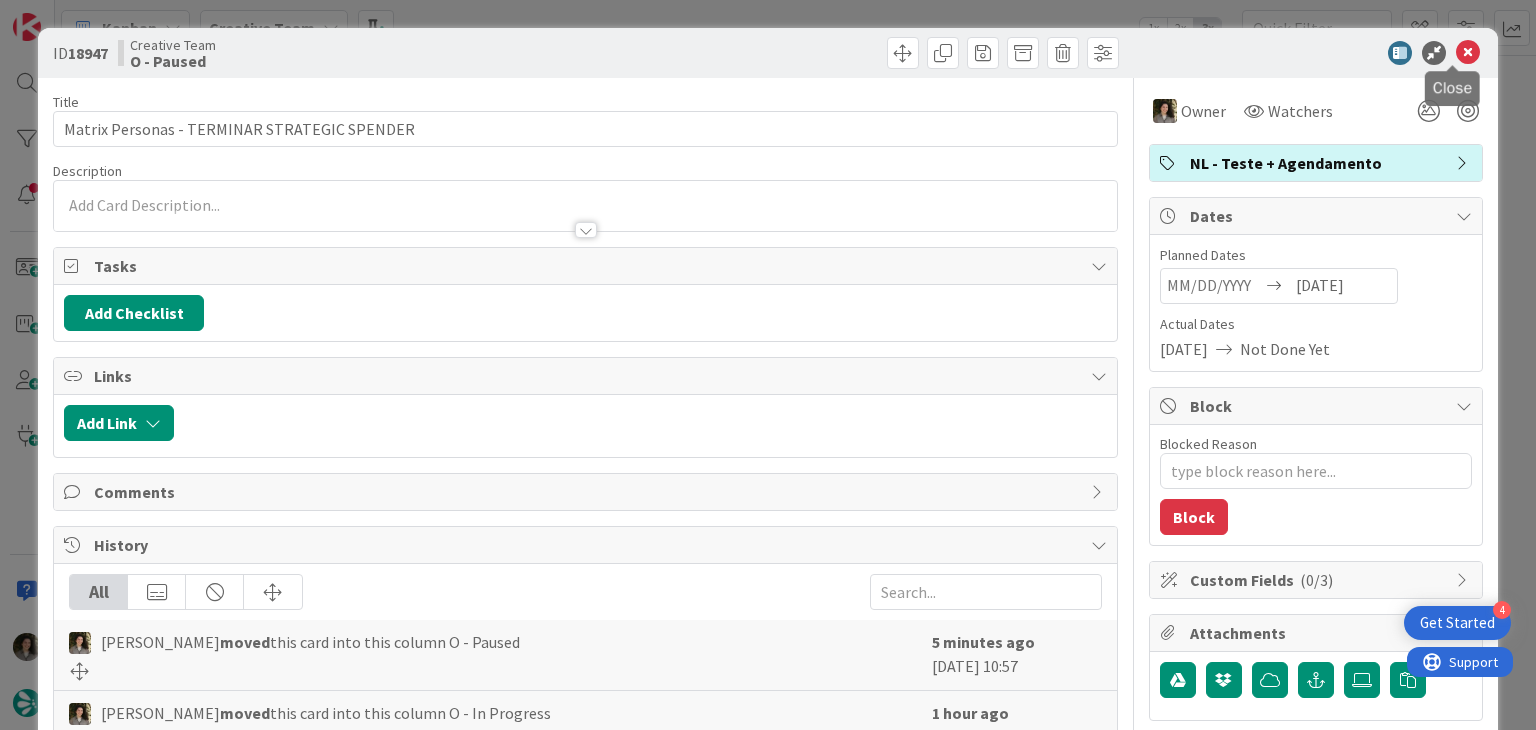 click at bounding box center [1468, 53] 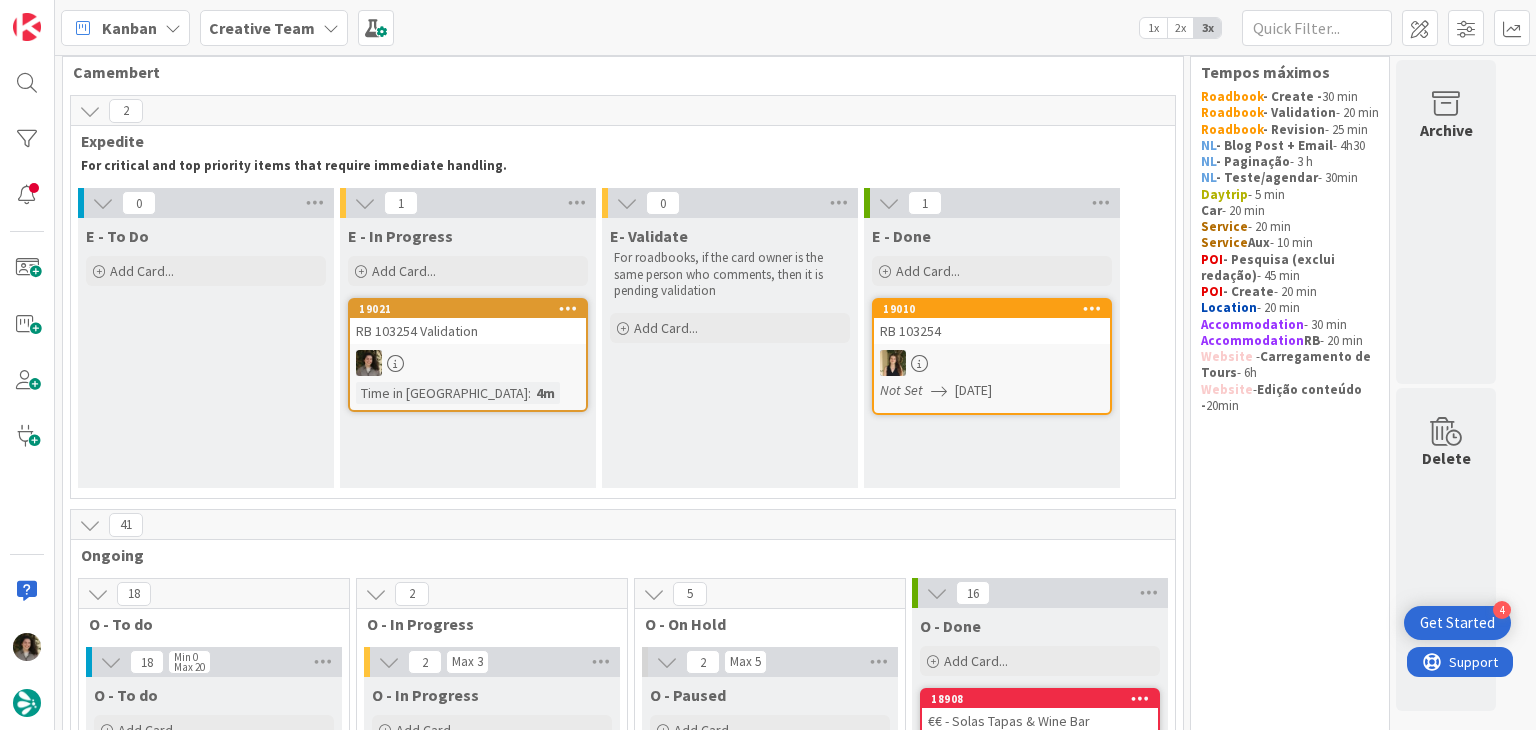 scroll, scrollTop: 0, scrollLeft: 0, axis: both 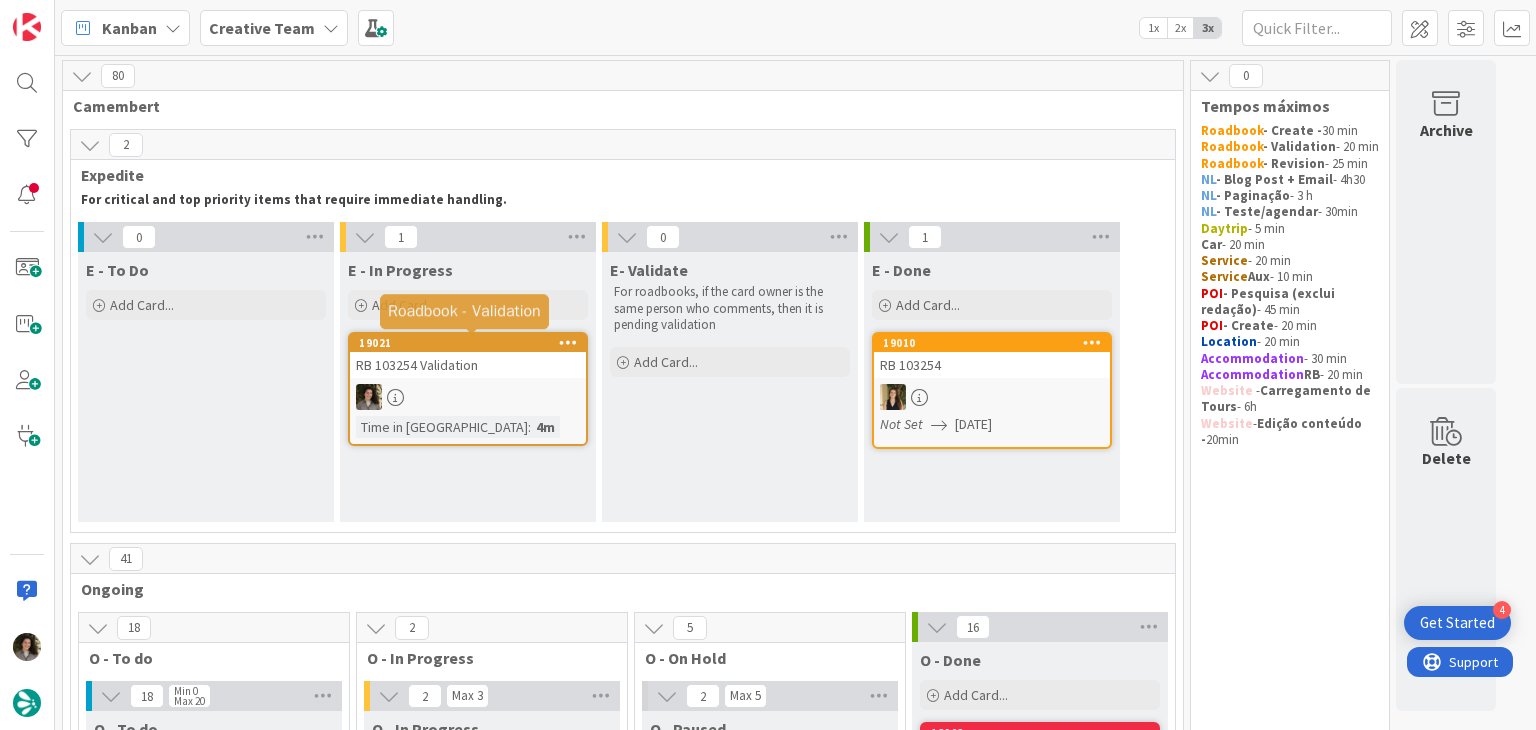 click on "RB 103254 Validation" at bounding box center (468, 365) 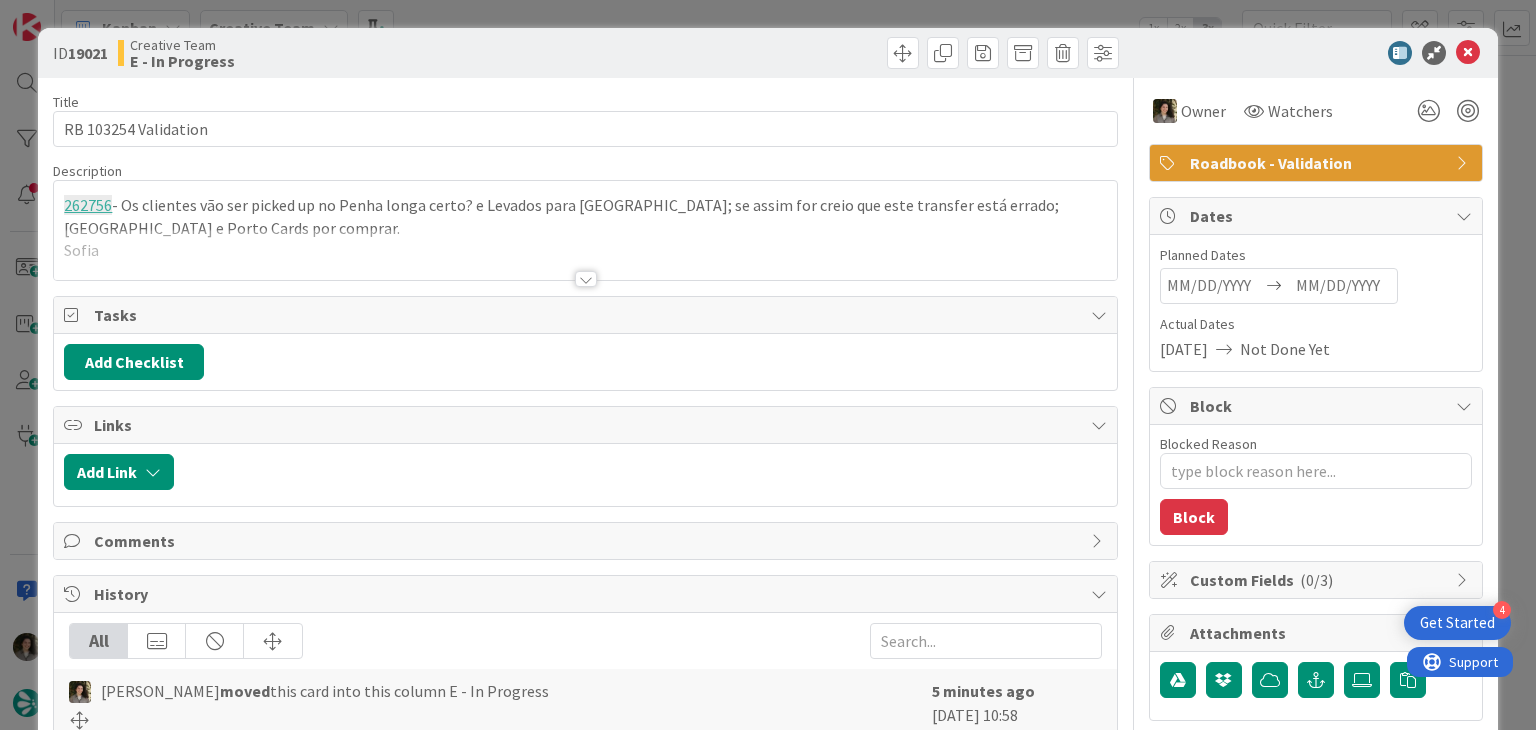 scroll, scrollTop: 0, scrollLeft: 0, axis: both 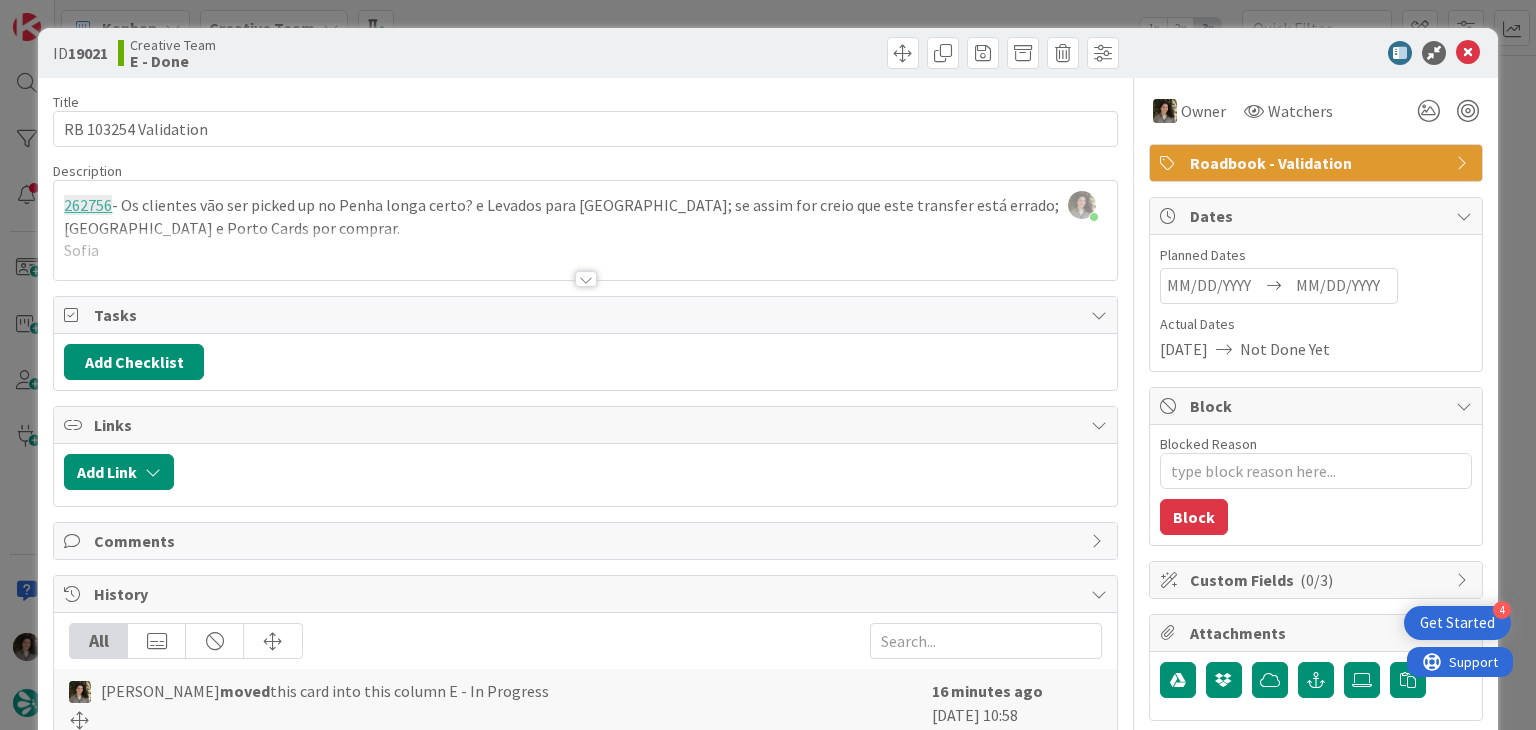 type on "x" 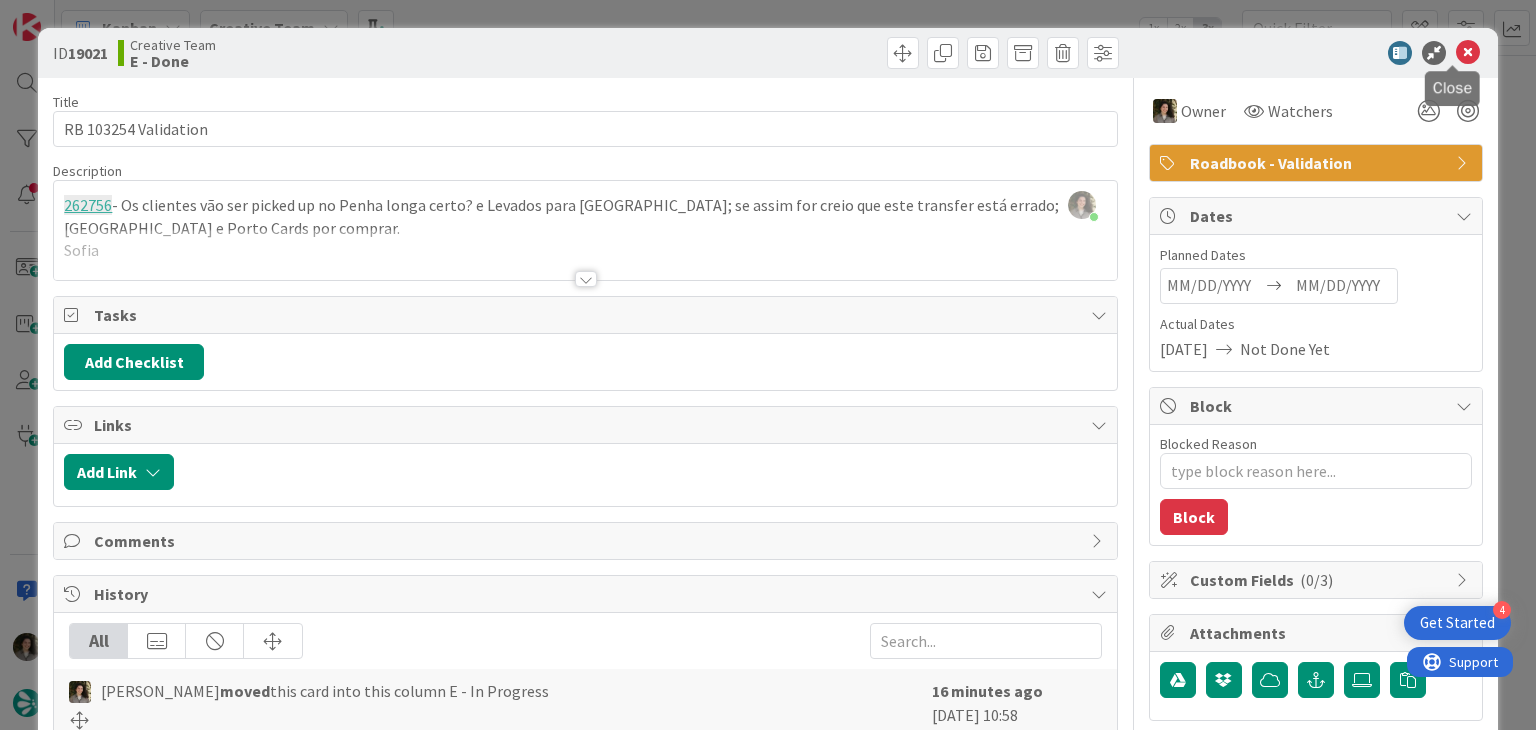 click at bounding box center [1468, 53] 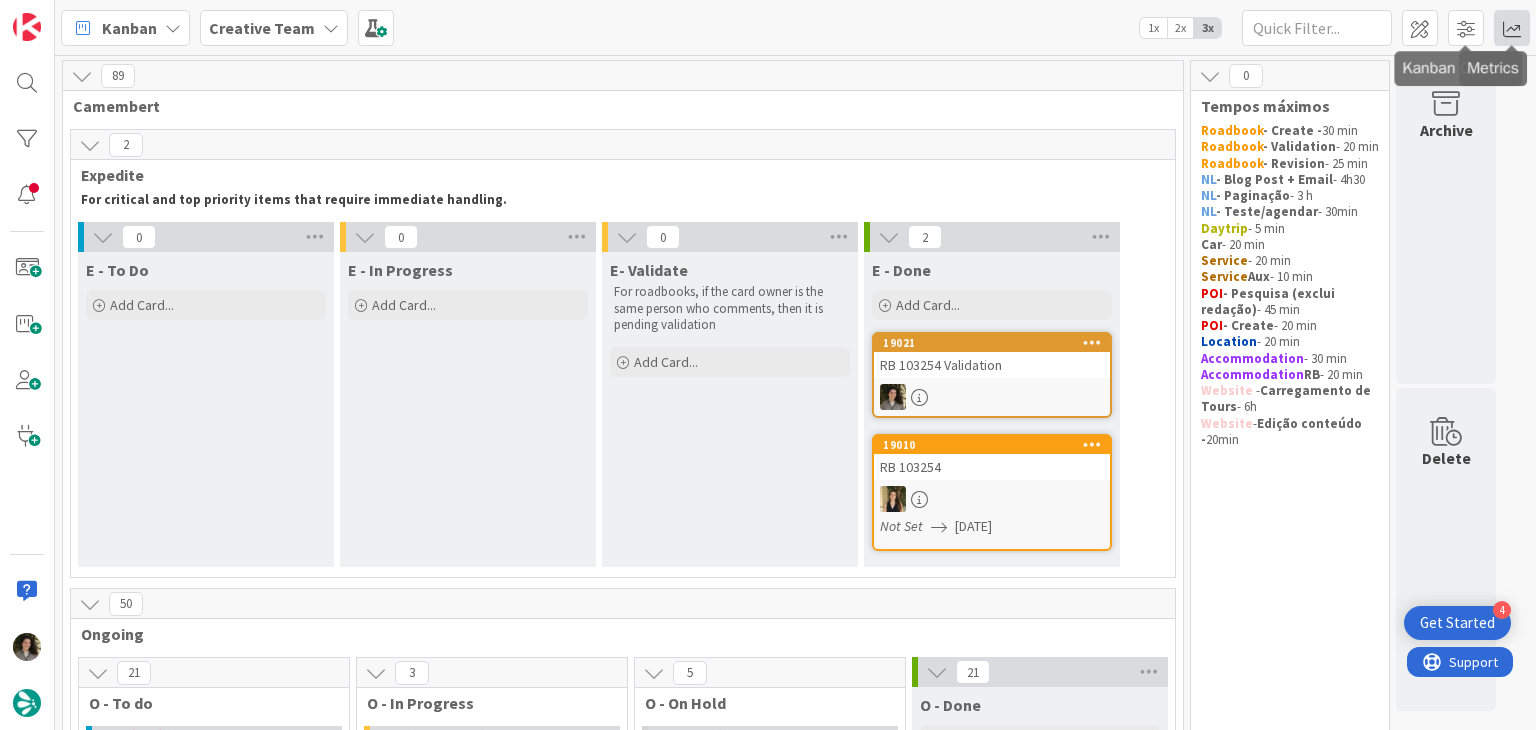 click at bounding box center [1512, 28] 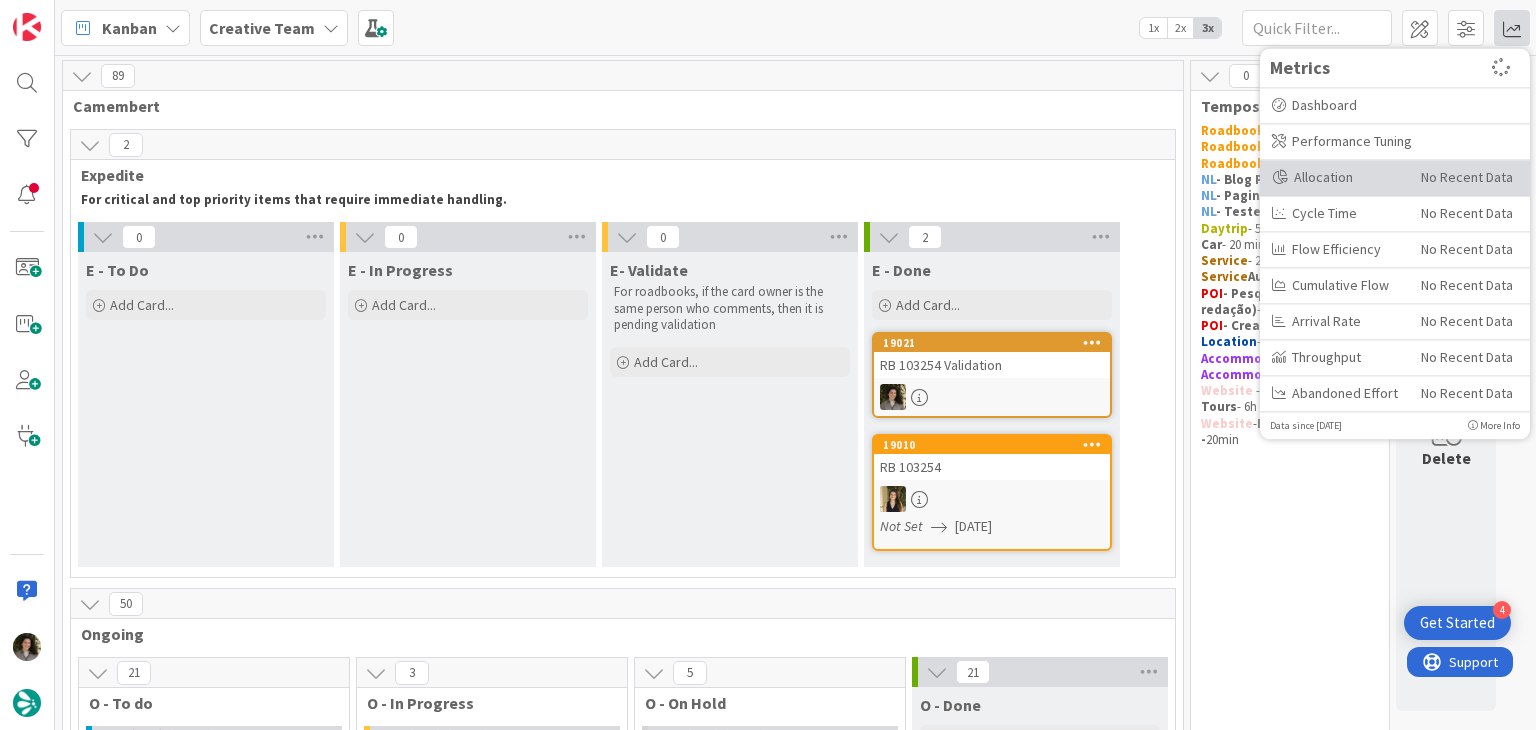 click on "Allocation" at bounding box center [1339, 177] 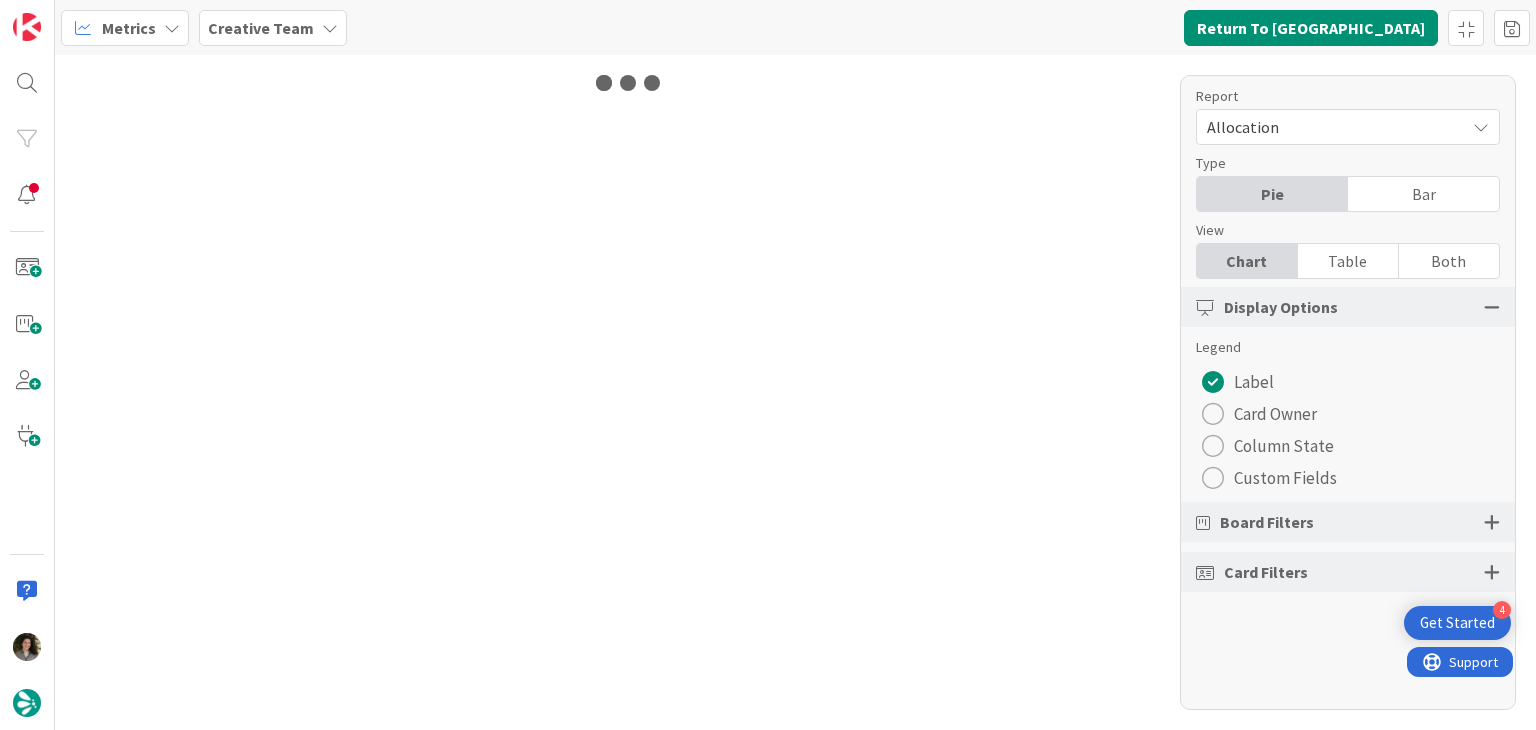 scroll, scrollTop: 0, scrollLeft: 0, axis: both 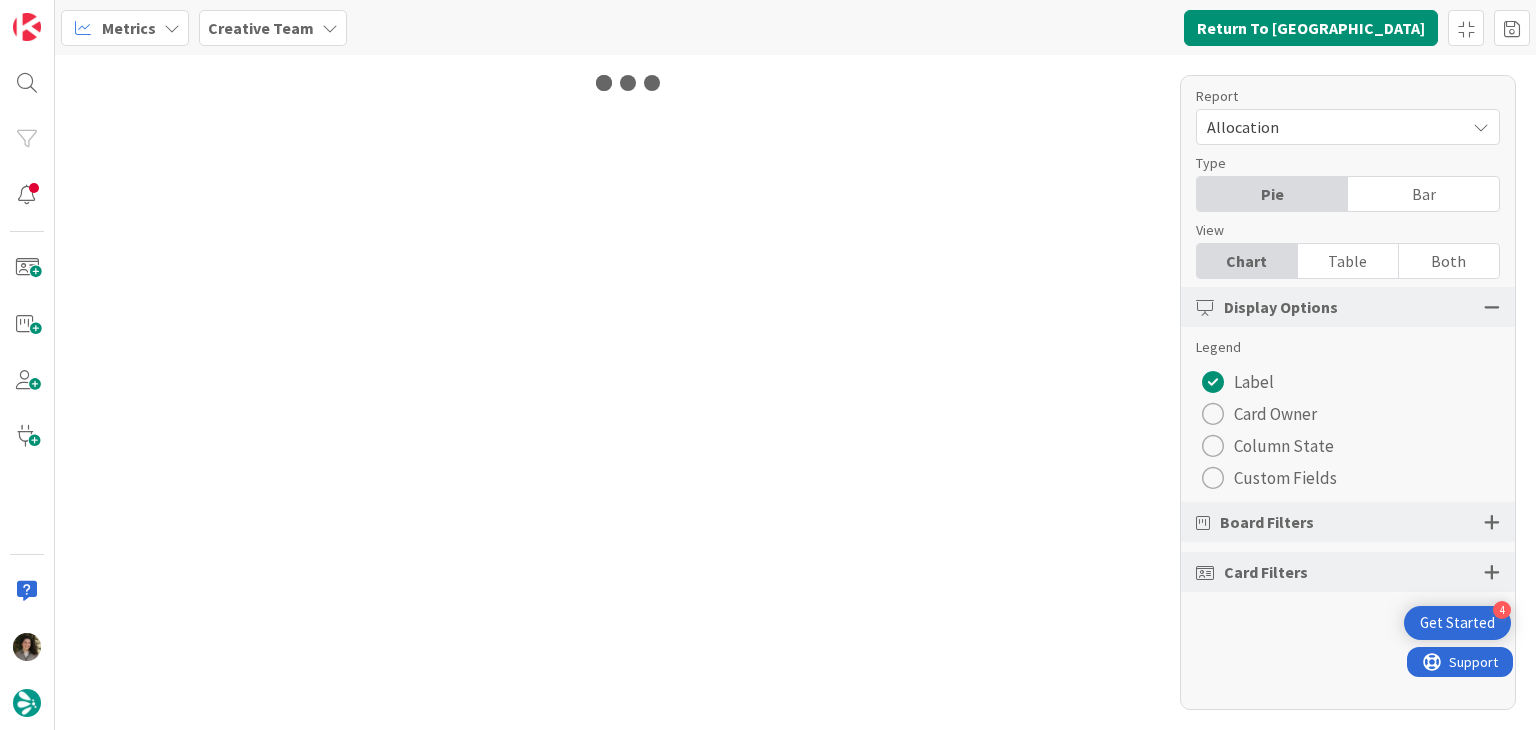 click on "Table" at bounding box center [1348, 261] 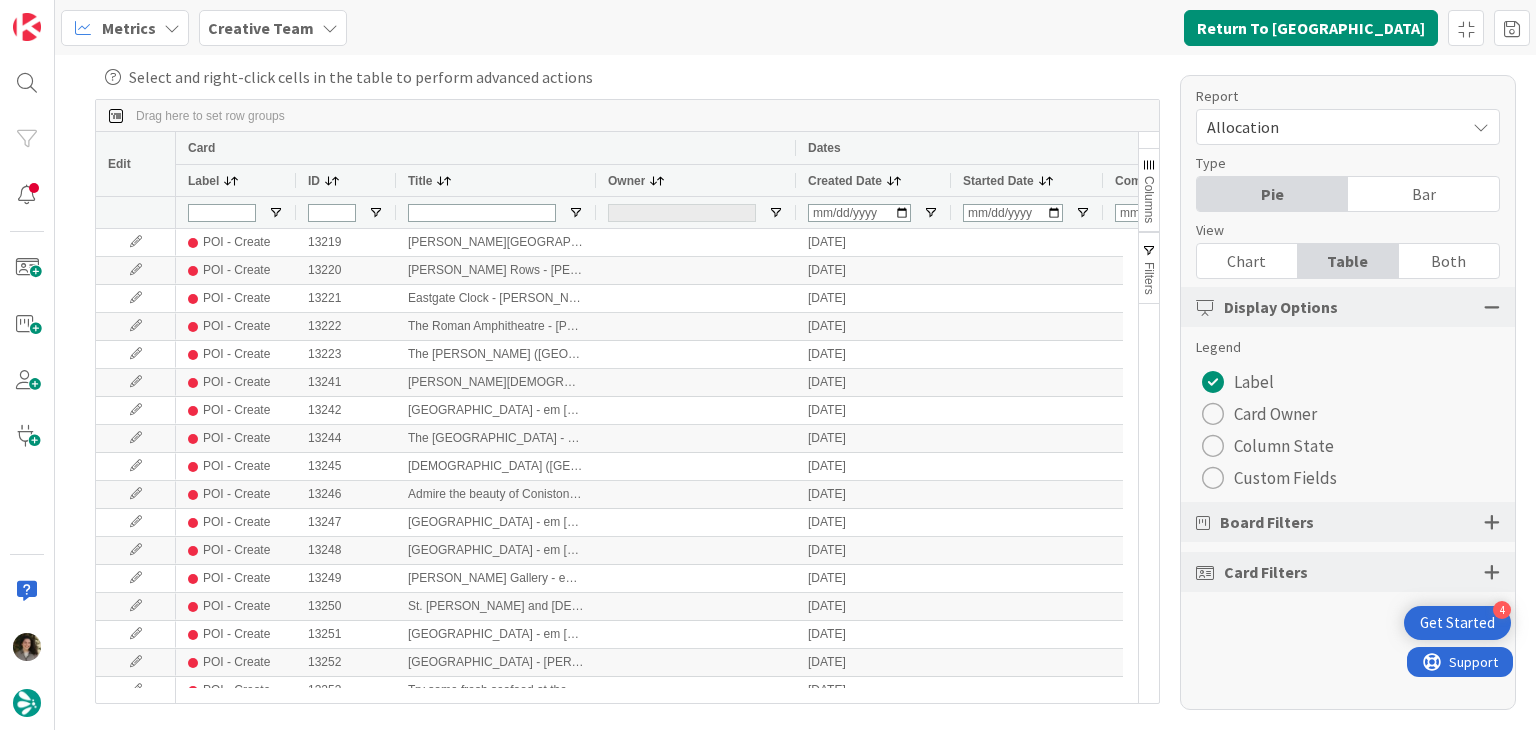 scroll, scrollTop: 0, scrollLeft: 113, axis: horizontal 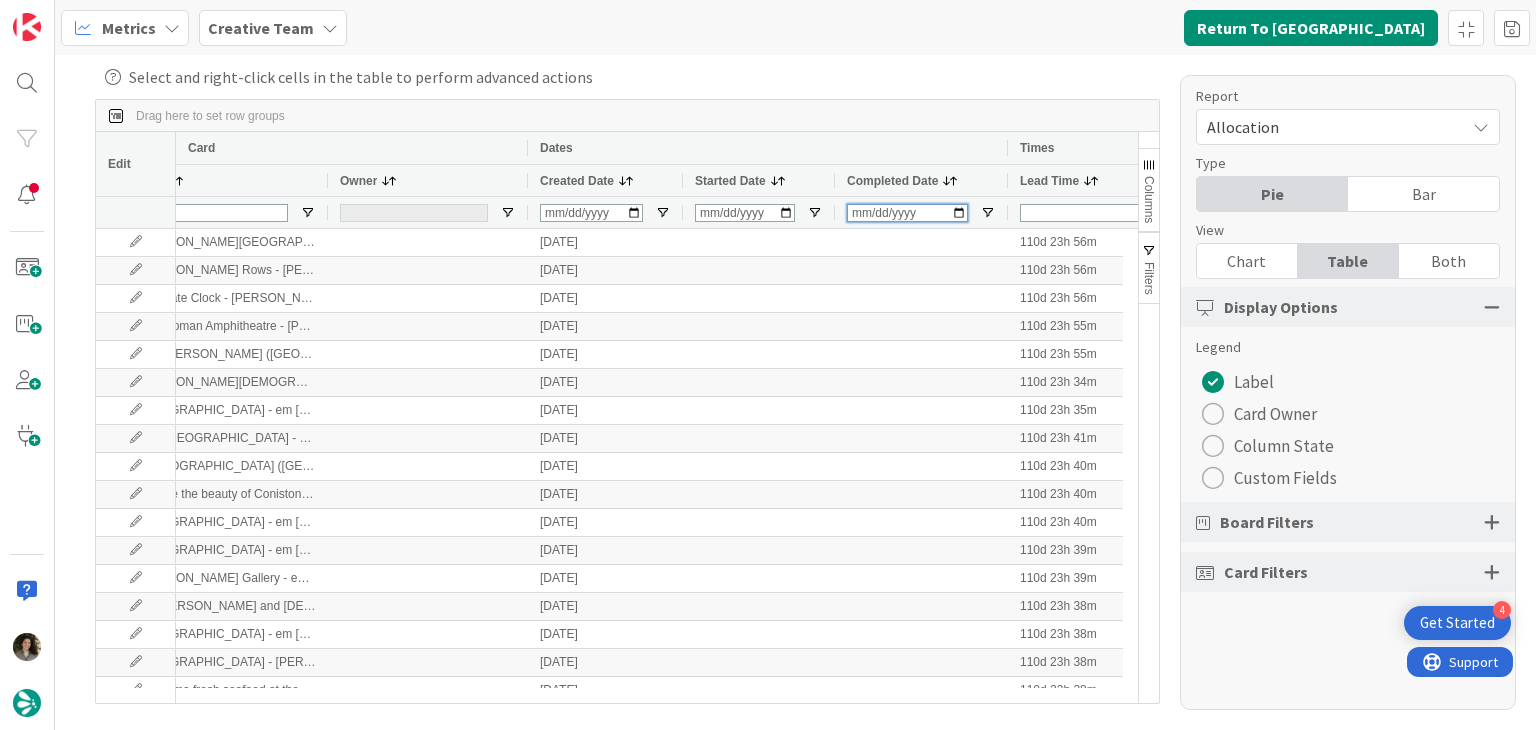 click at bounding box center [907, 213] 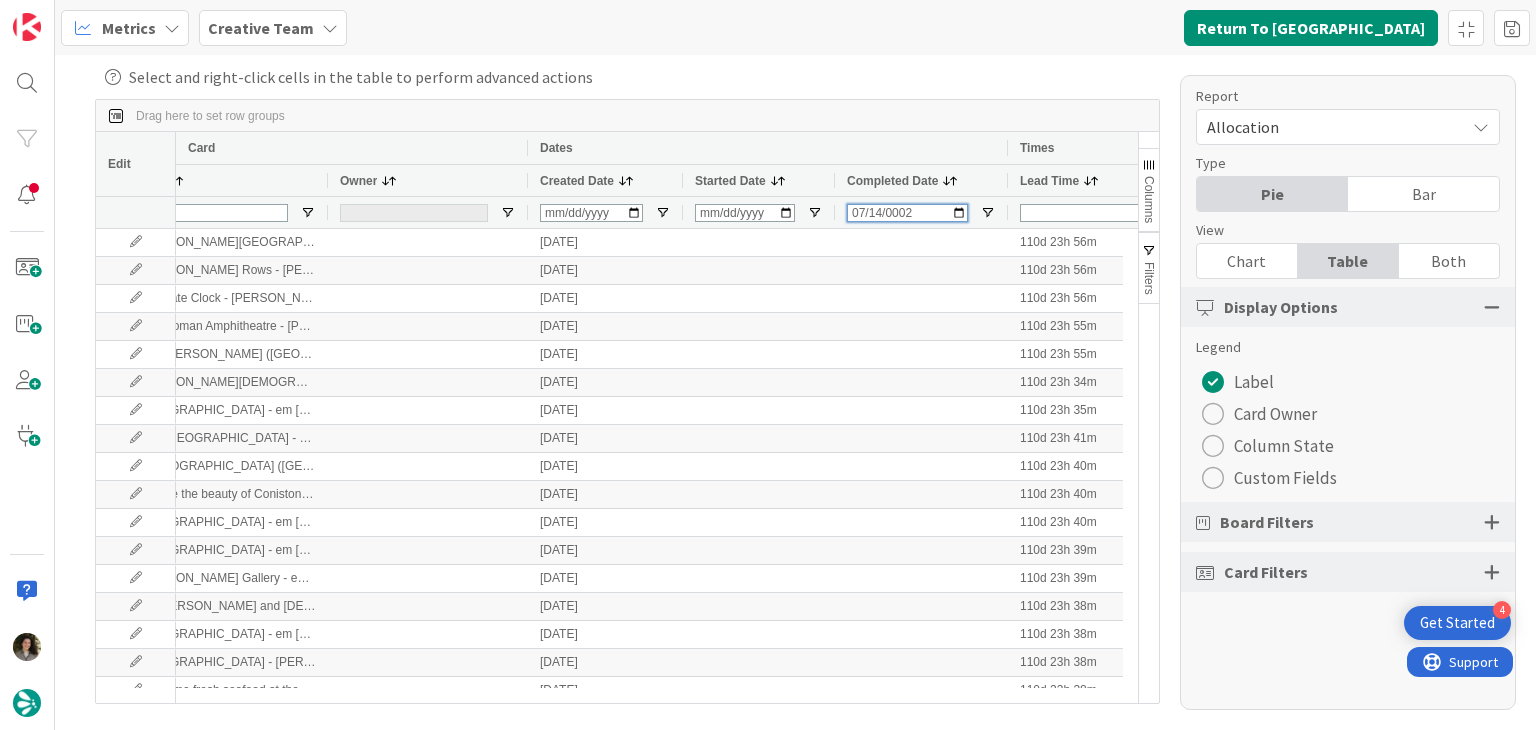 type on "0022-07-14" 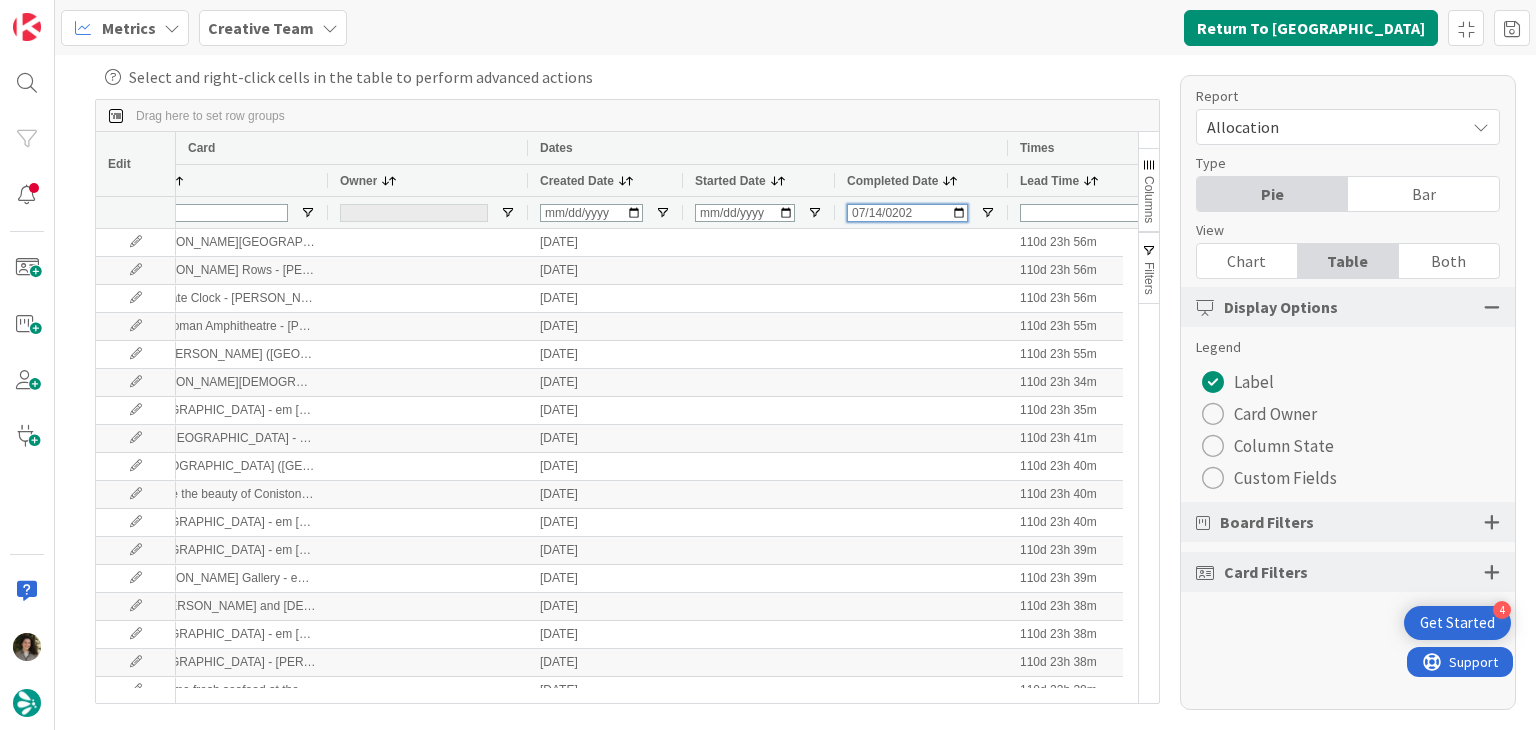 type on "2025-07-14" 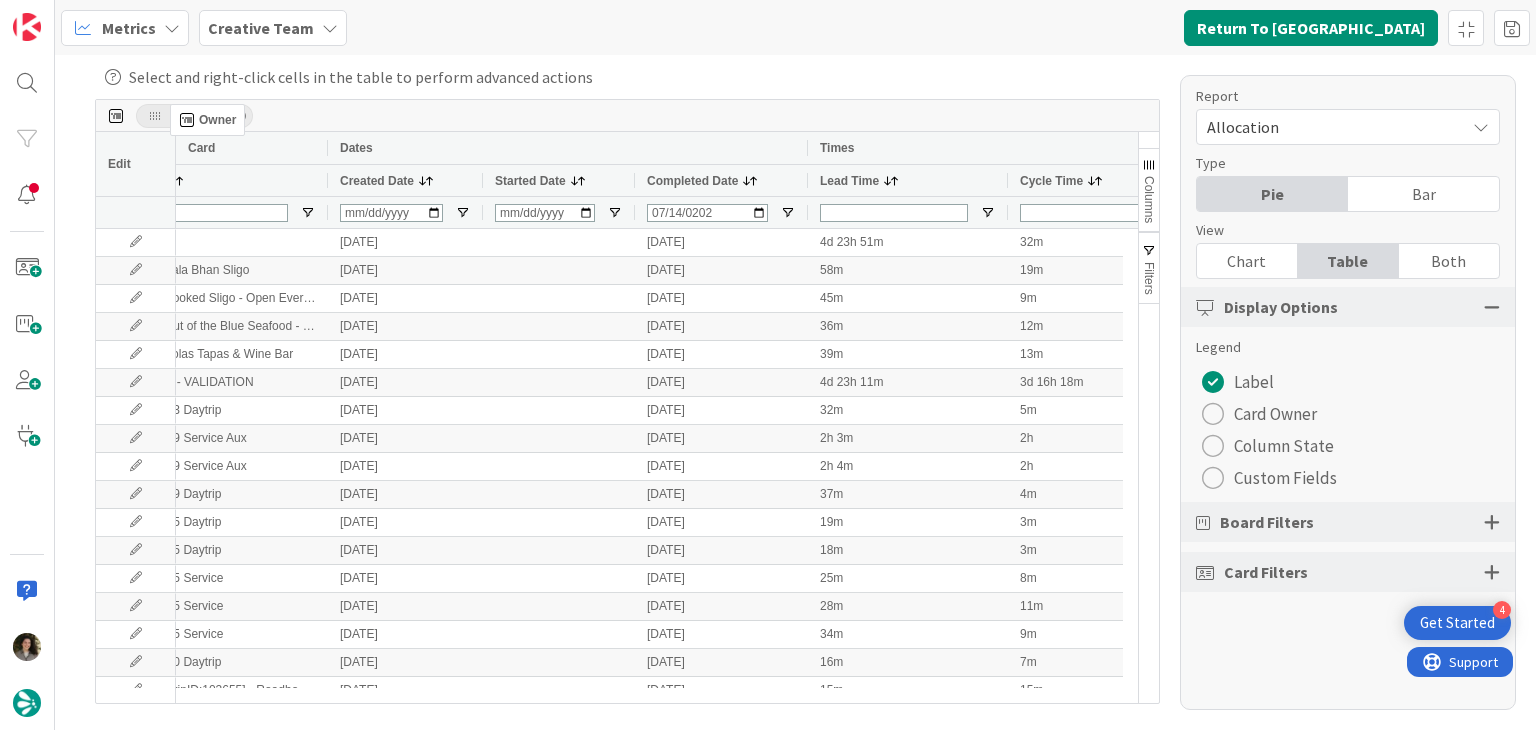 drag, startPoint x: 346, startPoint y: 183, endPoint x: 180, endPoint y: 112, distance: 180.54639 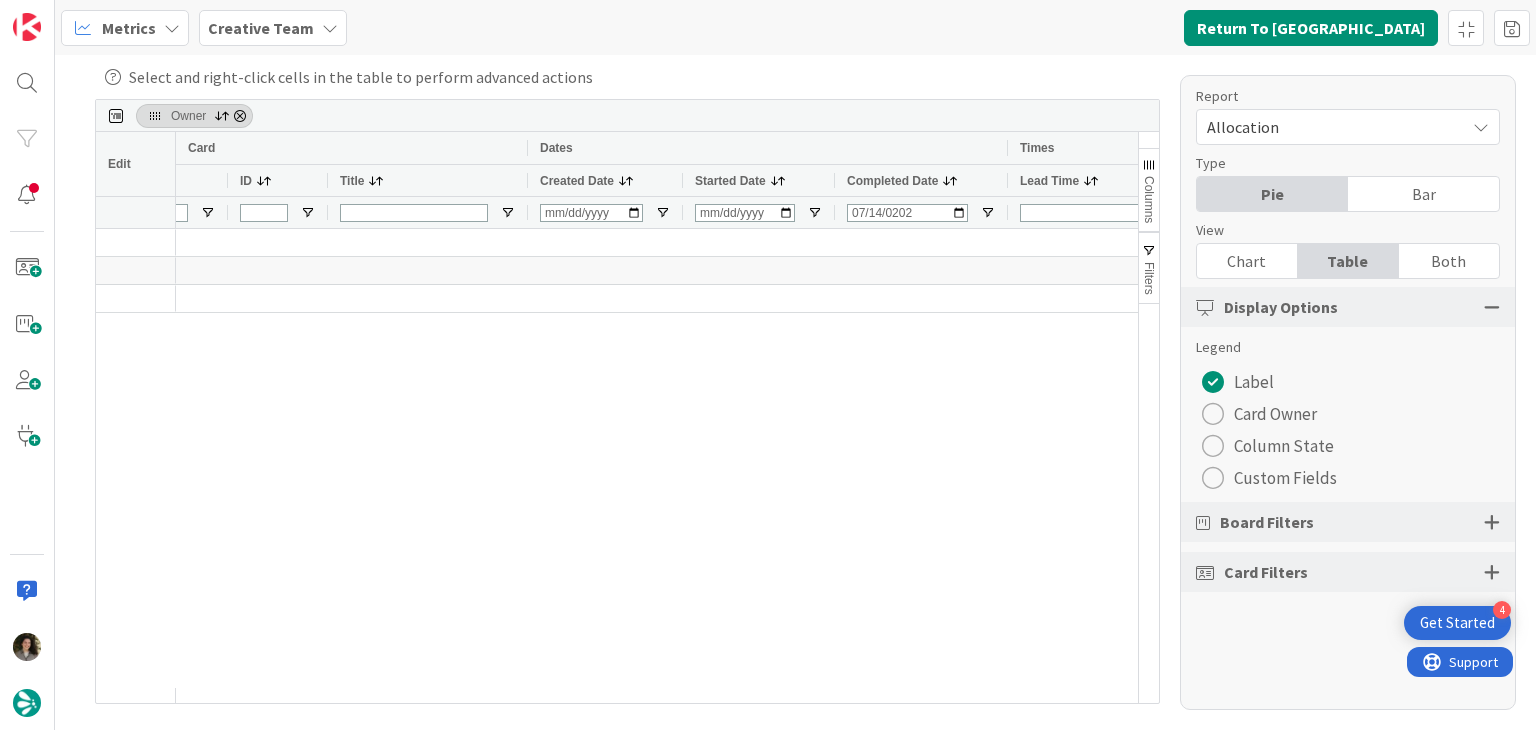 scroll, scrollTop: 0, scrollLeft: 0, axis: both 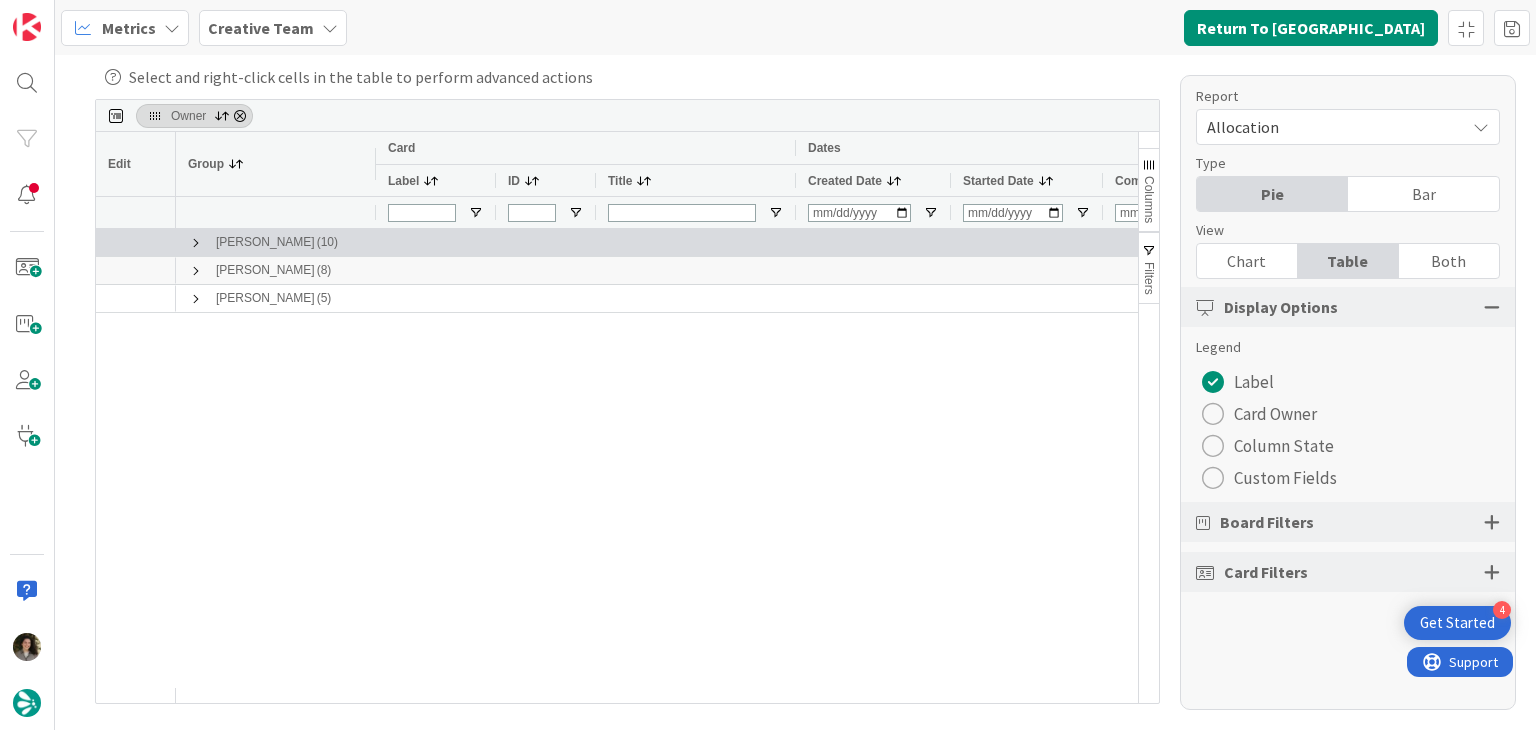 click at bounding box center [196, 243] 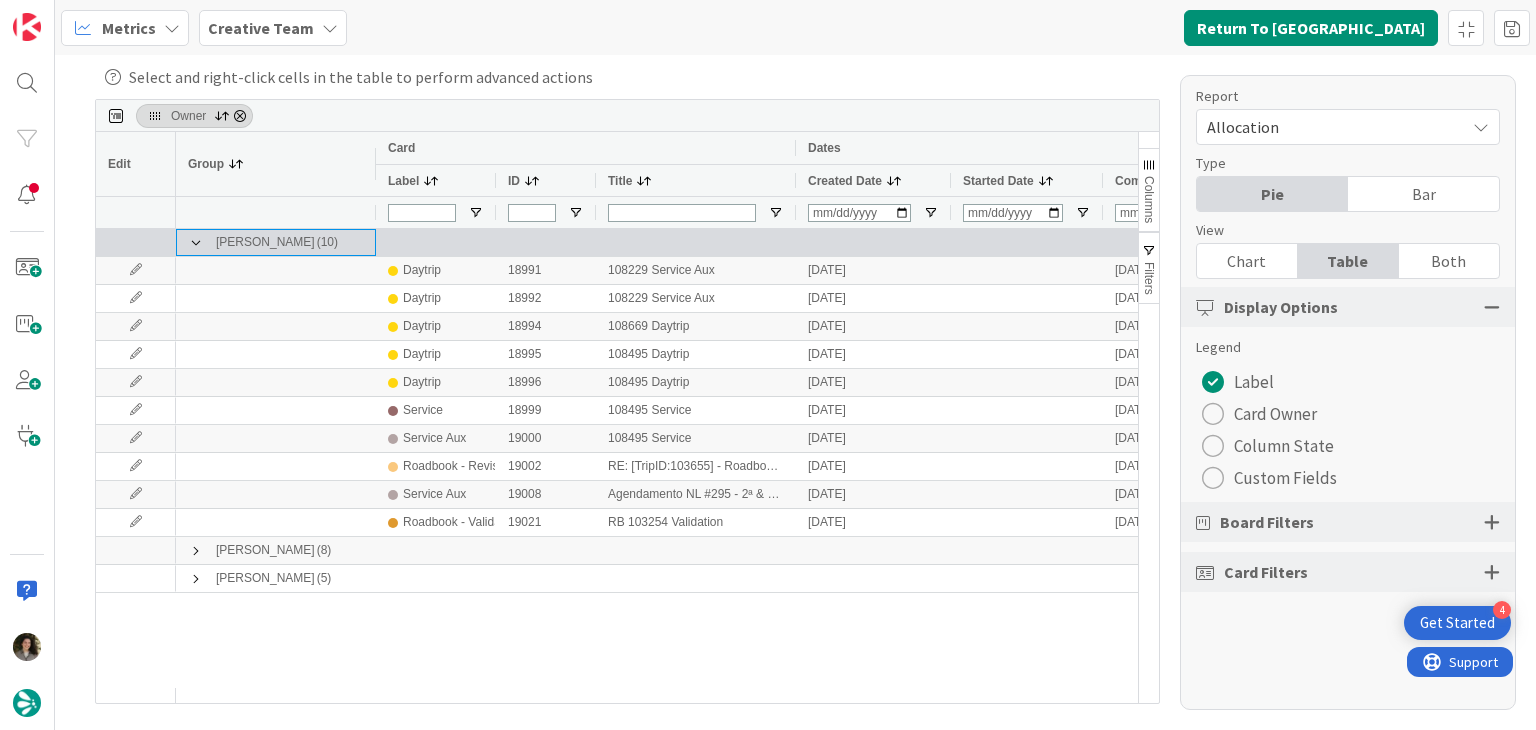 click at bounding box center (196, 243) 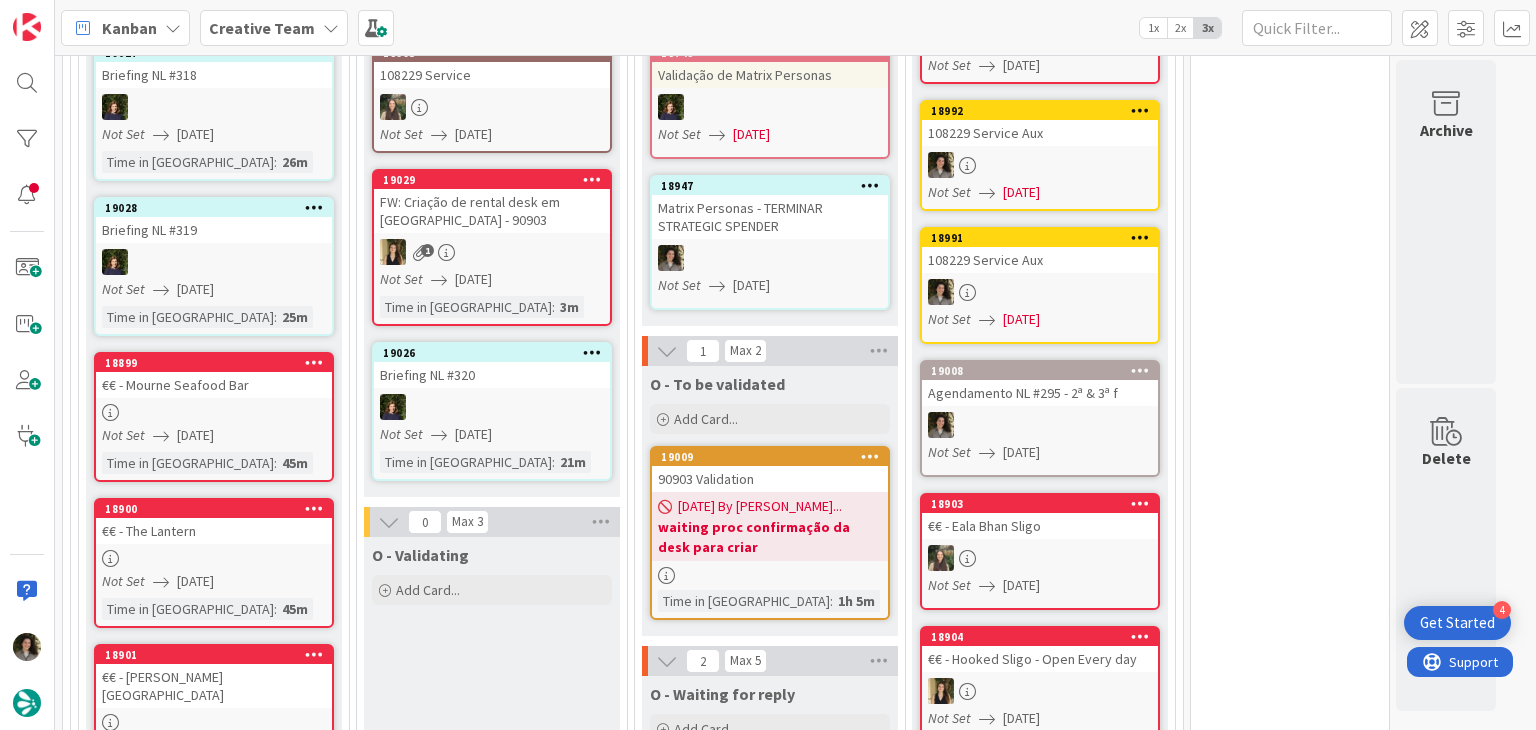 scroll, scrollTop: 700, scrollLeft: 0, axis: vertical 